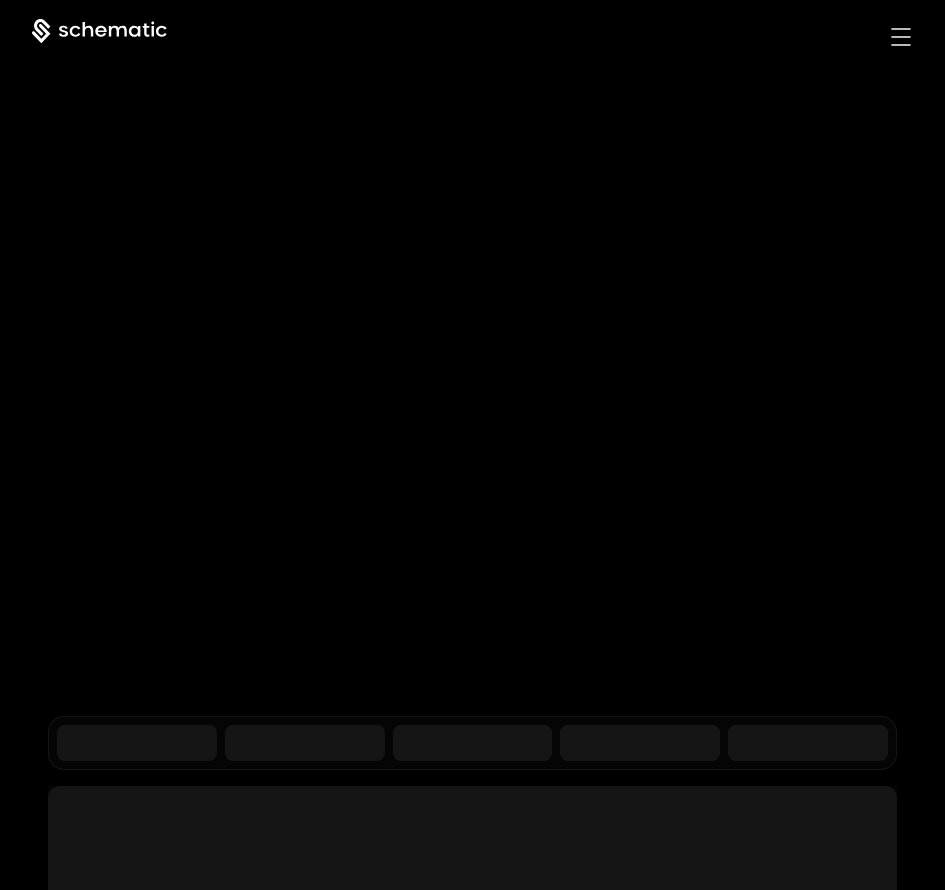 scroll, scrollTop: 0, scrollLeft: 0, axis: both 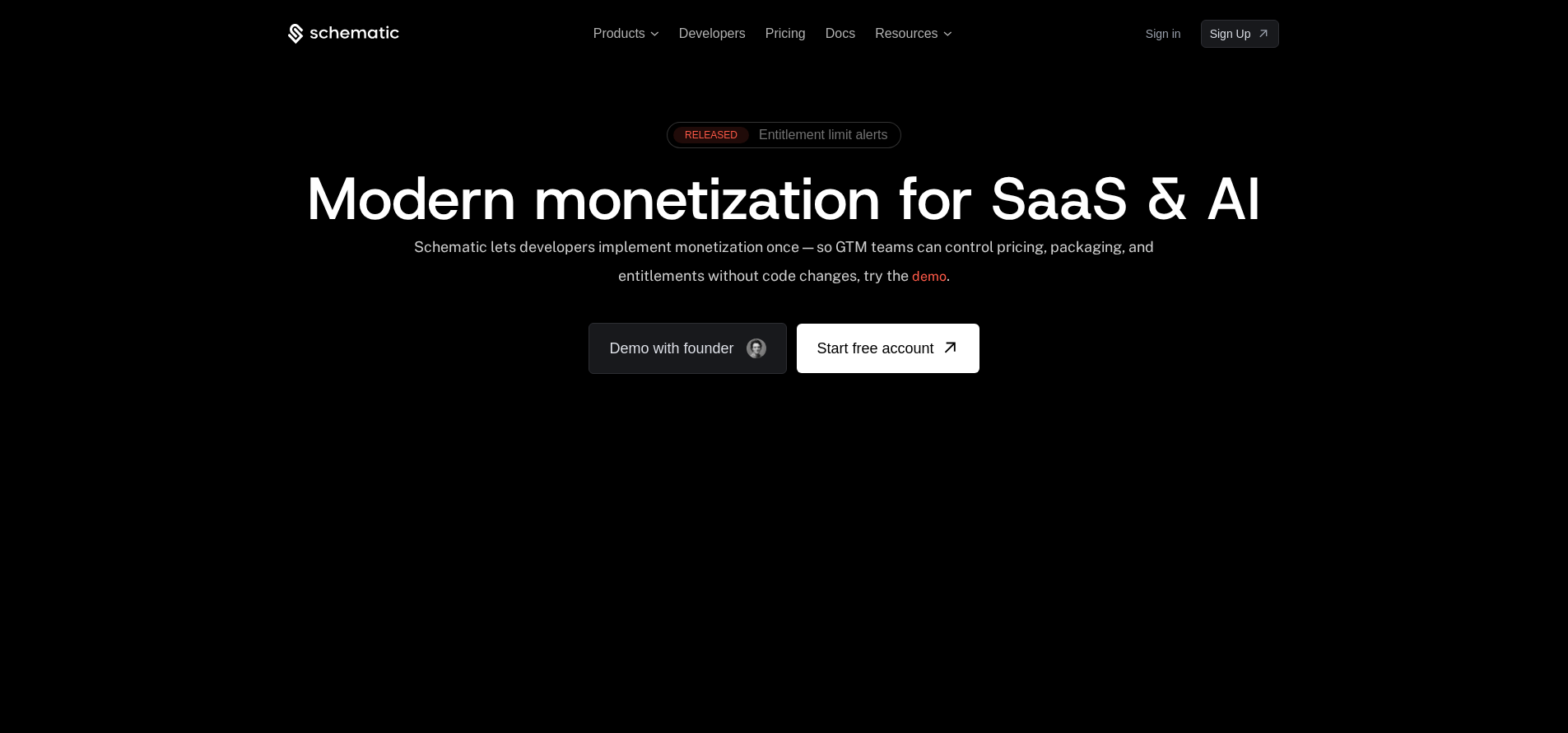 click on "Sign in" at bounding box center [1163, 34] 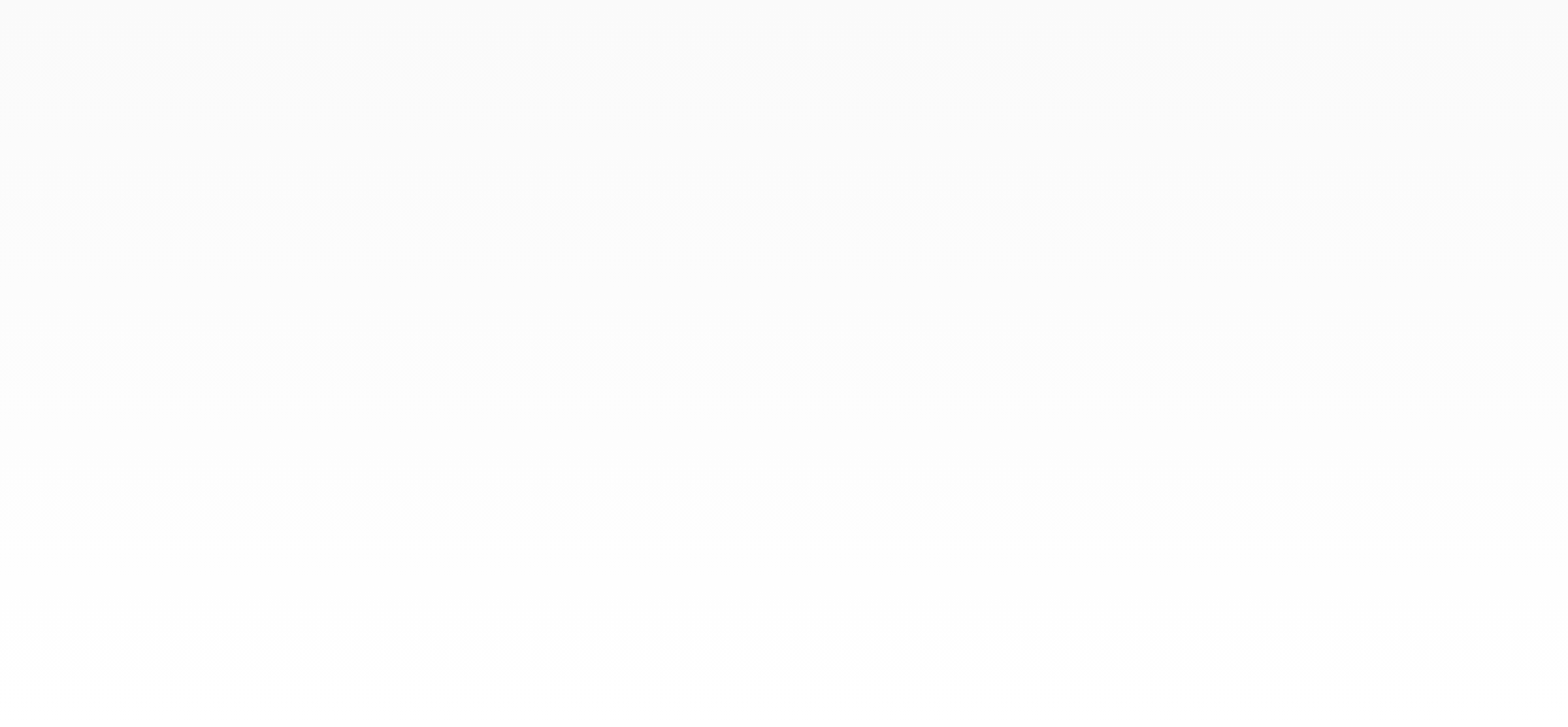 scroll, scrollTop: 0, scrollLeft: 0, axis: both 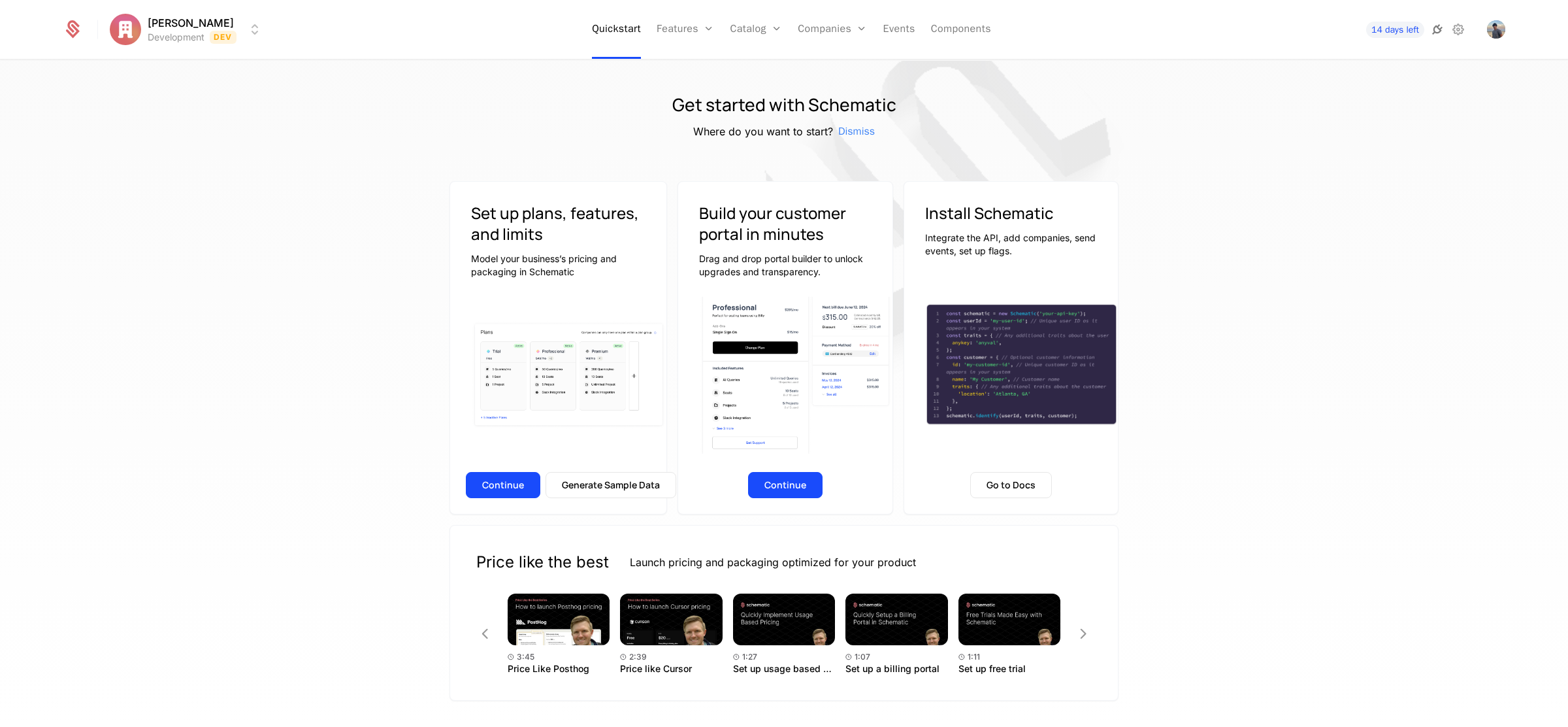 click at bounding box center [1437, 29] 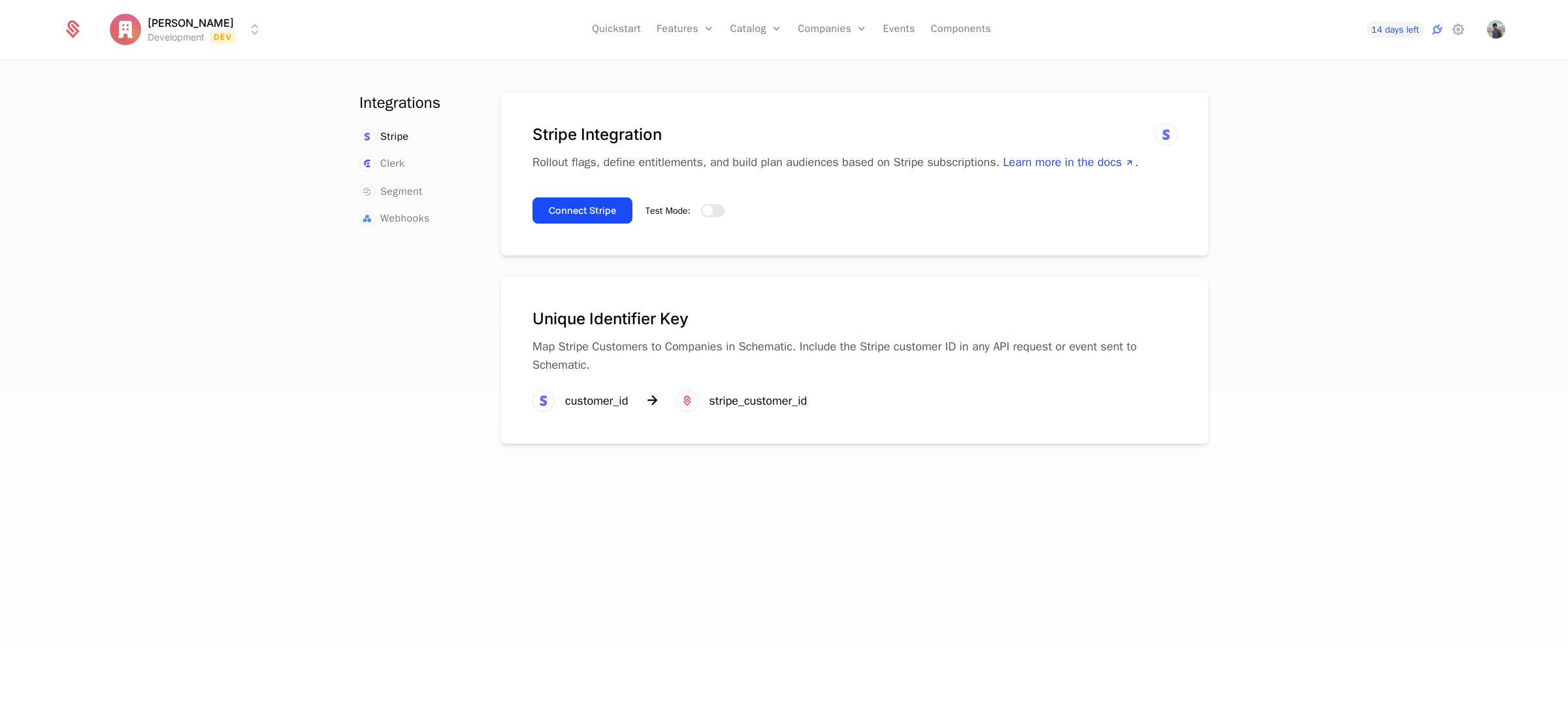click at bounding box center [708, 211] 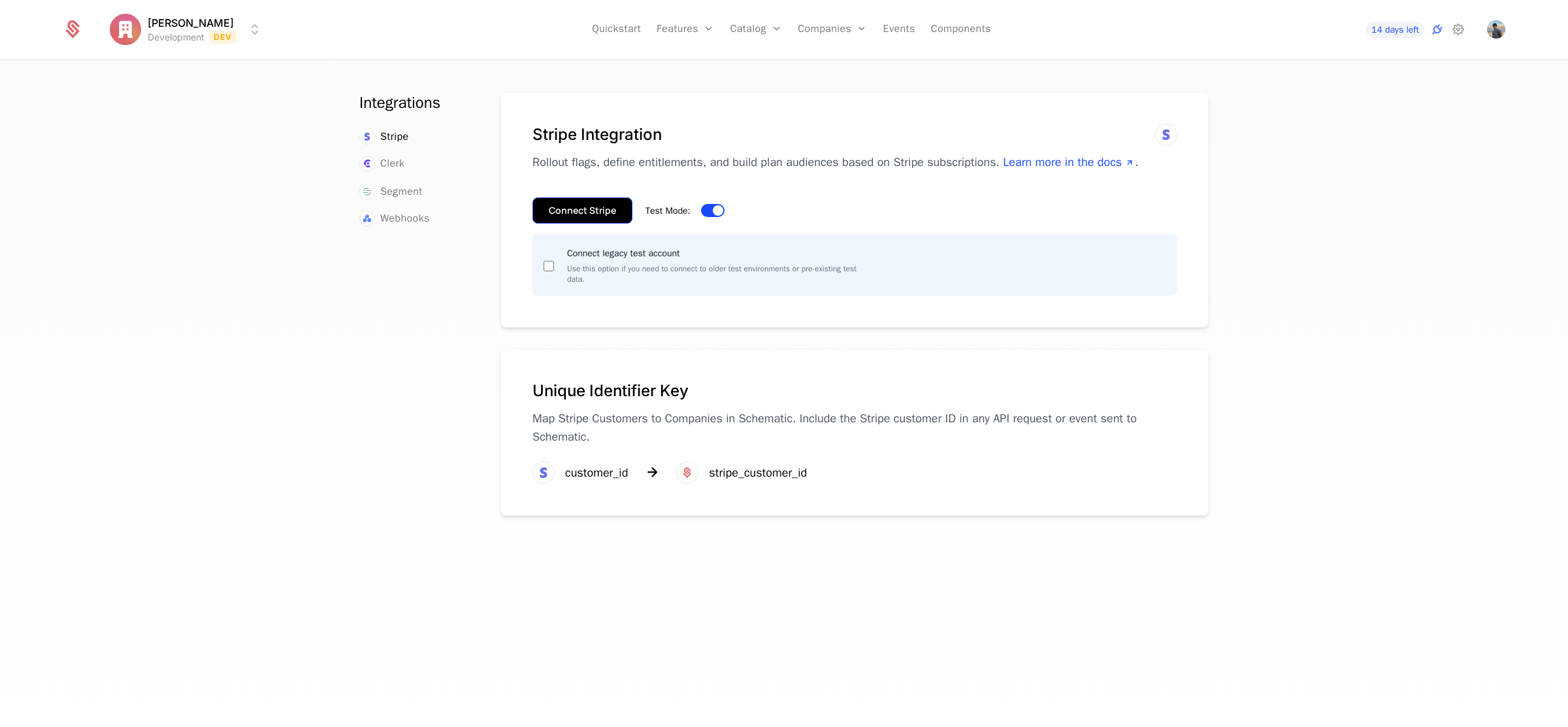 click on "Connect Stripe" at bounding box center [582, 211] 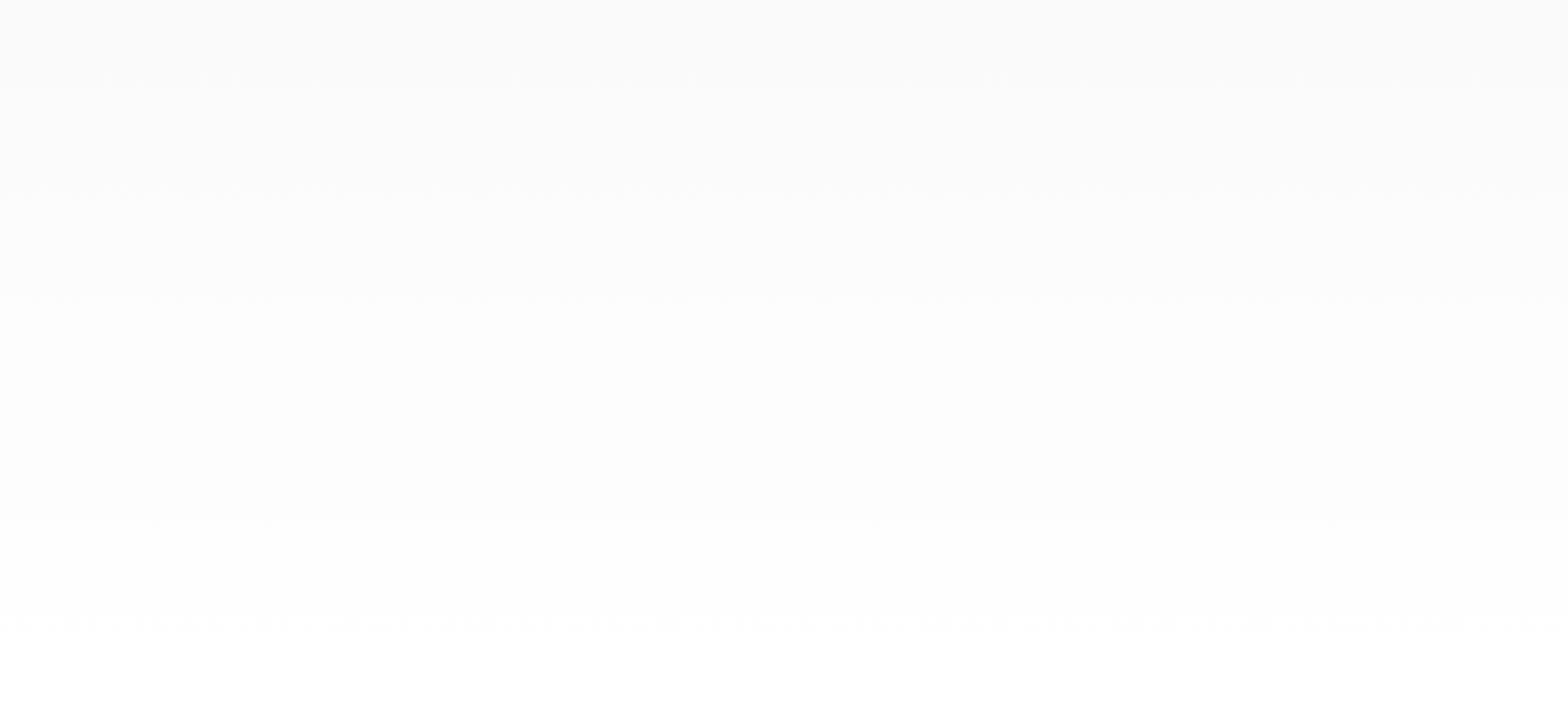 scroll, scrollTop: 0, scrollLeft: 0, axis: both 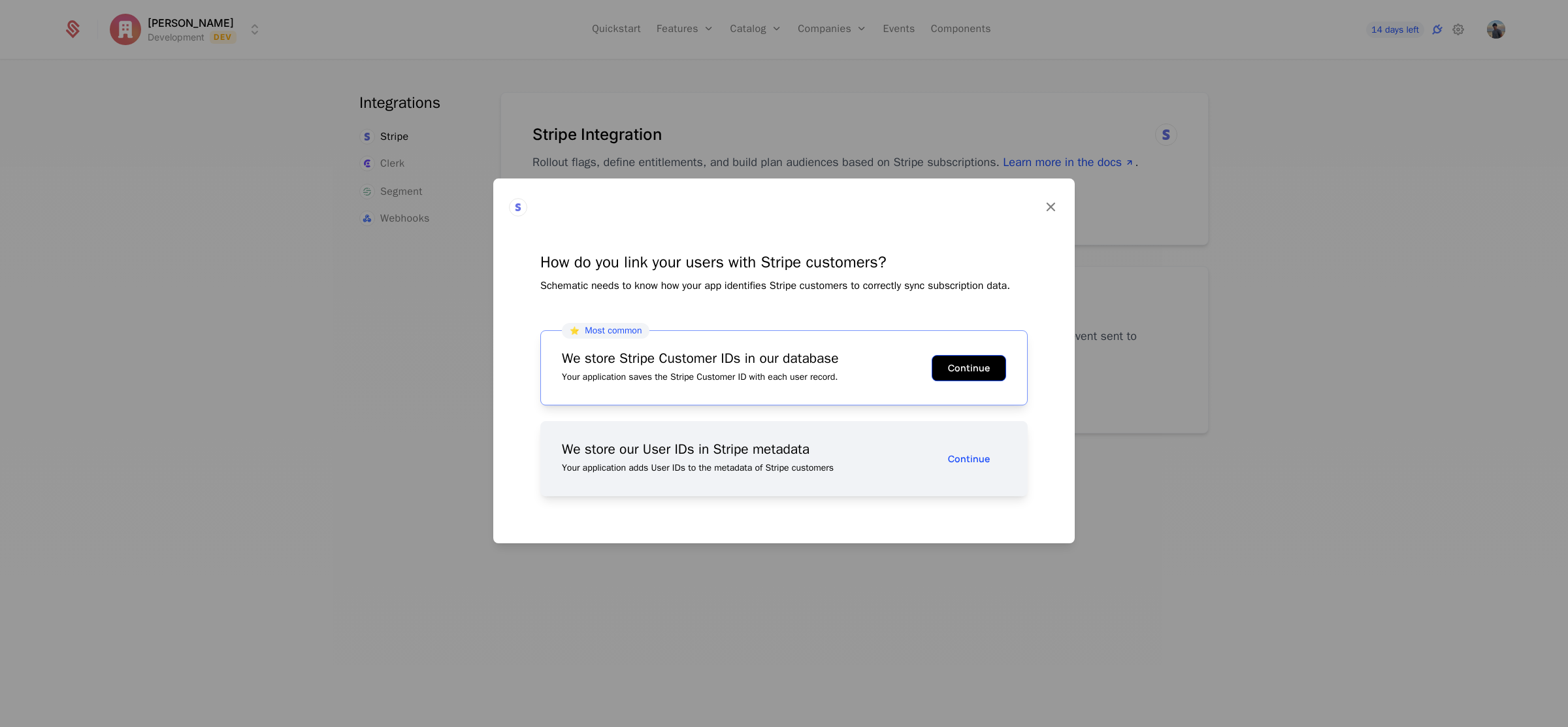 click on "Continue" at bounding box center [969, 368] 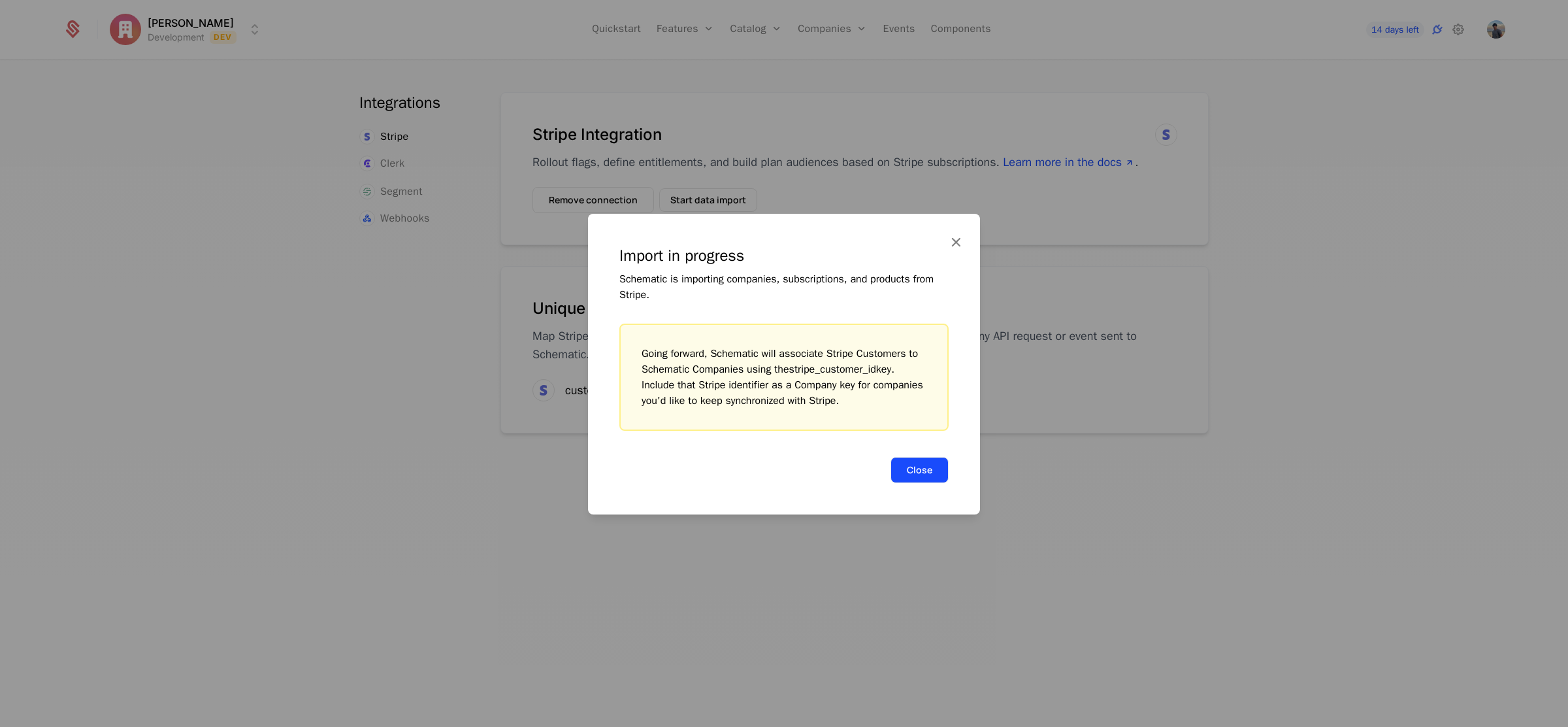 click on "Close" at bounding box center [919, 470] 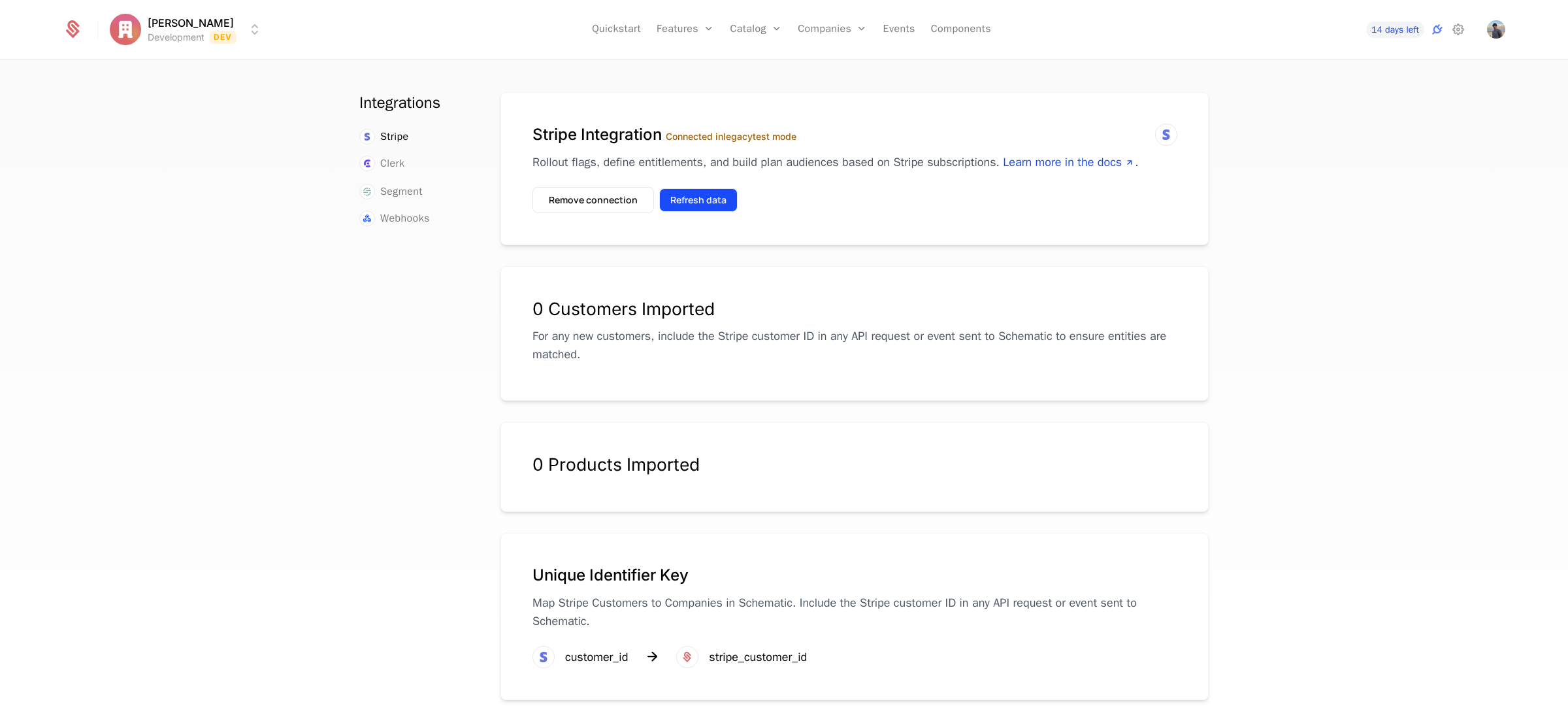 click on "Refresh data" at bounding box center [698, 200] 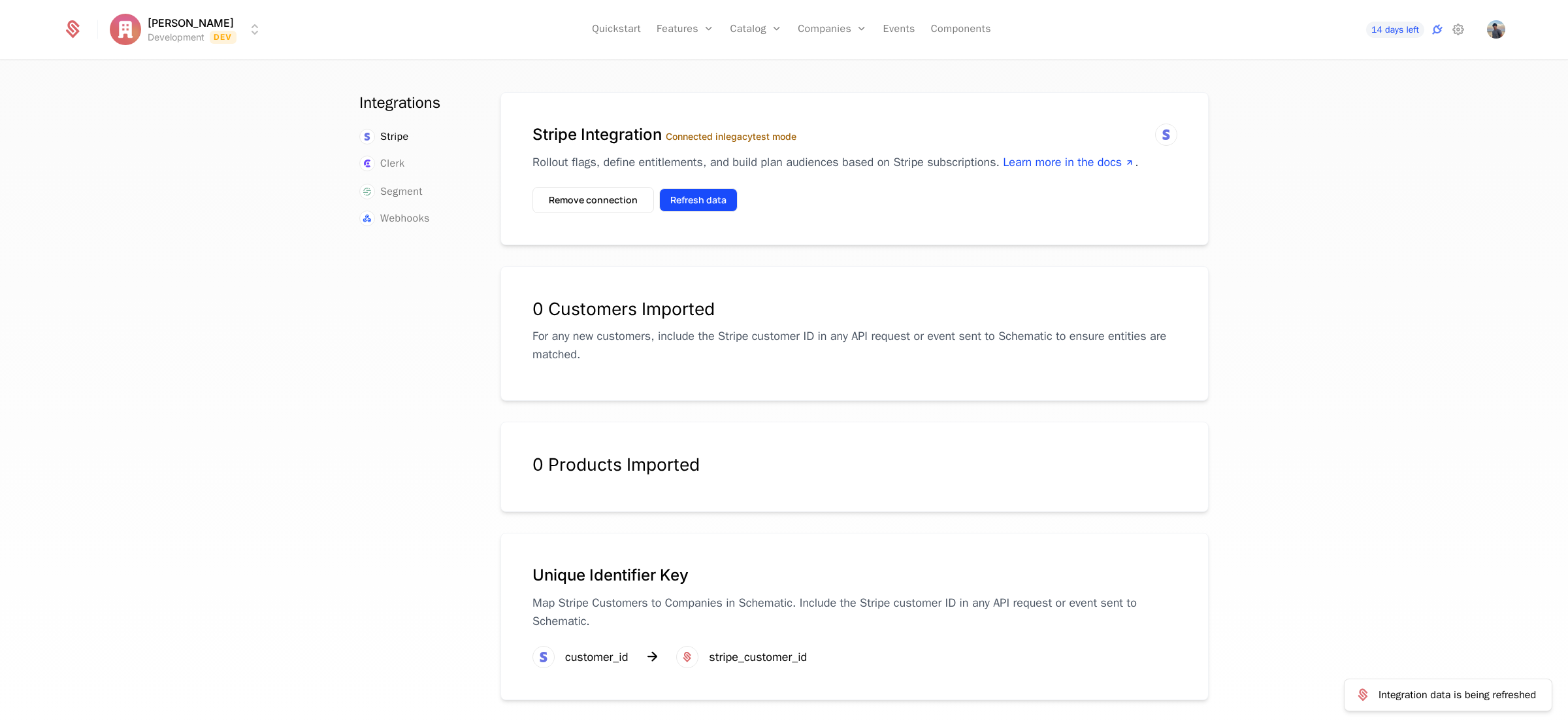 click on "Refresh data" at bounding box center (698, 200) 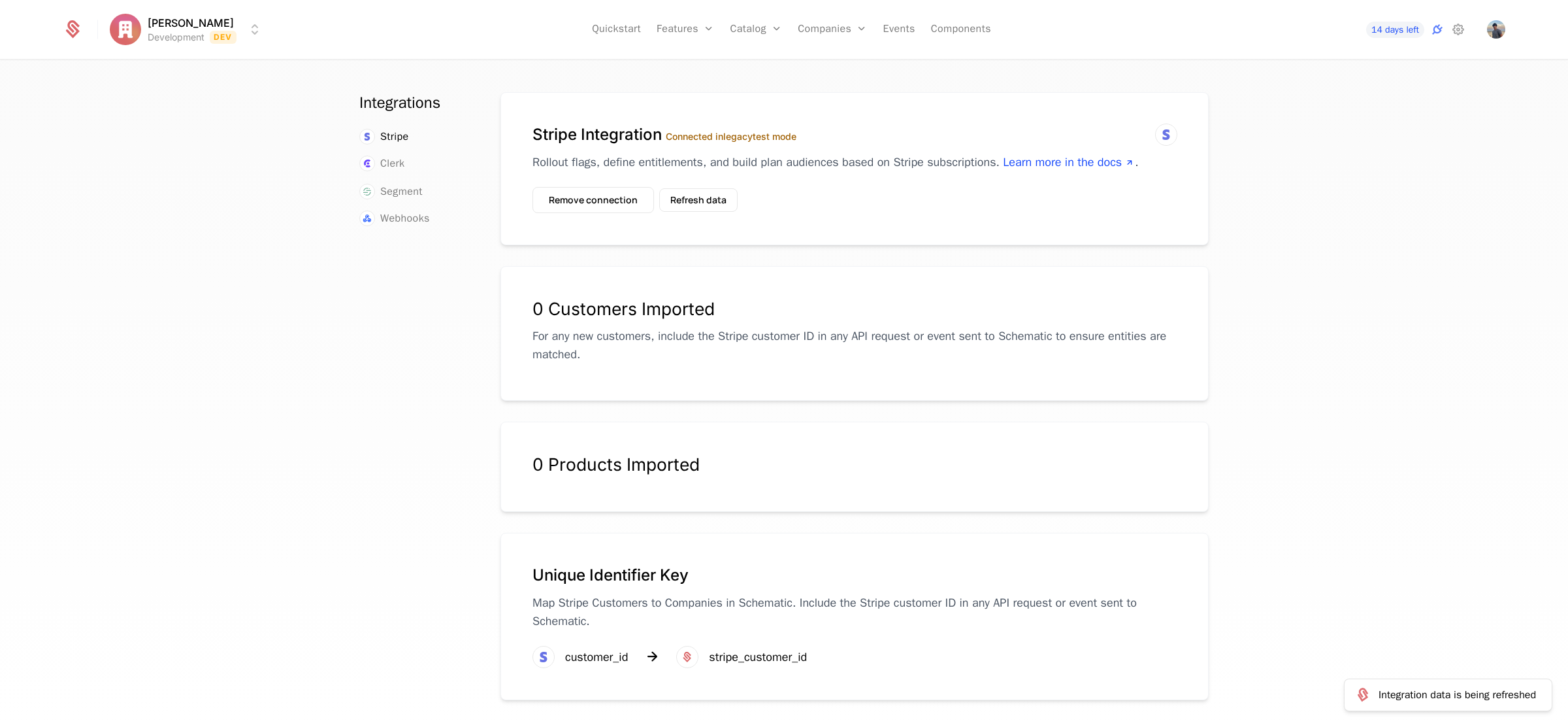 scroll, scrollTop: 30, scrollLeft: 0, axis: vertical 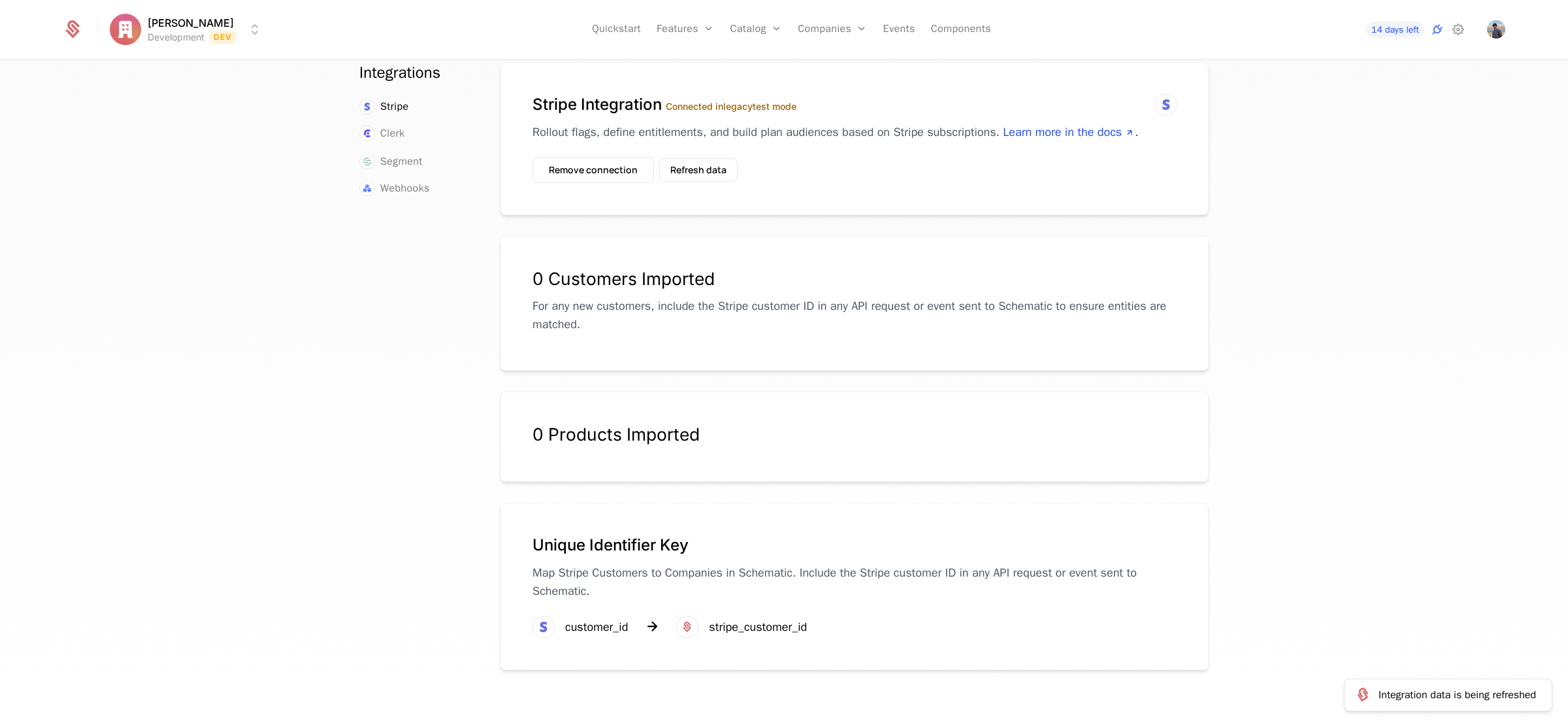click on "customer_id" at bounding box center (596, 627) 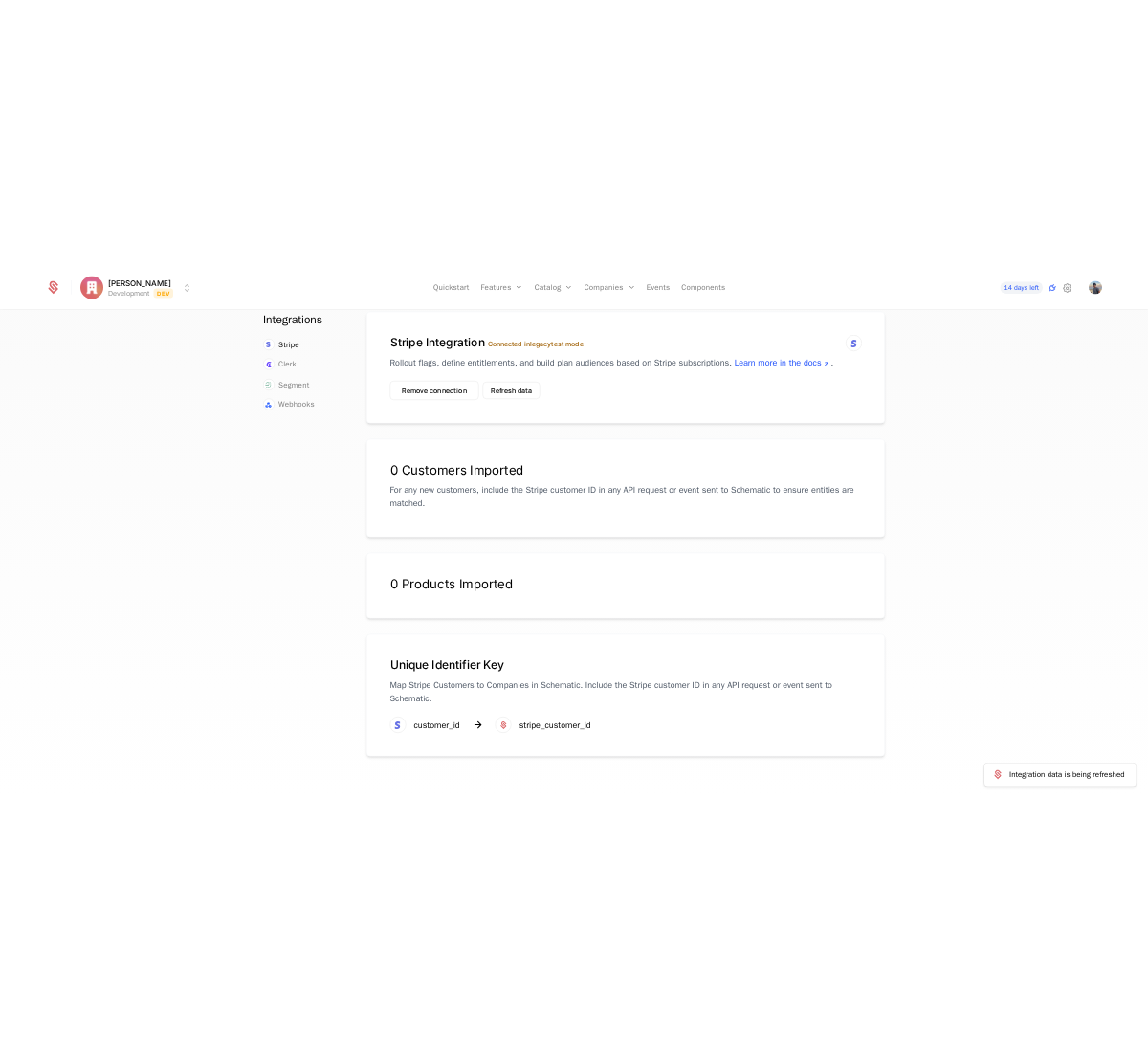 scroll, scrollTop: 0, scrollLeft: 0, axis: both 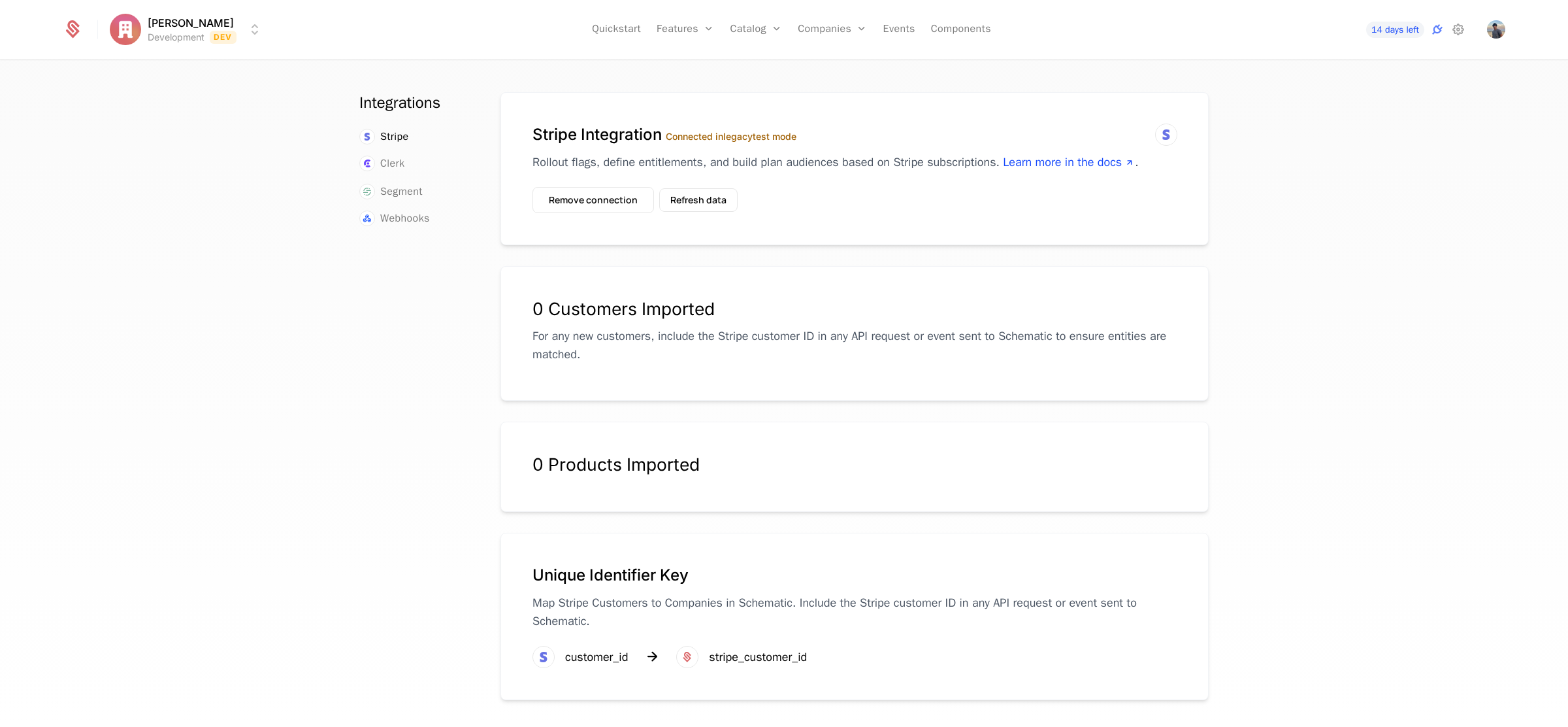 click on "Integrations Stripe Clerk Segment Webhooks Stripe Integration   Connected in  legacy  test mode    Rollout flags, define entitlements, and build plan audiences based on Stripe subscriptions.   Learn more in the docs . Remove connection Refresh data 0 Customers Imported     For any new customers, include the Stripe customer ID in any API request or event sent to Schematic to ensure entities are matched.  0 Products Imported     Unique Identifier Key     Map Stripe Customers to Companies in Schematic. Include the Stripe customer ID in any API request or event sent to Schematic. customer_id stripe_customer_id" at bounding box center [784, 397] 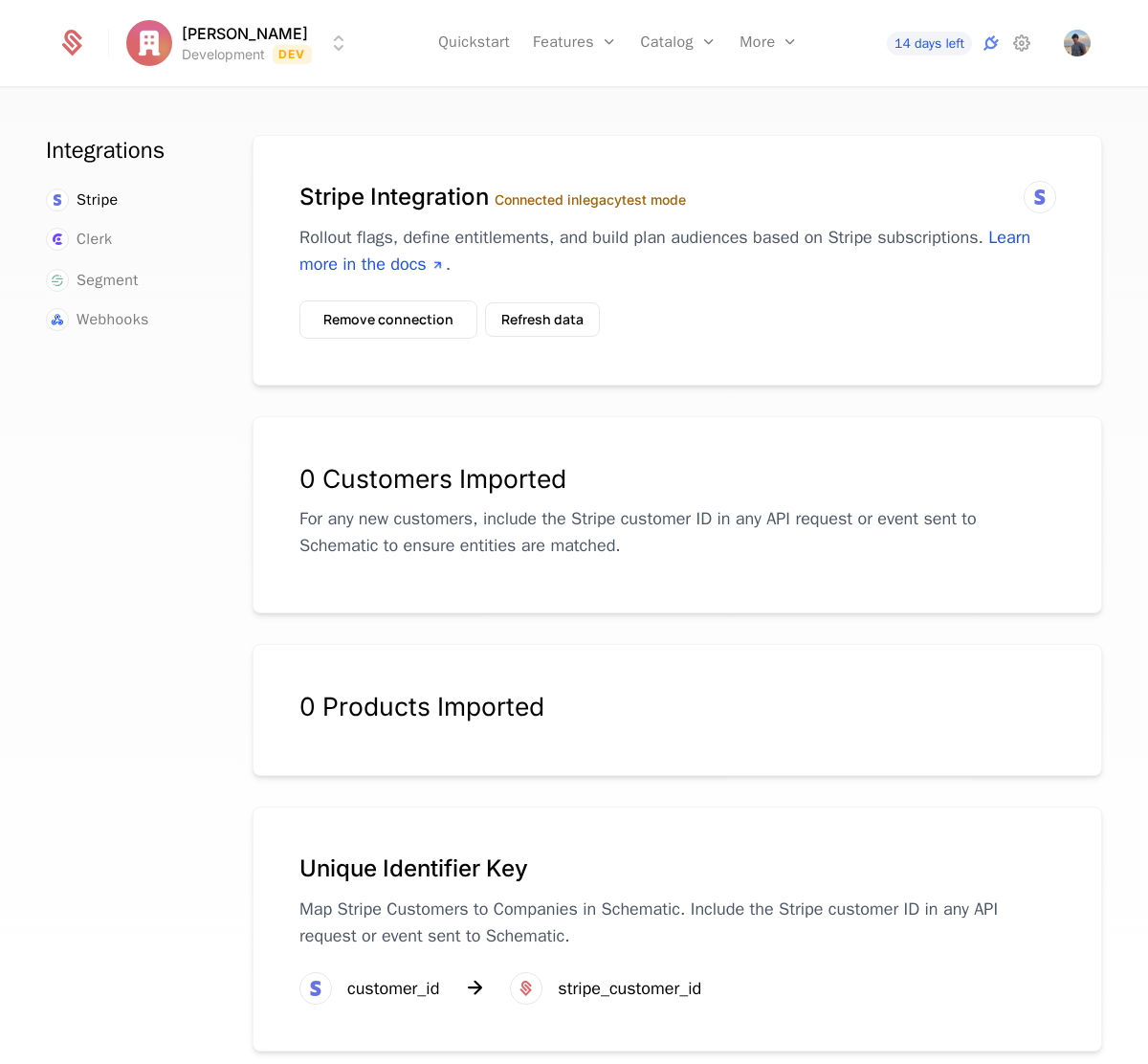 click on "Tiago Sousa Development Dev Quickstart Features Features Flags Catalog Plans Add Ons Configuration More Companies Events Components 14 days left Integrations Stripe Clerk Segment Webhooks Stripe Integration   Connected in  legacy  test mode    Rollout flags, define entitlements, and build plan audiences based on Stripe subscriptions.   Learn more in the docs . Remove connection Refresh data 0 Customers Imported     For any new customers, include the Stripe customer ID in any API request or event sent to Schematic to ensure entities are matched.  0 Products Imported     Unique Identifier Key     Map Stripe Customers to Companies in Schematic. Include the Stripe customer ID in any API request or event sent to Schematic. customer_id stripe_customer_id
Best Viewed on Desktop You're currently viewing this on a  mobile device . For the best experience,   we recommend using a desktop or larger screens , as the application isn't fully optimized for smaller resolutions just yet. Got it" at bounding box center [574, 532] 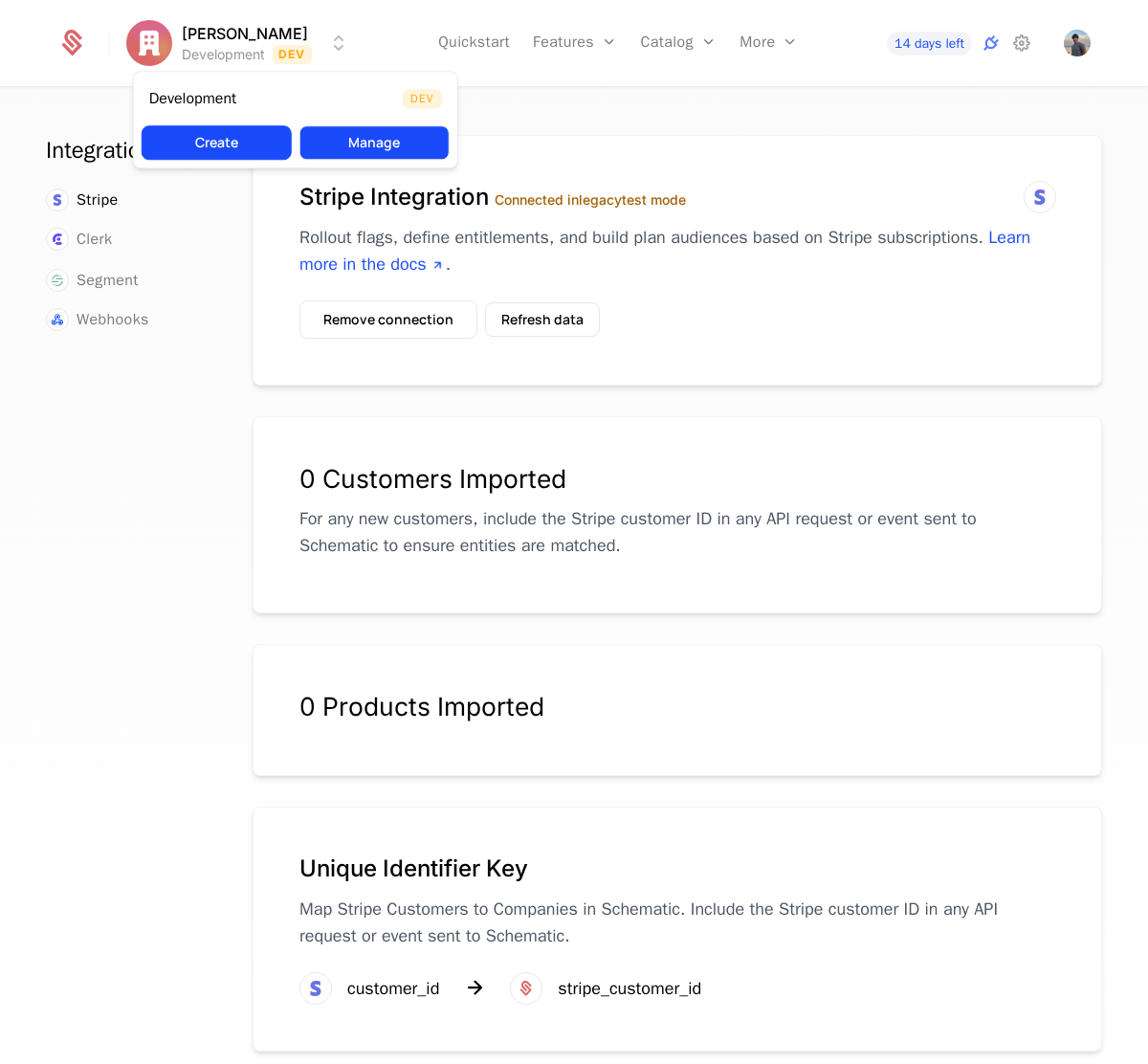 click on "Manage" at bounding box center [374, 143] 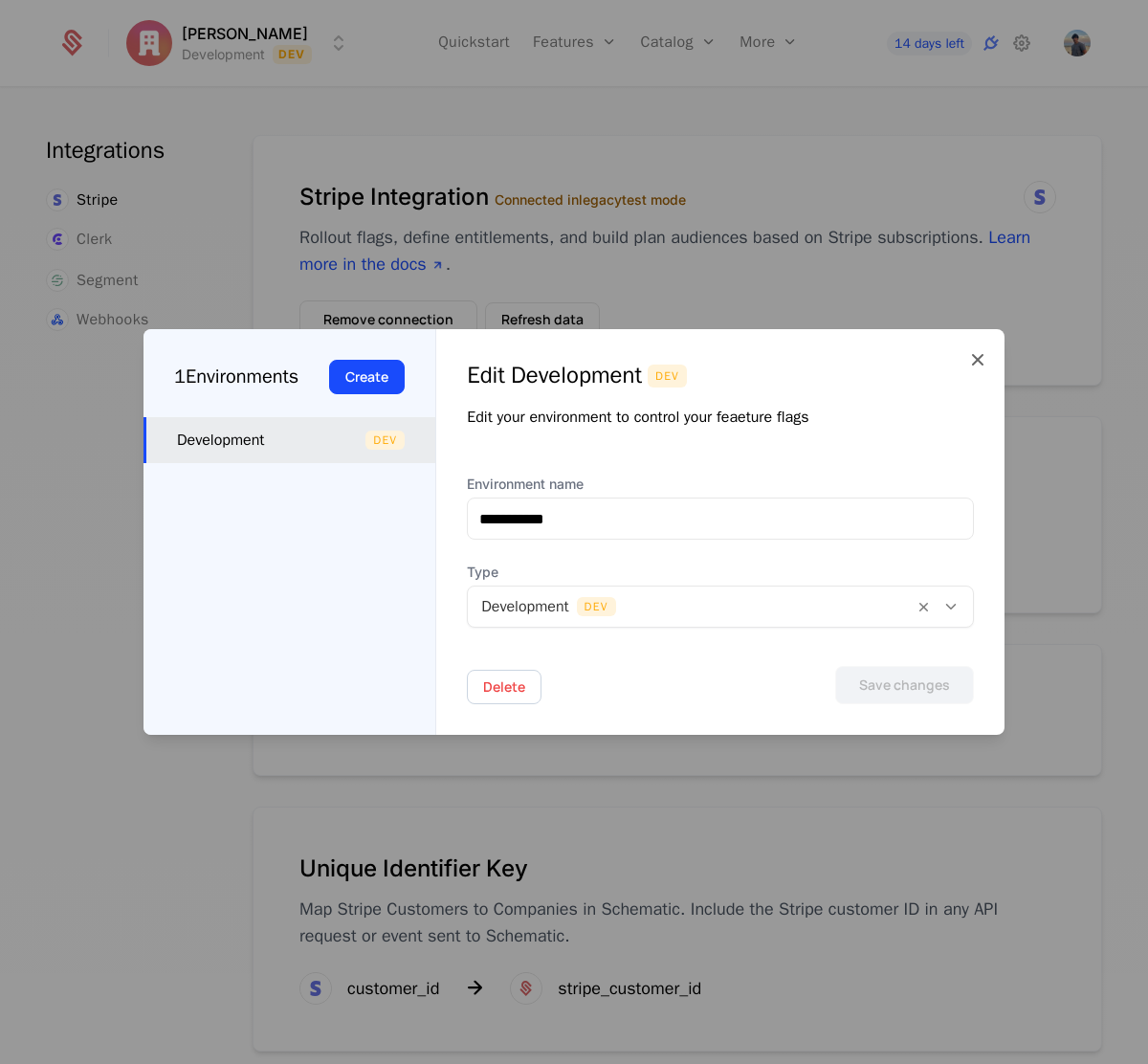 click at bounding box center (691, 607) 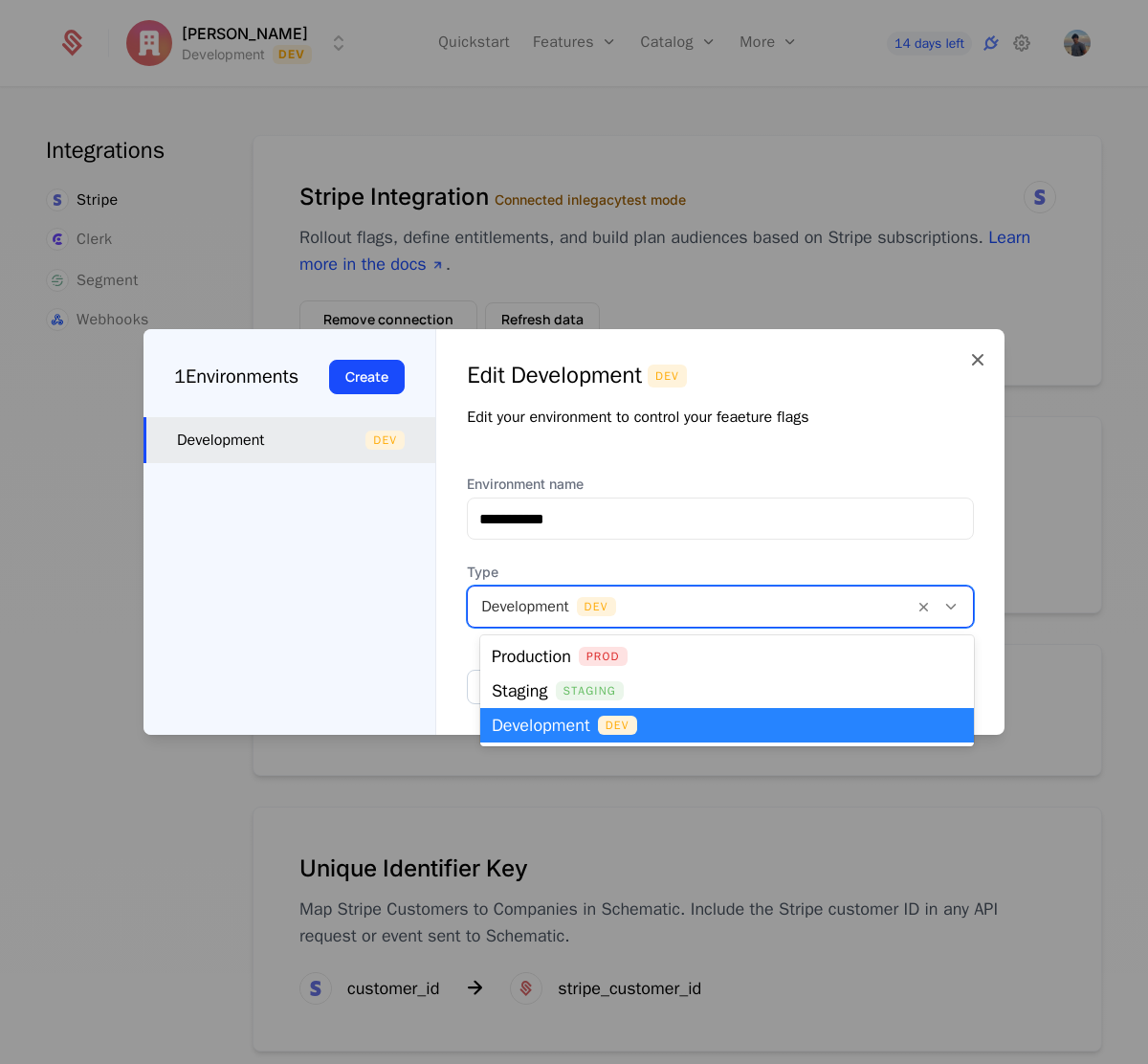 click at bounding box center [691, 607] 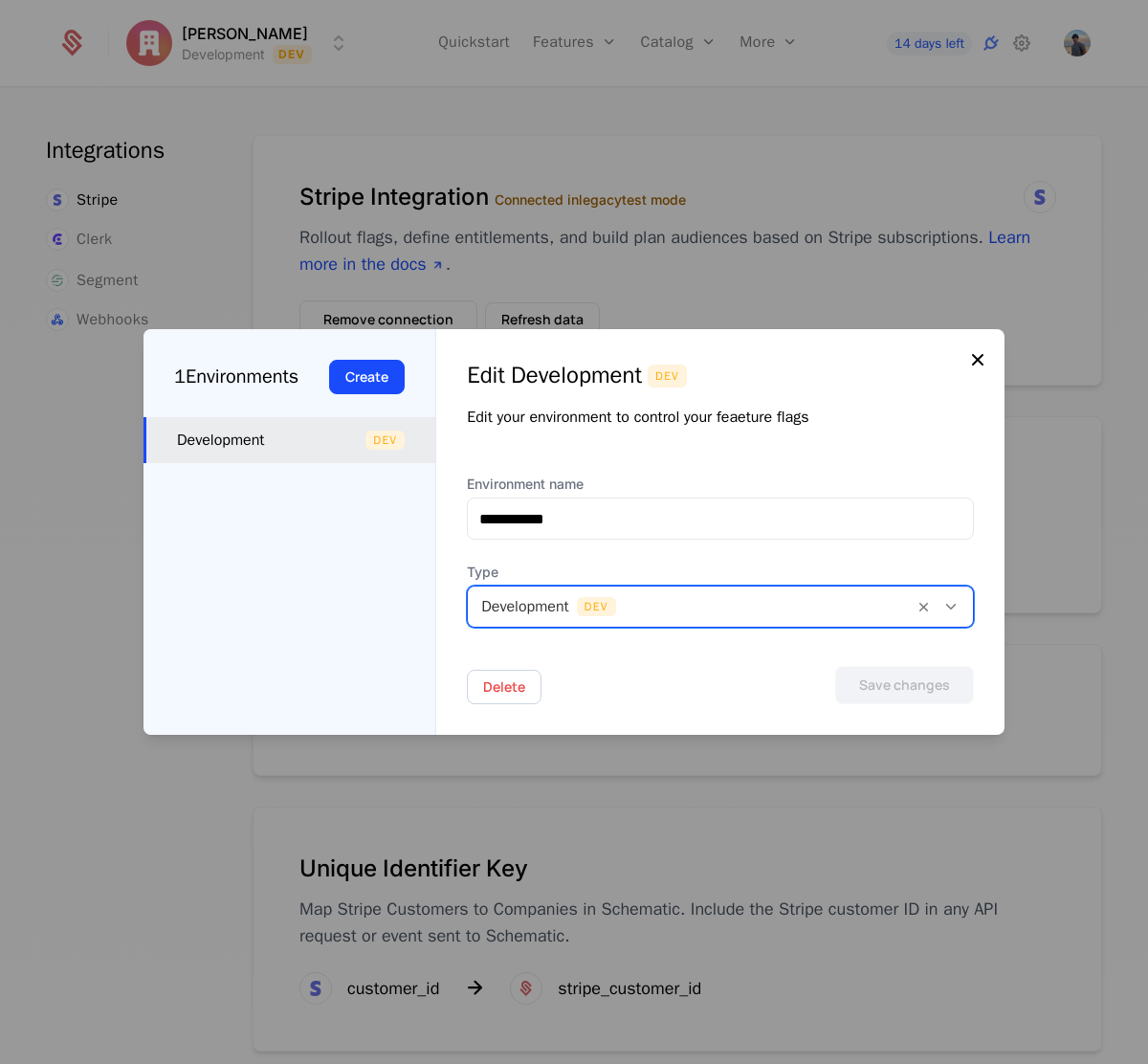 click at bounding box center [978, 360] 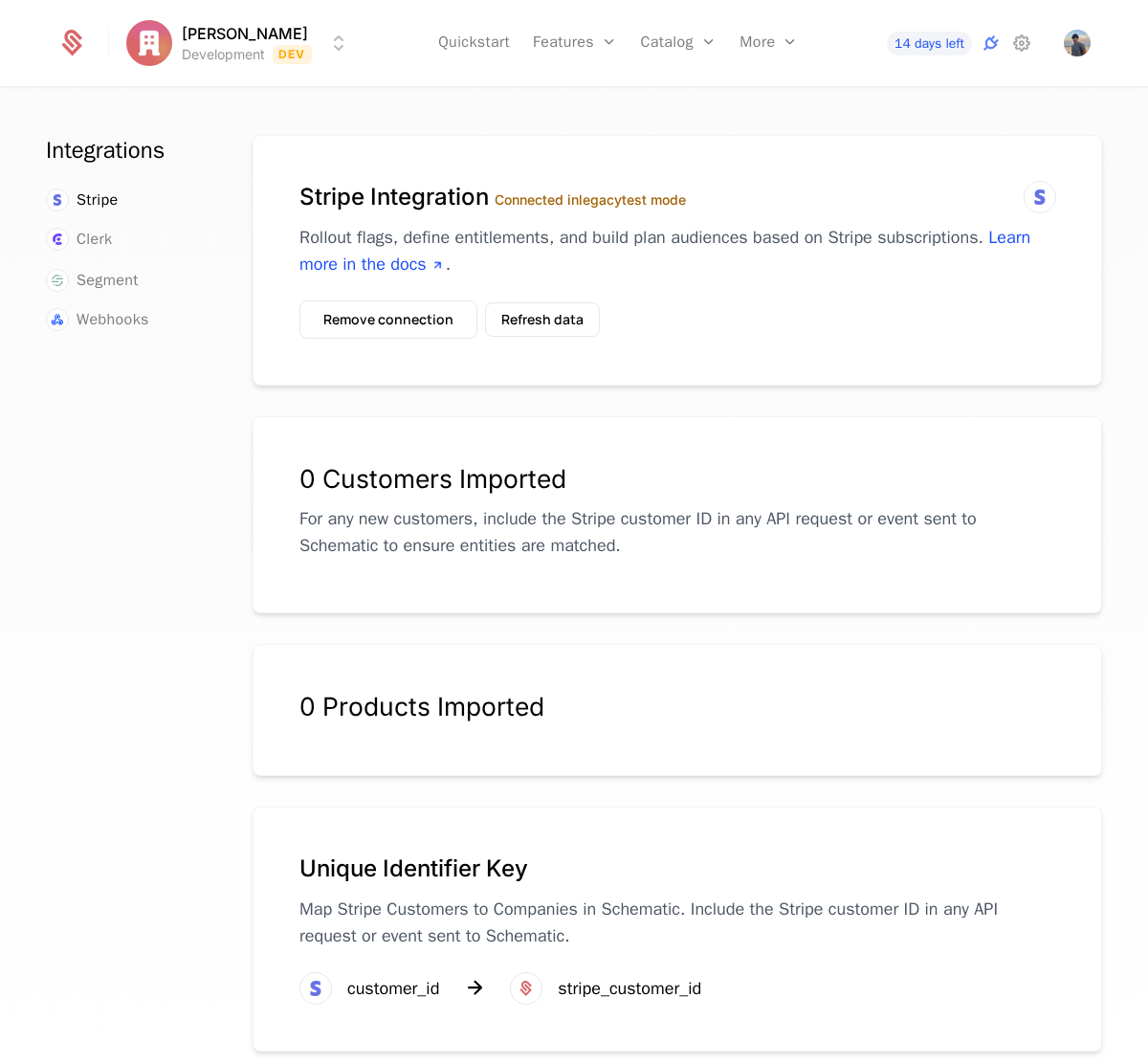 click on "Tiago Sousa Development Dev Quickstart Features Features Flags Catalog Plans Add Ons Configuration More Companies Events Components 14 days left" at bounding box center [574, 43] 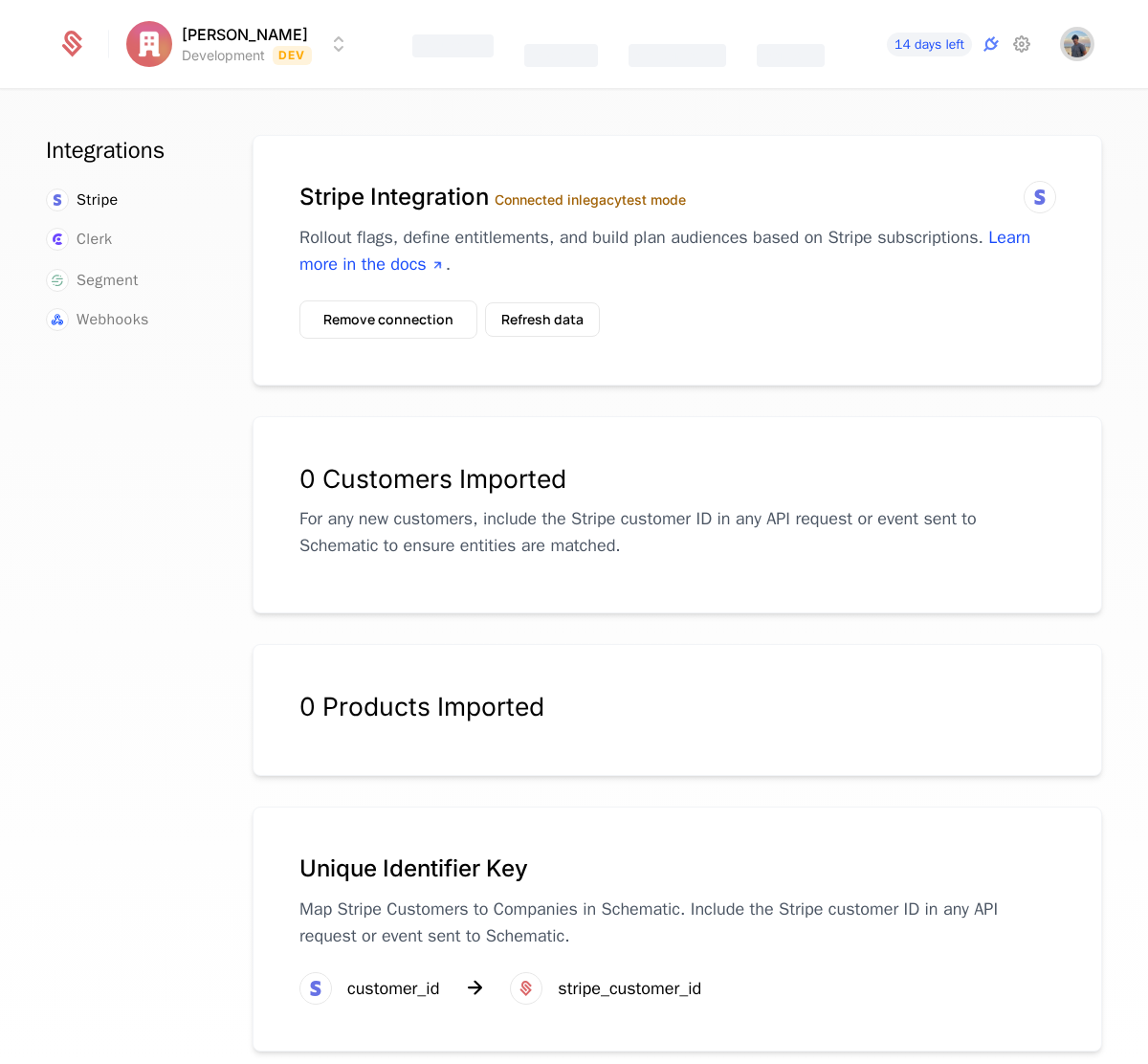 click at bounding box center (1077, 44) 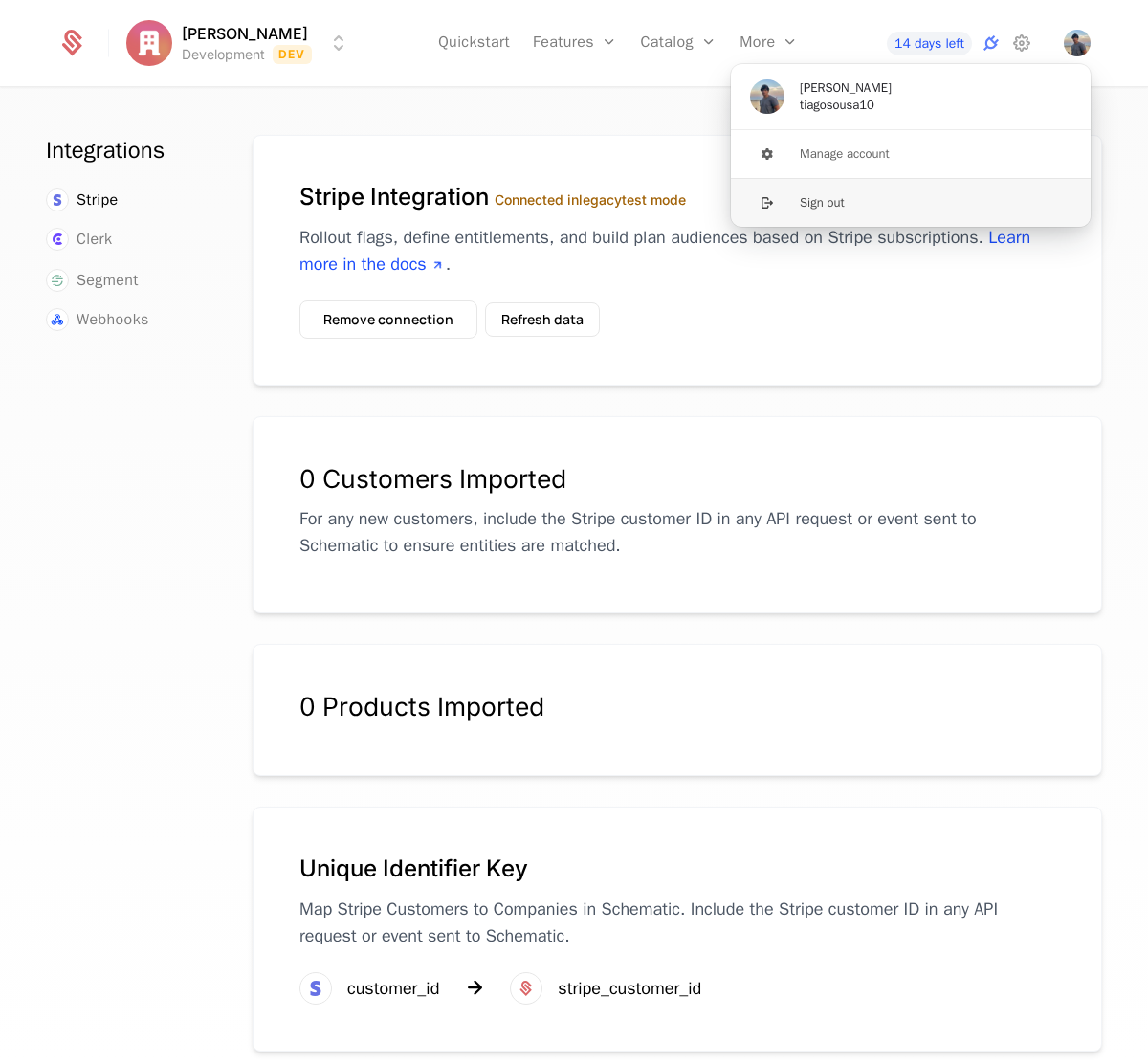 click on "Sign out" at bounding box center [911, 202] 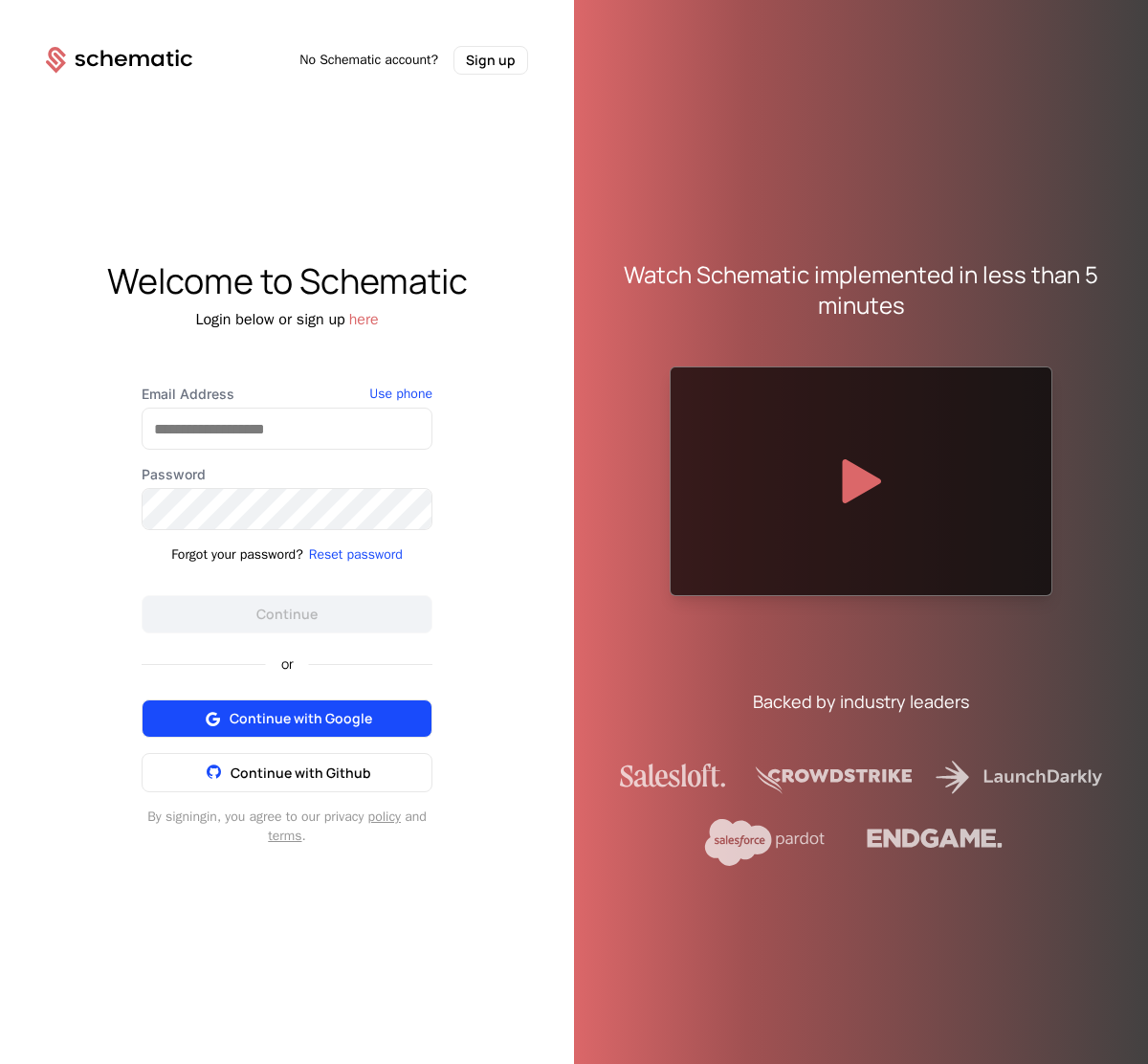 click on "Continue with Google" at bounding box center (300, 719) 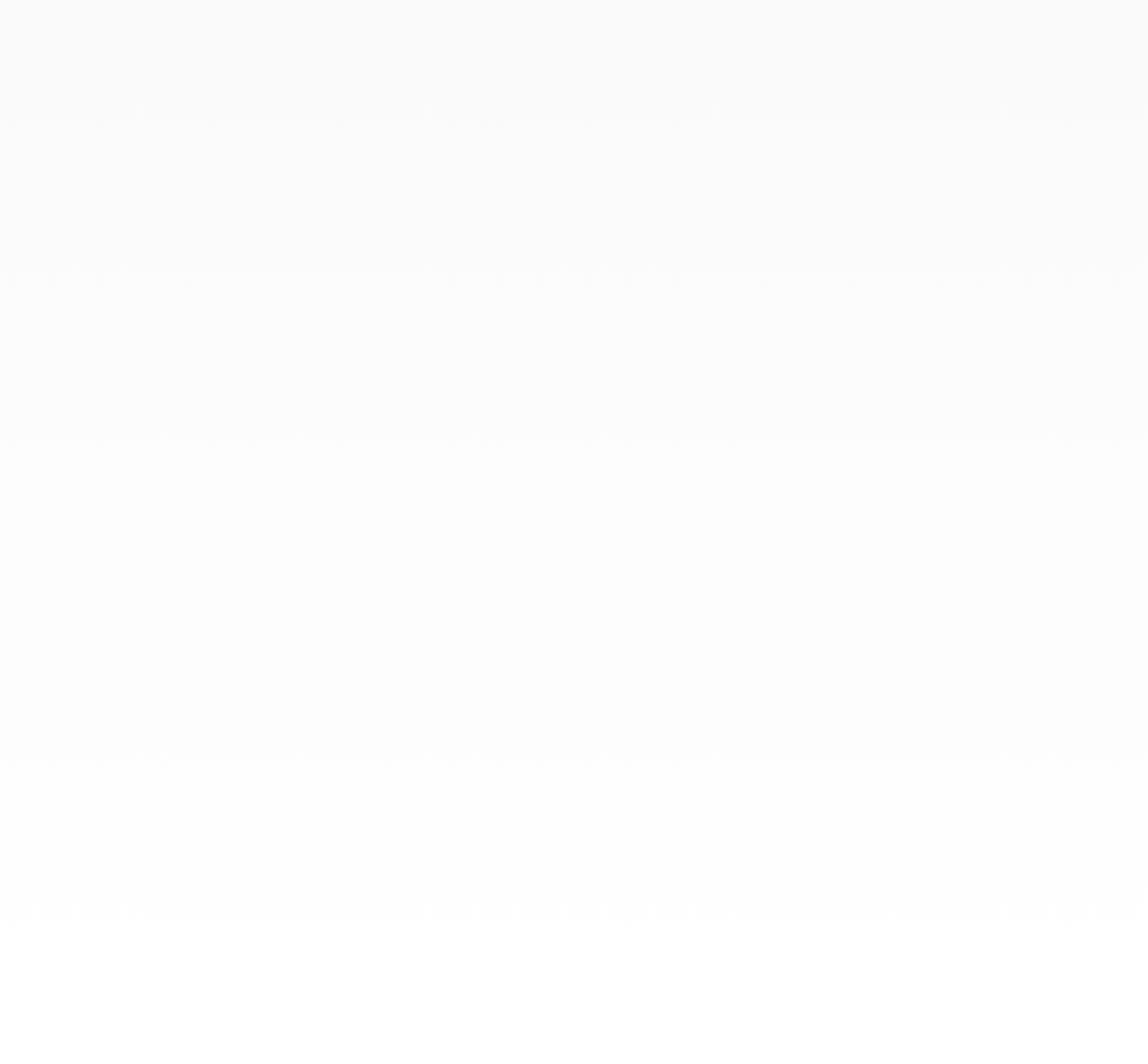 scroll, scrollTop: 0, scrollLeft: 0, axis: both 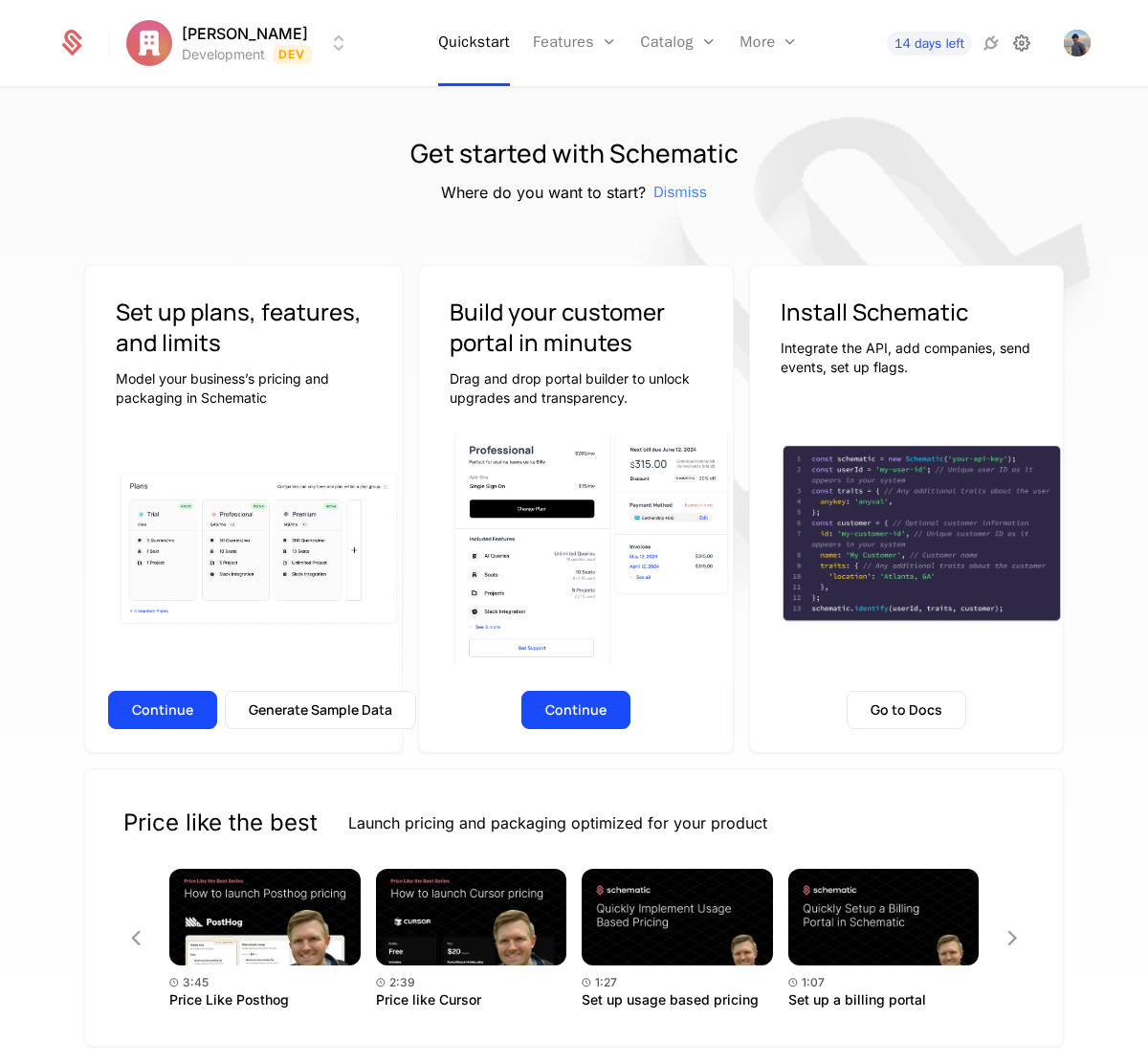 click at bounding box center (1022, 43) 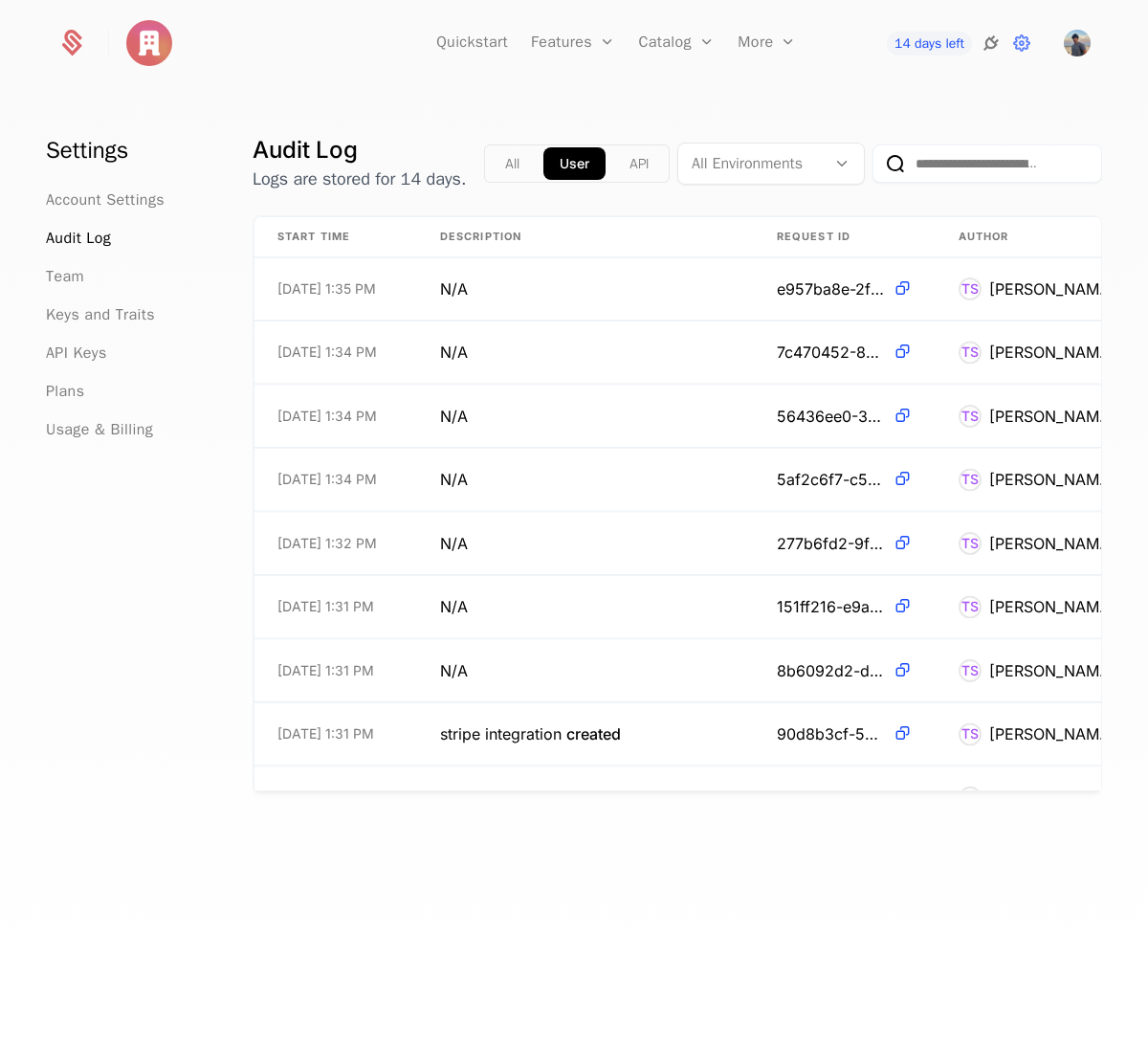 click at bounding box center [991, 43] 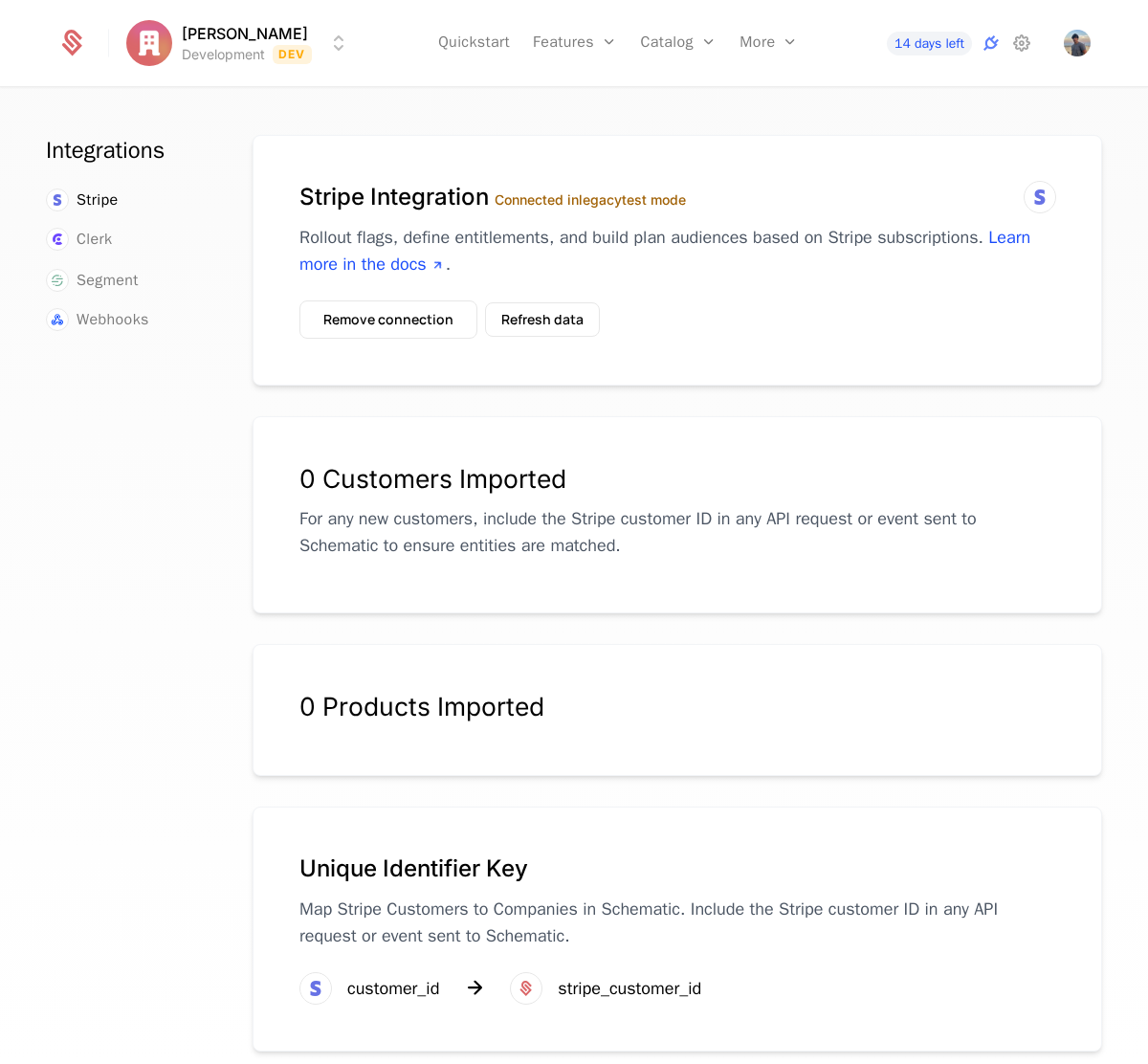 click on "Integrations Stripe Clerk Segment Webhooks Stripe Integration   Connected in  legacy  test mode    Rollout flags, define entitlements, and build plan audiences based on Stripe subscriptions.   Learn more in the docs . Remove connection Refresh data 0 Customers Imported     For any new customers, include the Stripe customer ID in any API request or event sent to Schematic to ensure entities are matched.  0 Products Imported     Unique Identifier Key     Map Stripe Customers to Companies in Schematic. Include the Stripe customer ID in any API request or event sent to Schematic. customer_id stripe_customer_id" at bounding box center [574, 582] 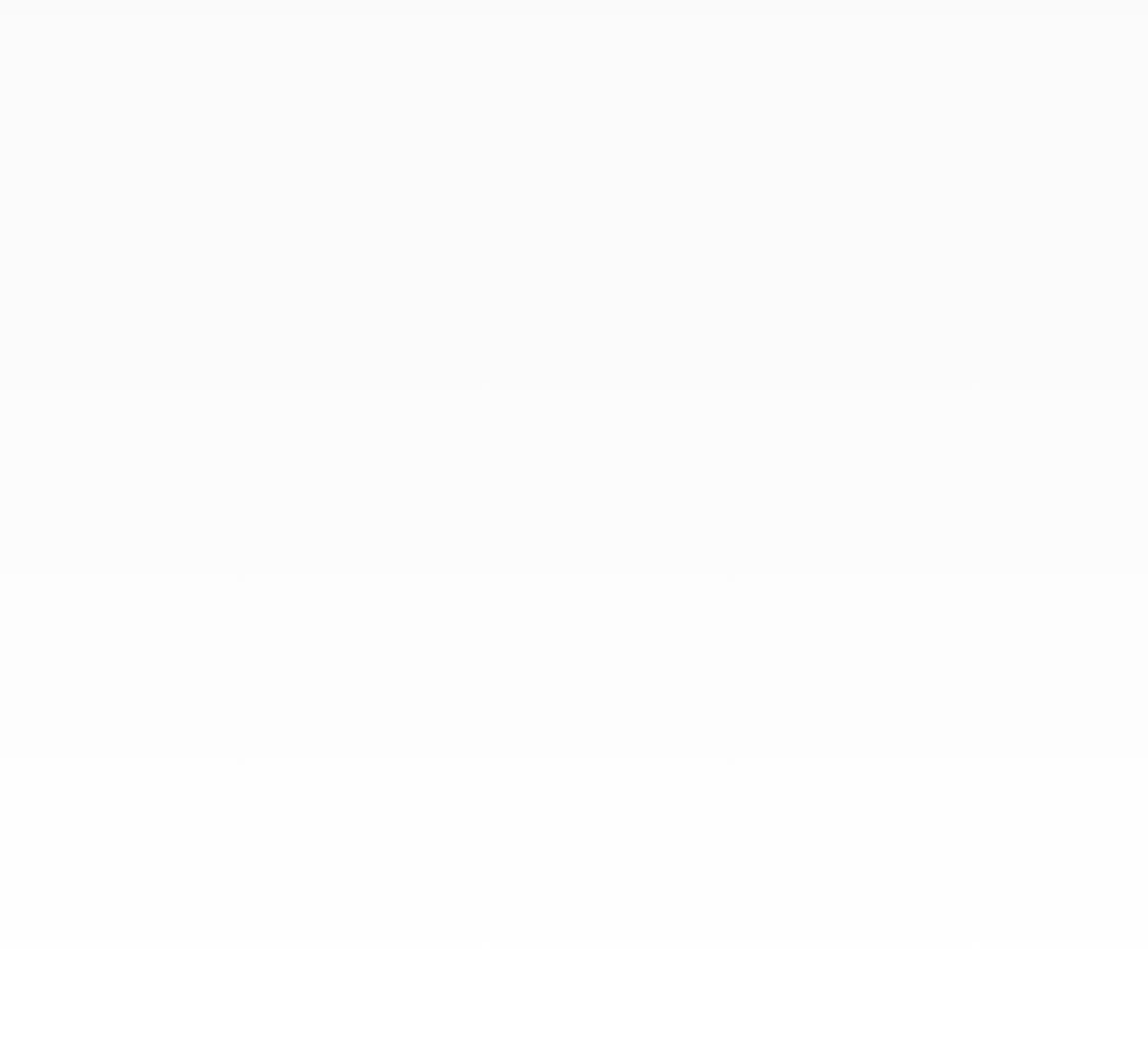 scroll, scrollTop: 0, scrollLeft: 0, axis: both 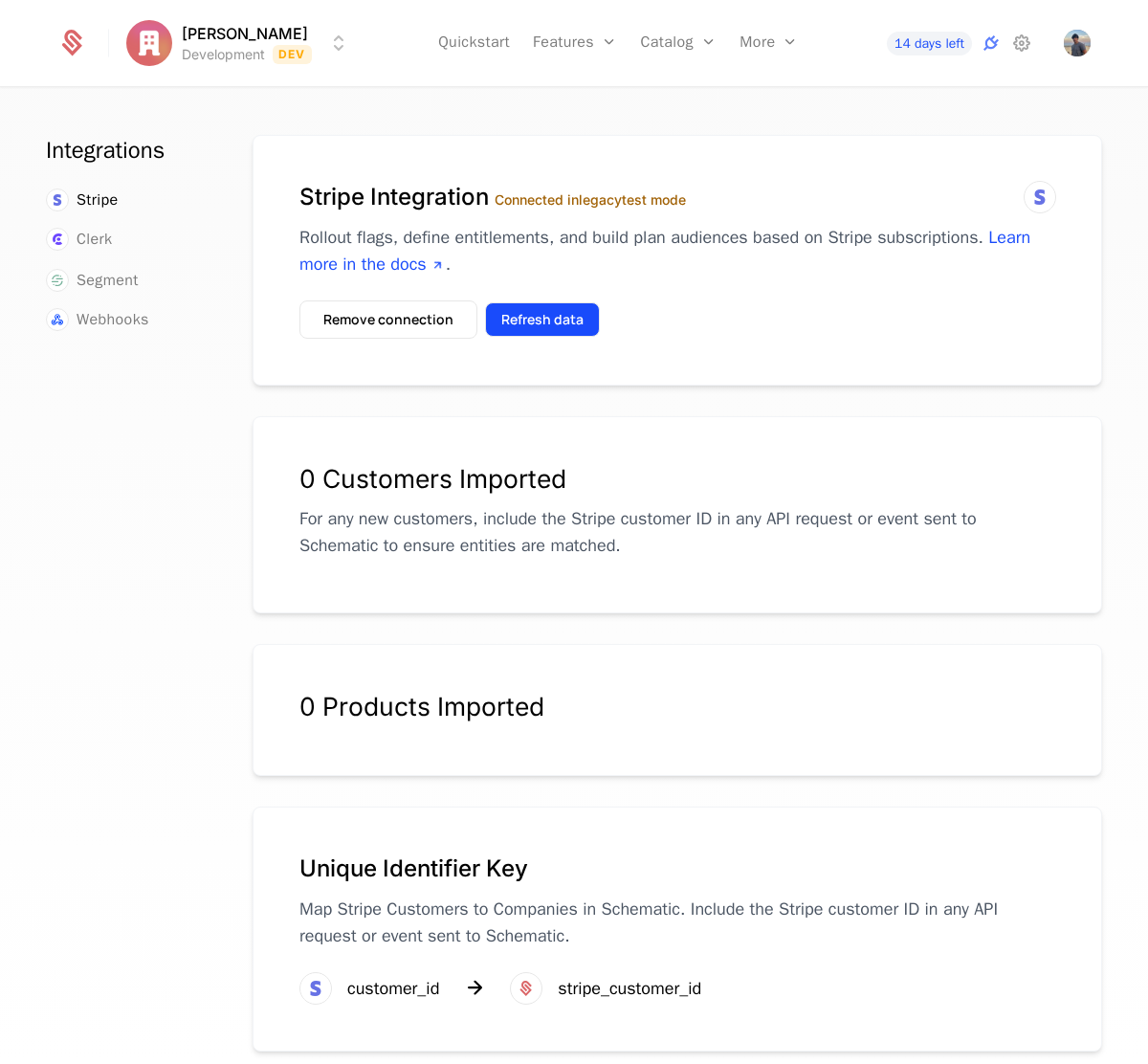 click on "Refresh data" at bounding box center [542, 320] 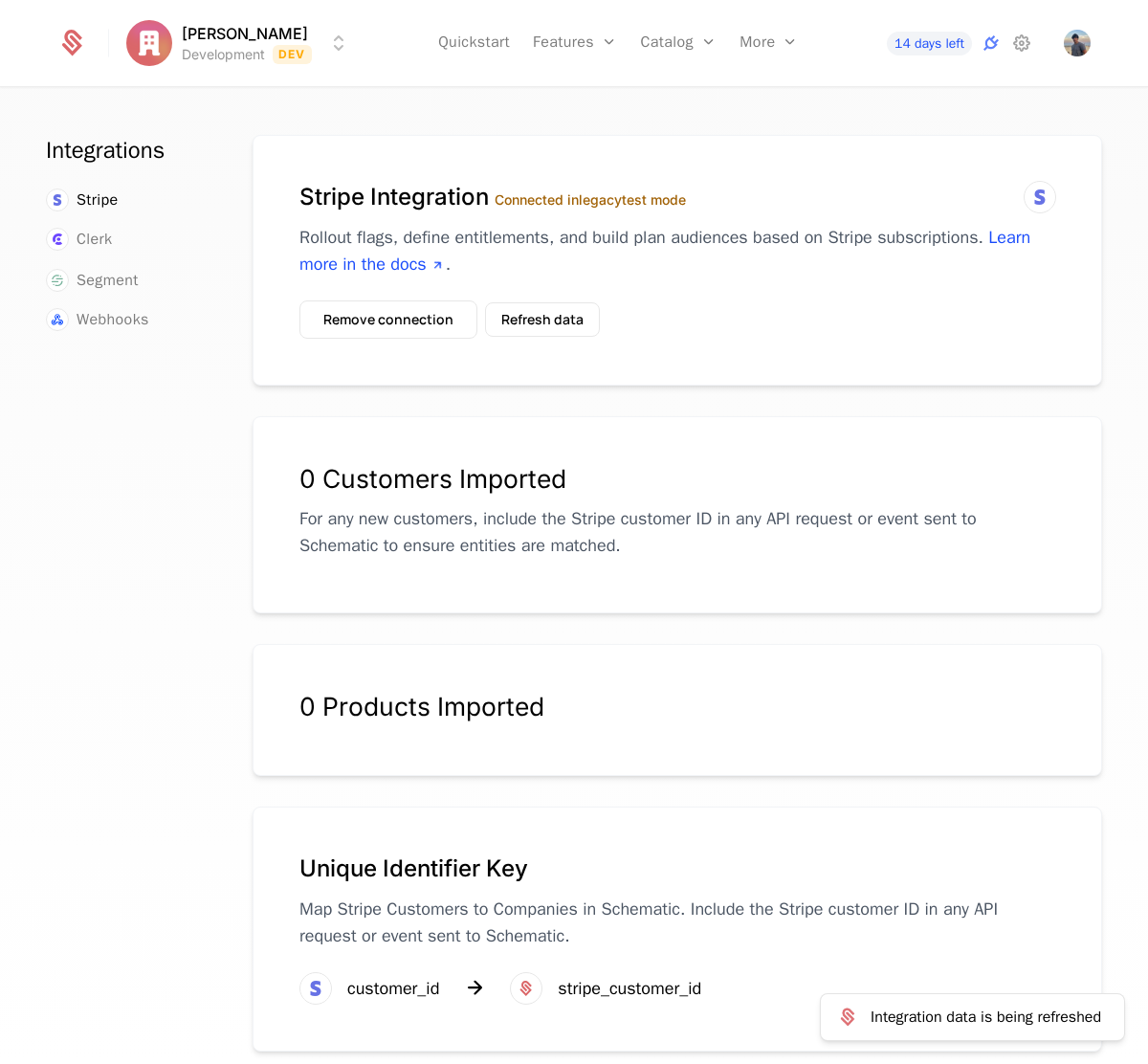 click on "Integrations Stripe Clerk Segment Webhooks Stripe Integration   Connected in  legacy  test mode    Rollout flags, define entitlements, and build plan audiences based on Stripe subscriptions.   Learn more in the docs . Remove connection Refresh data Integration data is being refreshed 0 Customers Imported     For any new customers, include the Stripe customer ID in any API request or event sent to Schematic to ensure entities are matched.  0 Products Imported     Unique Identifier Key     Map Stripe Customers to Companies in Schematic. Include the Stripe customer ID in any API request or event sent to Schematic. customer_id stripe_customer_id" at bounding box center [574, 582] 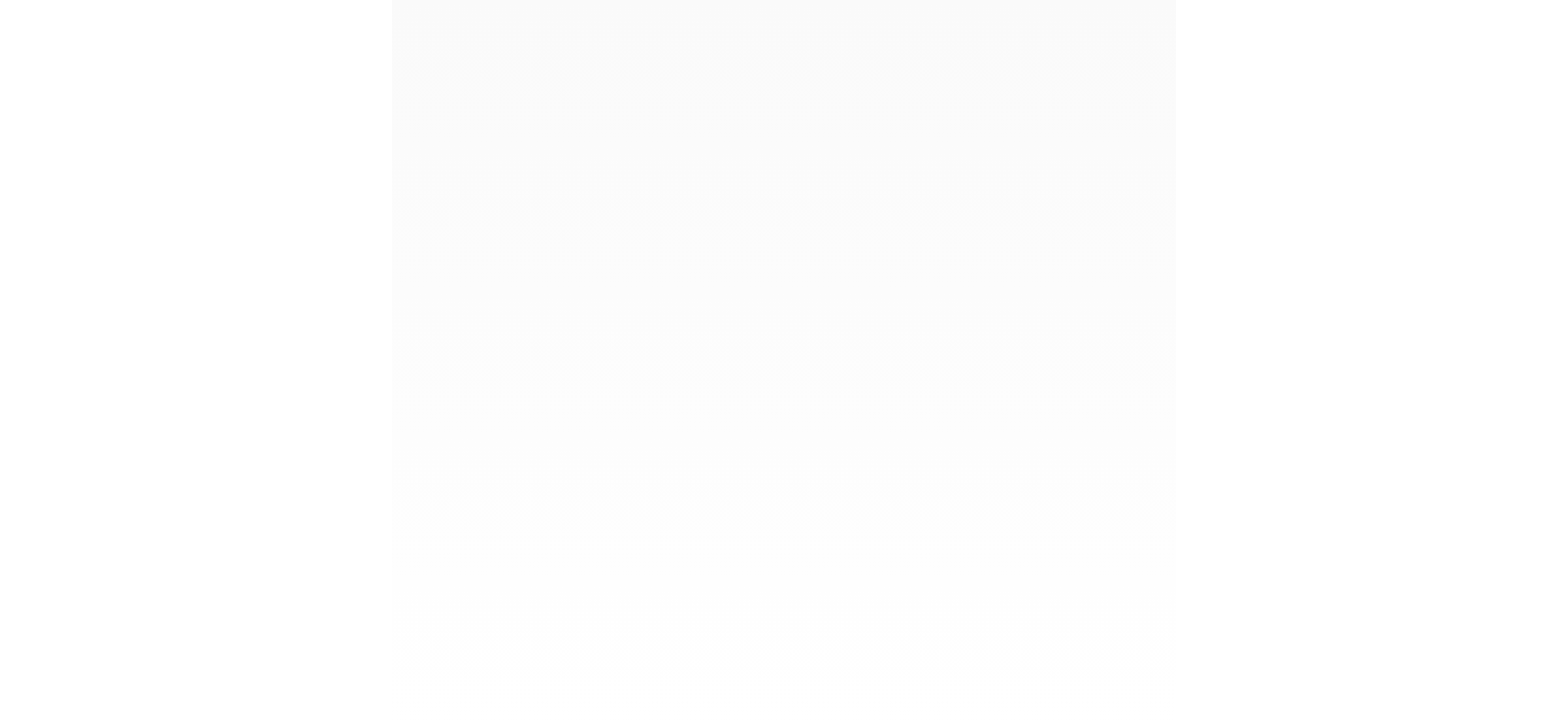 scroll, scrollTop: 0, scrollLeft: 0, axis: both 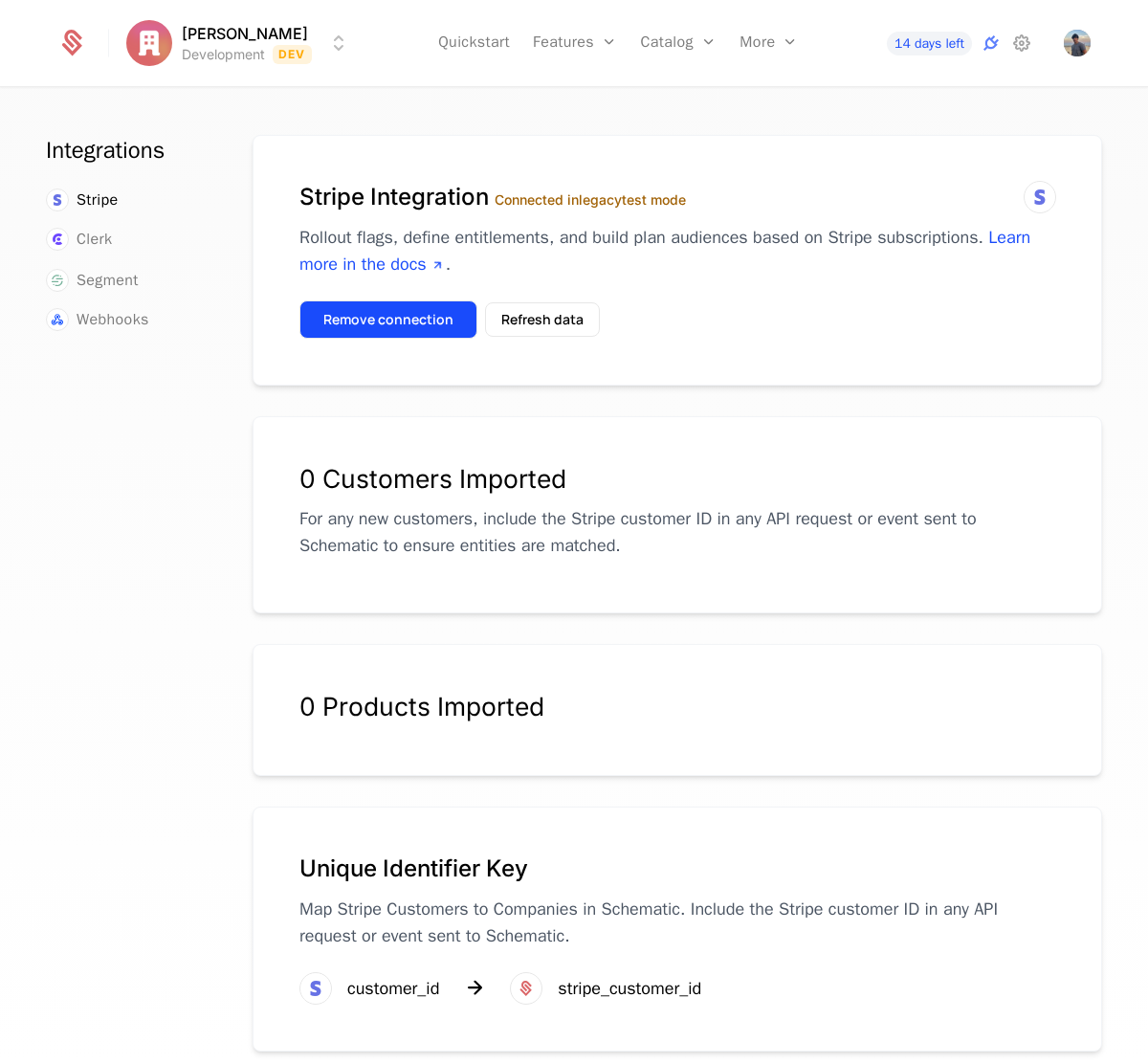 click on "Remove connection" at bounding box center [388, 320] 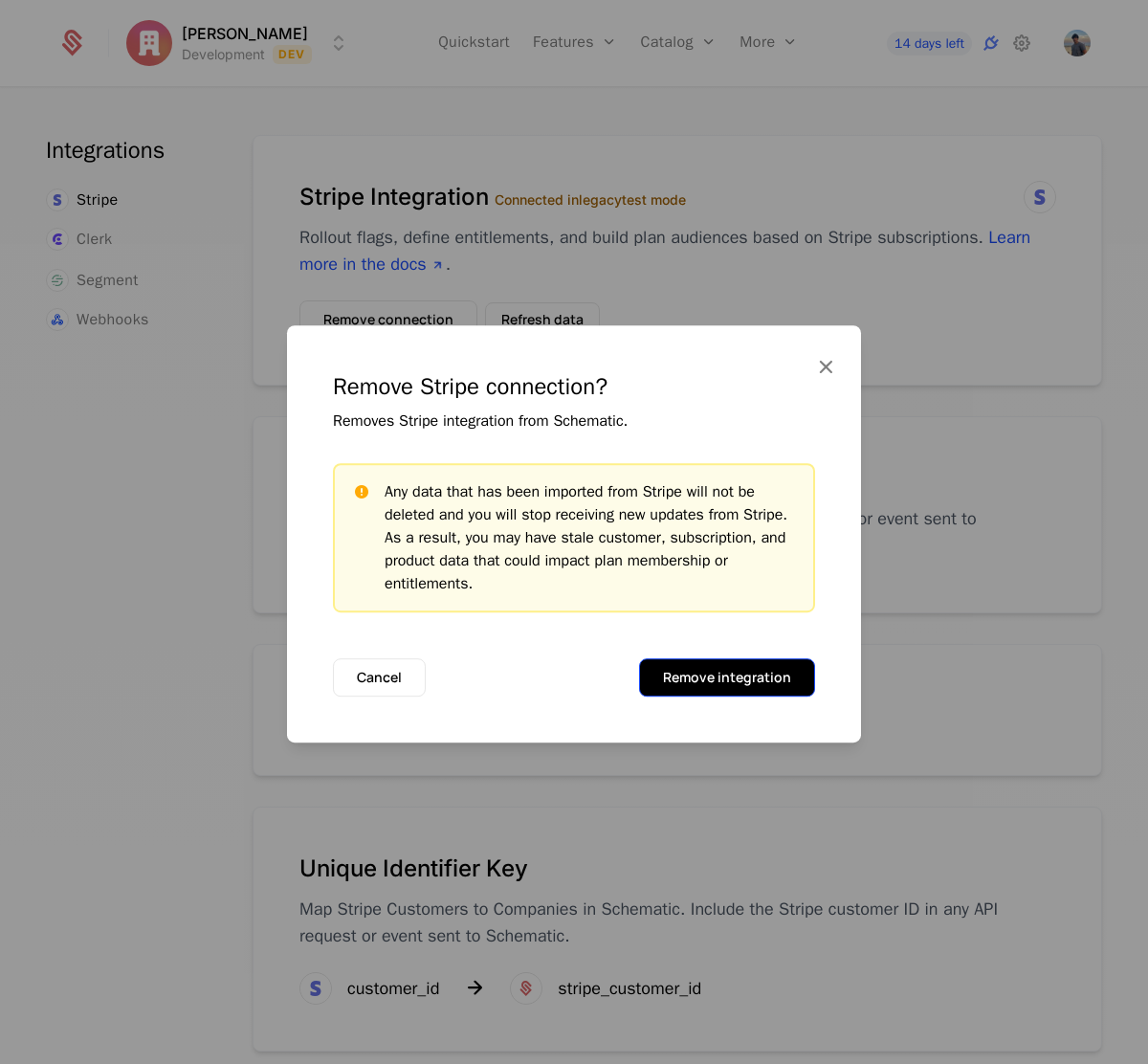 click on "Remove integration" at bounding box center (727, 677) 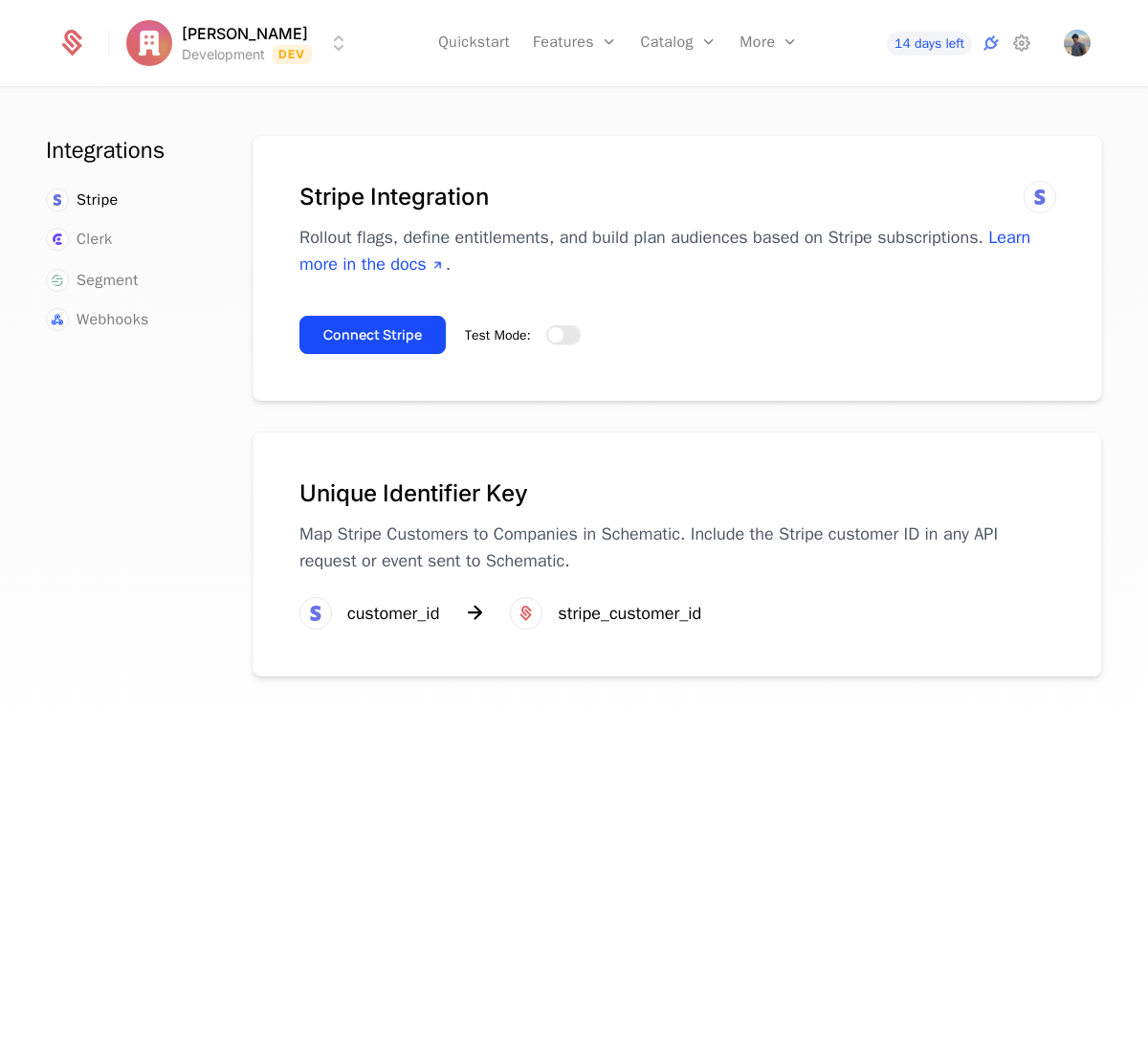 click at bounding box center (556, 335) 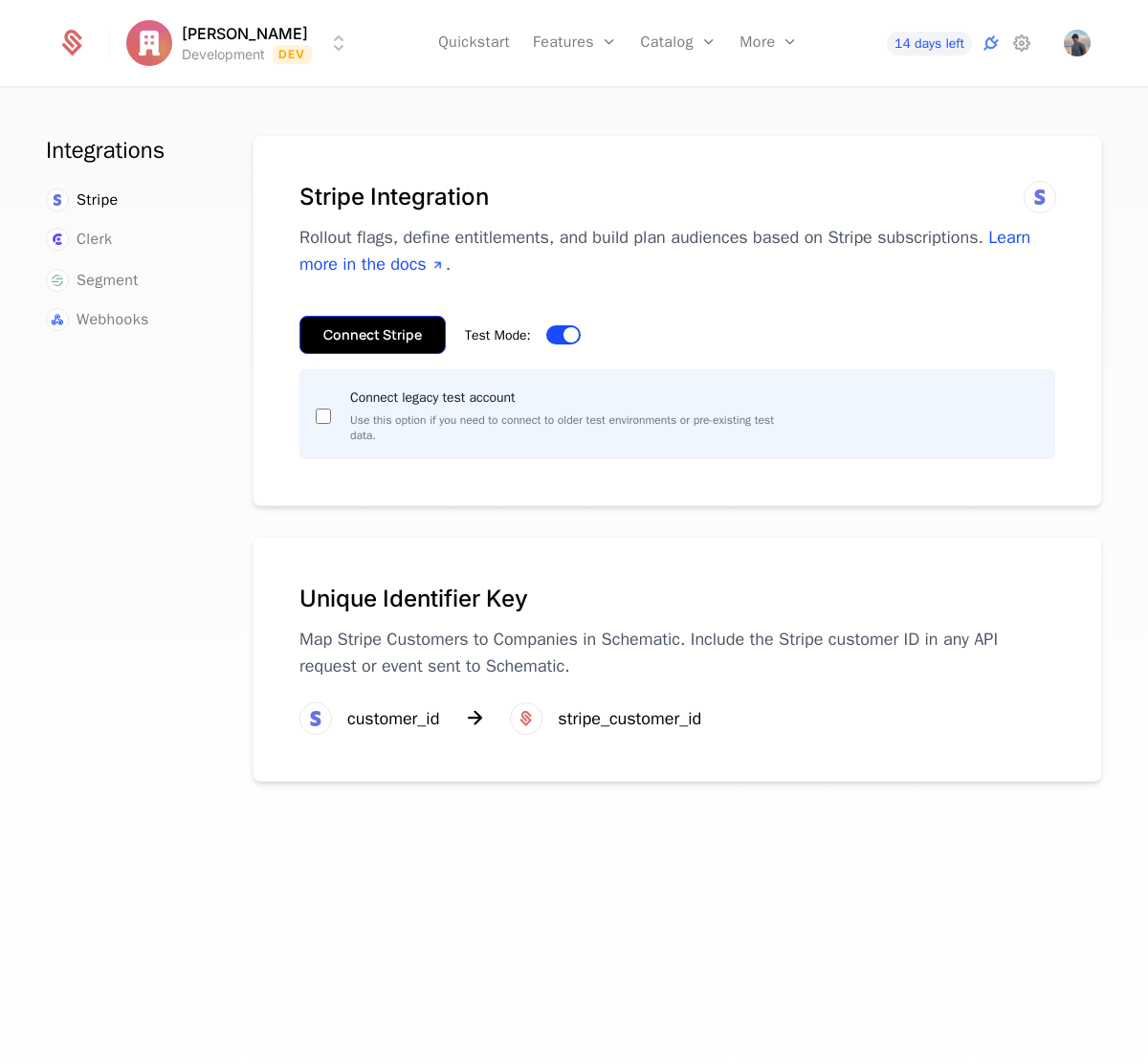 click on "Connect Stripe" at bounding box center (372, 335) 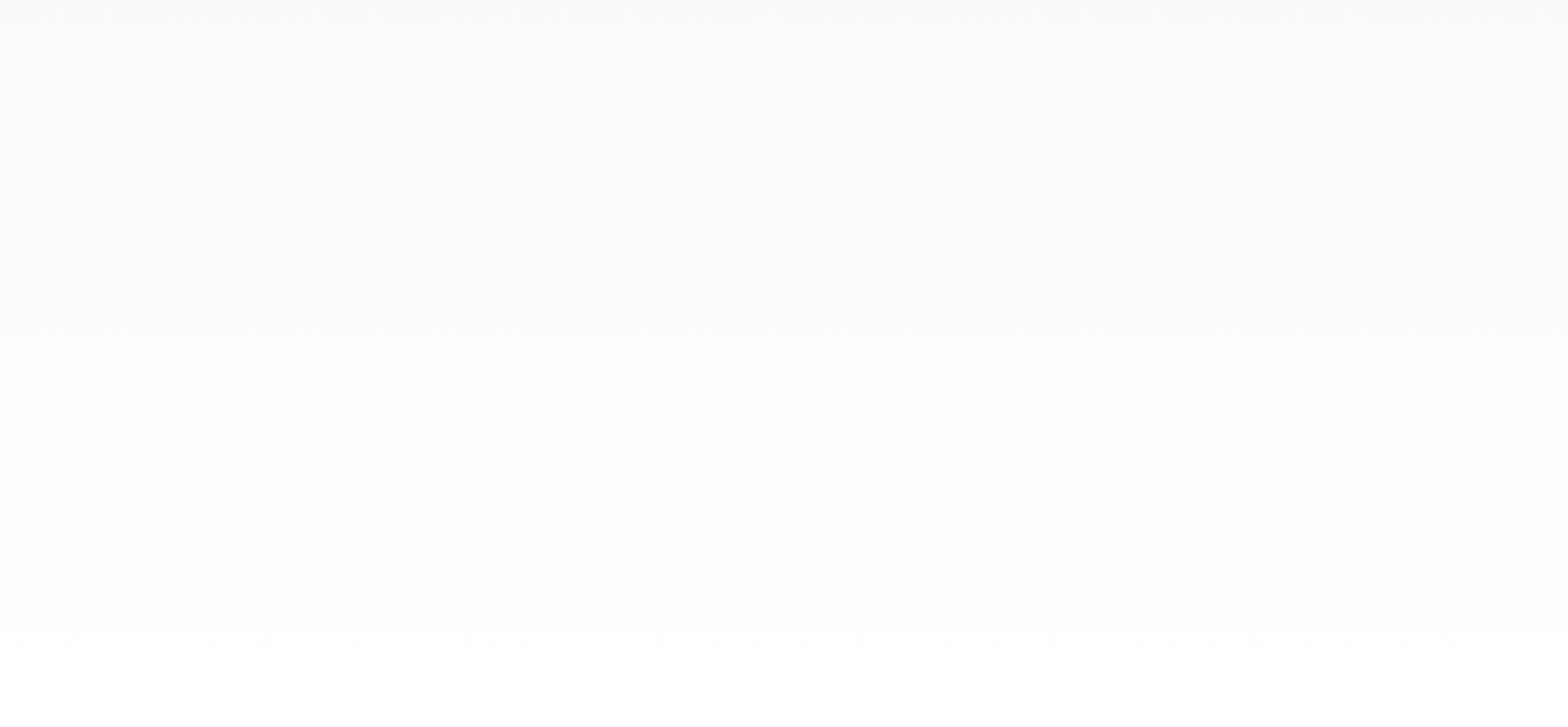 scroll, scrollTop: 0, scrollLeft: 0, axis: both 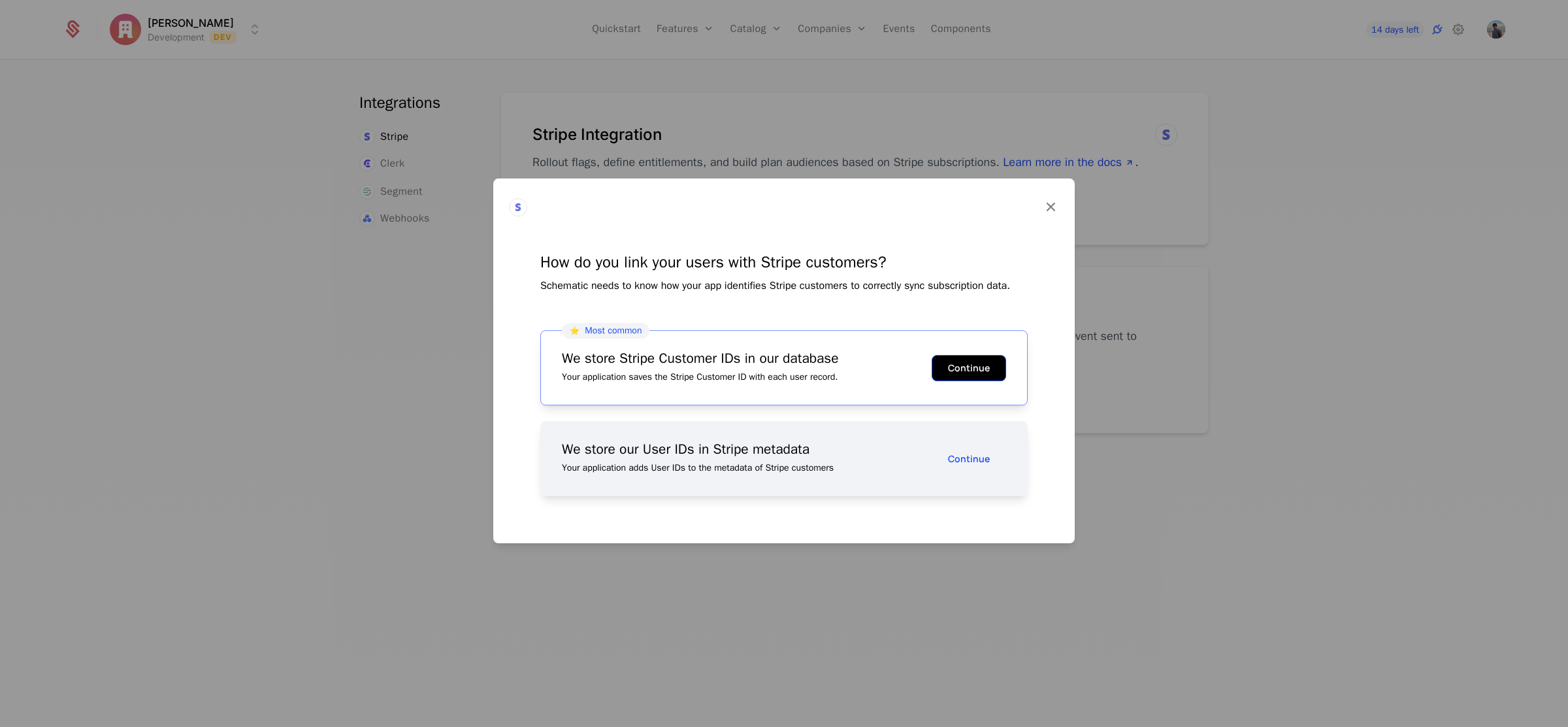 click on "Continue" at bounding box center (969, 368) 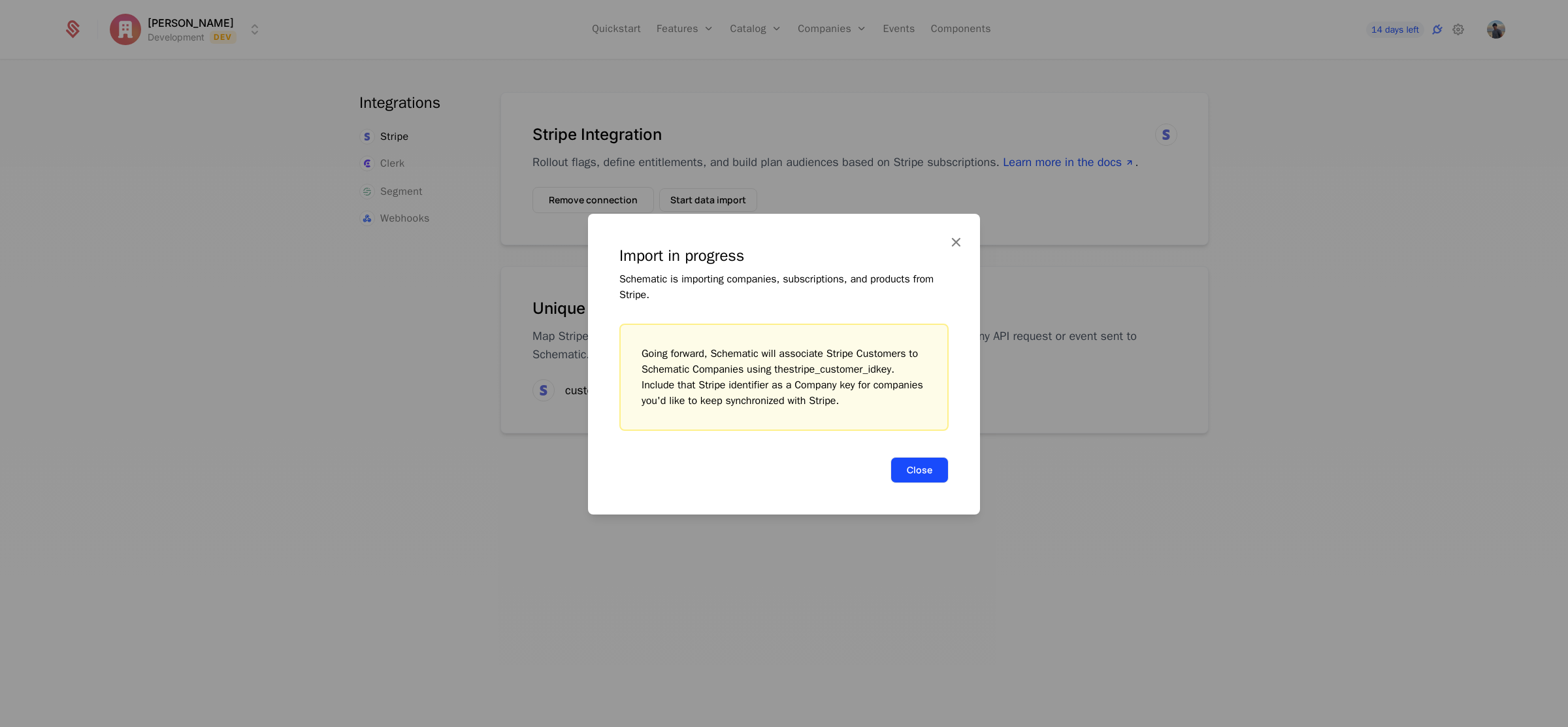 click on "Close" at bounding box center [919, 470] 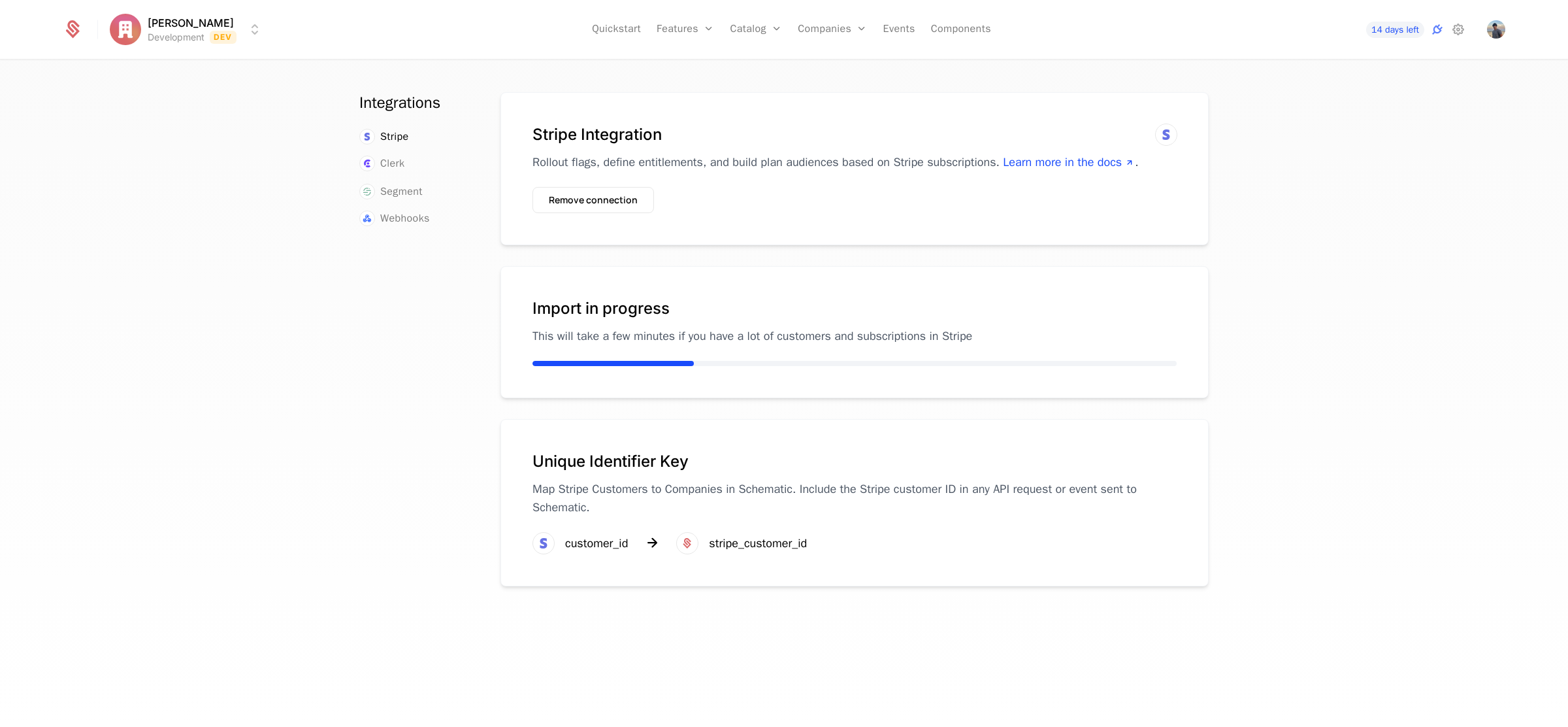 click on "Integrations Stripe Clerk Segment Webhooks Stripe Integration     Rollout flags, define entitlements, and build plan audiences based on Stripe subscriptions.   Learn more in the docs . Remove connection Import in progress     This will take a few minutes if you have a lot of customers and subscriptions in Stripe Unique Identifier Key     Map Stripe Customers to Companies in Schematic. Include the Stripe customer ID in any API request or event sent to Schematic. customer_id stripe_customer_id" at bounding box center (784, 397) 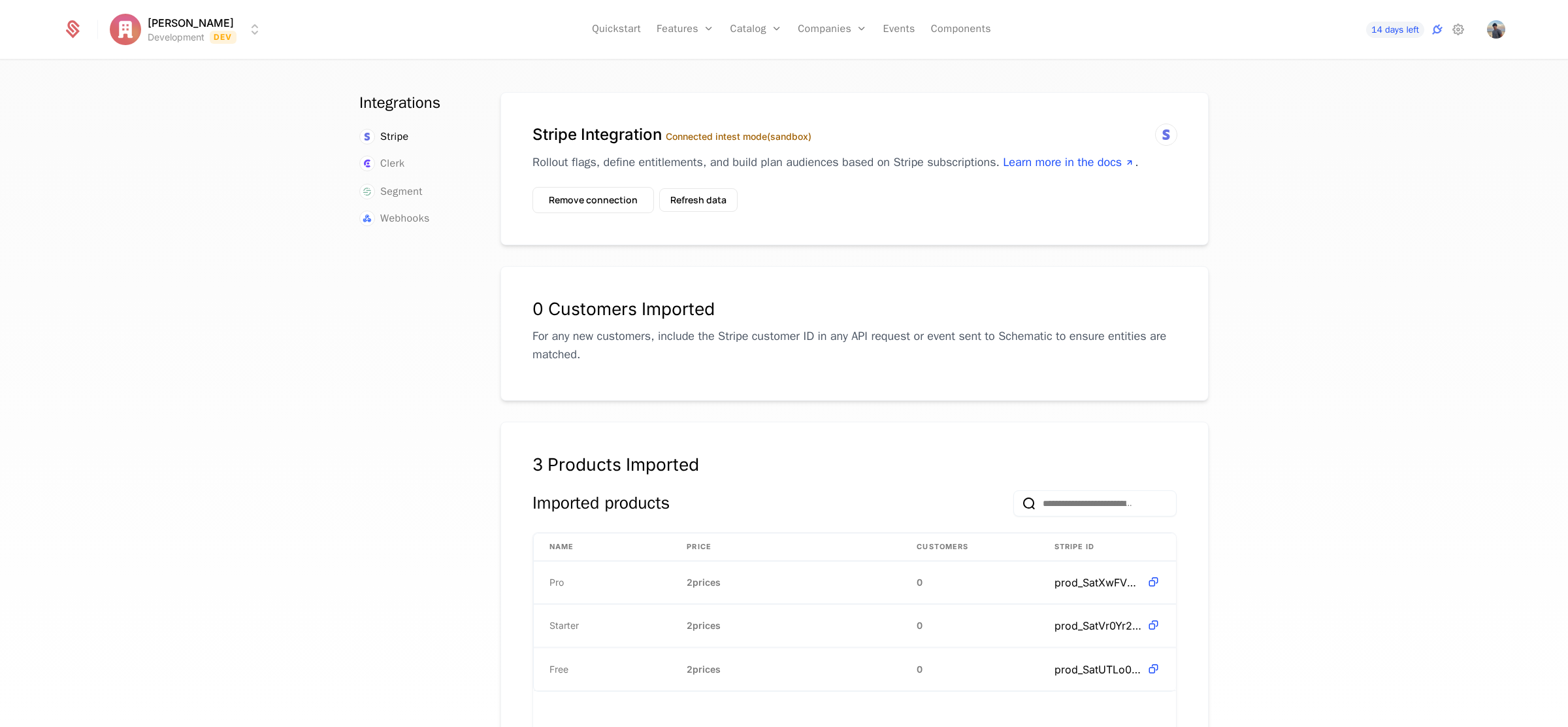 click on "Integrations Stripe Clerk Segment Webhooks Stripe Integration   Connected in   test mode  (sandbox)   Rollout flags, define entitlements, and build plan audiences based on Stripe subscriptions.   Learn more in the docs . Remove connection Refresh data 0 Customers Imported     For any new customers, include the Stripe customer ID in any API request or event sent to Schematic to ensure entities are matched.  3 Products Imported     Imported products Name Price Customers Stripe ID Pro 2  prices 0 prod_SatXwFVWWqlCVk Starter 2  prices 0 prod_SatVr0Yr2fqRDZ Free 2  prices 0 prod_SatUTLo0r7jJts Unique Identifier Key     Map Stripe Customers to Companies in Schematic. Include the Stripe customer ID in any API request or event sent to Schematic. customer_id stripe_customer_id" at bounding box center [784, 397] 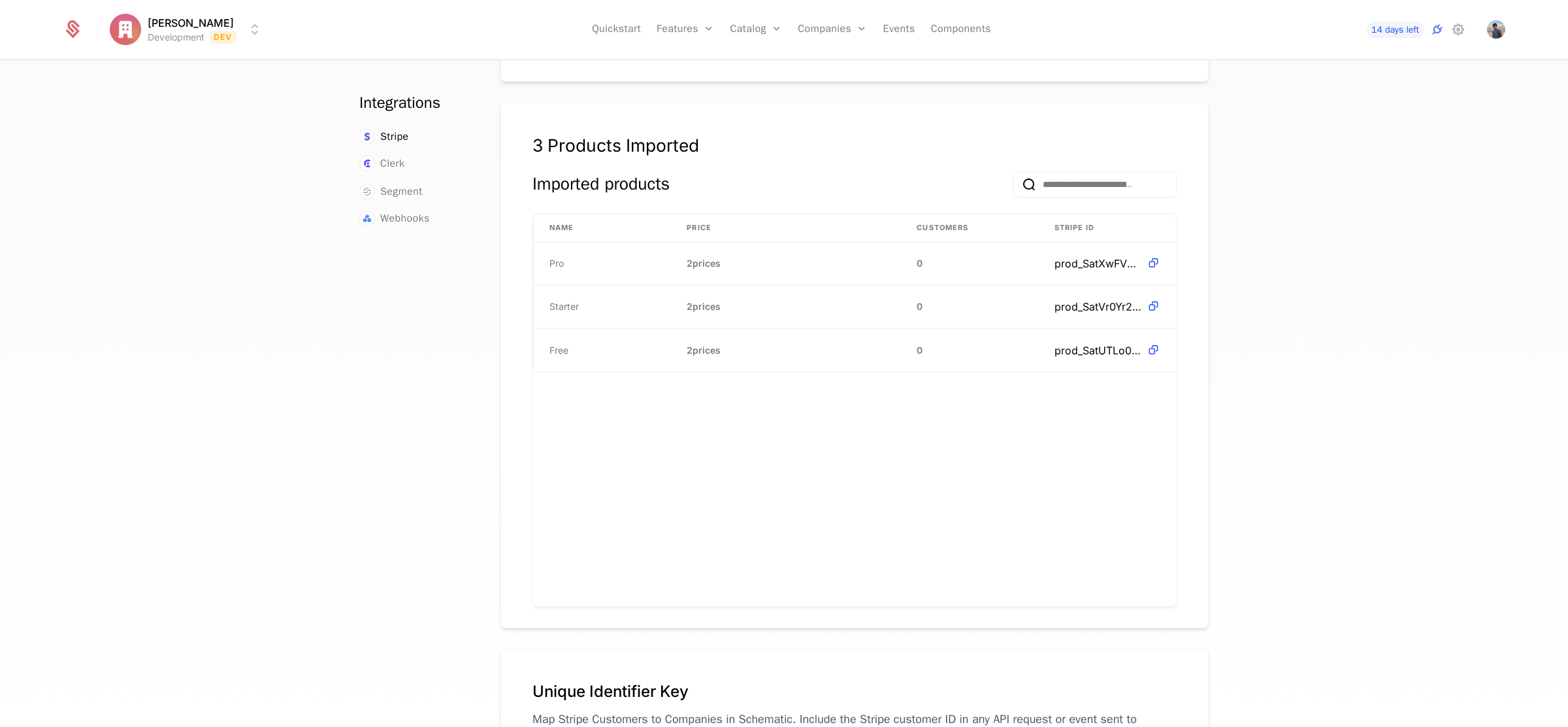 scroll, scrollTop: 335, scrollLeft: 0, axis: vertical 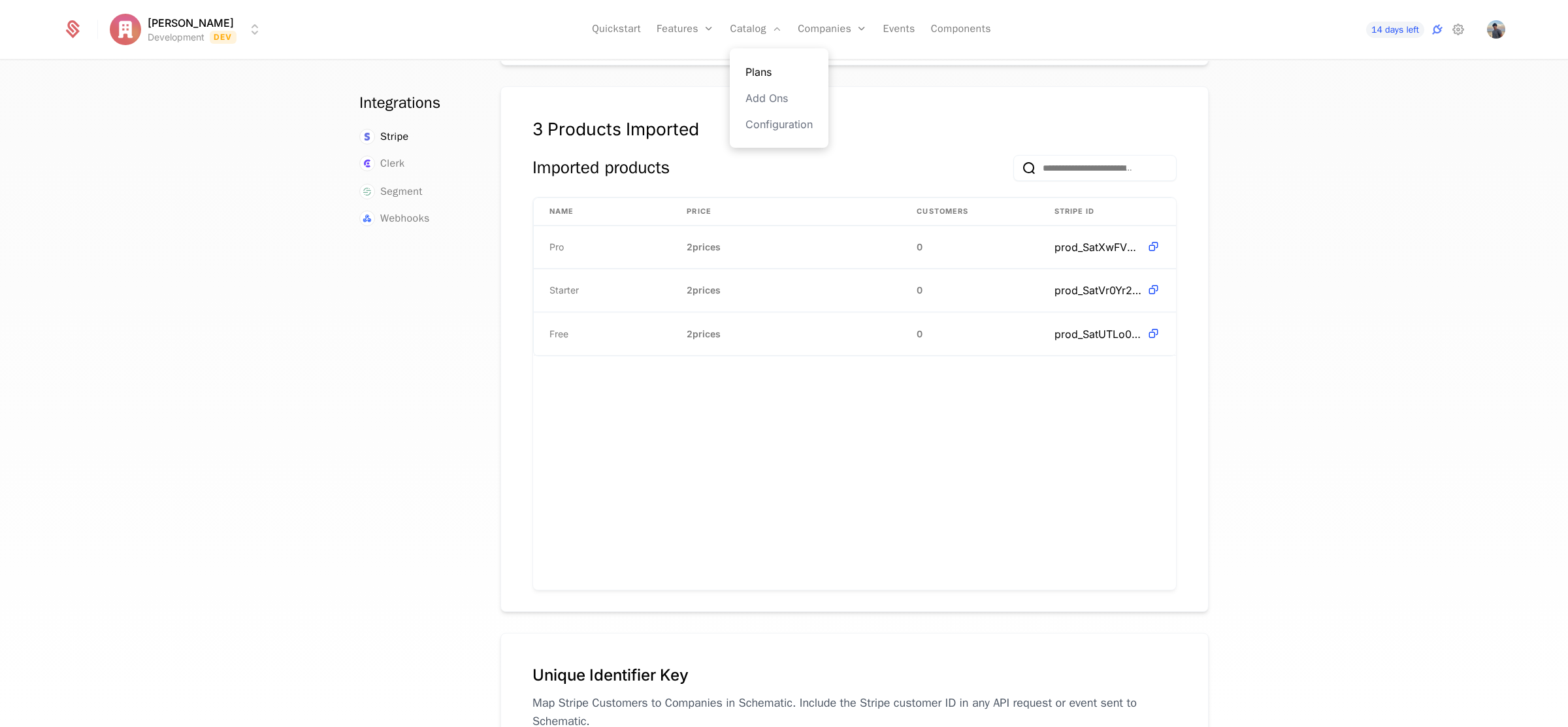 click on "Plans" at bounding box center (779, 72) 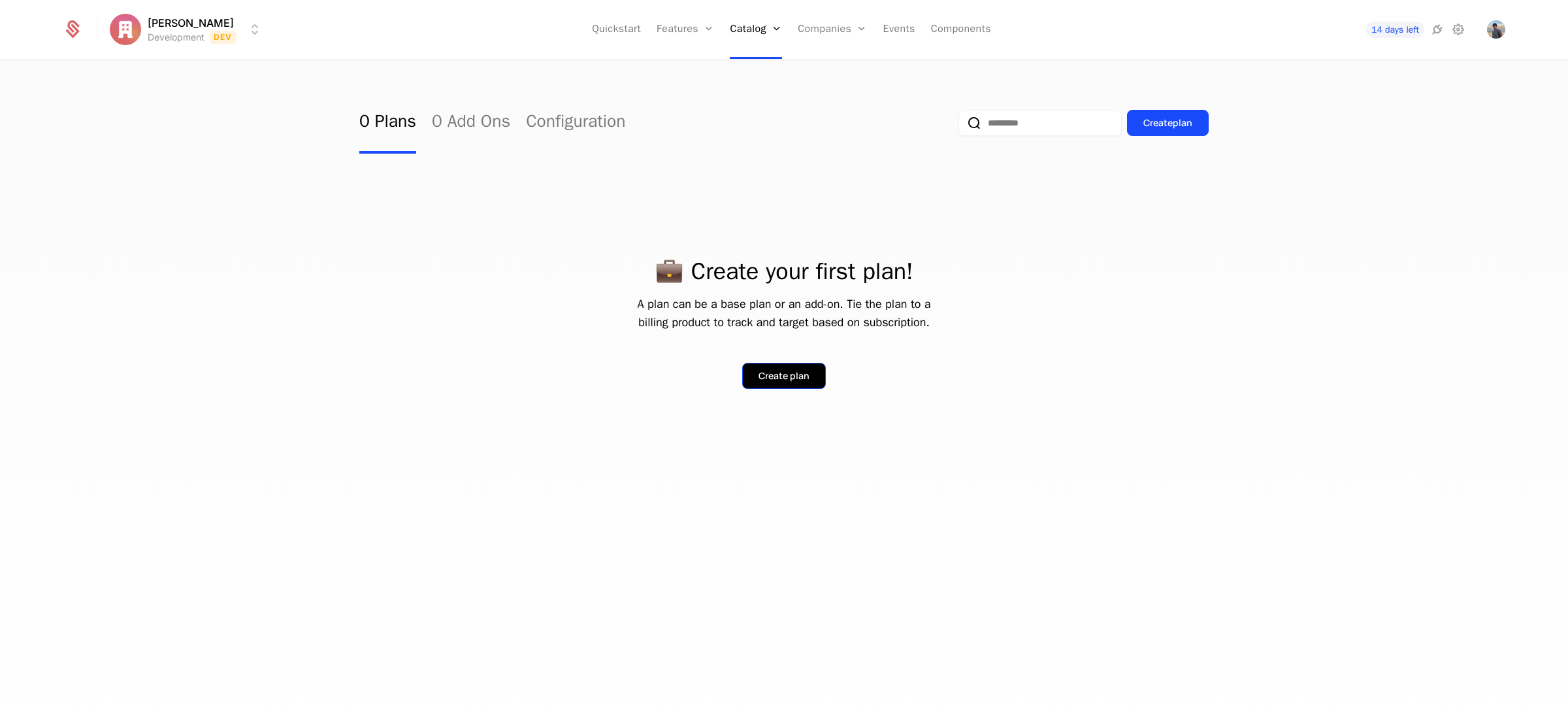 click on "Create plan" at bounding box center [784, 376] 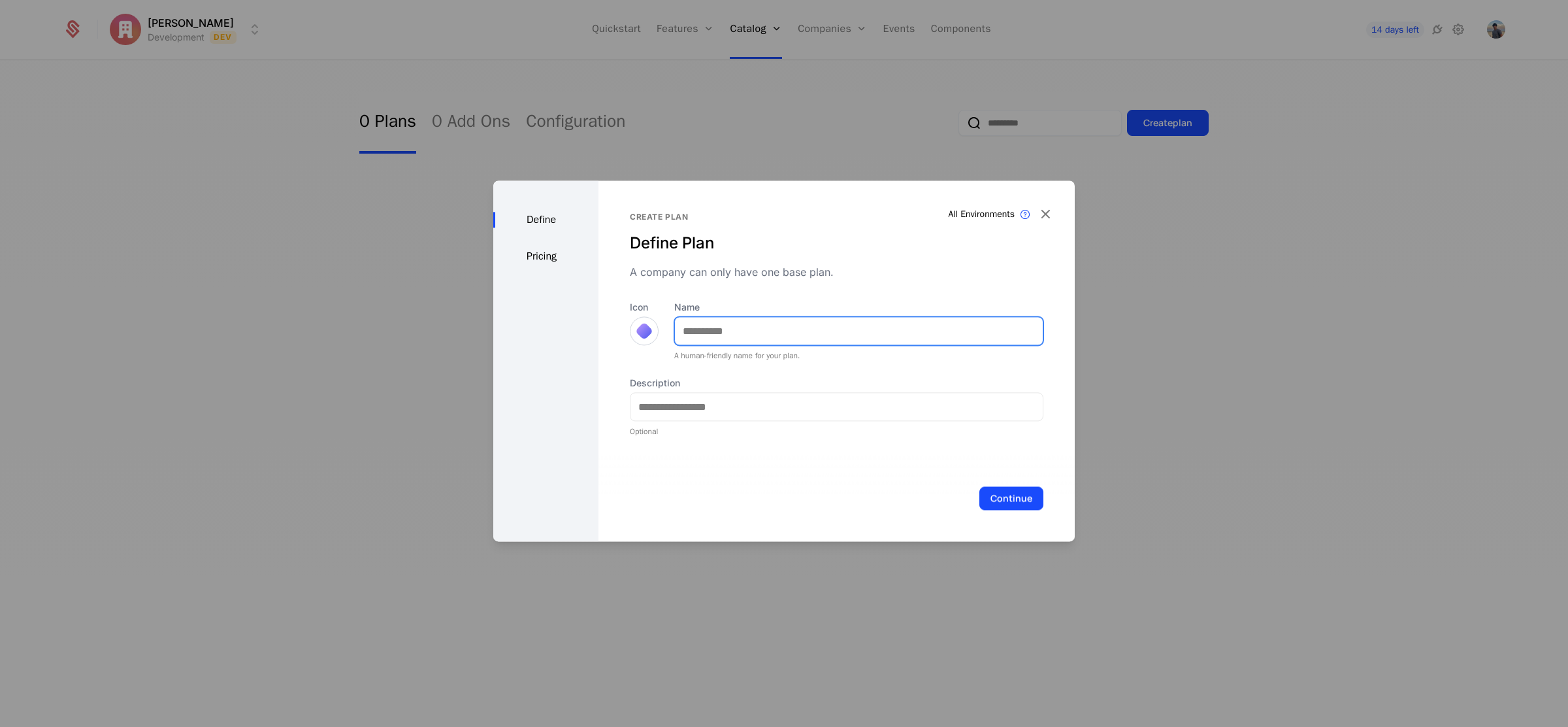 click on "Name" at bounding box center (858, 331) 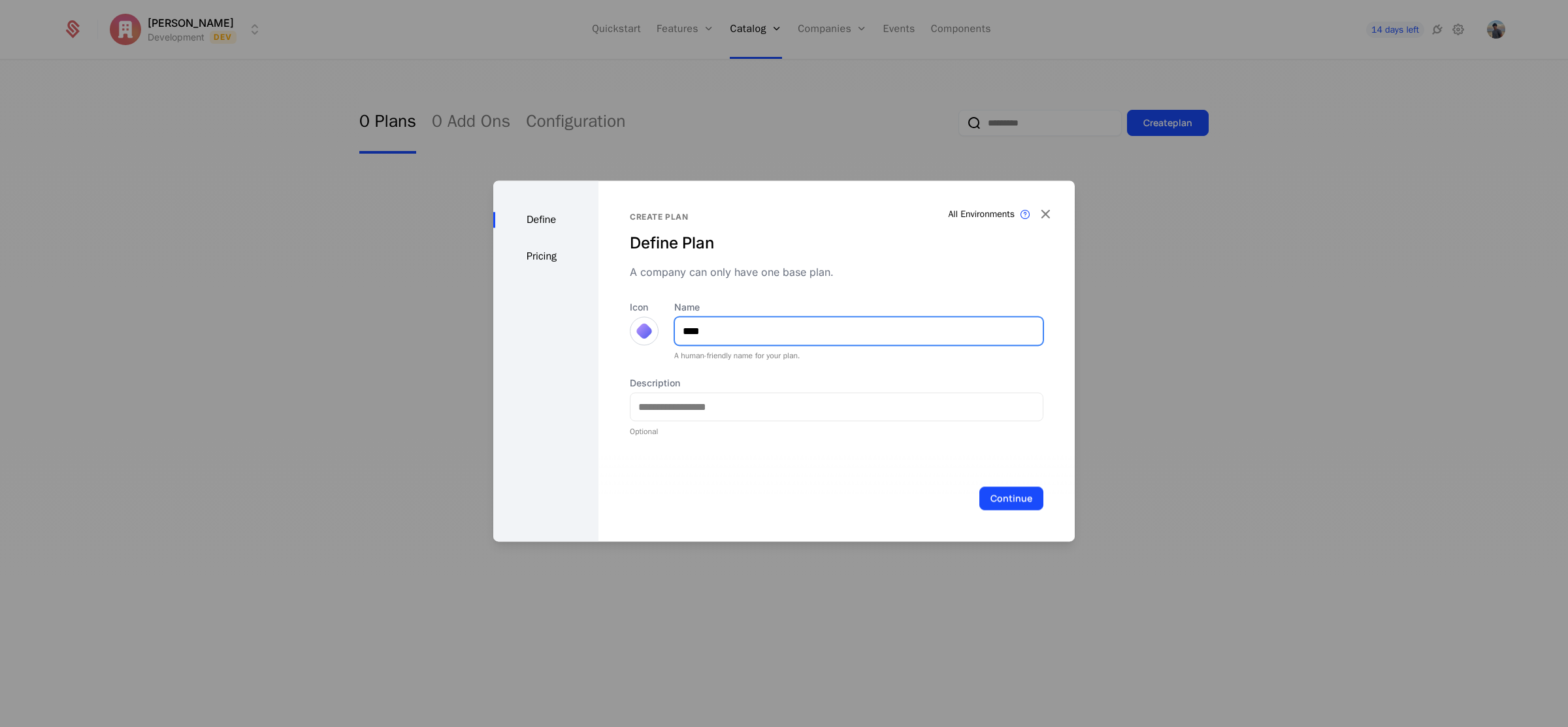 type on "****" 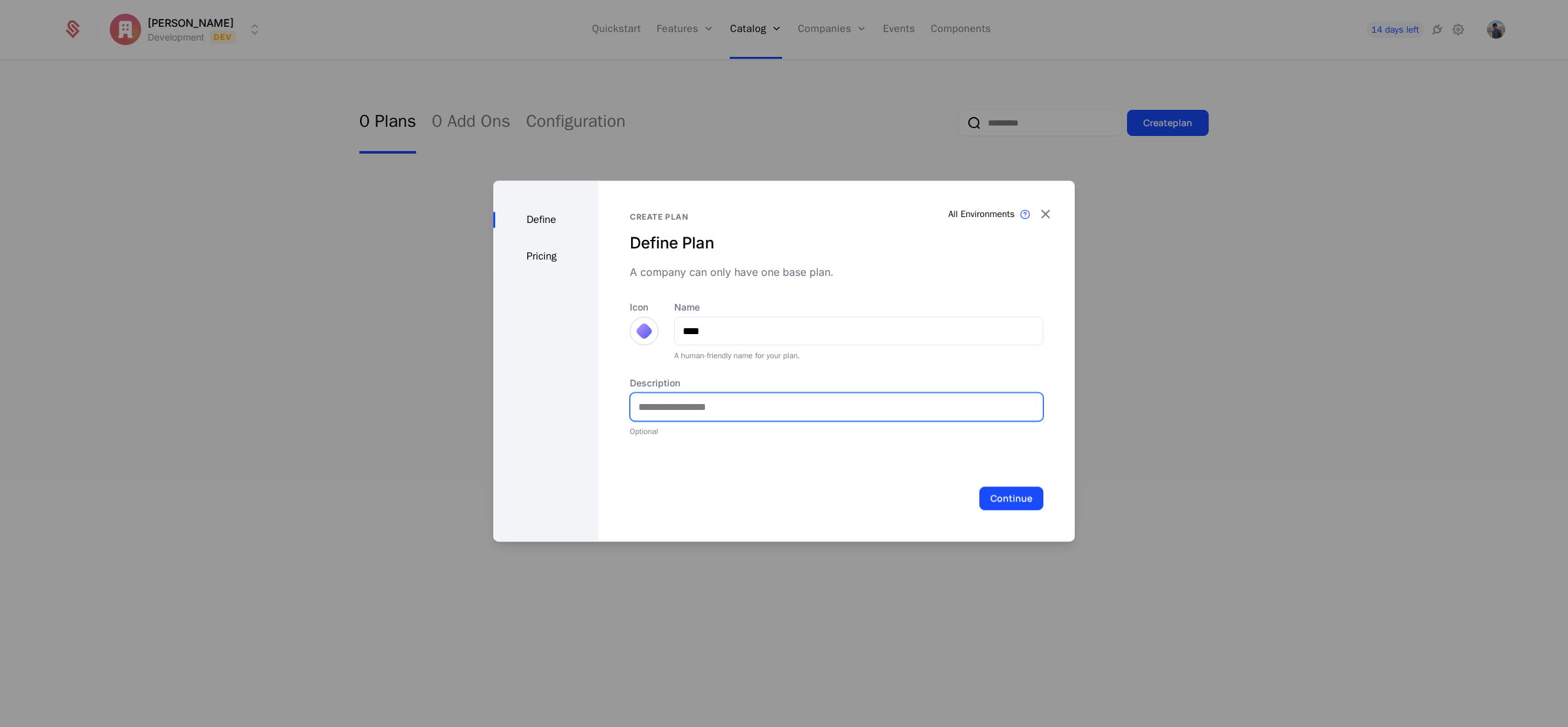click on "Description" at bounding box center (836, 407) 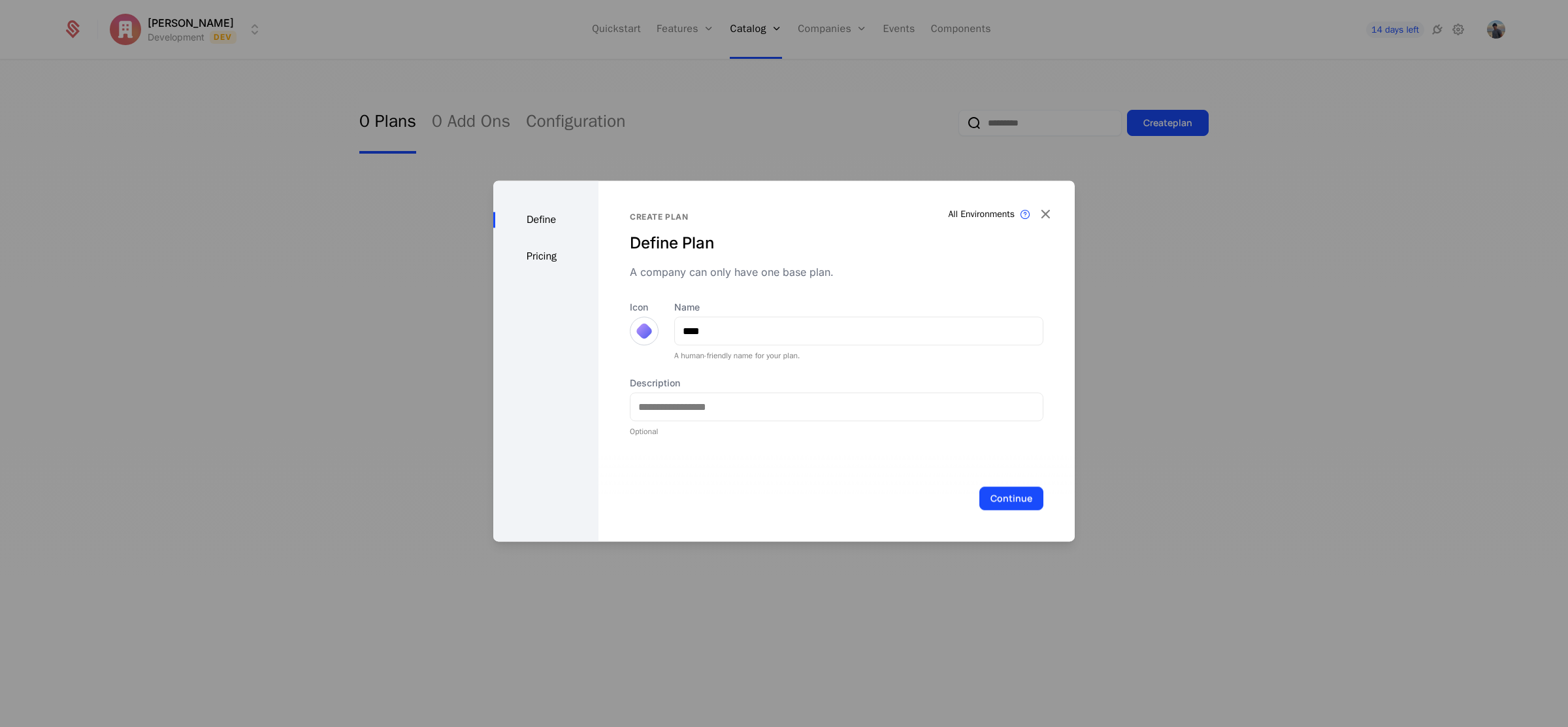 click on "Description Optional" at bounding box center (836, 407) 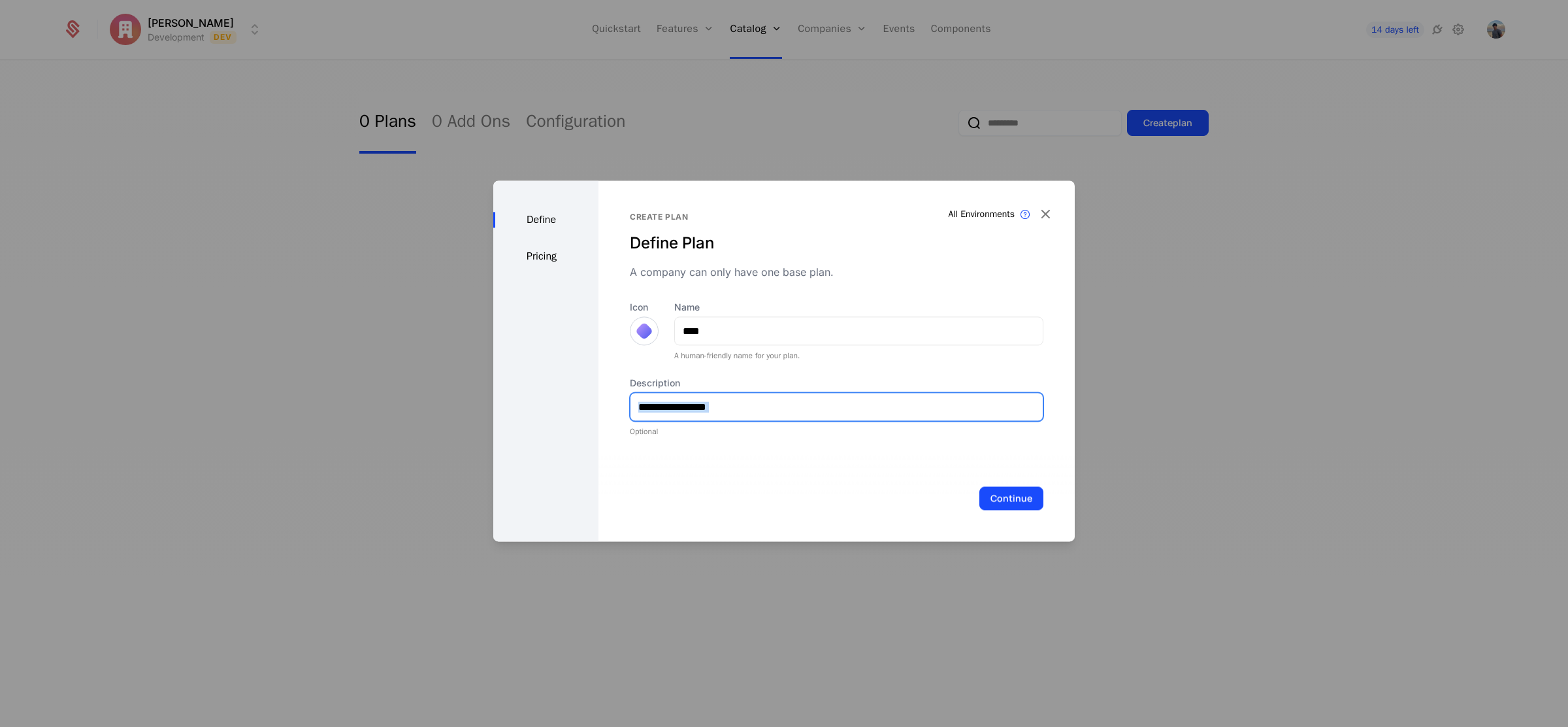 click on "Description" at bounding box center [836, 407] 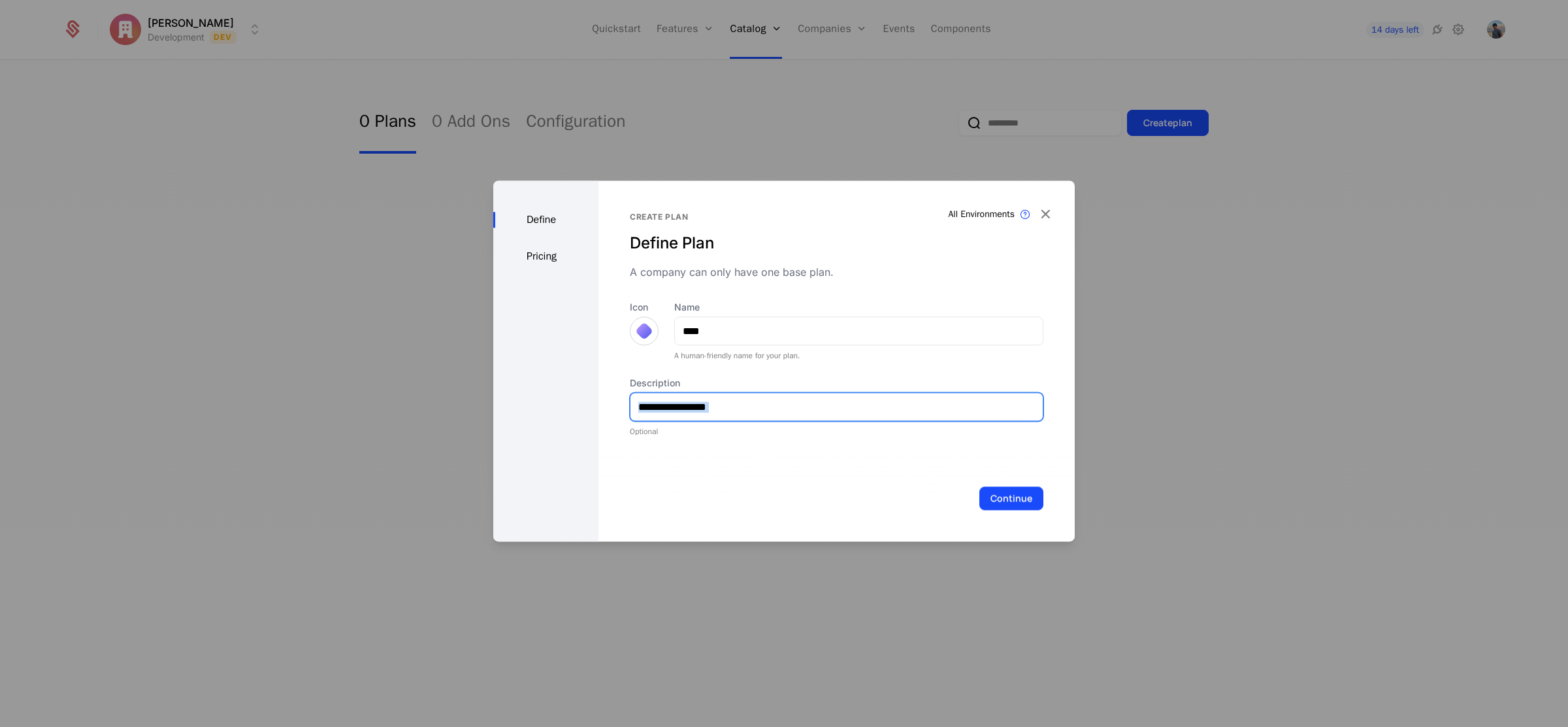 click on "Description" at bounding box center [836, 407] 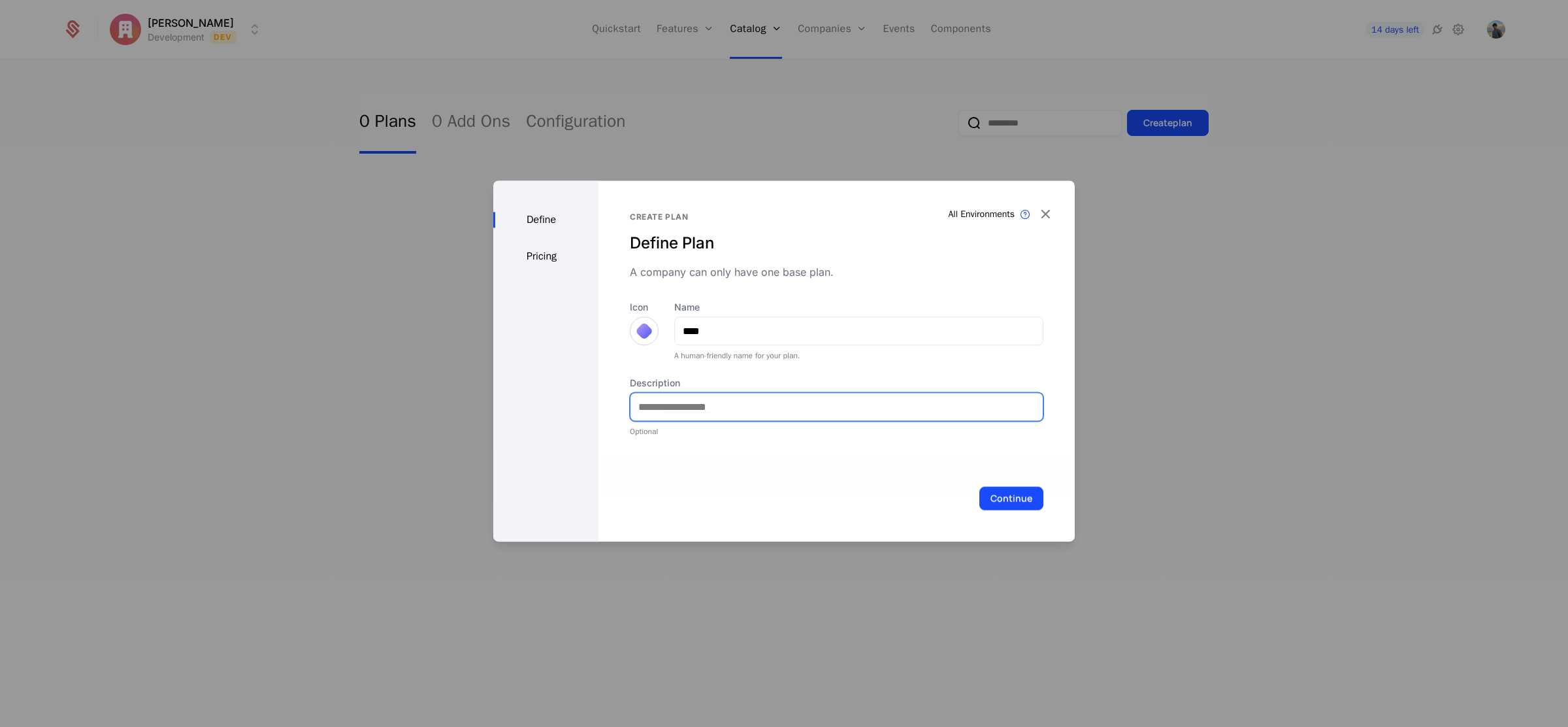 type on "*" 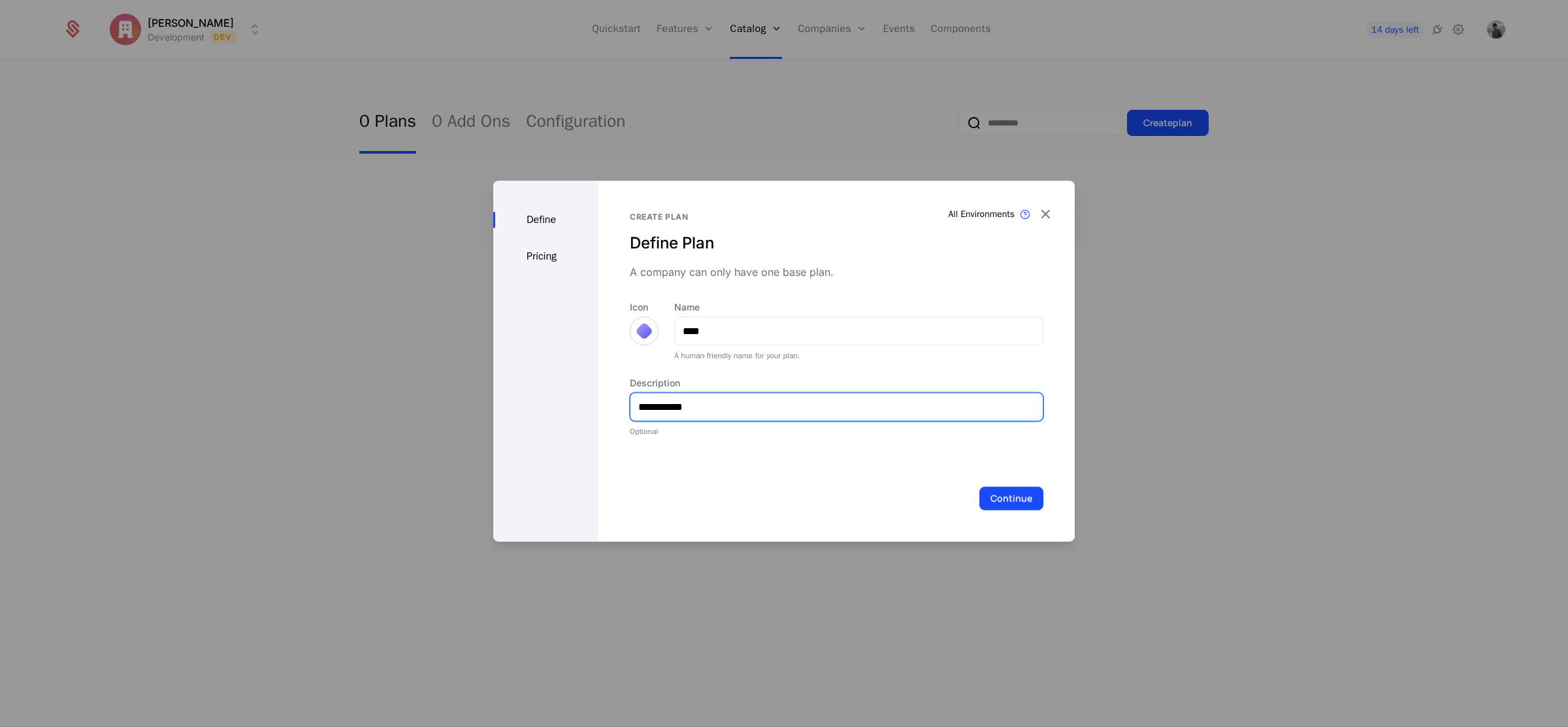 type on "**********" 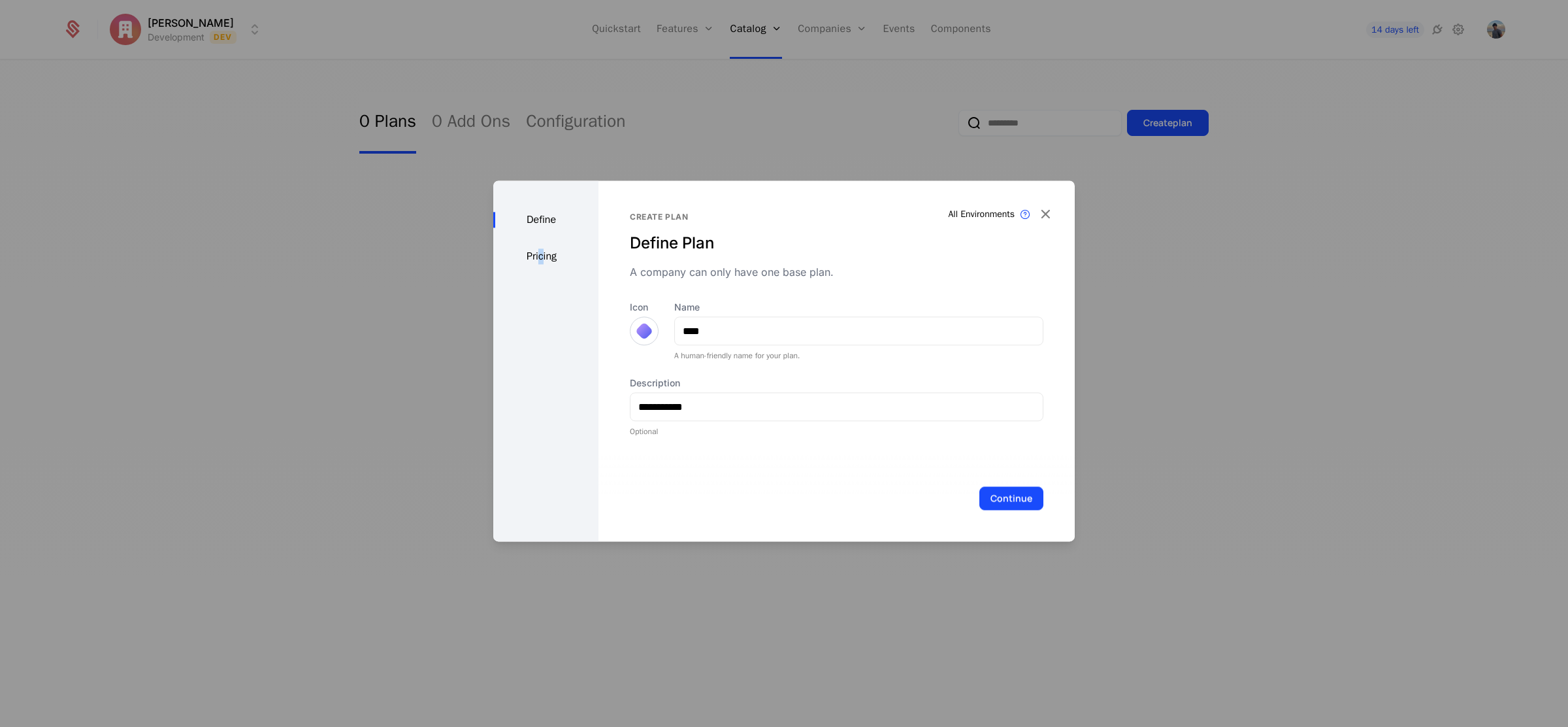 click on "Pricing" at bounding box center [546, 256] 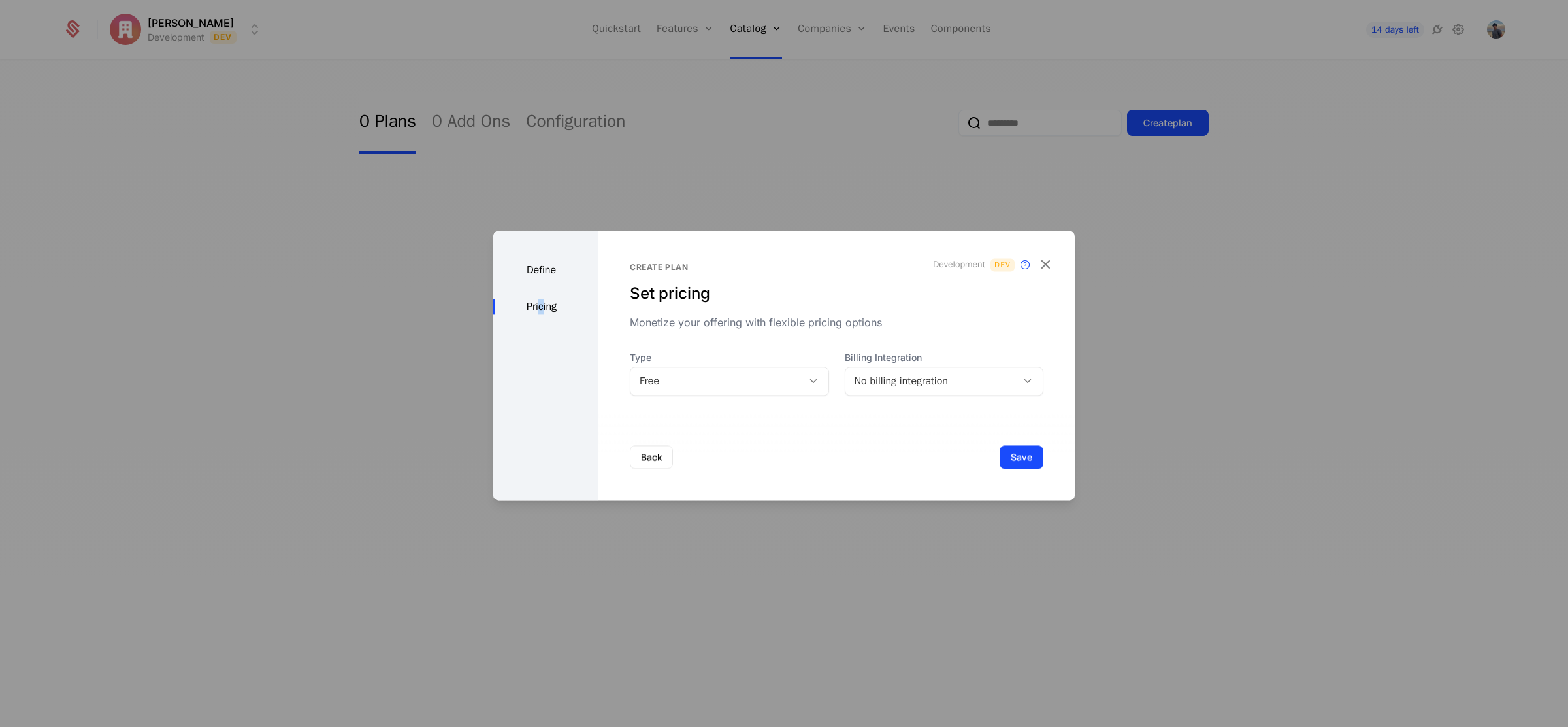 click on "No billing integration" at bounding box center [931, 381] 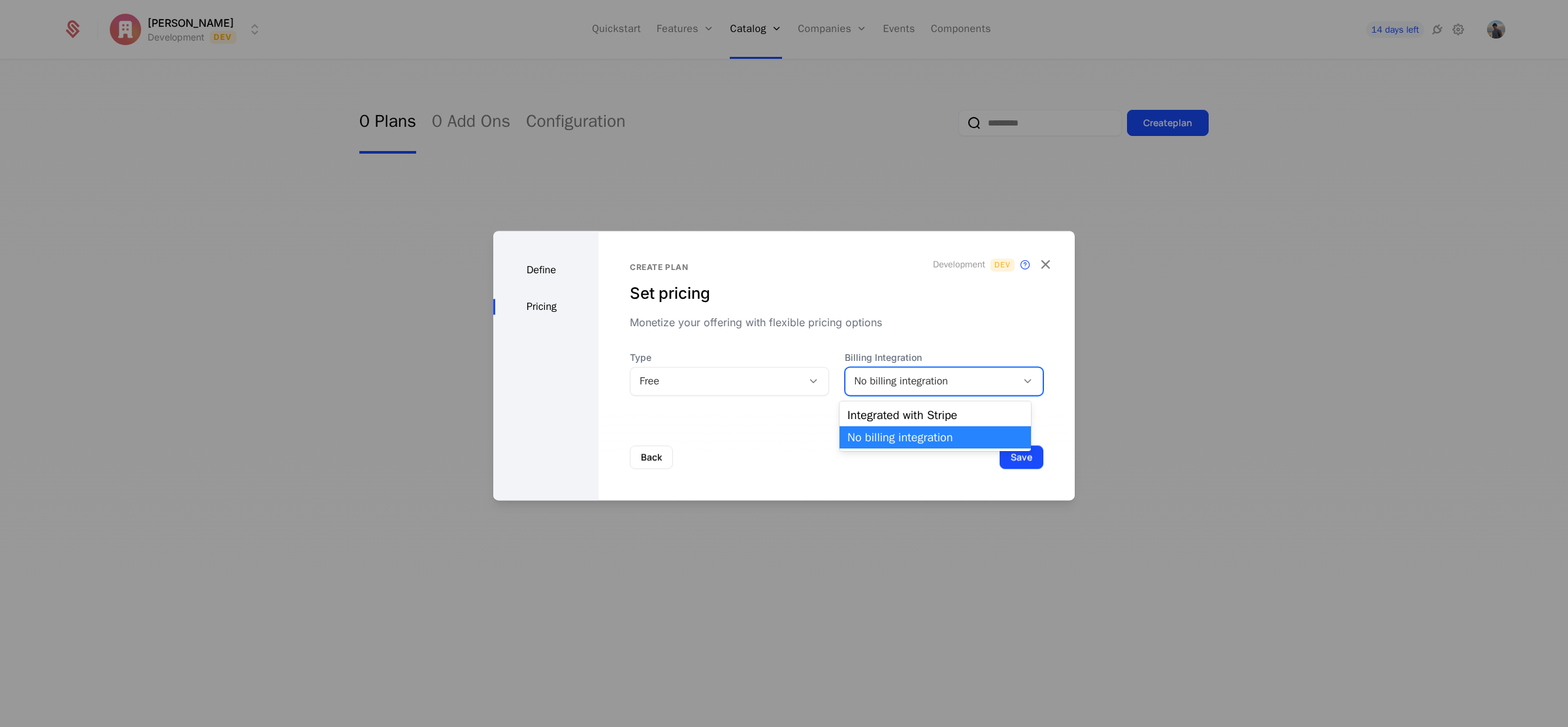 click on "No billing integration" at bounding box center [931, 381] 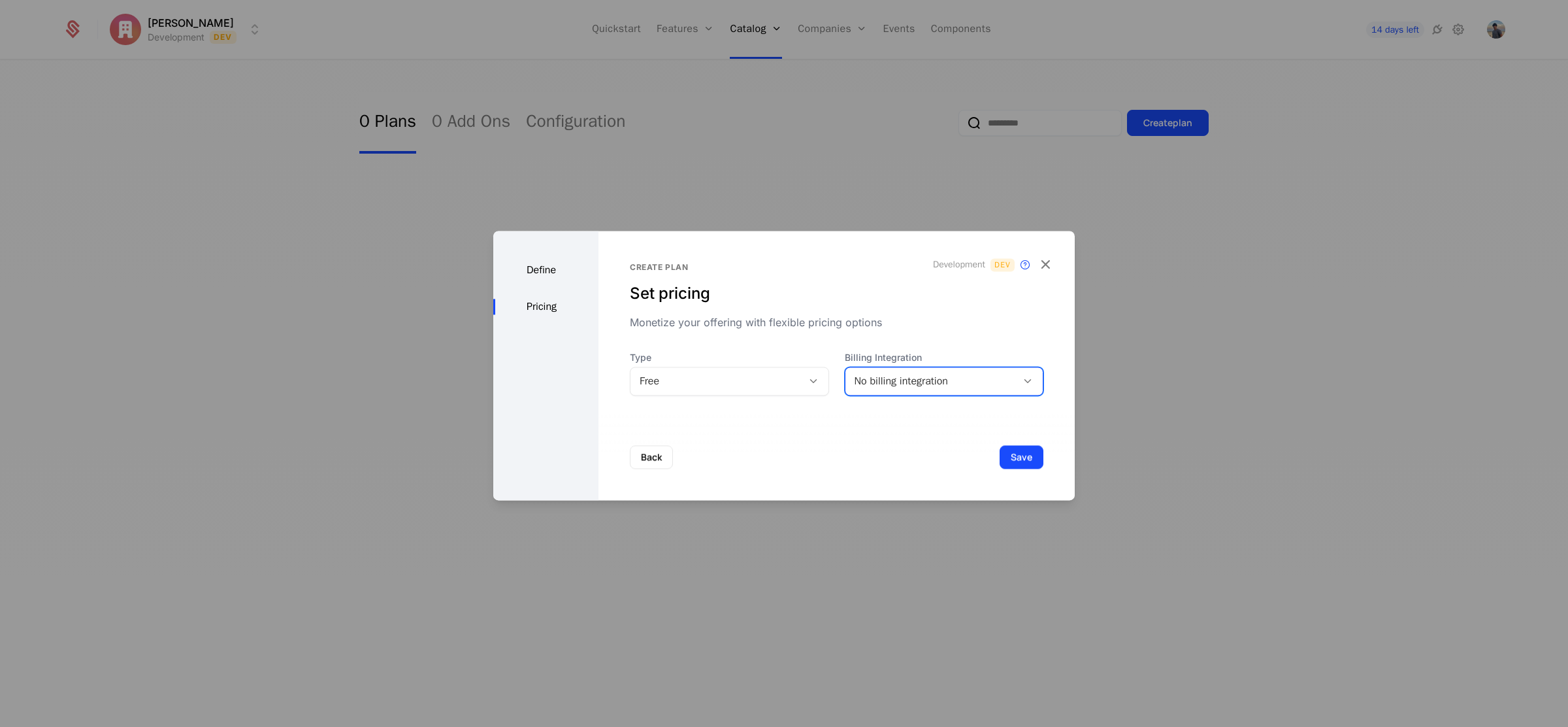 click on "Free" at bounding box center (716, 381) 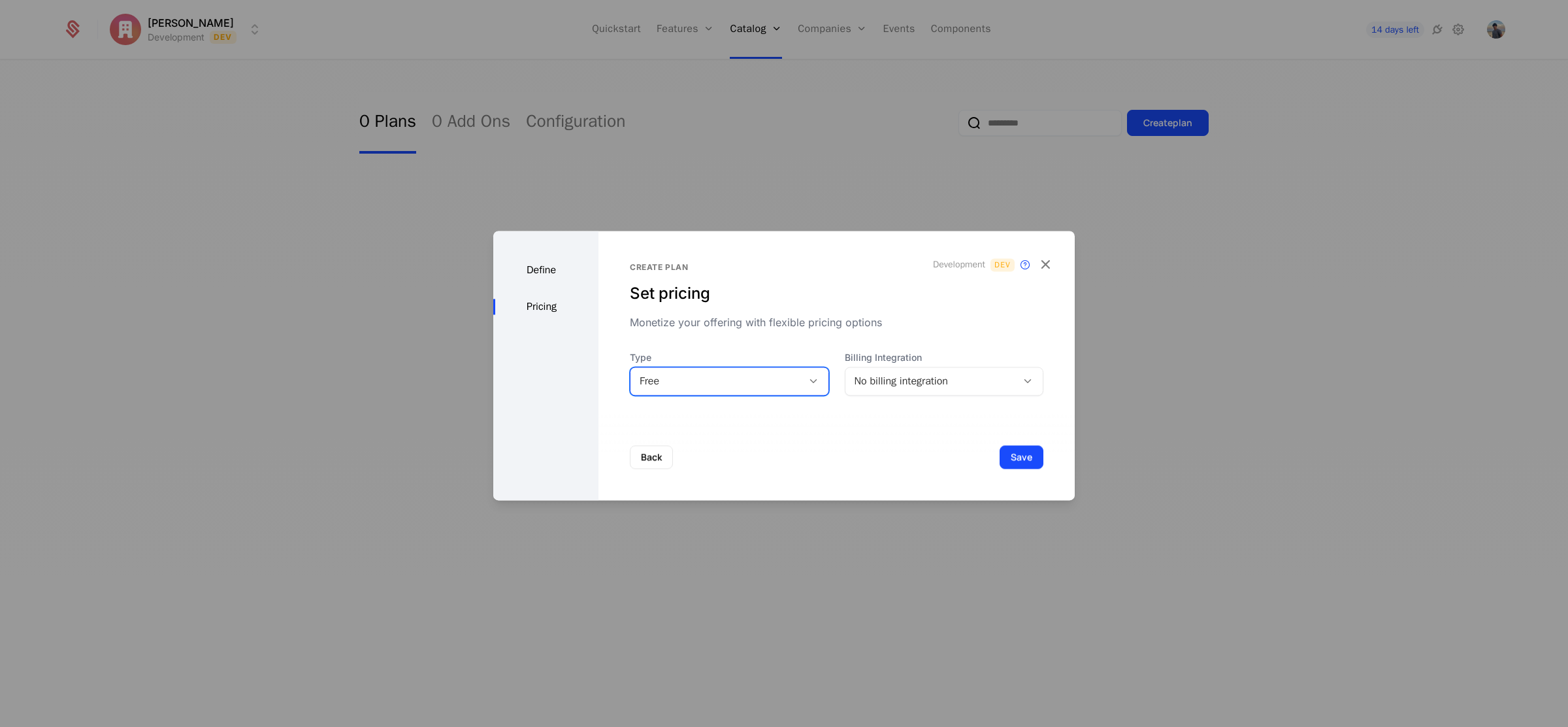 click on "Free" at bounding box center (716, 381) 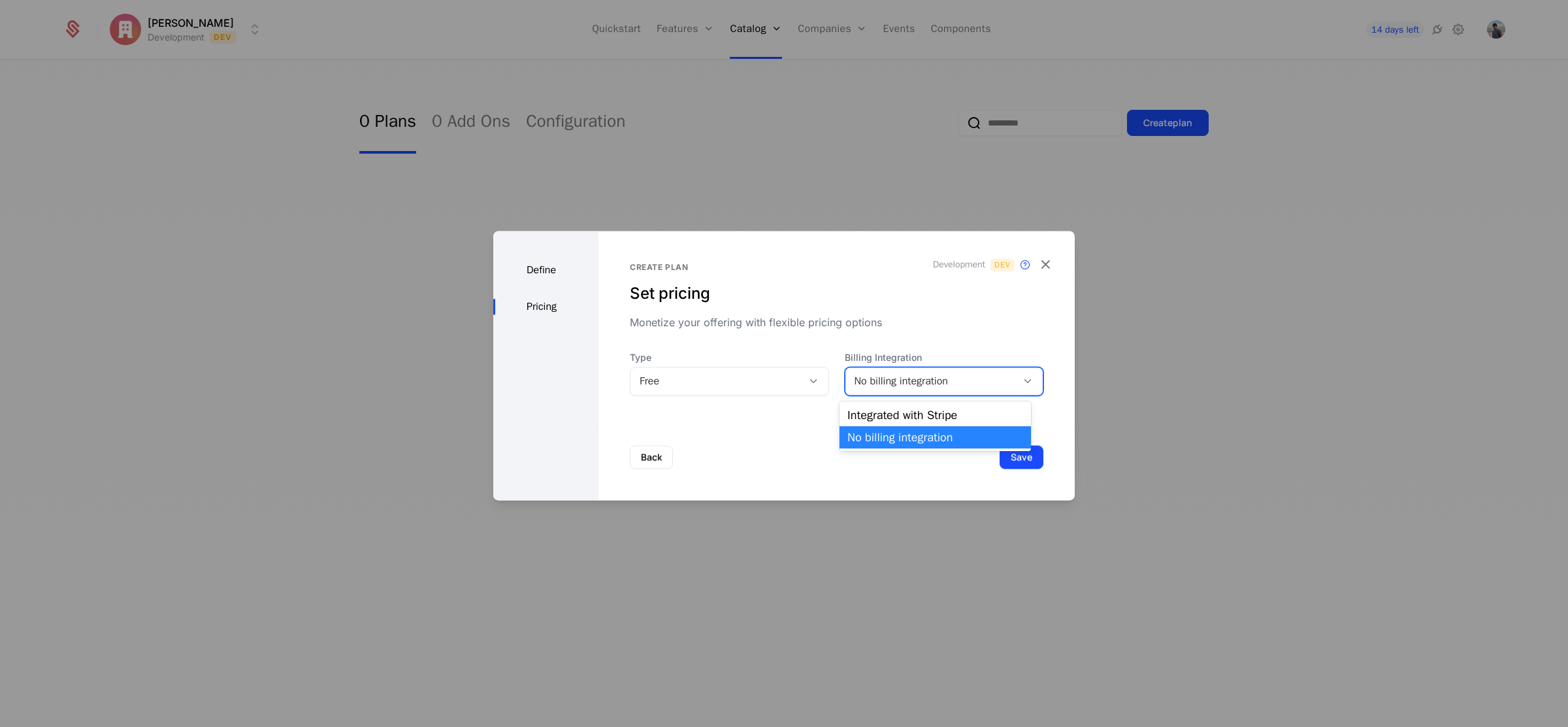 click on "No billing integration" at bounding box center (931, 381) 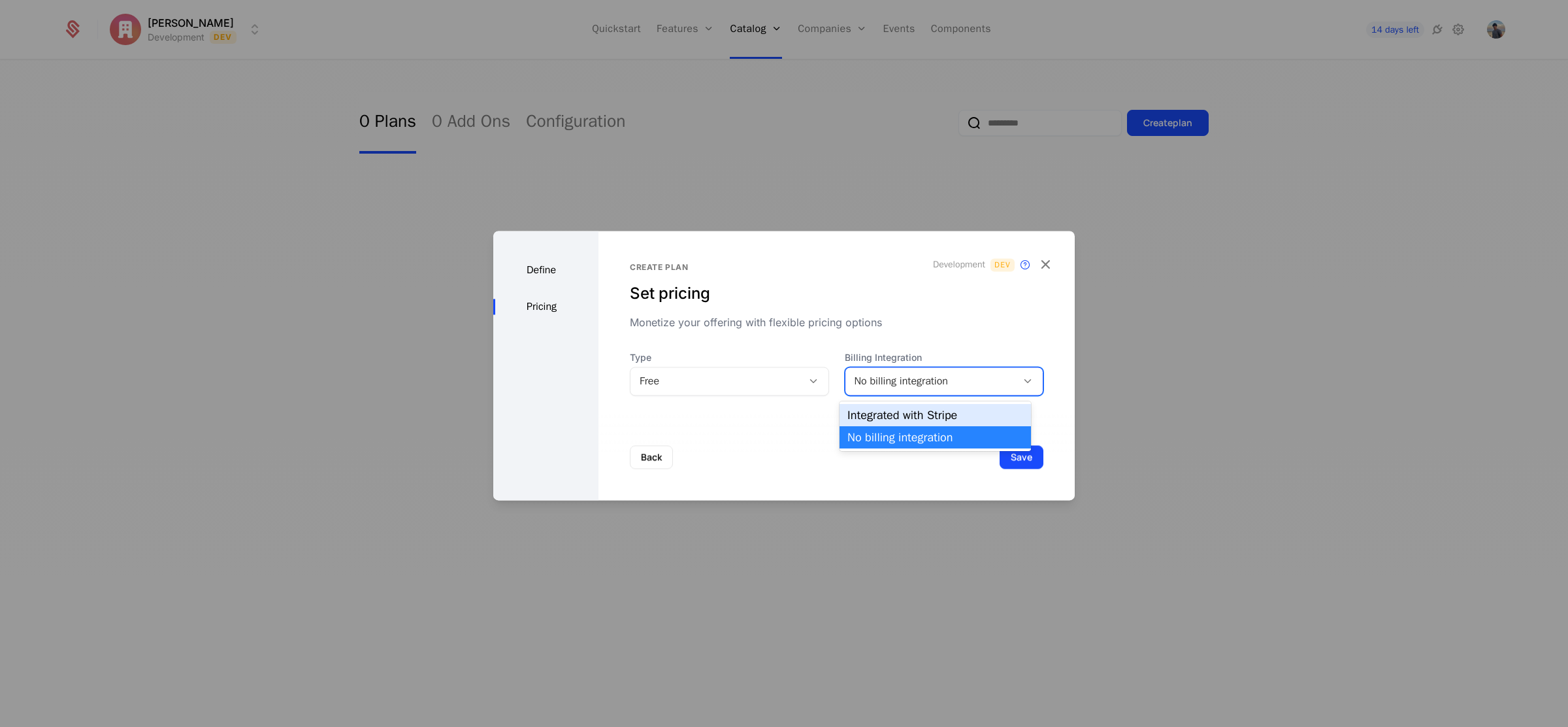 click on "Integrated with Stripe" at bounding box center (935, 415) 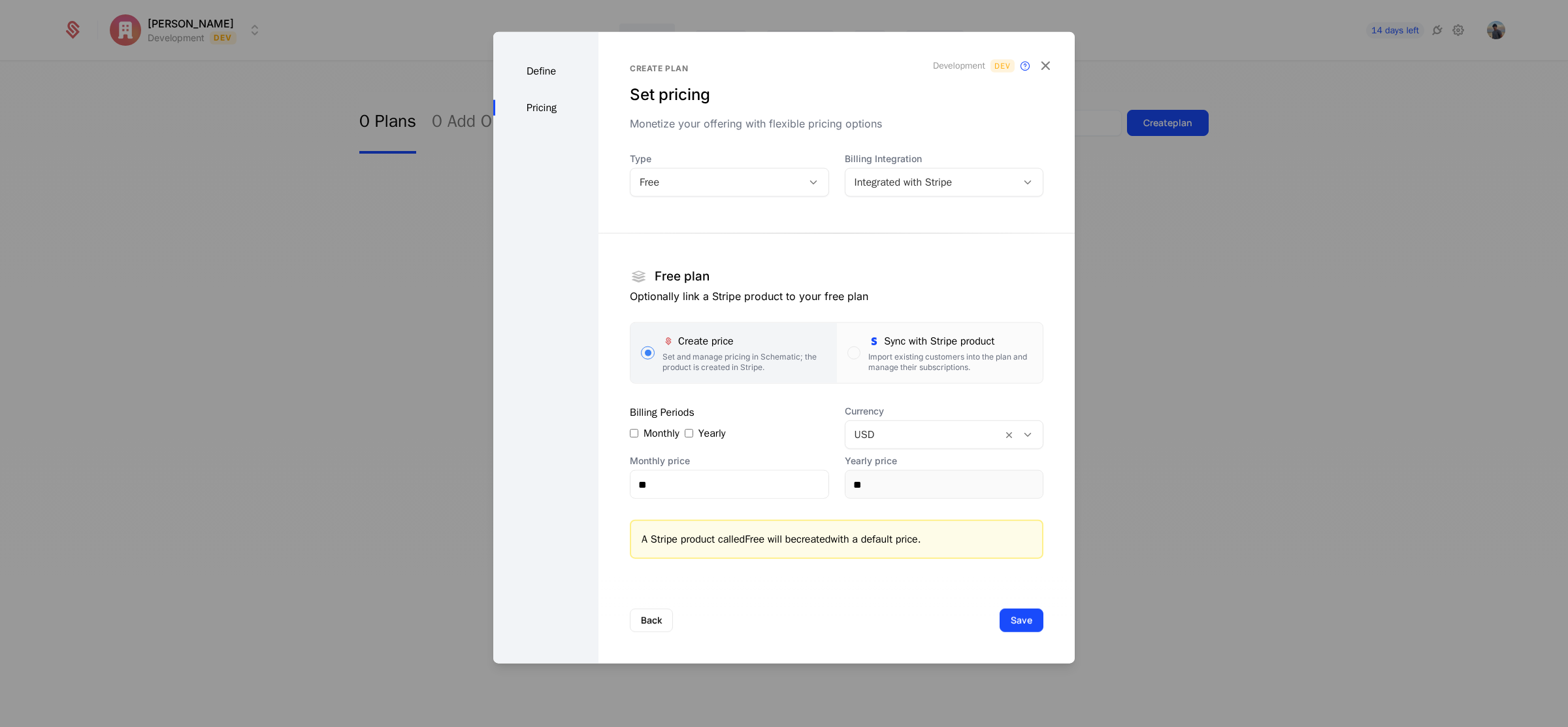 click on "Yearly" at bounding box center [705, 433] 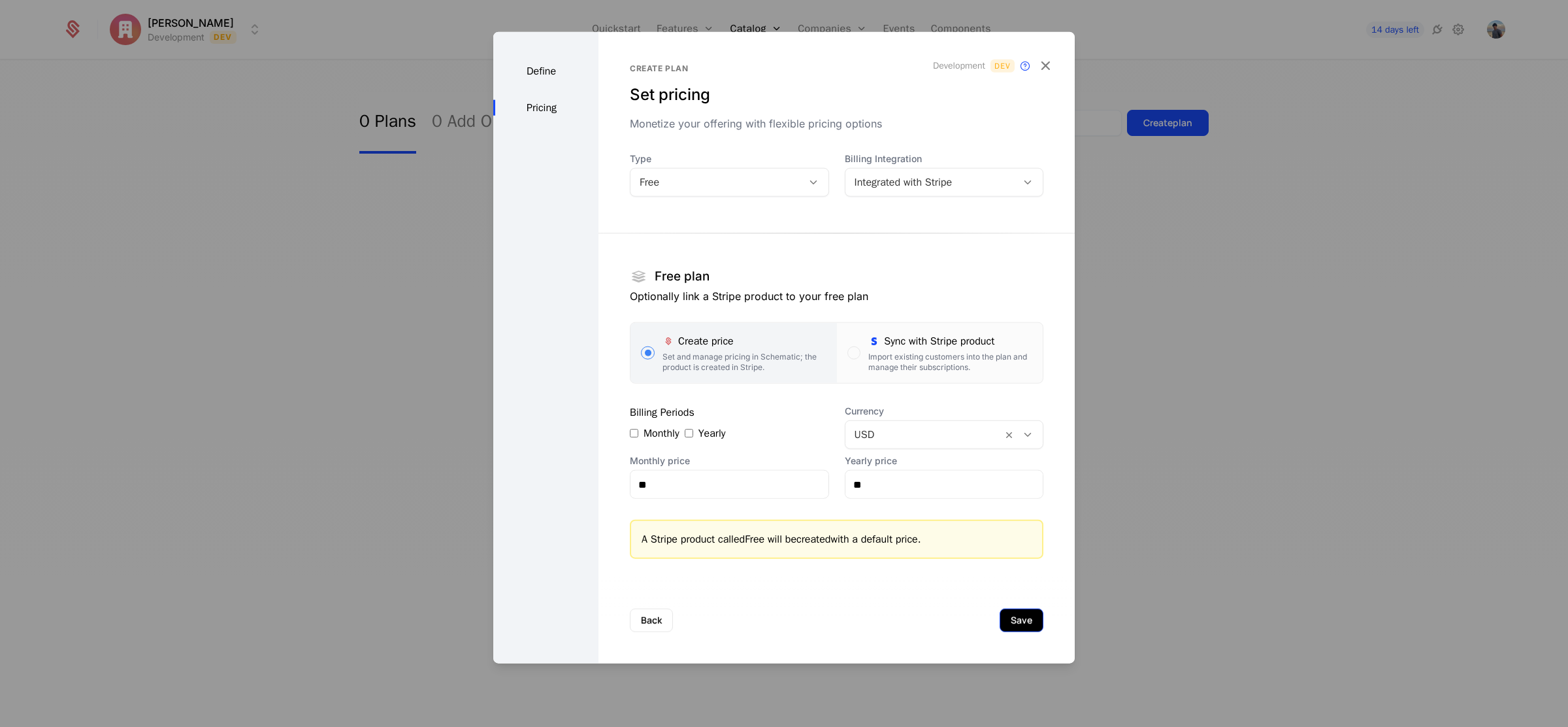 click on "Save" at bounding box center (1021, 620) 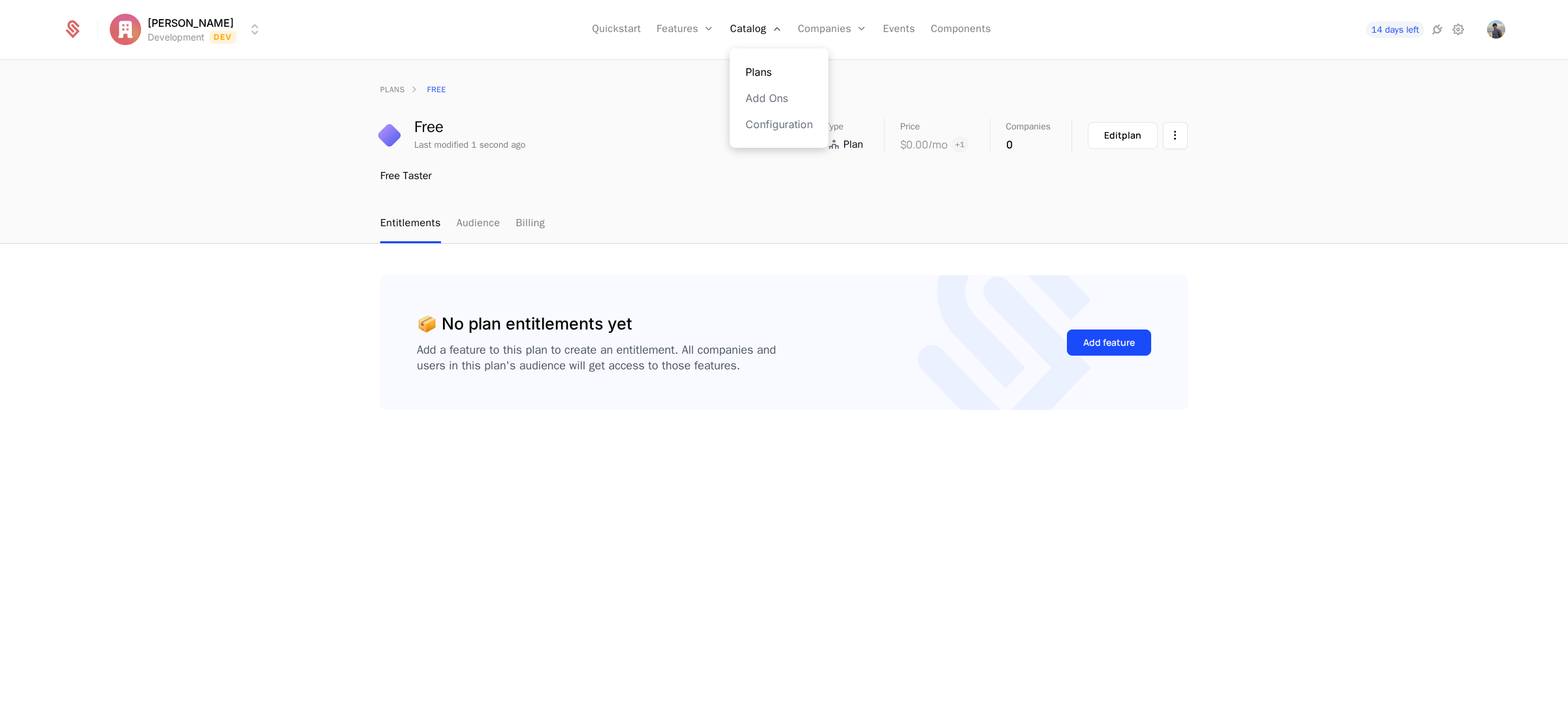 click on "Plans" at bounding box center [779, 72] 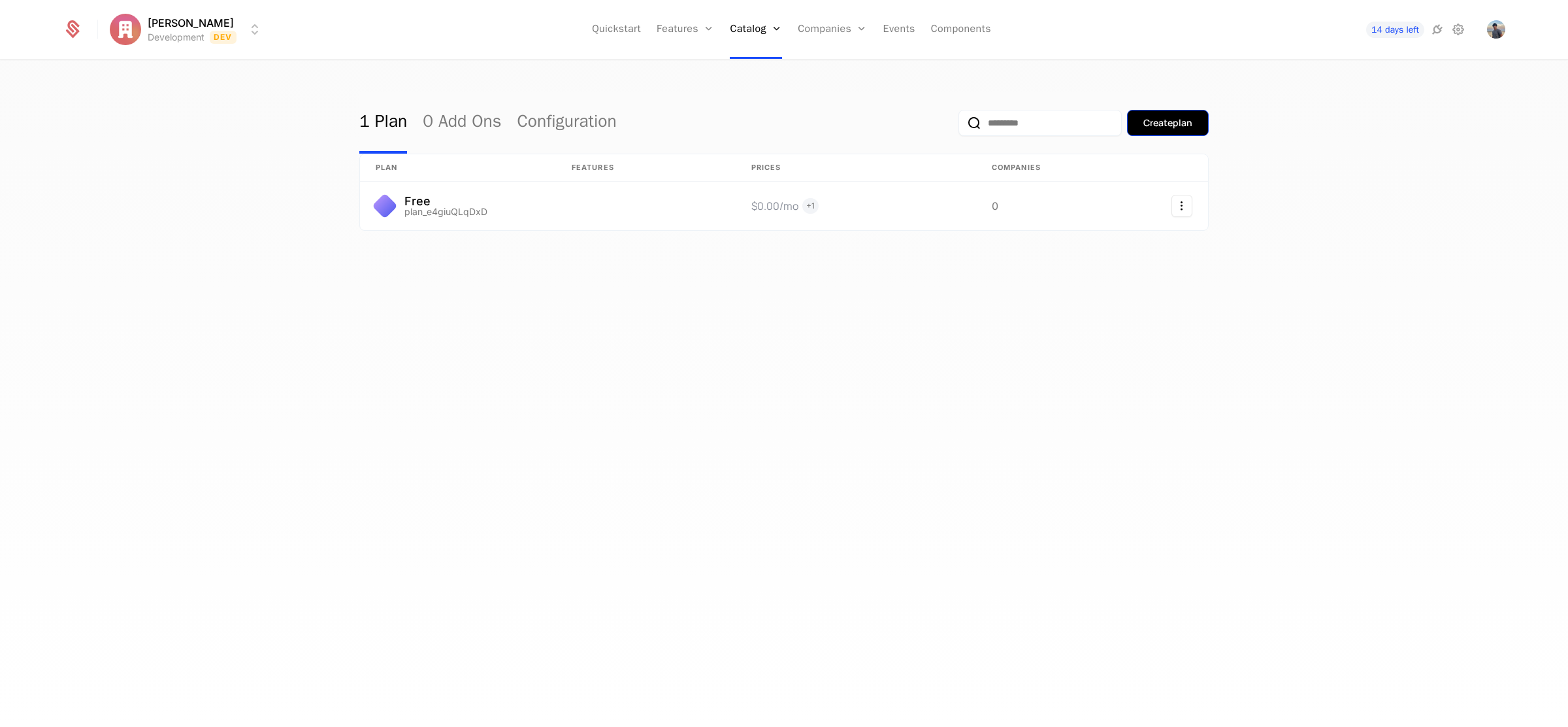 click on "Create  plan" at bounding box center [1168, 123] 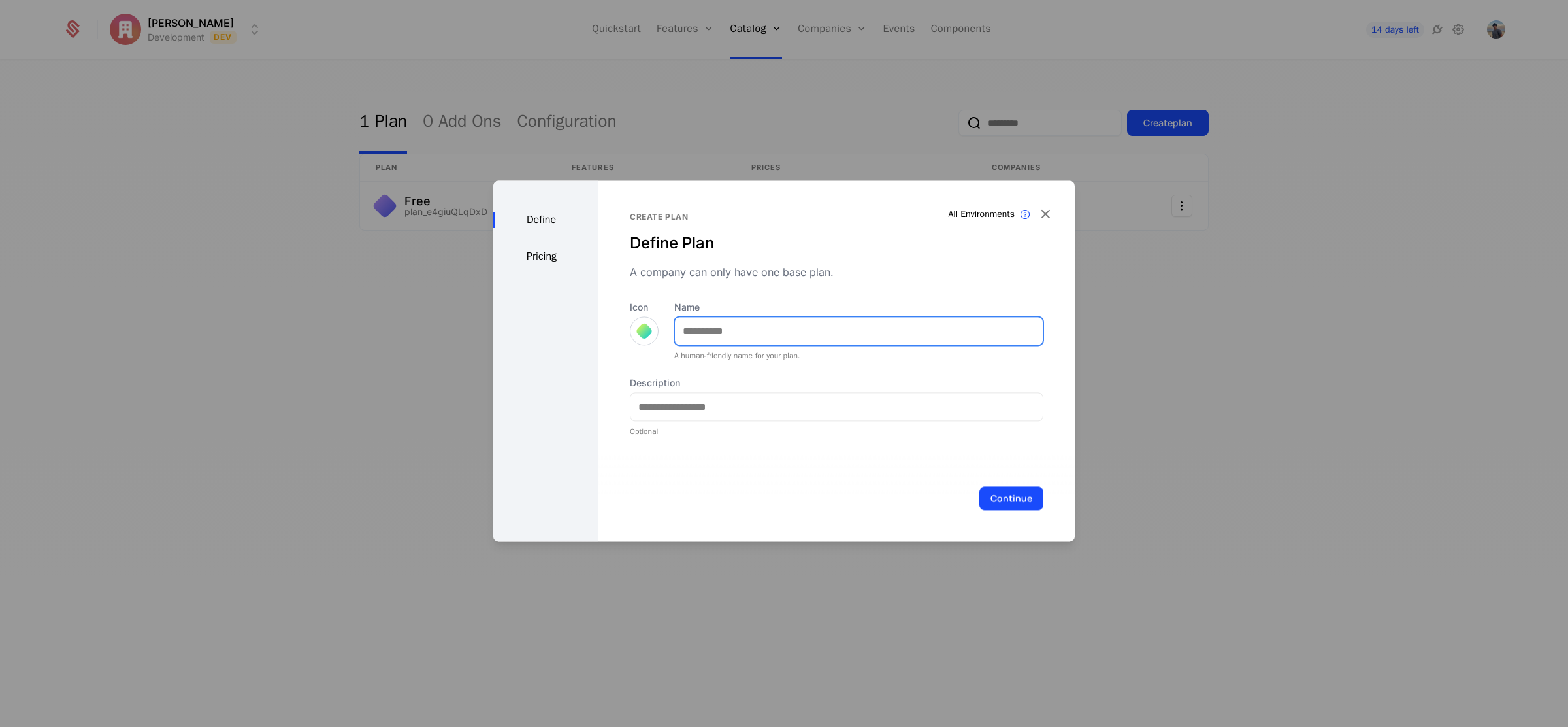 click on "Name" at bounding box center [858, 331] 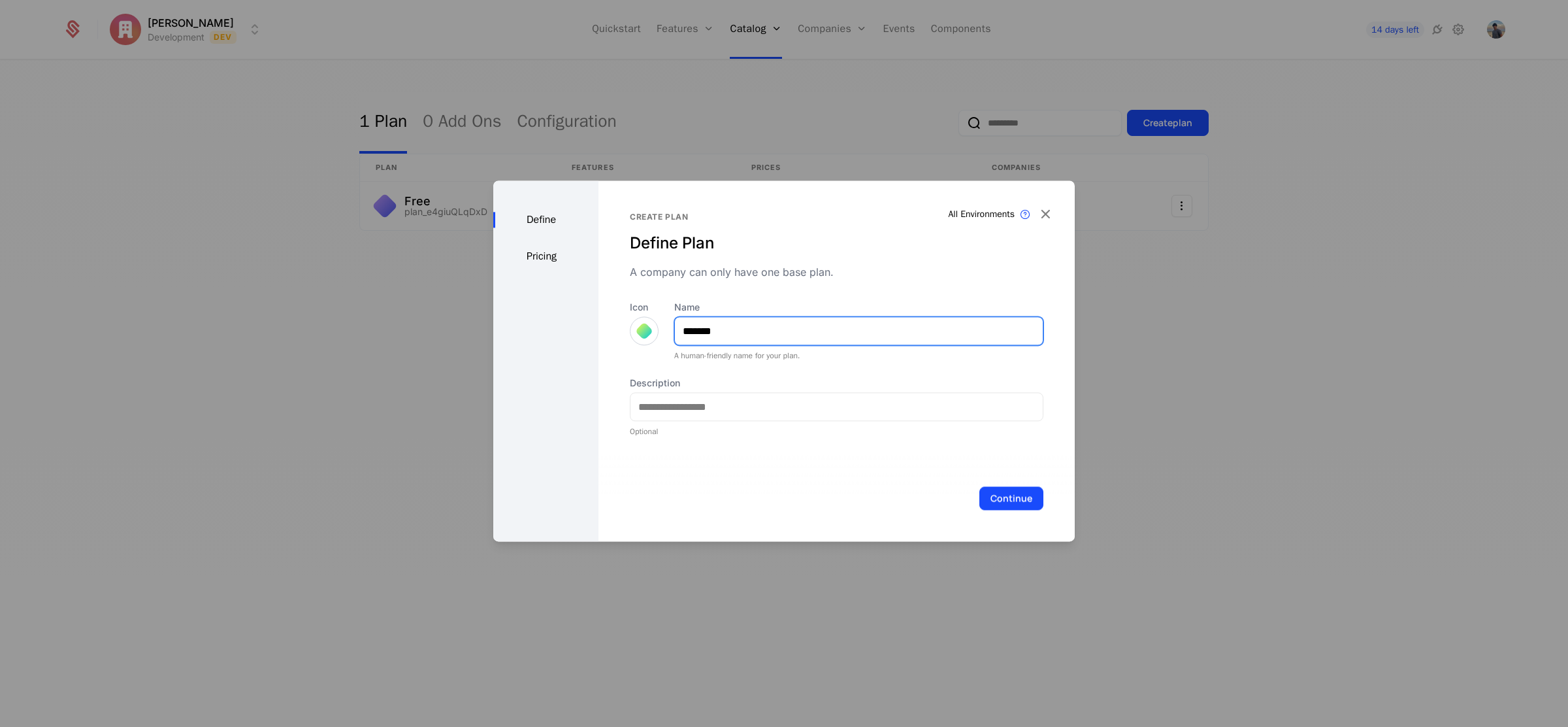 type on "*******" 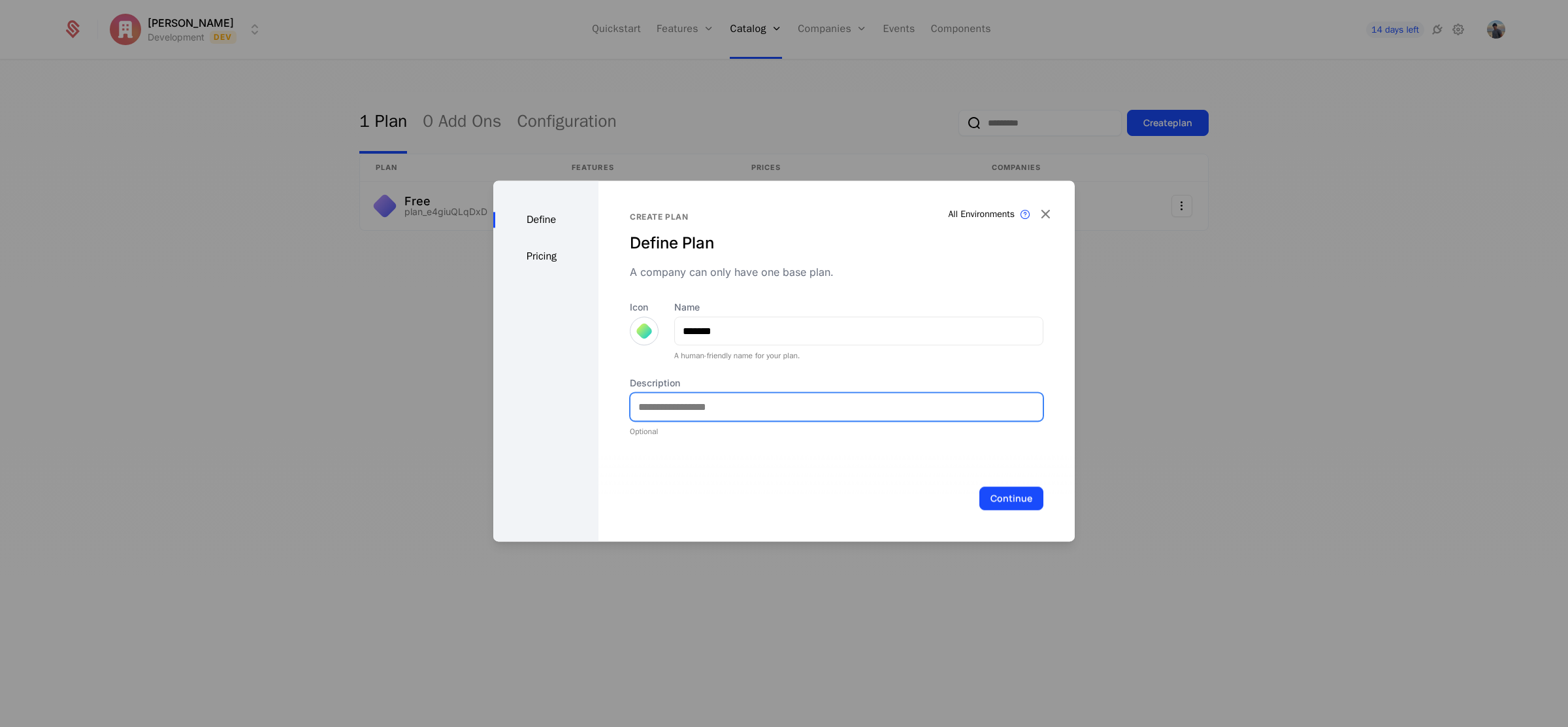 click on "Description" at bounding box center [836, 407] 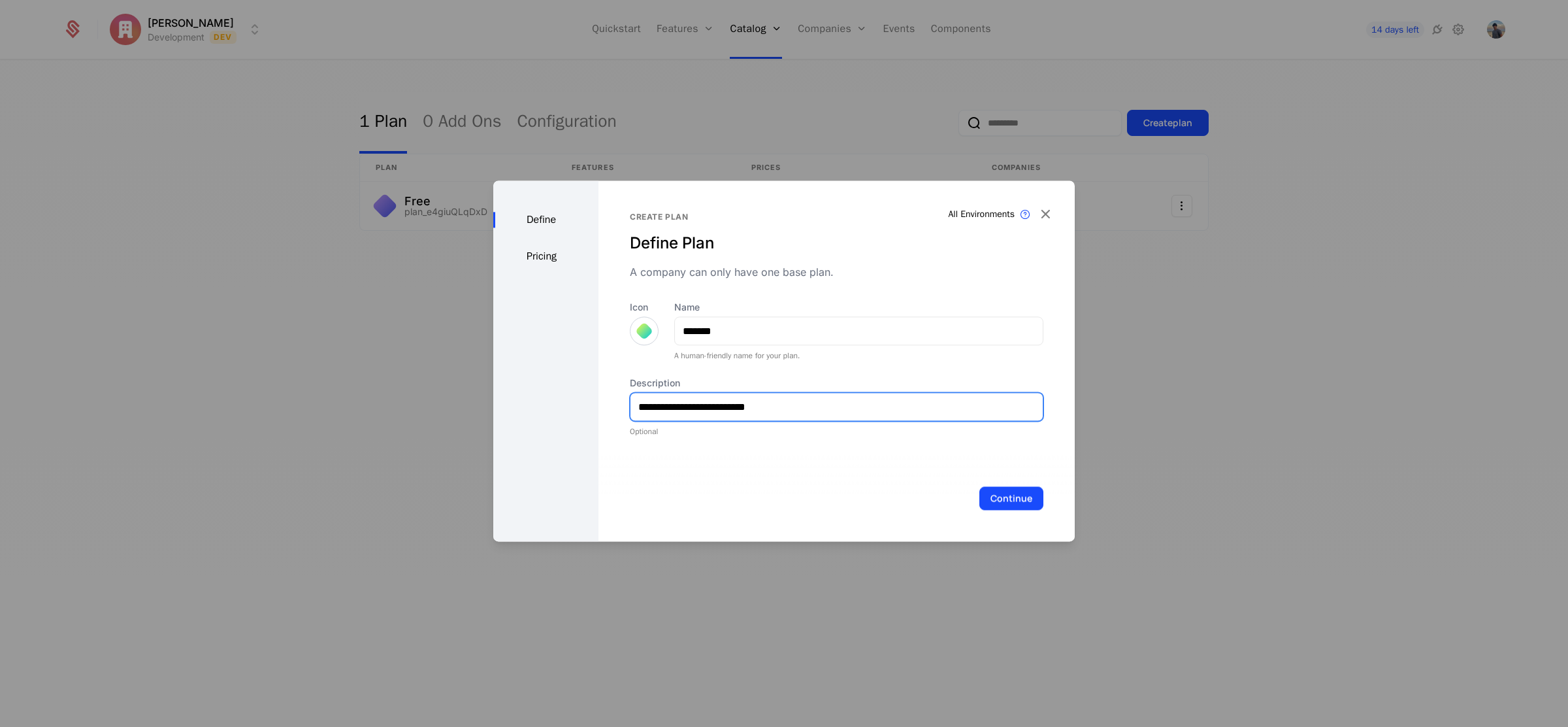 type on "**********" 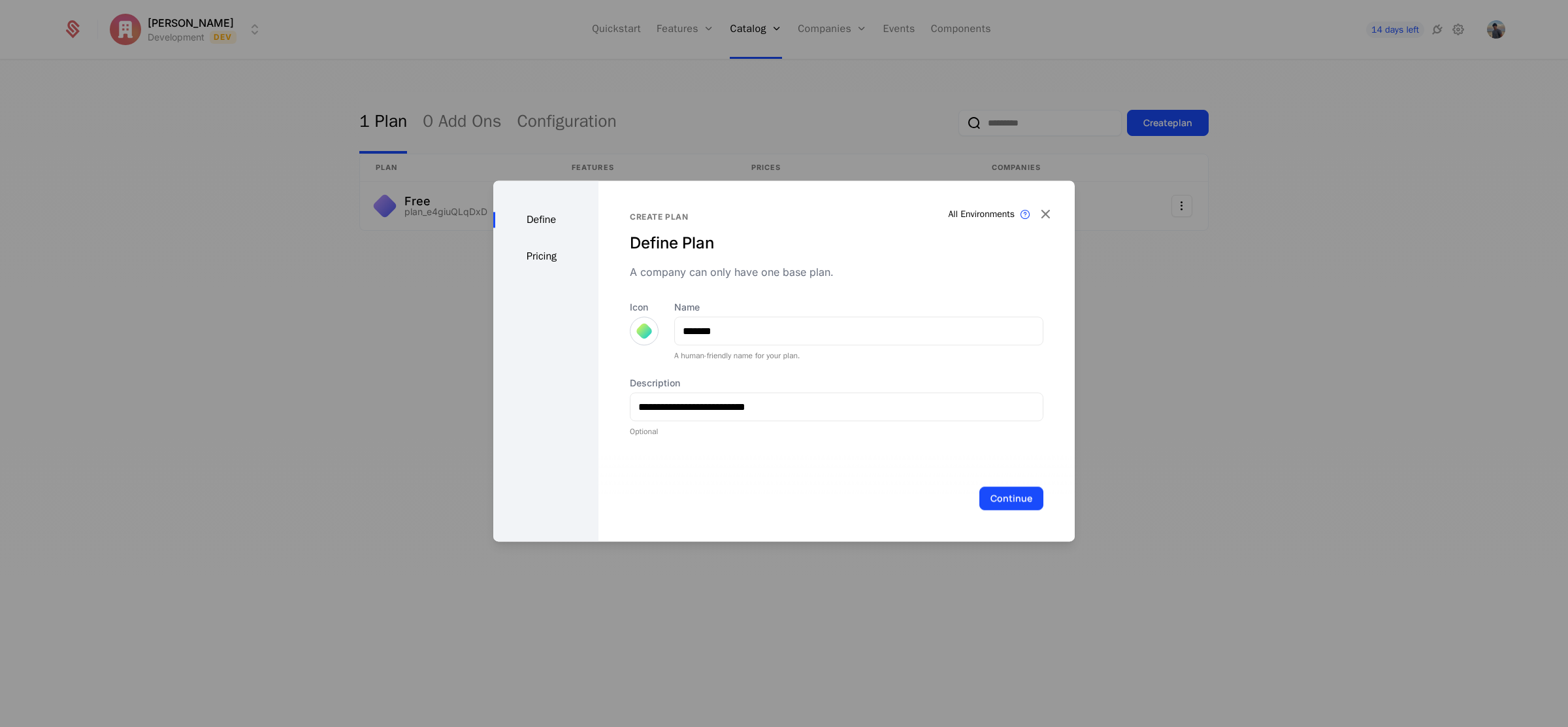 click on "Pricing" at bounding box center [546, 256] 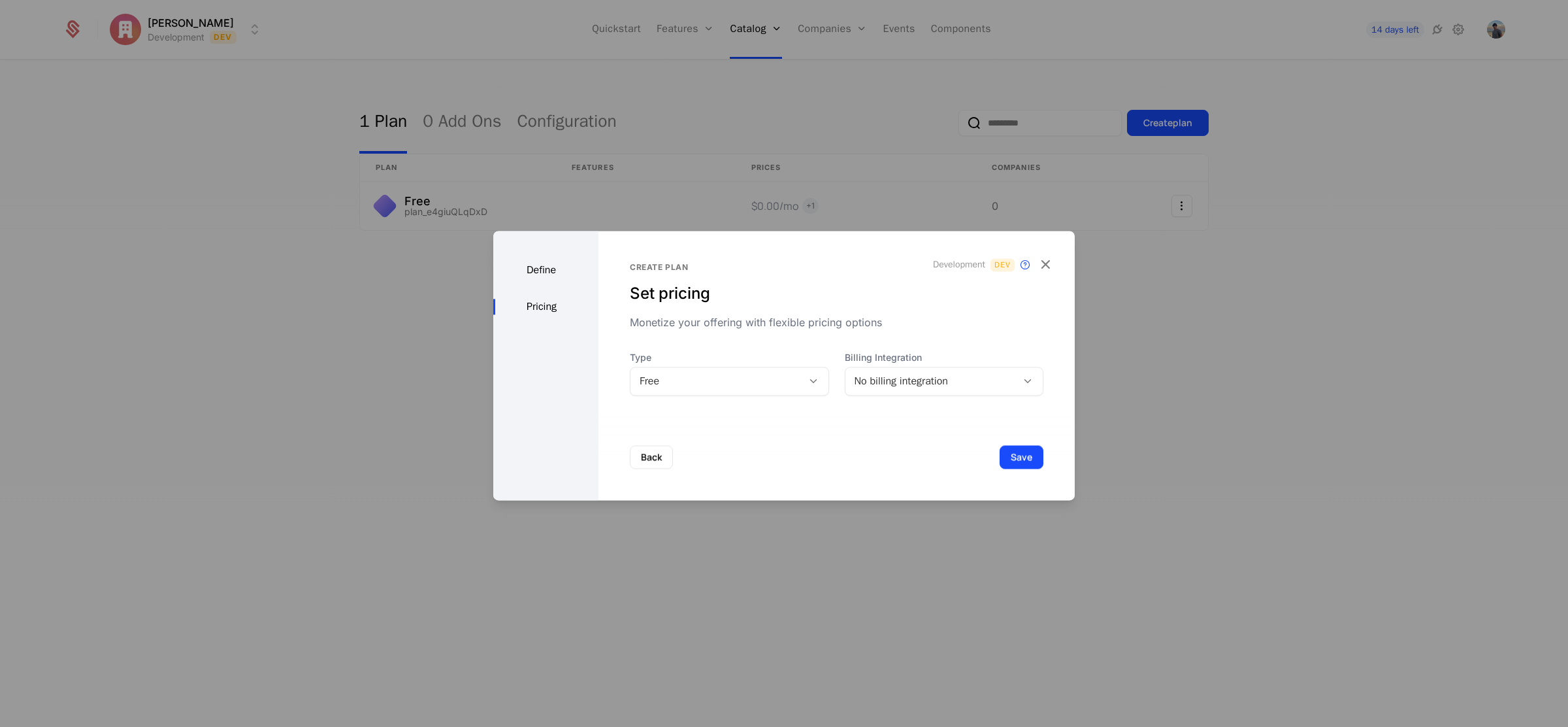click on "No billing integration" at bounding box center [931, 381] 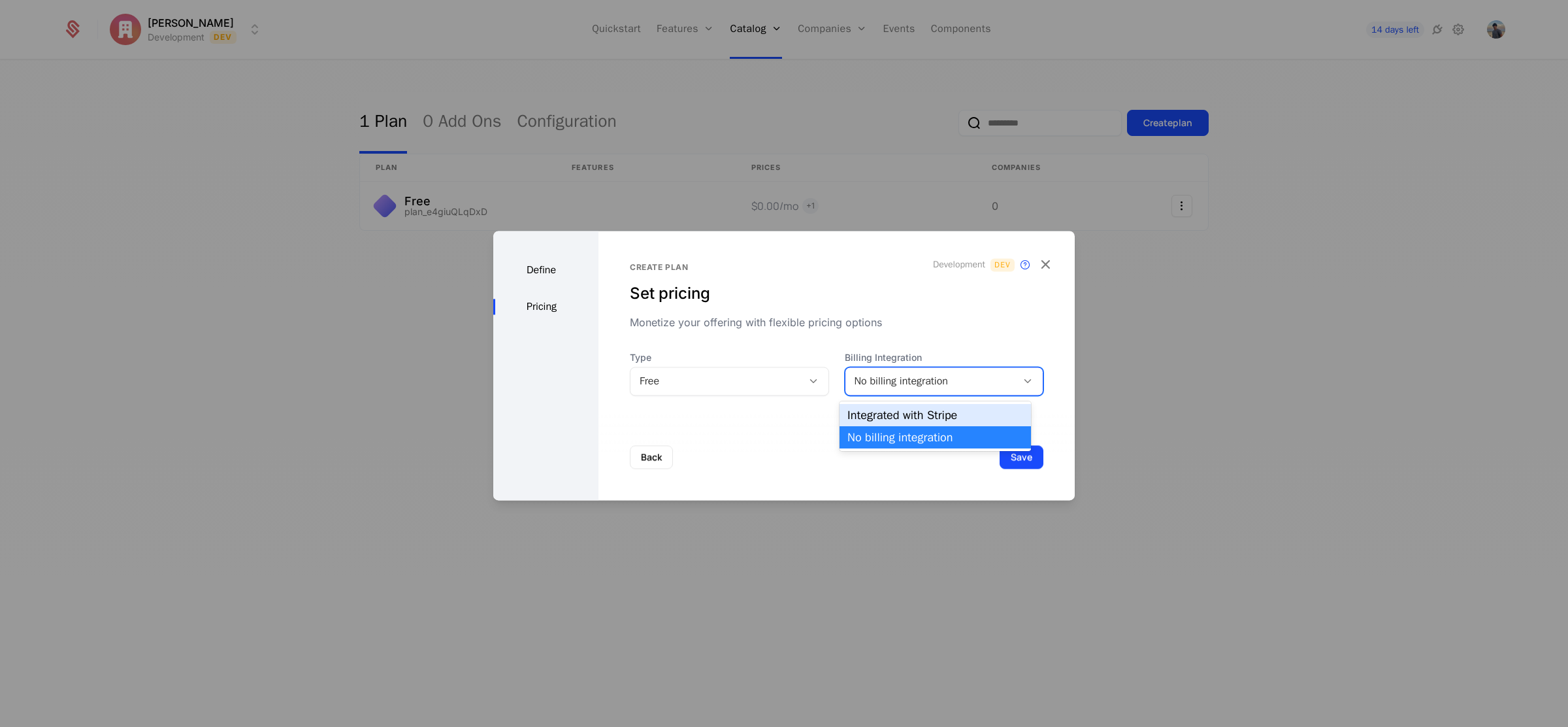 click on "Integrated with Stripe" at bounding box center [935, 415] 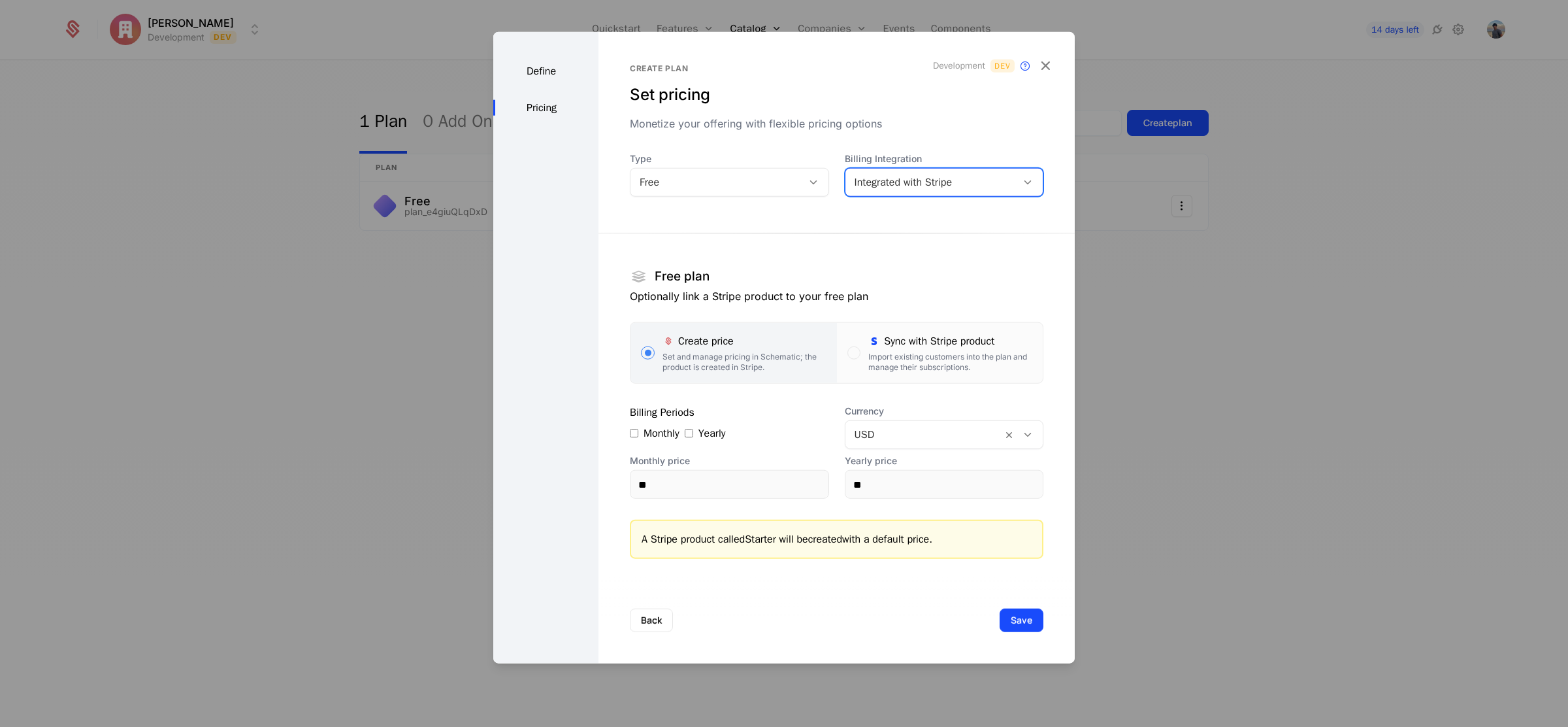 click on "Monthly" at bounding box center (655, 433) 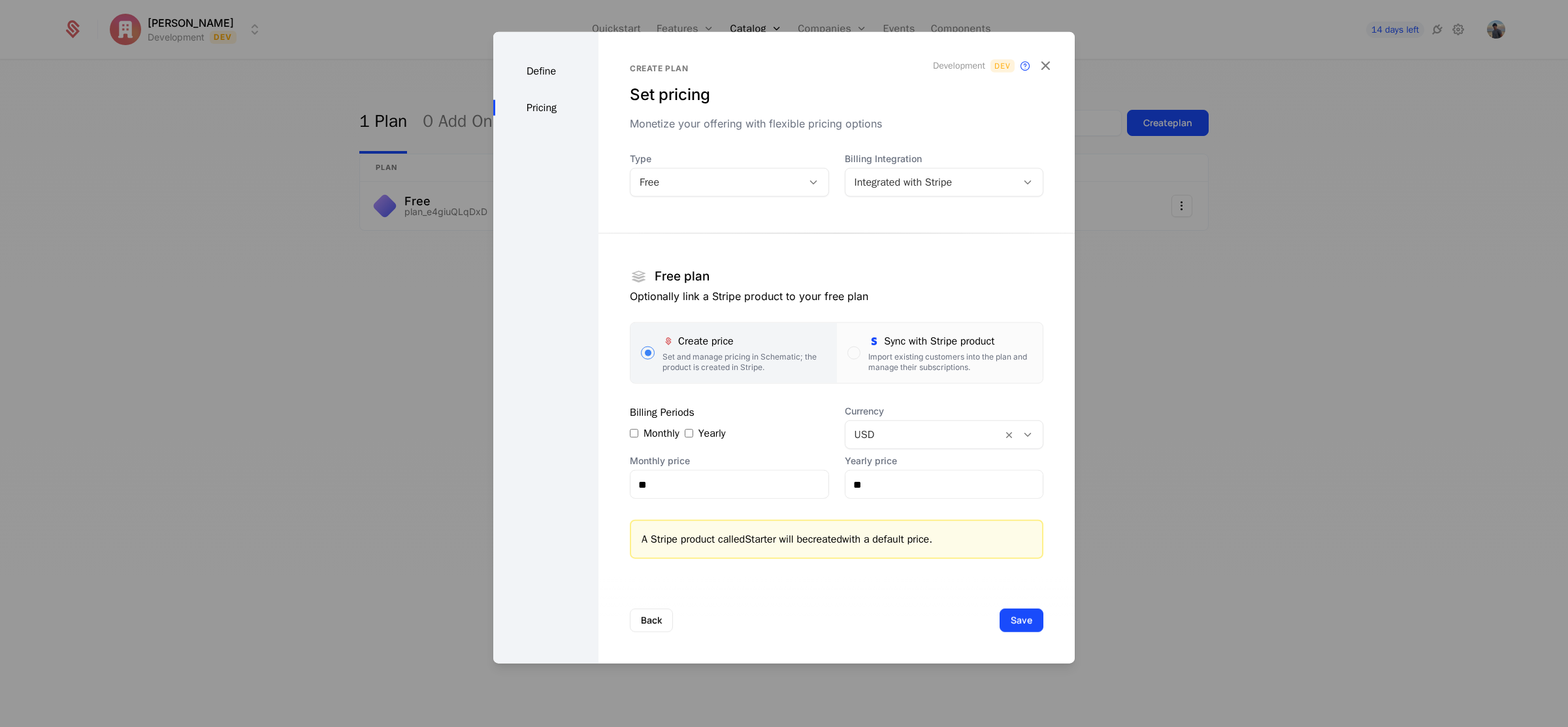 click on "Free" at bounding box center [729, 182] 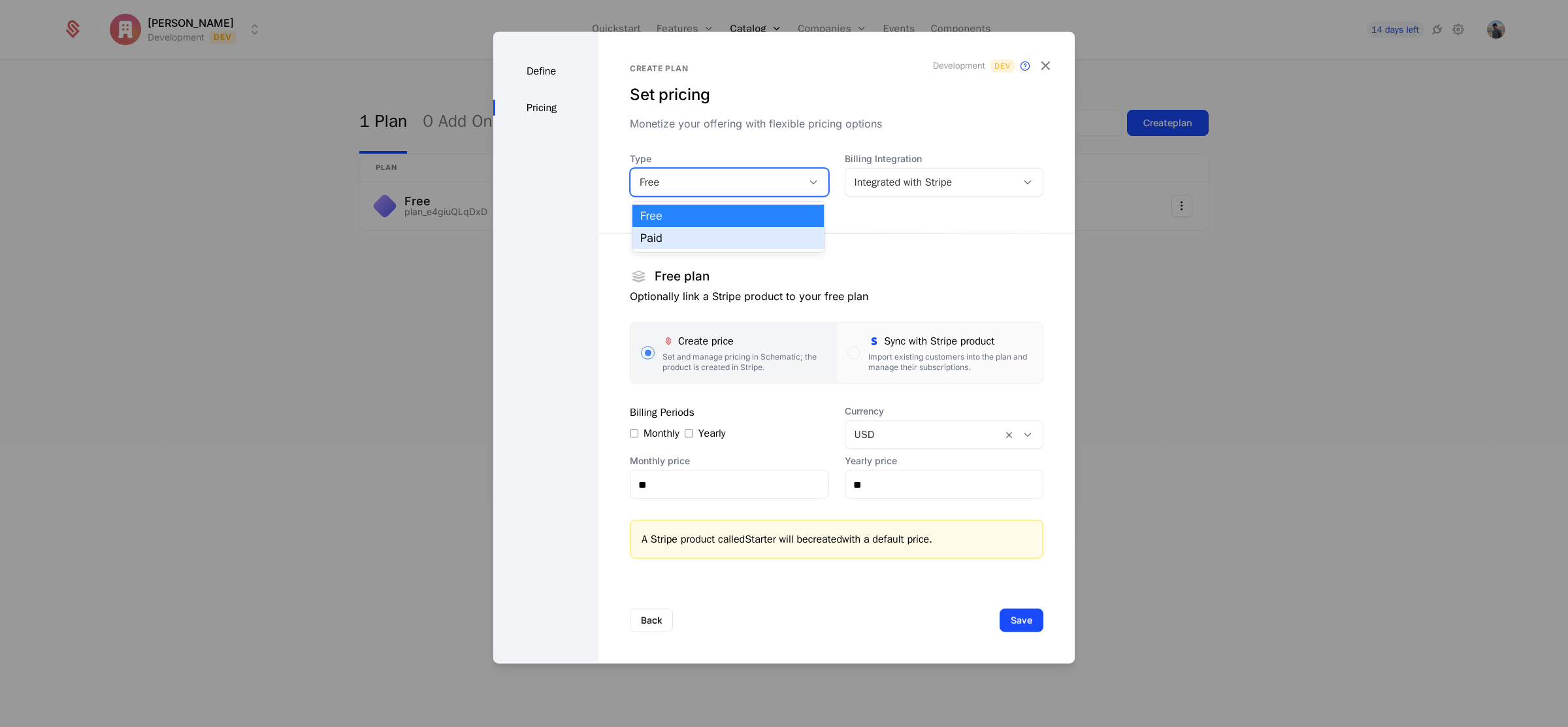 click on "Paid" at bounding box center (728, 238) 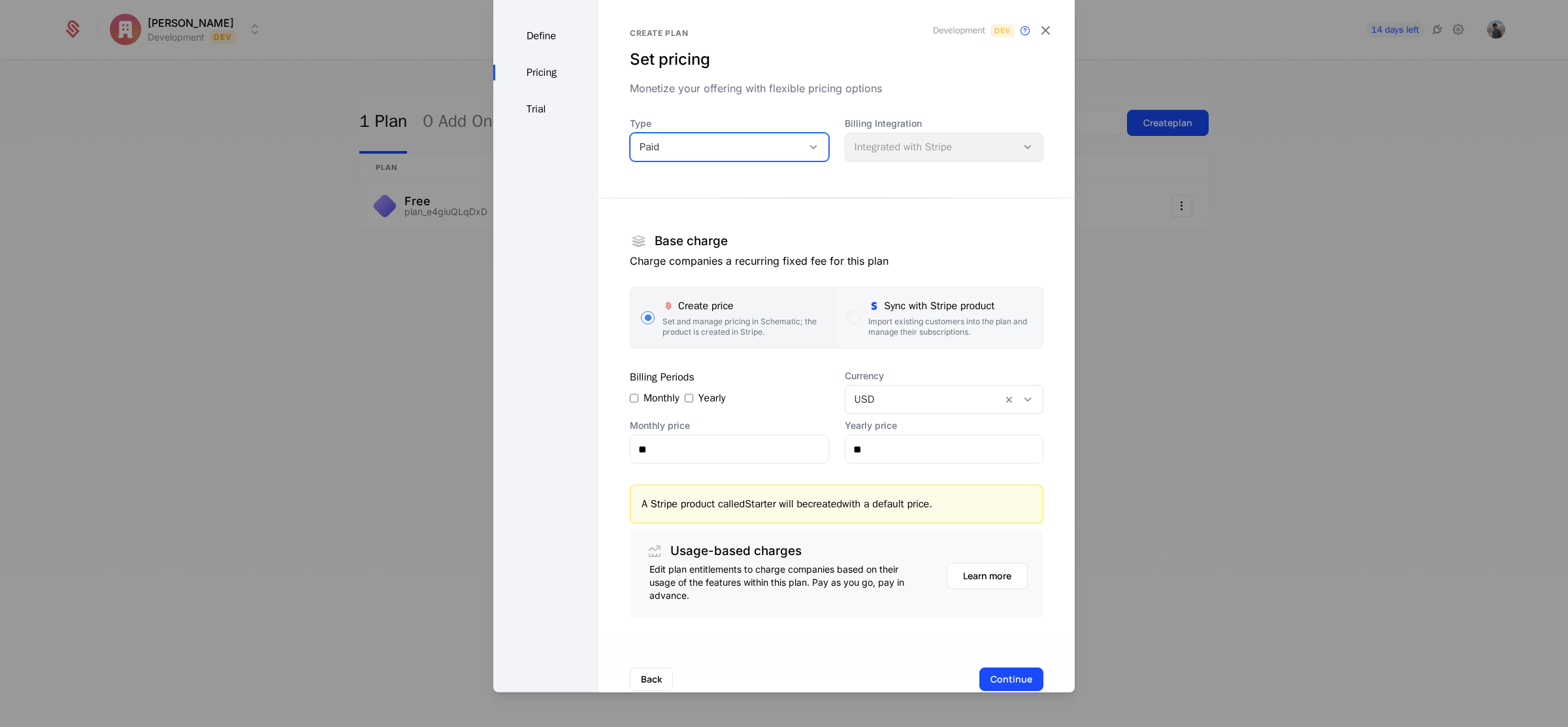 click at bounding box center (854, 318) 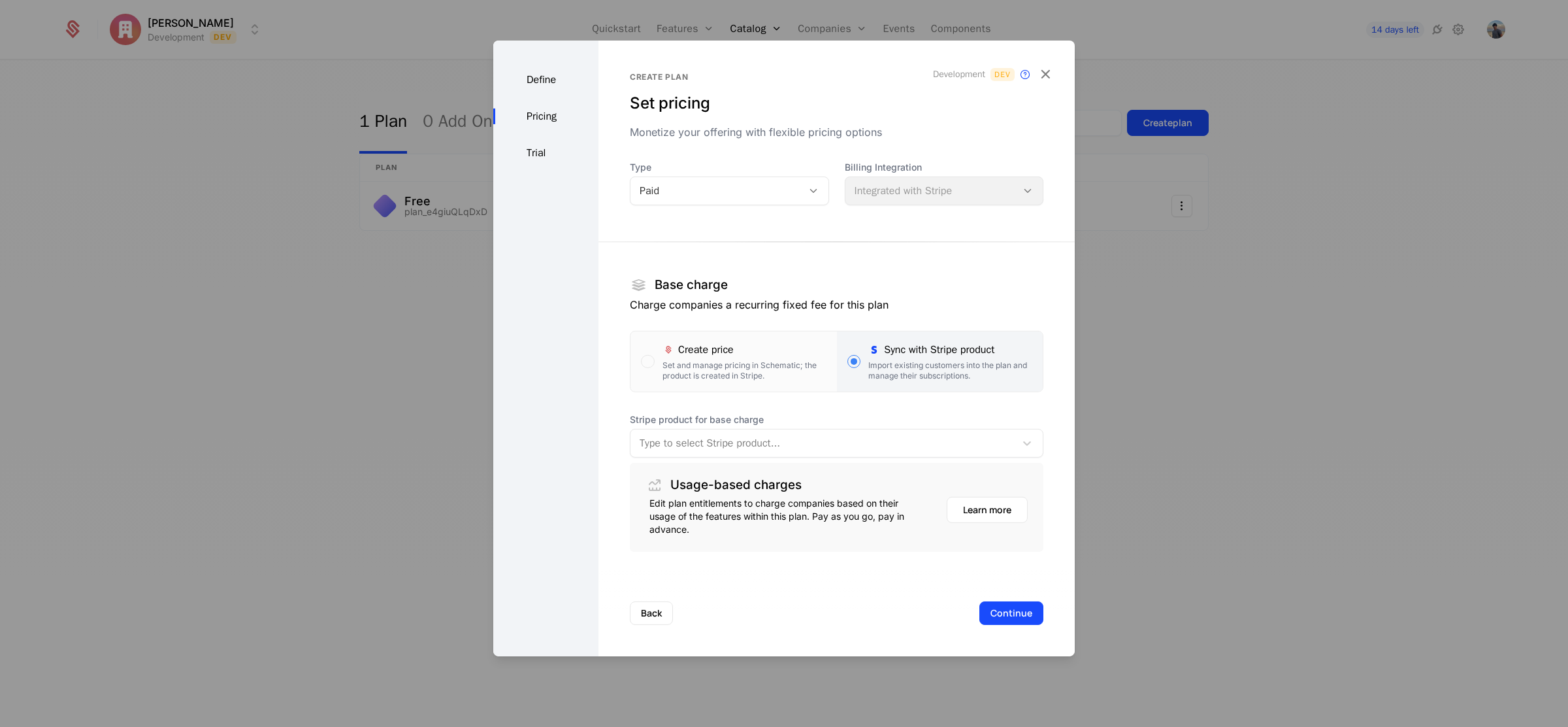 click at bounding box center (823, 443) 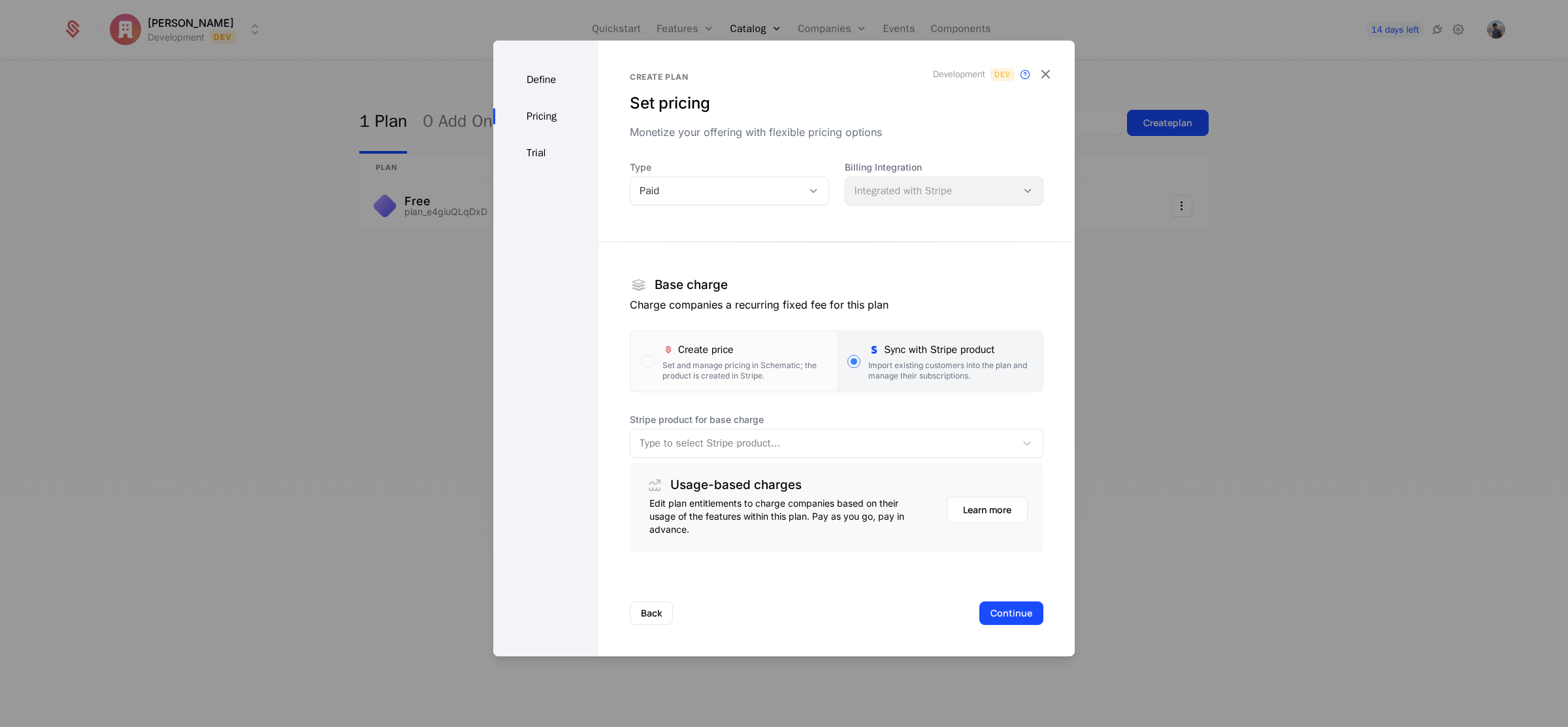 click on "Base charge Charge companies a recurring fixed fee for this plan Create price Set and manage pricing in Schematic; the product is created in Stripe. Sync with Stripe product Import existing customers into the plan and manage their subscriptions. Stripe product for base charge Type to select Stripe product... Usage-based charges Edit plan entitlements to charge companies based on their usage of the features within this plan. Pay as you go, pay in advance. Learn more" at bounding box center (836, 386) 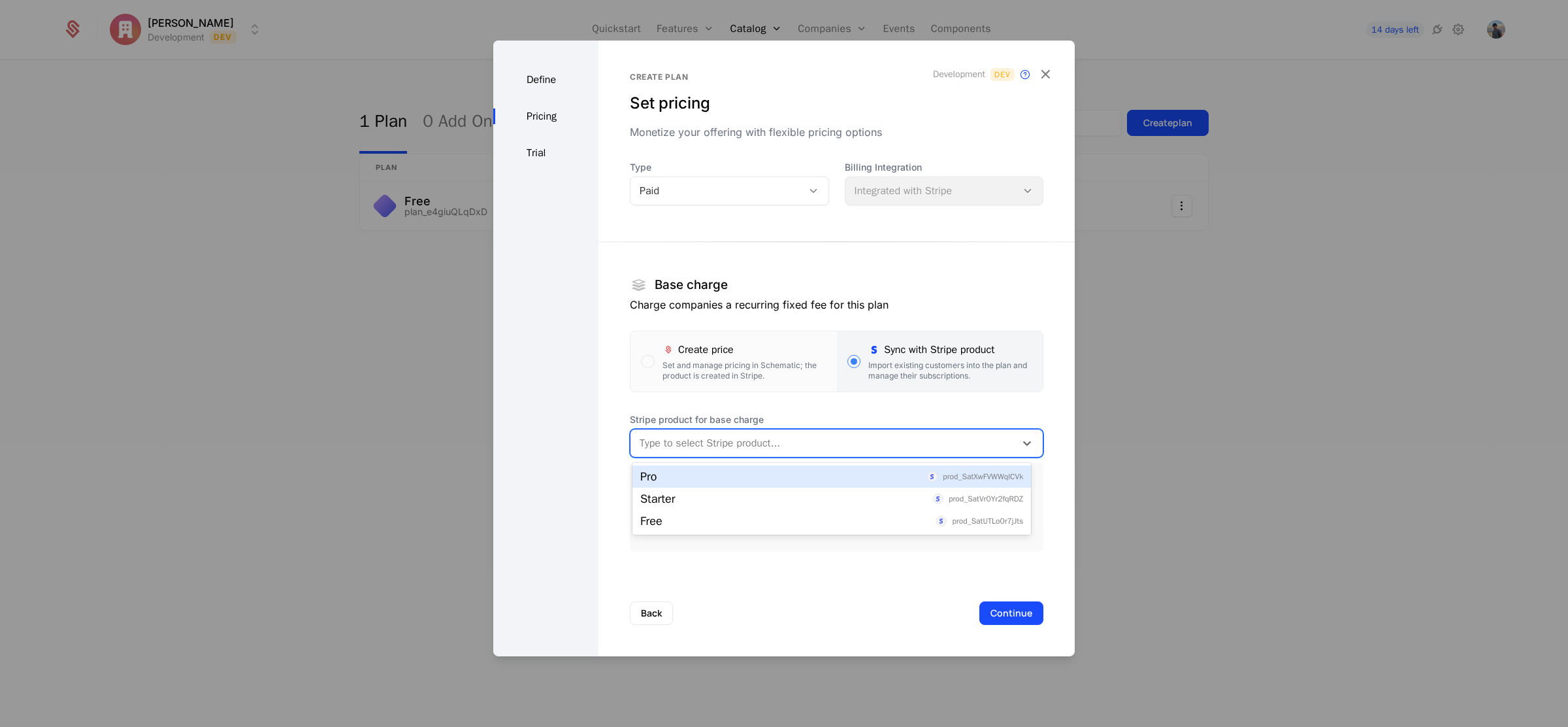 click at bounding box center [823, 443] 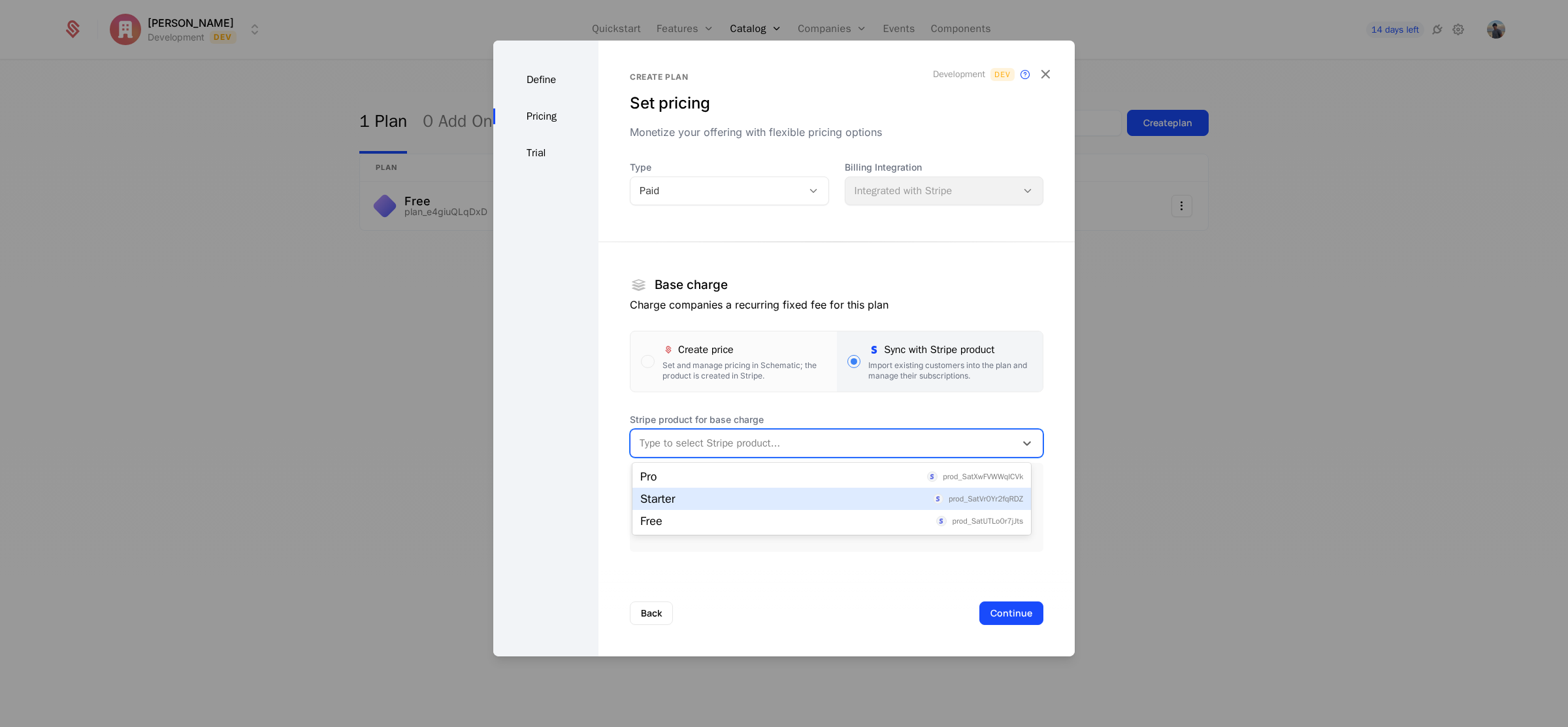 click on "Starter prod_SatVr0Yr2fqRDZ" at bounding box center [832, 499] 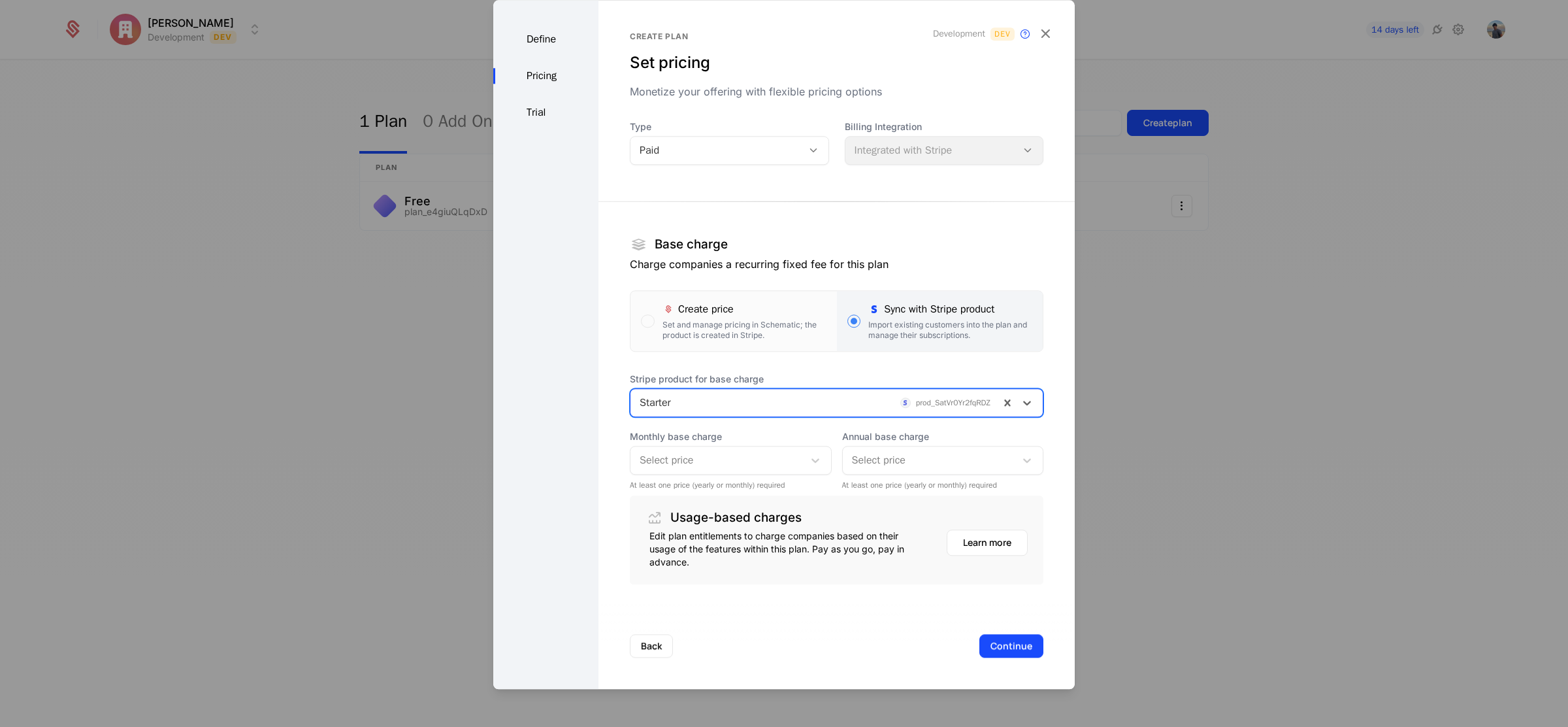 click at bounding box center (717, 460) 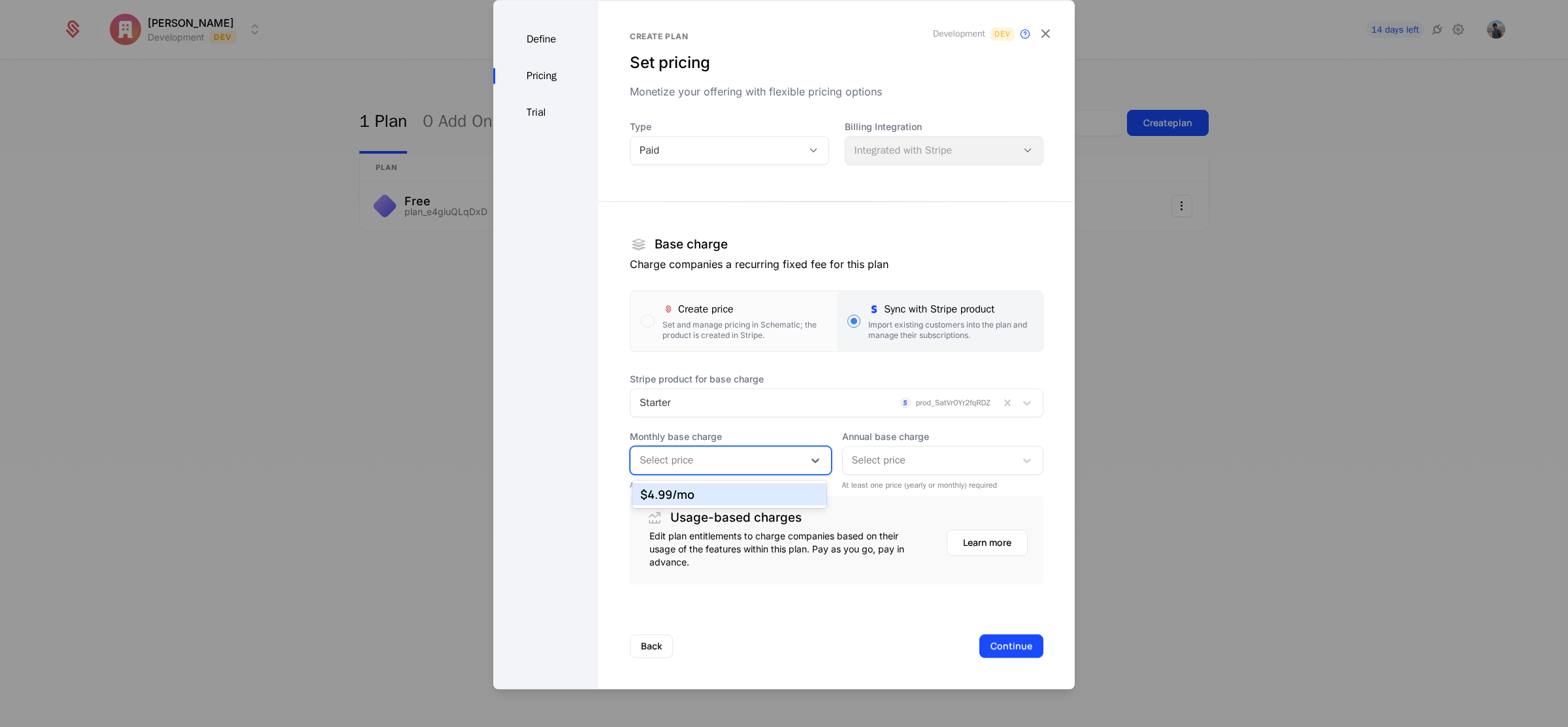 click on "$4.99 /mo" at bounding box center [729, 494] 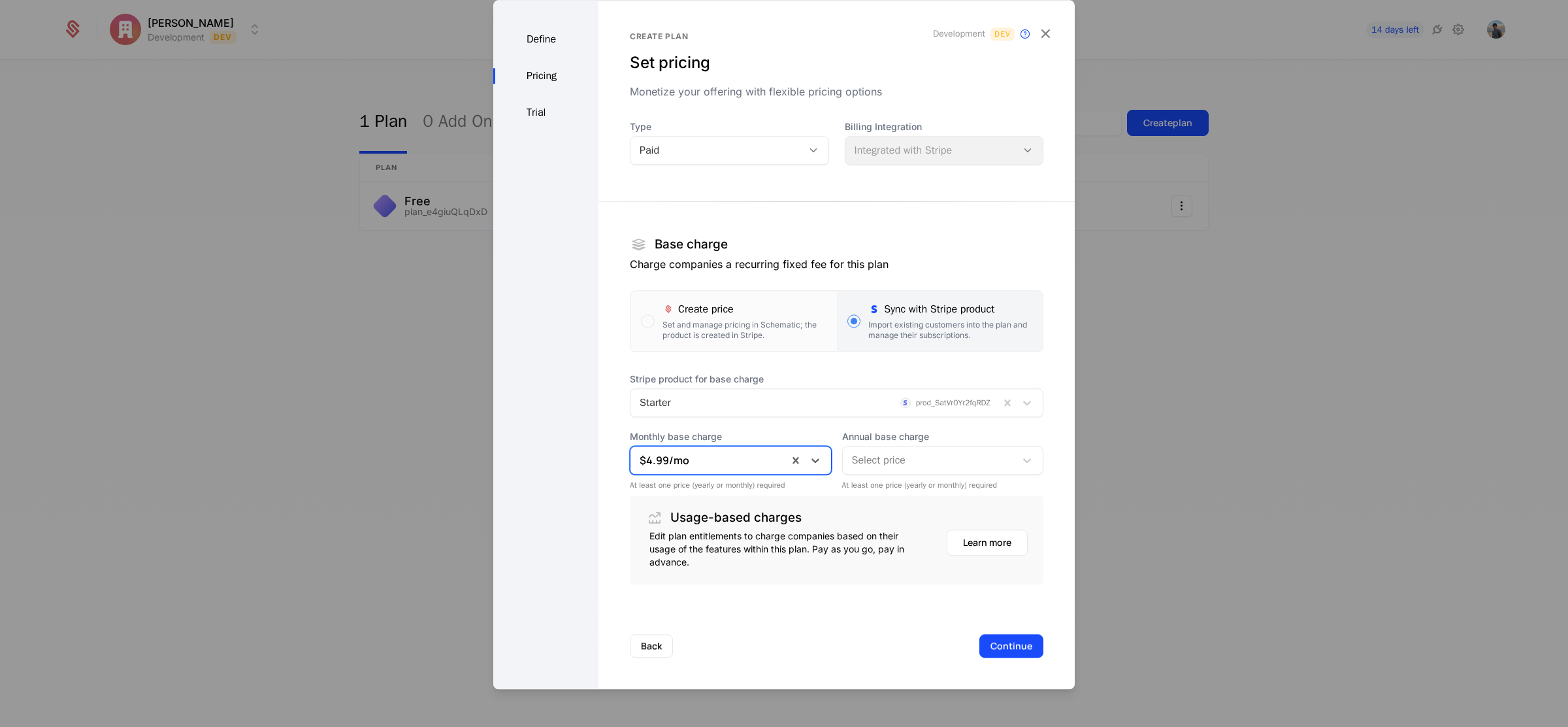 click at bounding box center (929, 460) 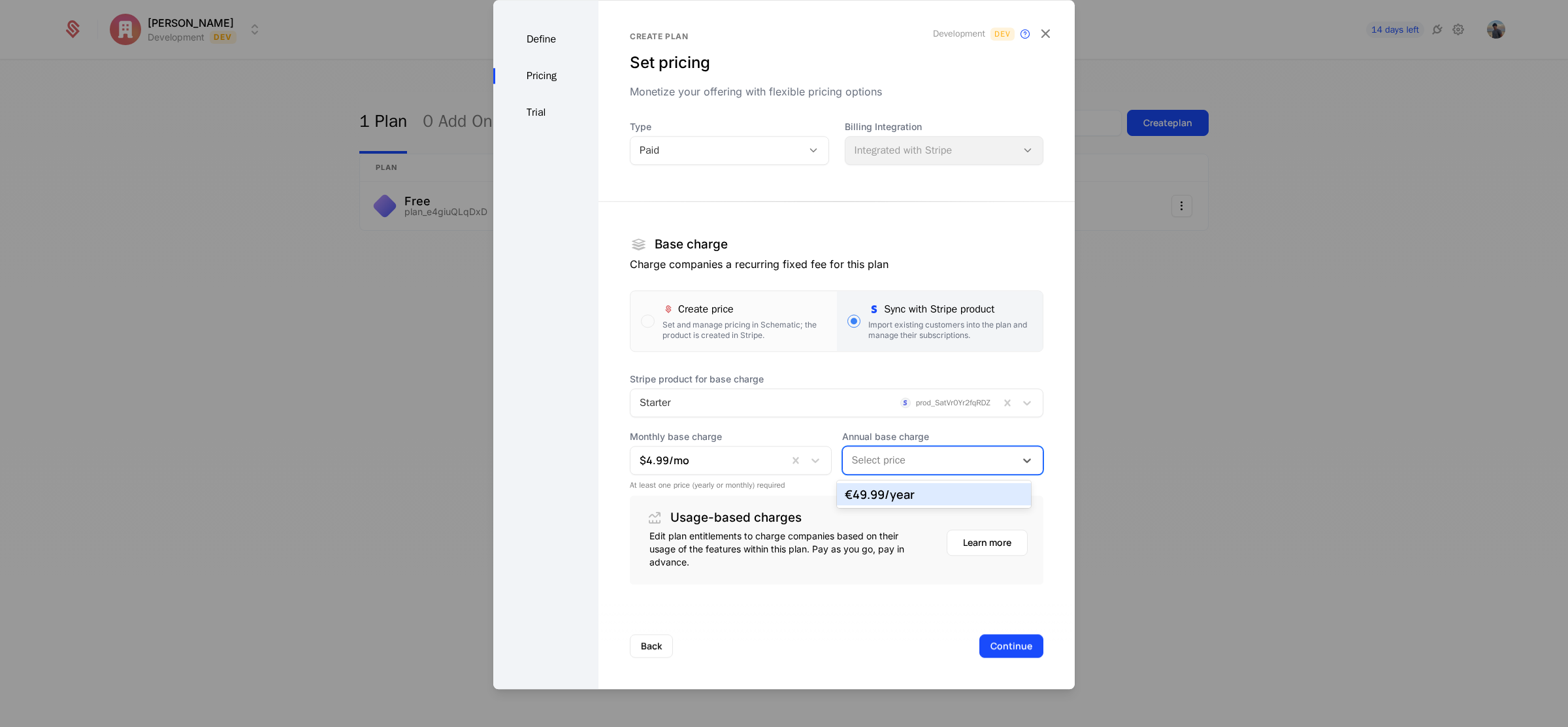 click on "€49.99 /year" at bounding box center (934, 494) 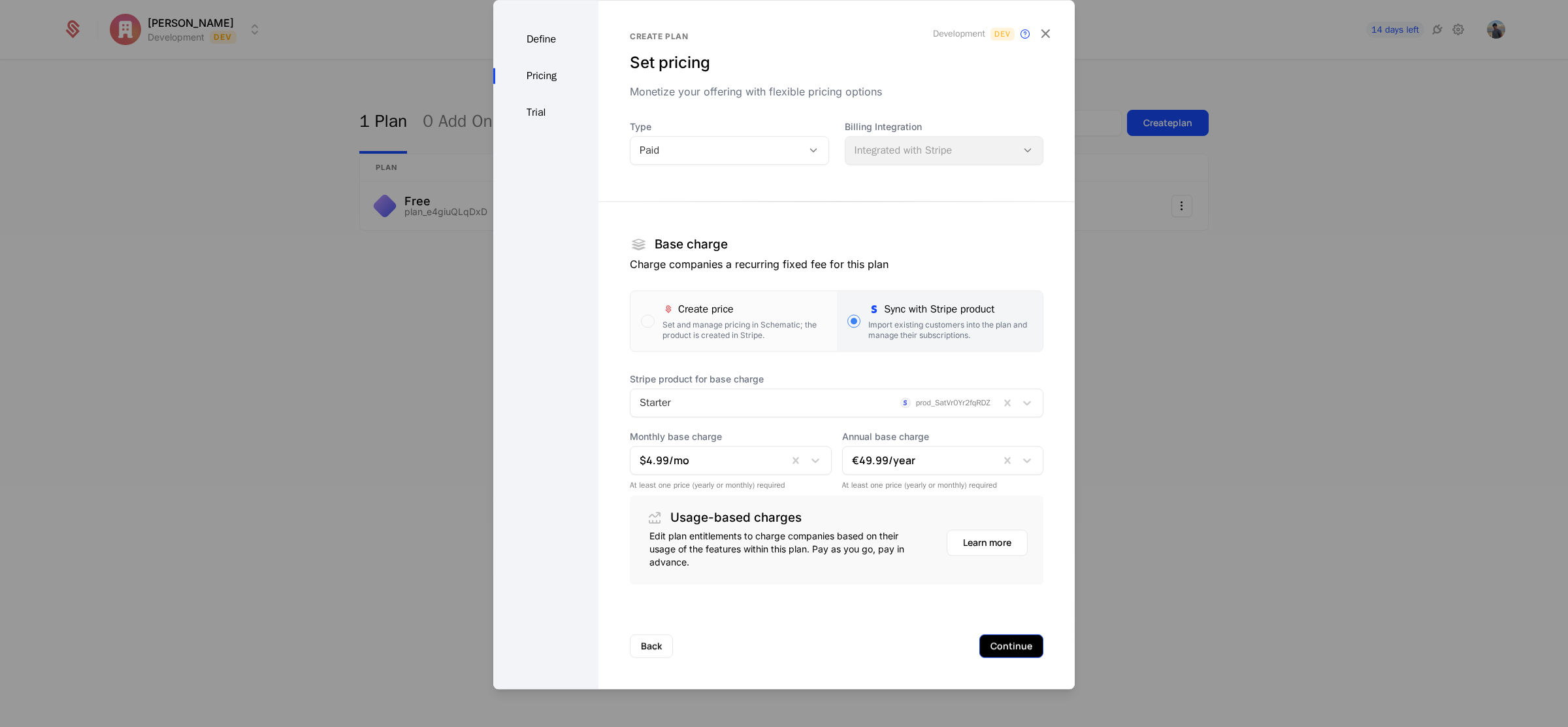 click on "Continue" at bounding box center (1011, 646) 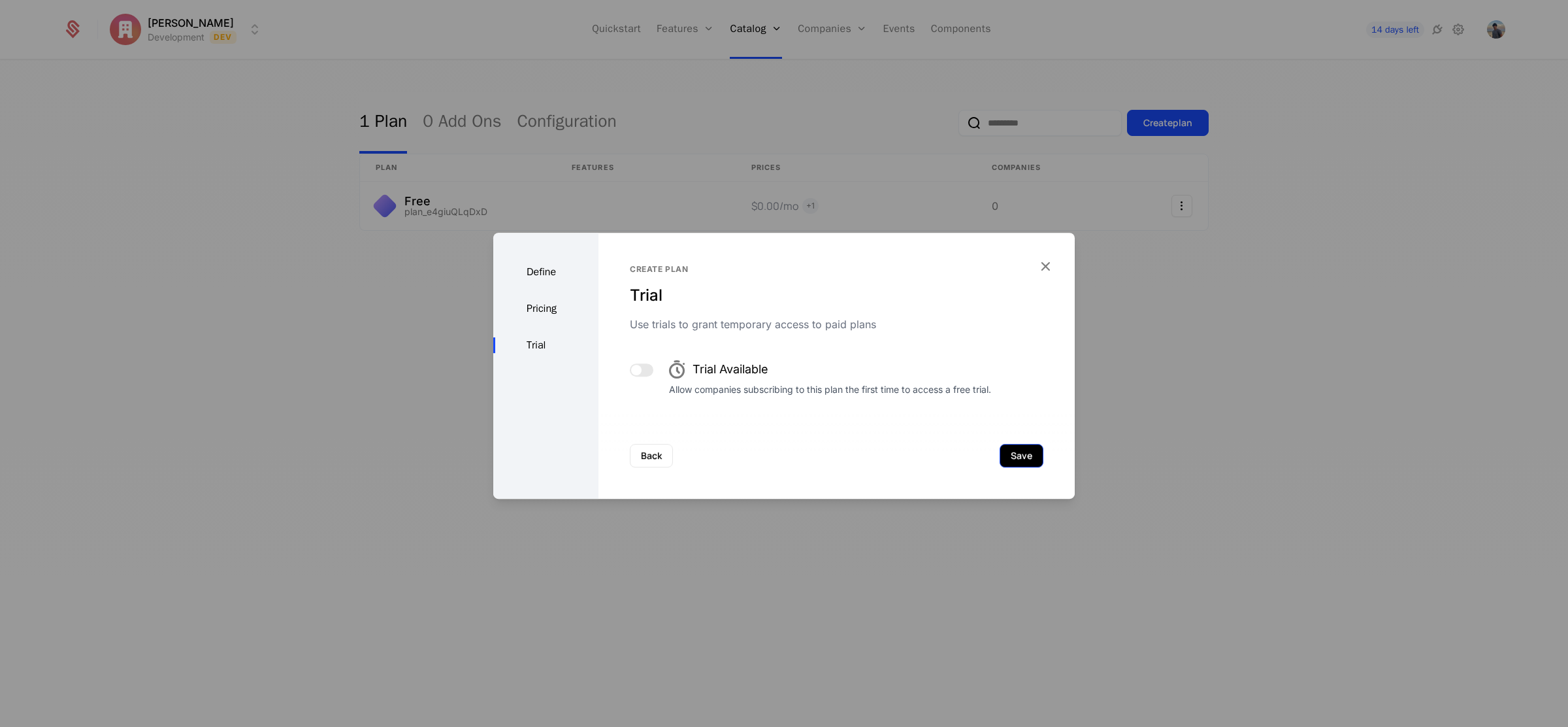 click on "Save" at bounding box center [1021, 456] 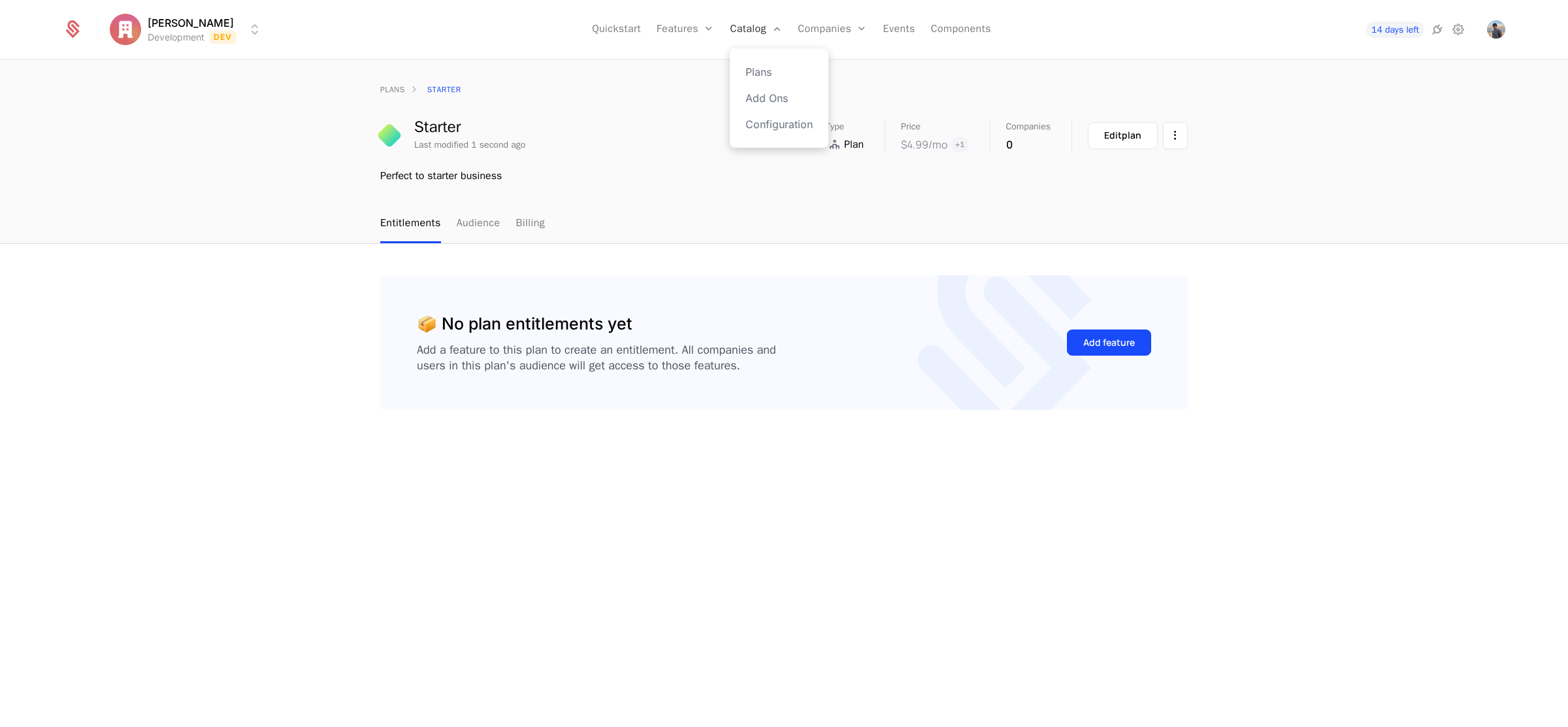 click on "Catalog" at bounding box center (756, 29) 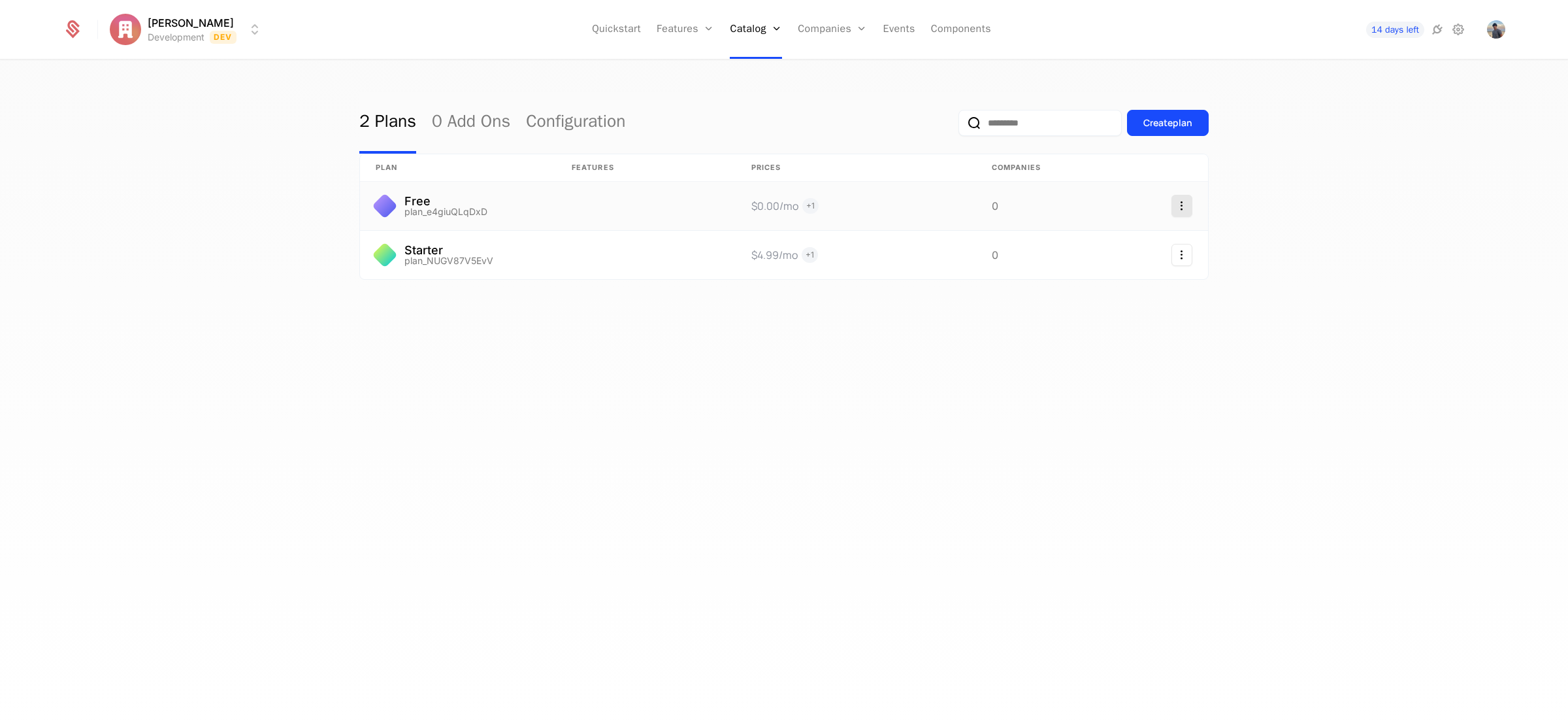 click on "Tiago Sousa Development Dev Quickstart Features Features Flags Catalog Plans Add Ons Configuration Companies Companies Users Events Components 14 days left 2 Plans 0 Add Ons Configuration Create  plan plan Features Prices Companies Free plan_e4giuQLqDxD $0.00 /mo + 1 0 Starter plan_NUGV87V5EvV $4.99 /mo + 1 0
Best Viewed on Desktop You're currently viewing this on a  mobile device . For the best experience,   we recommend using a desktop or larger screens , as the application isn't fully optimized for smaller resolutions just yet. Got it" at bounding box center [784, 364] 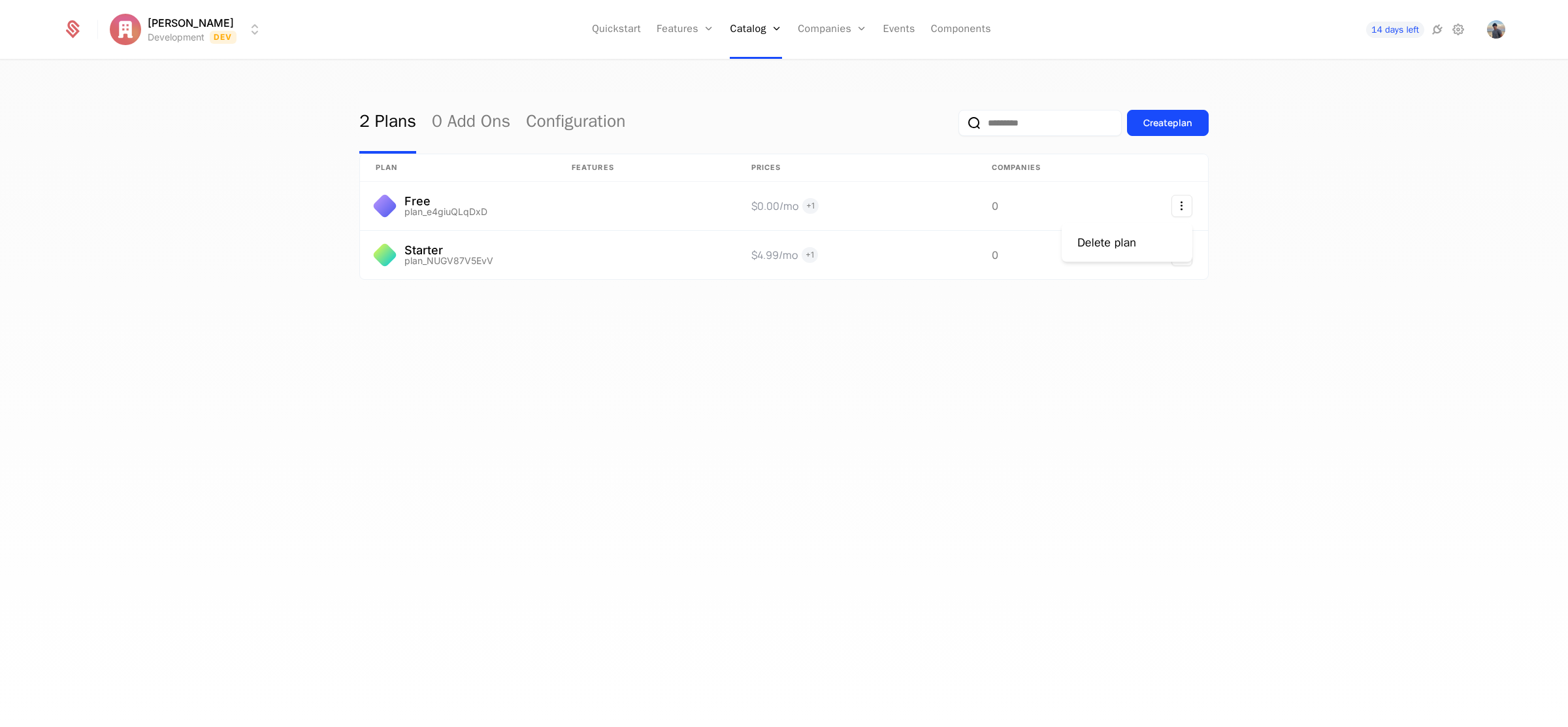 click on "Tiago Sousa Development Dev Quickstart Features Features Flags Catalog Plans Add Ons Configuration Companies Companies Users Events Components 14 days left 2 Plans 0 Add Ons Configuration Create  plan plan Features Prices Companies Free plan_e4giuQLqDxD $0.00 /mo + 1 0 Starter plan_NUGV87V5EvV $4.99 /mo + 1 0
Best Viewed on Desktop You're currently viewing this on a  mobile device . For the best experience,   we recommend using a desktop or larger screens , as the application isn't fully optimized for smaller resolutions just yet. Got it  Delete plan" at bounding box center [784, 364] 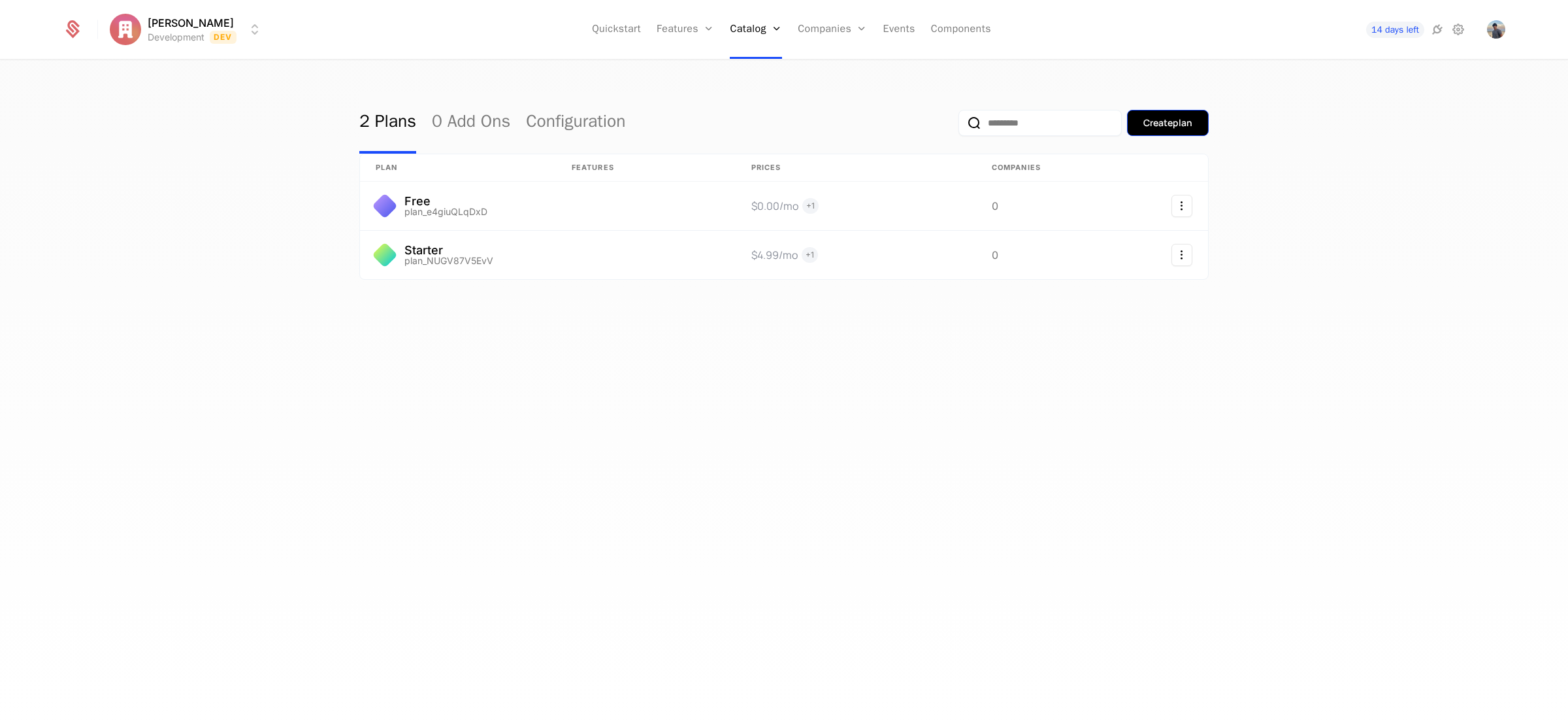 click on "Create  plan" at bounding box center [1168, 123] 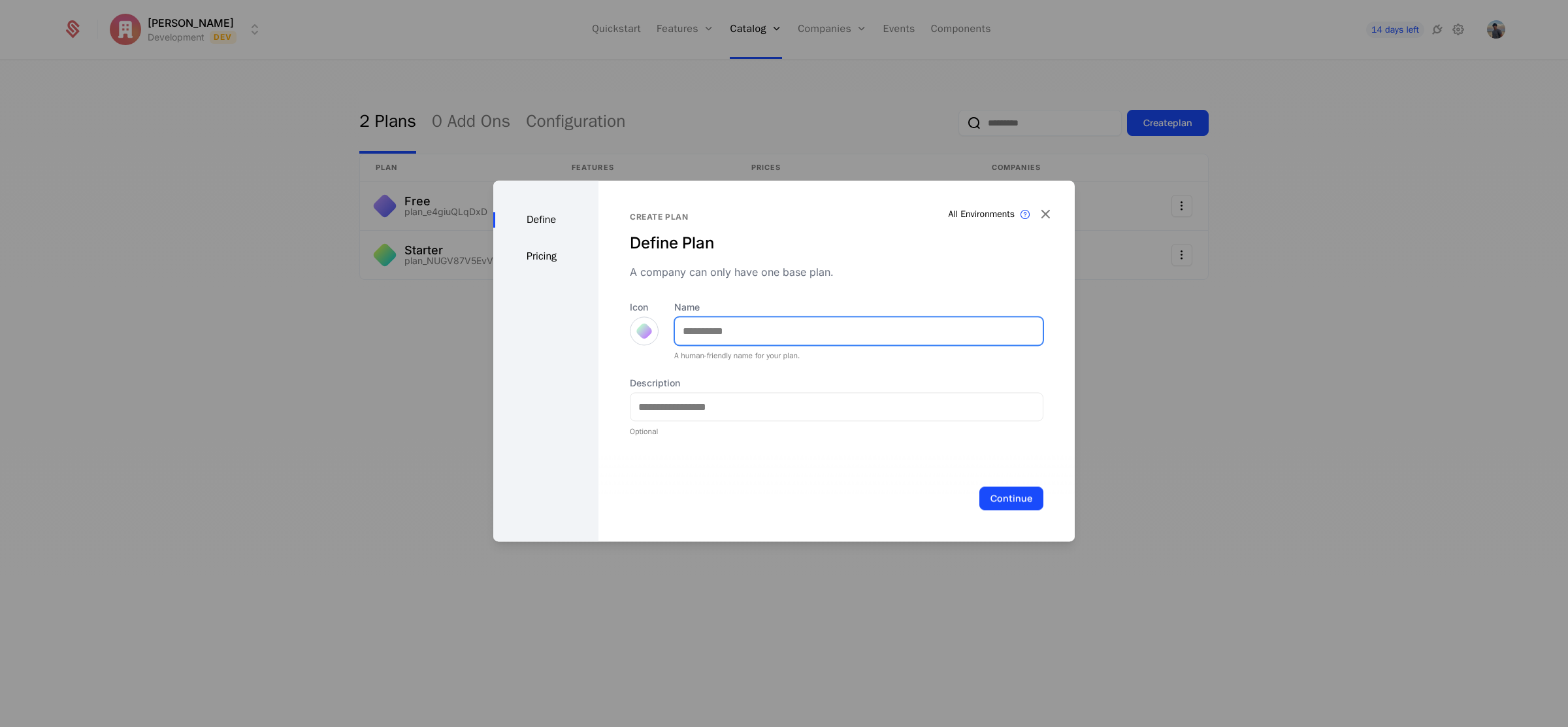 click on "Name" at bounding box center [858, 331] 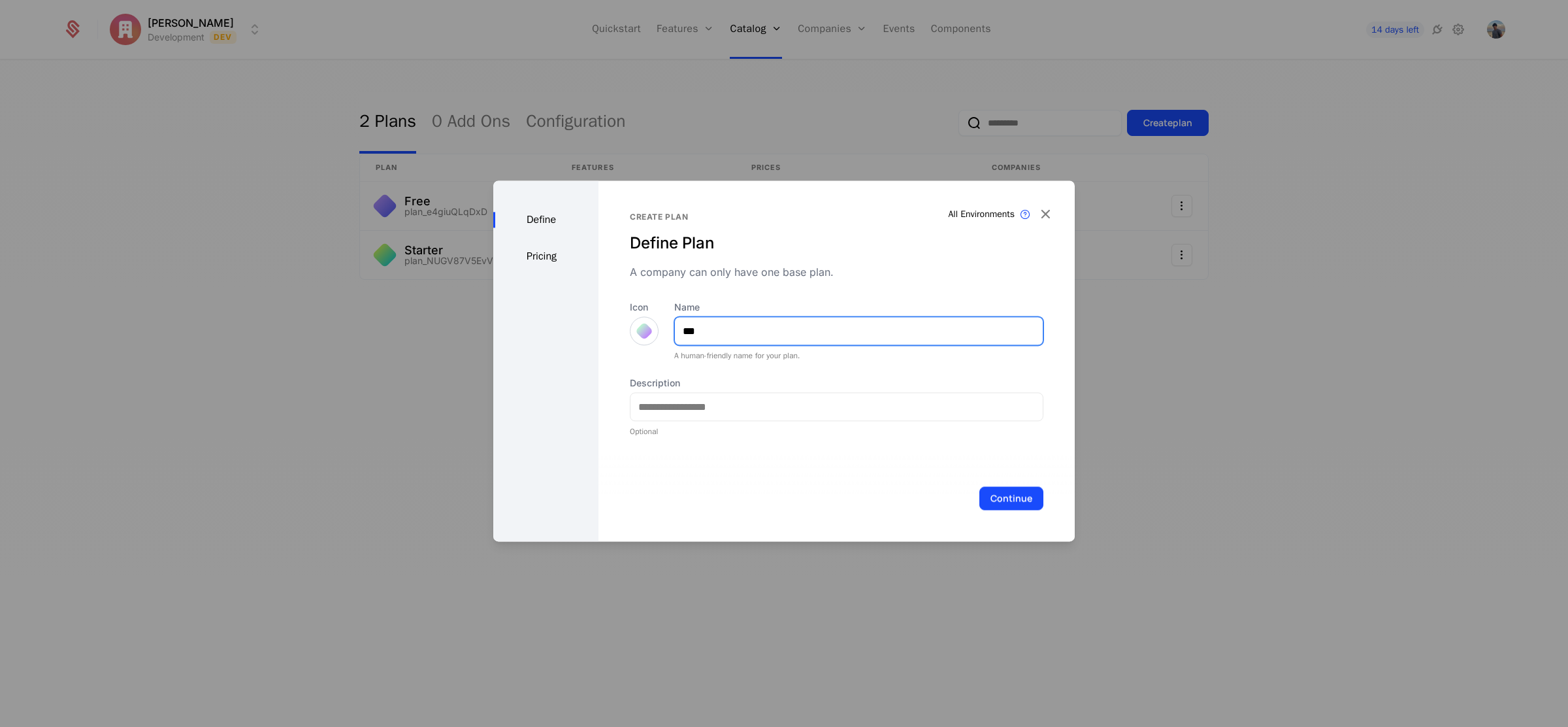 type on "***" 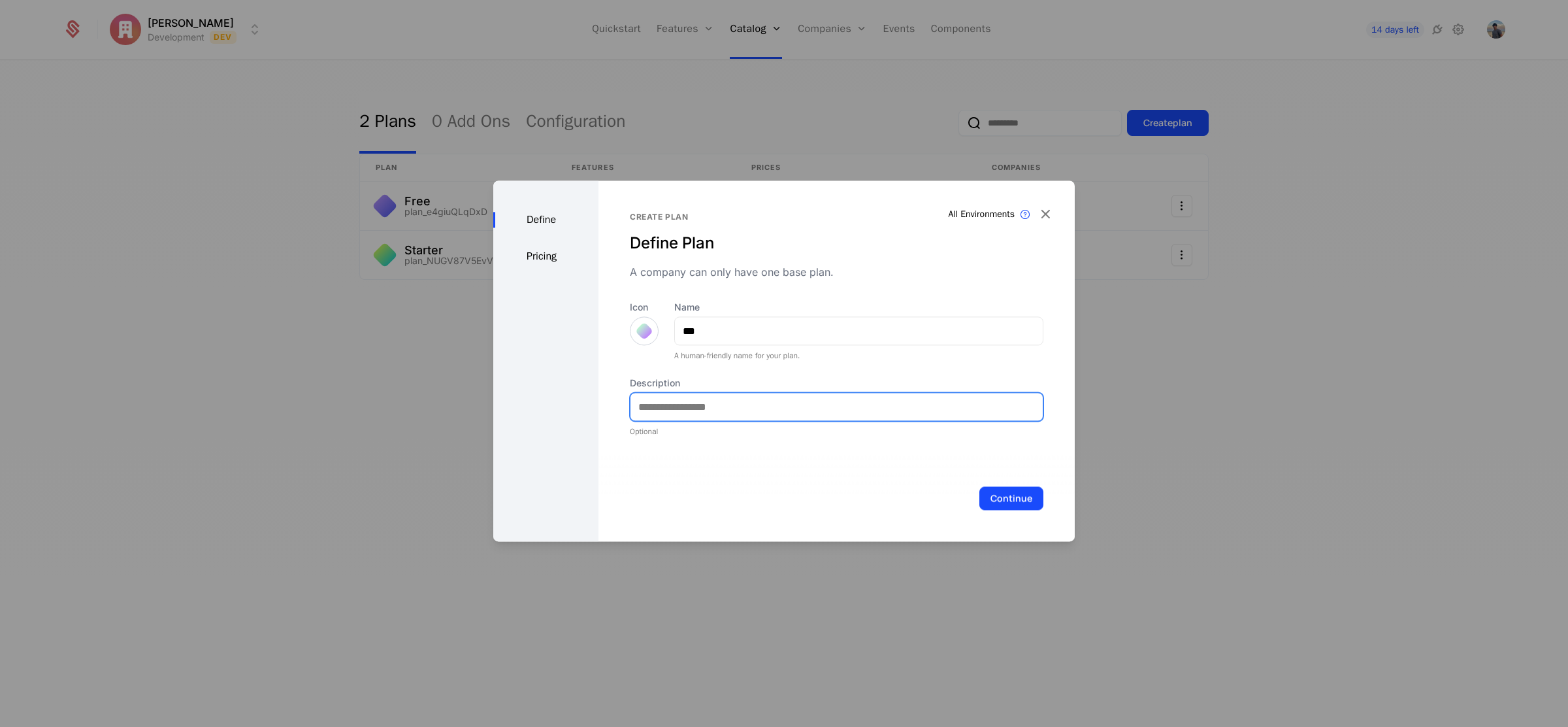 click on "Description" at bounding box center [836, 407] 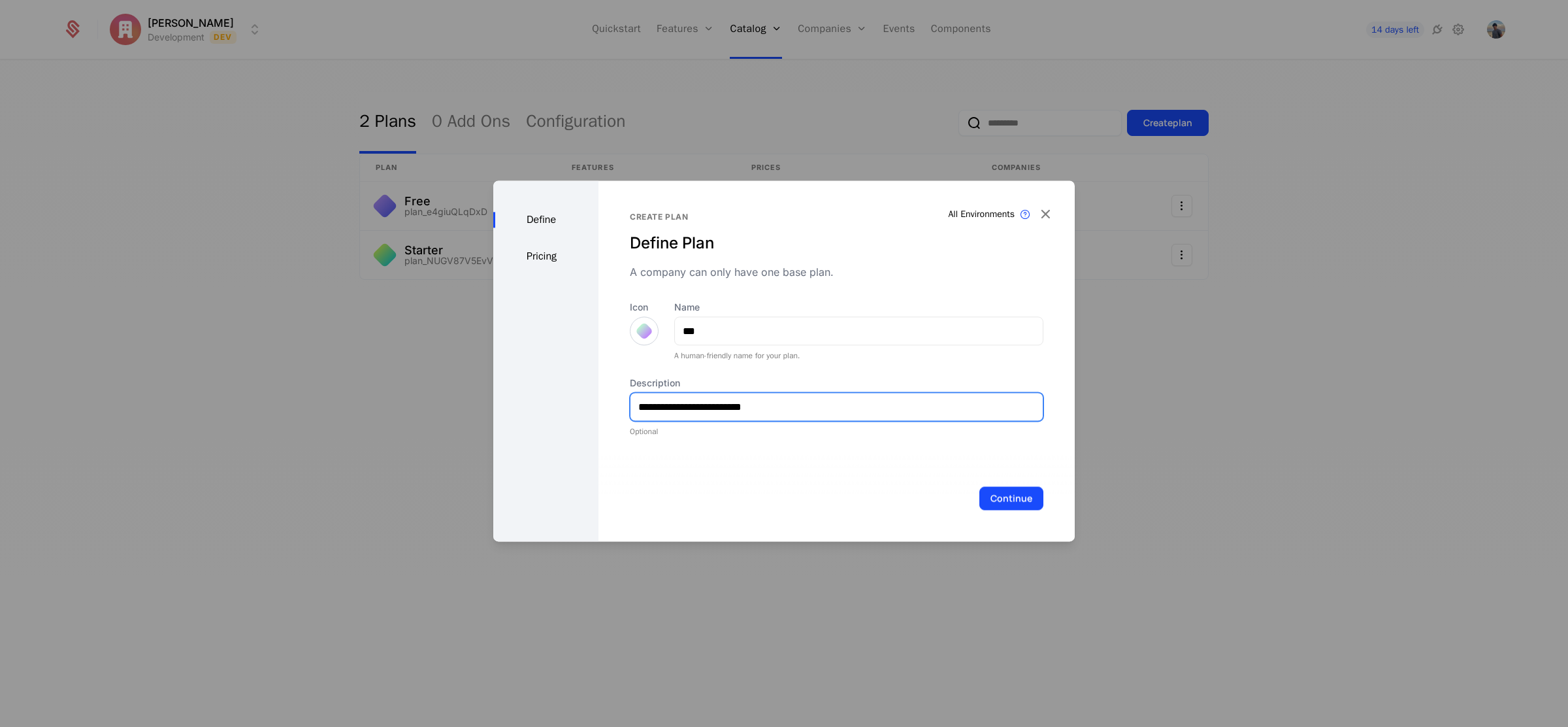 type on "**********" 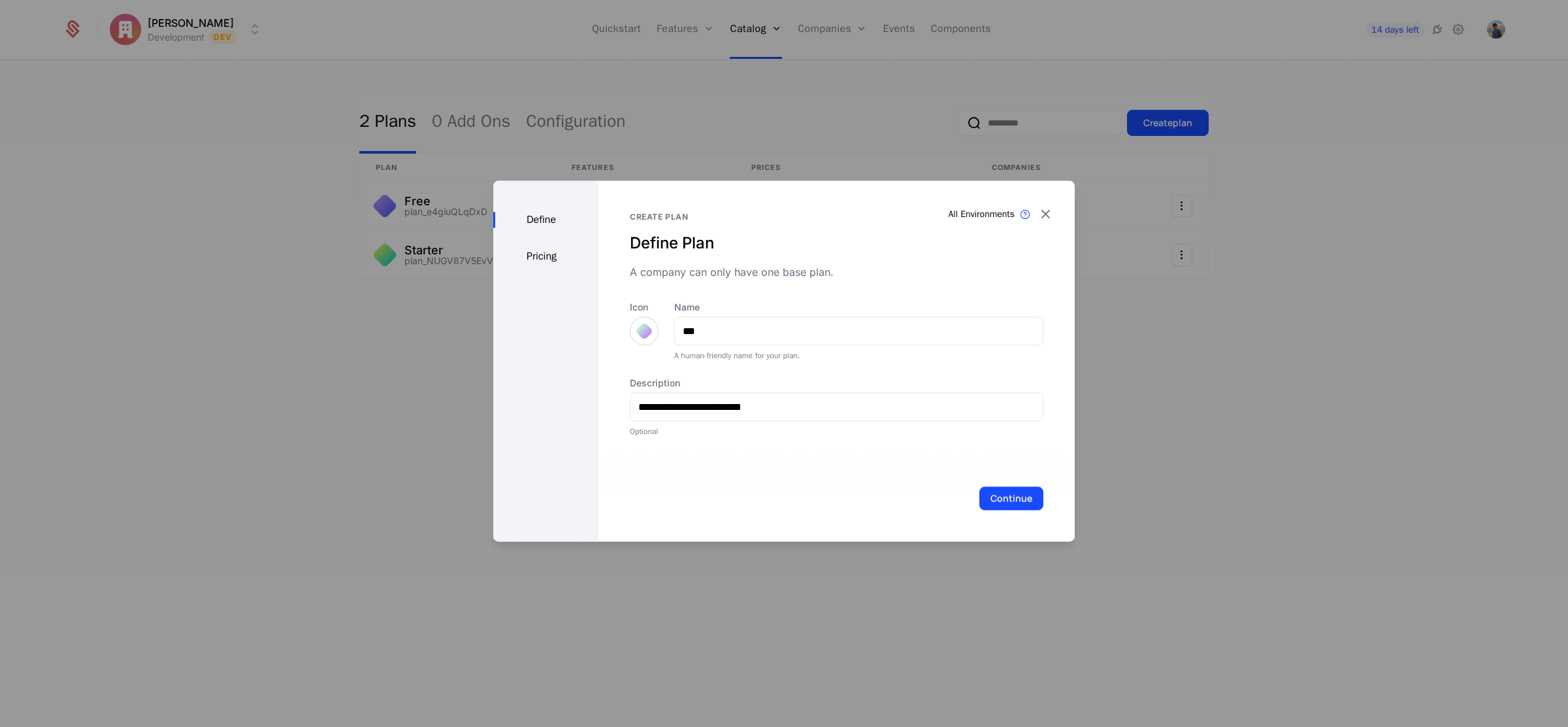 click on "Define Pricing" at bounding box center (546, 361) 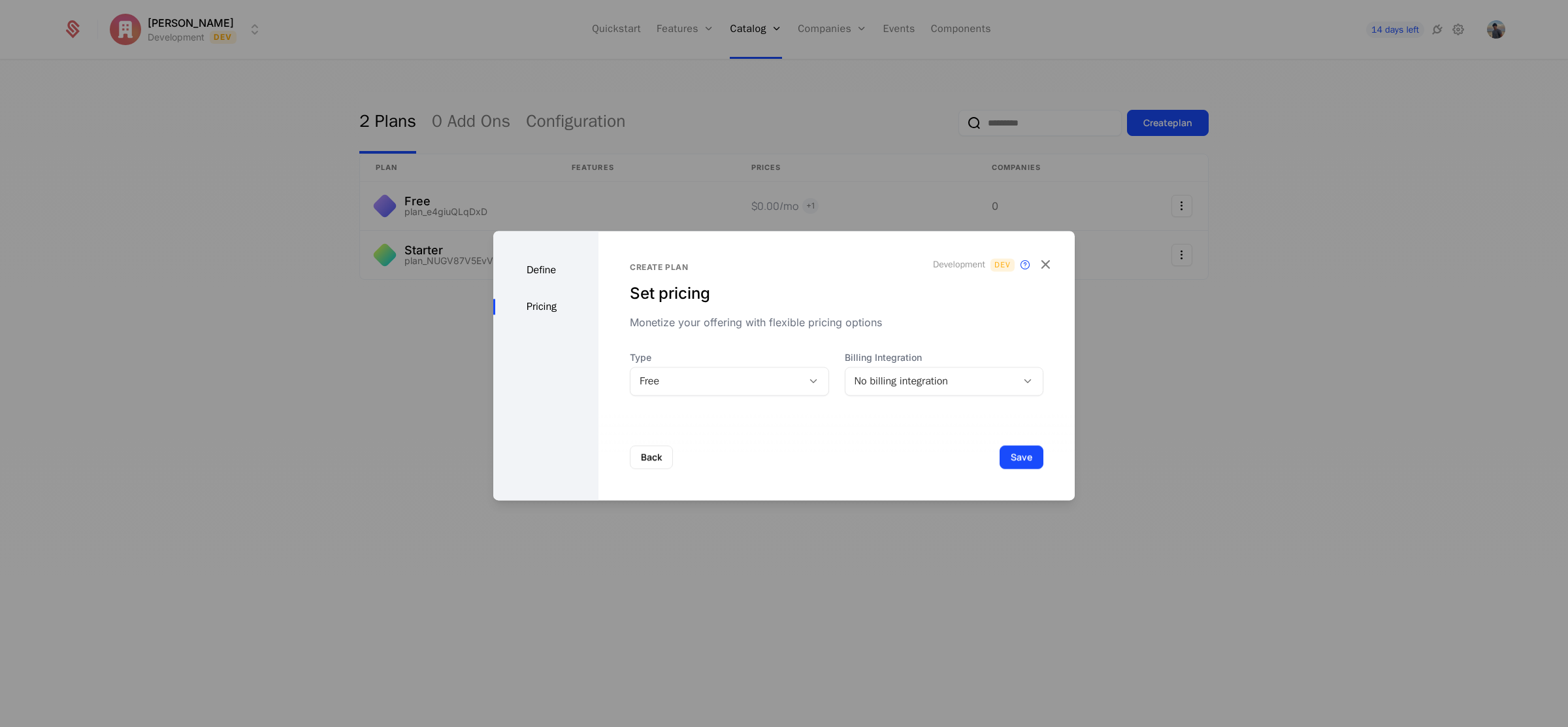 click on "Free" at bounding box center (729, 381) 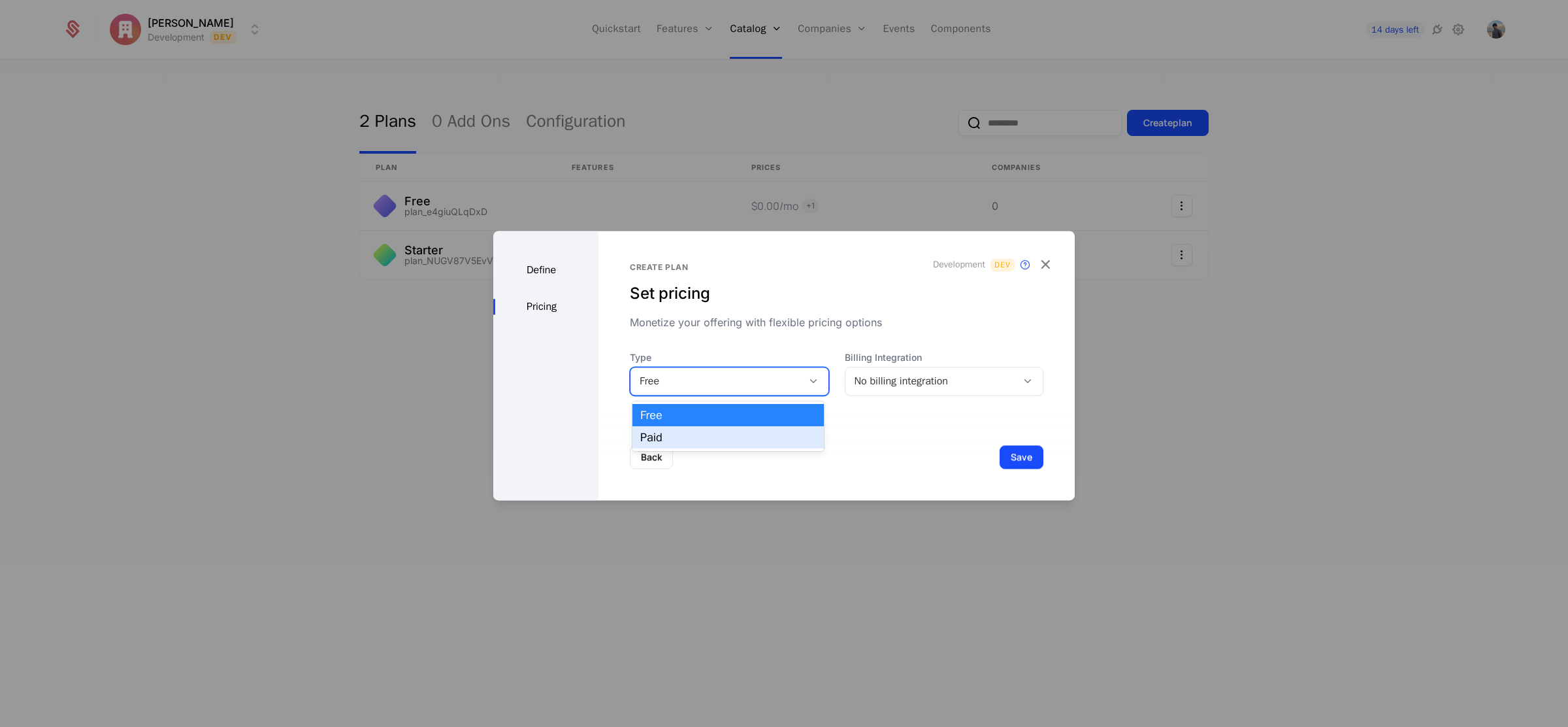 click on "Paid" at bounding box center (728, 437) 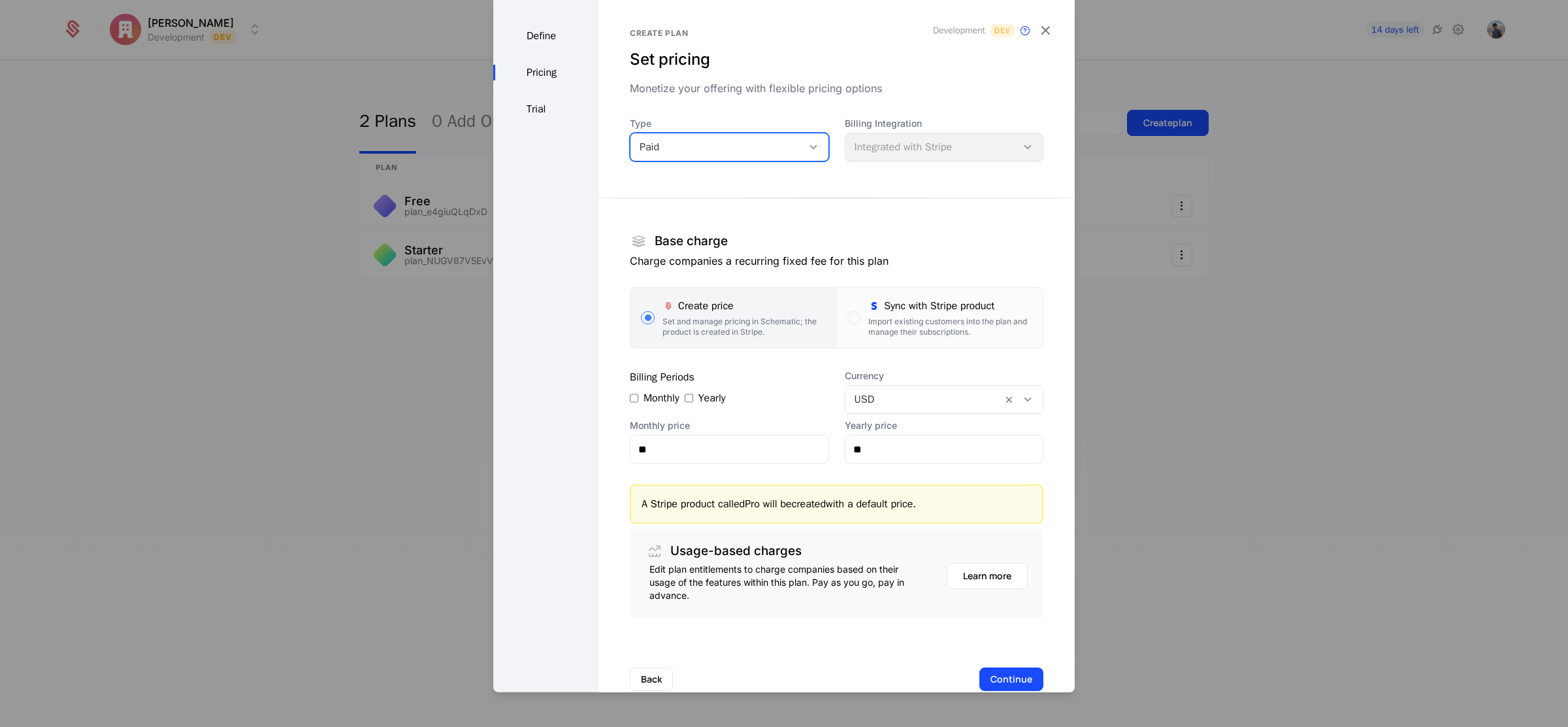 click on "Import existing customers into the plan and manage their subscriptions." at bounding box center (950, 327) 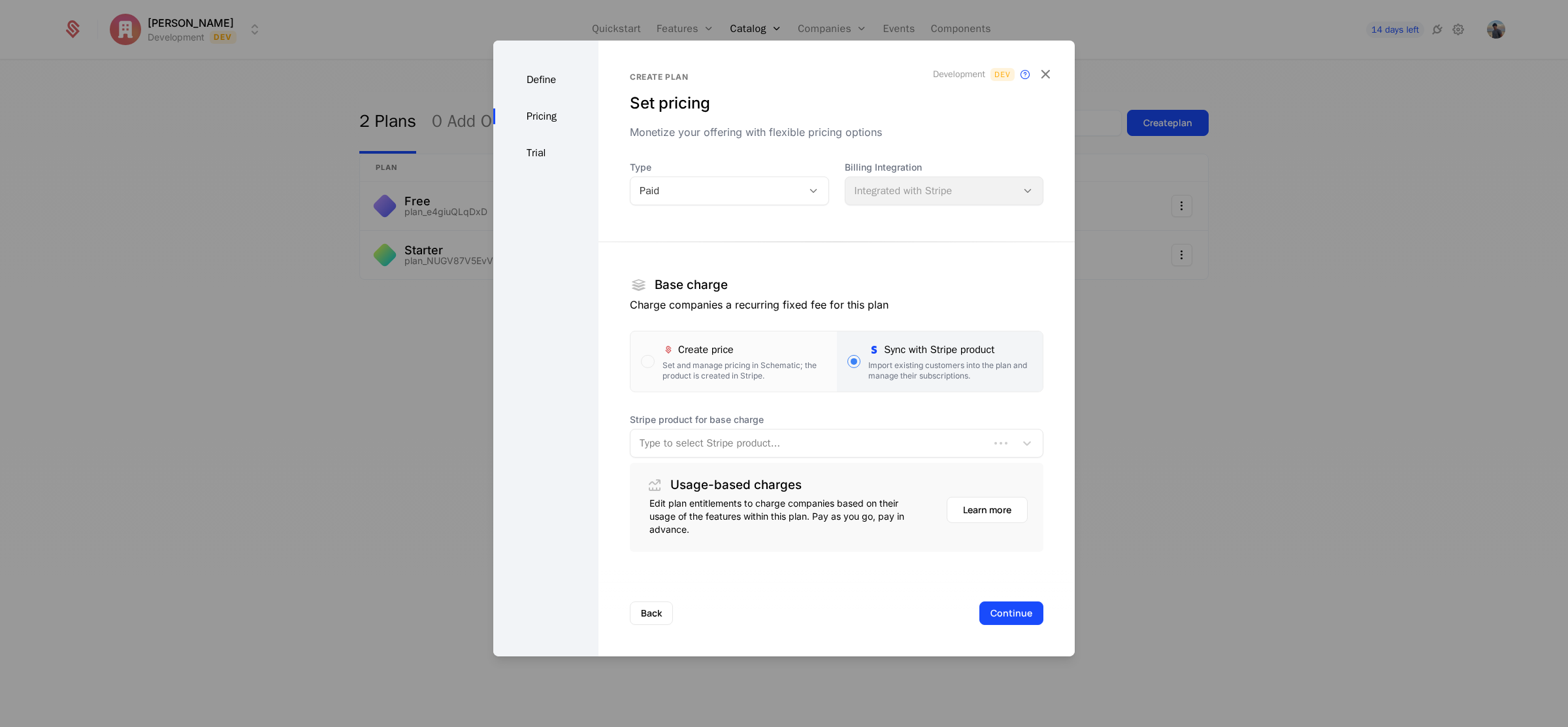 click at bounding box center (809, 443) 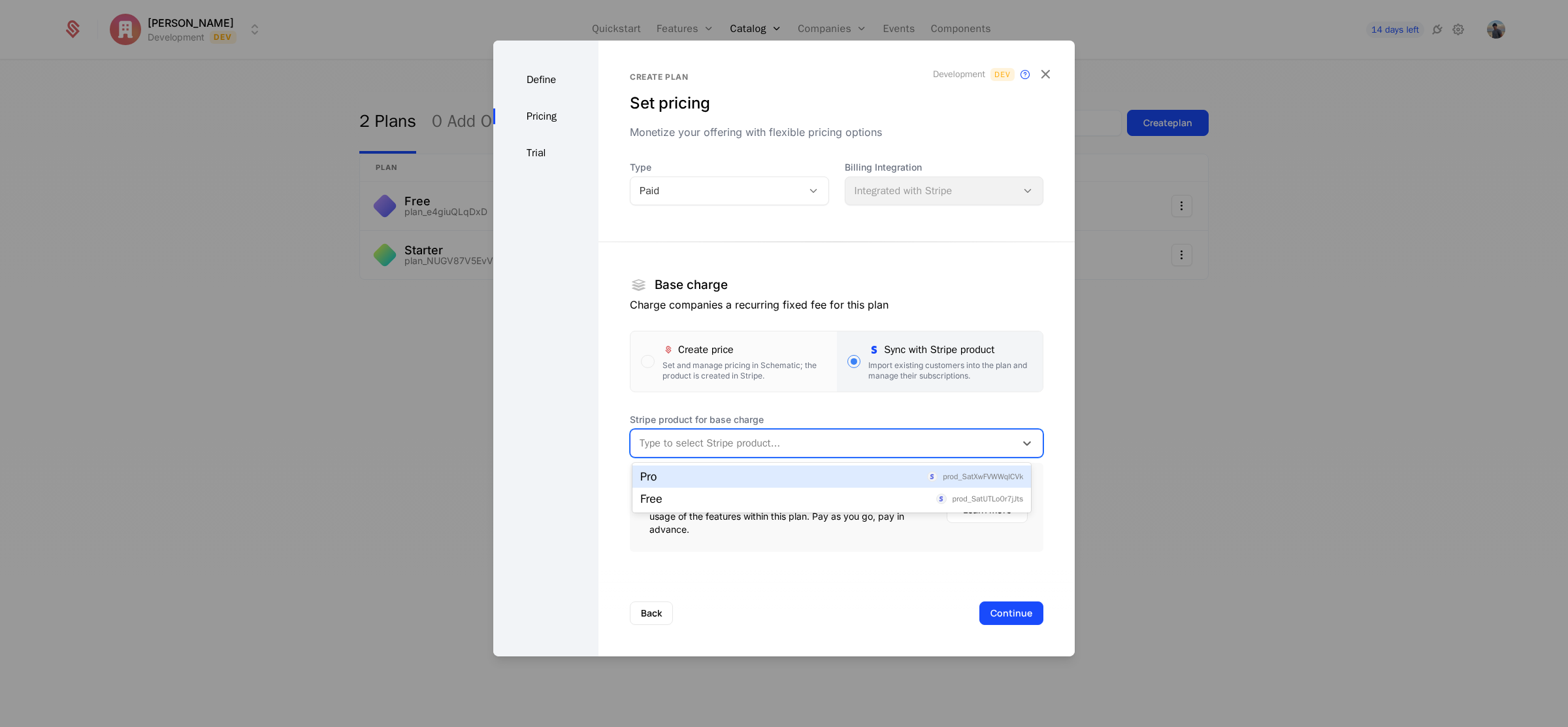 click on "Pro prod_SatXwFVWWqlCVk" at bounding box center (832, 477) 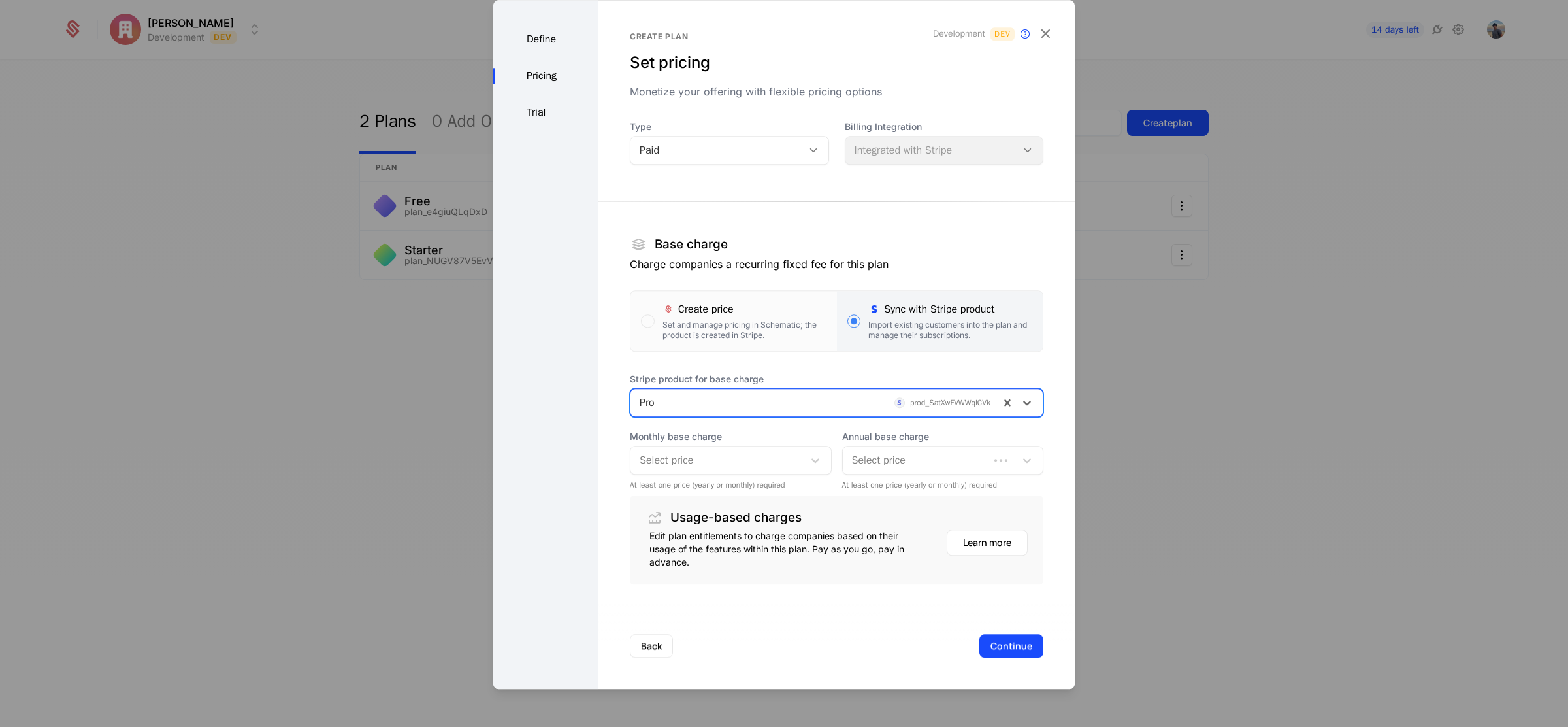click on "Select price" at bounding box center (717, 460) 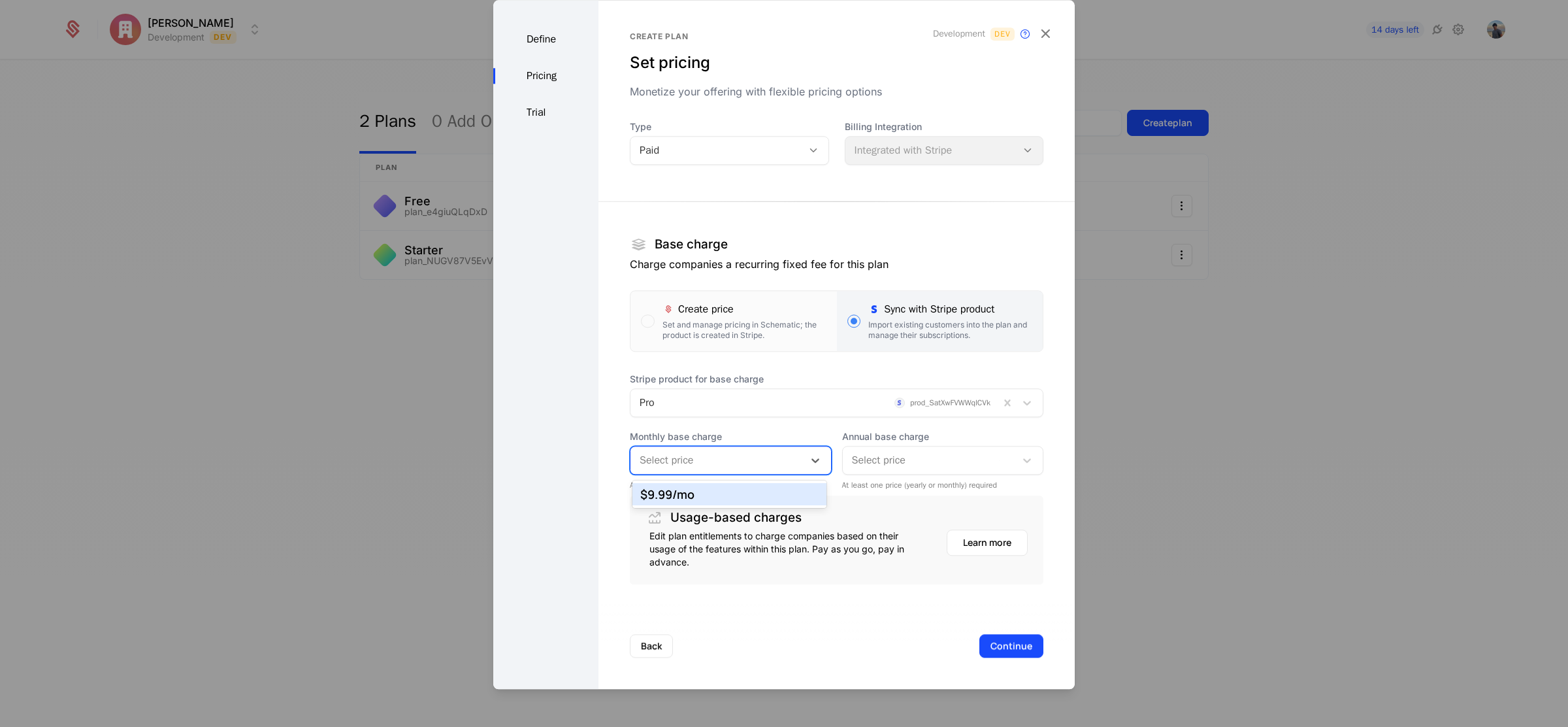 click on "$9.99 /mo" at bounding box center (729, 494) 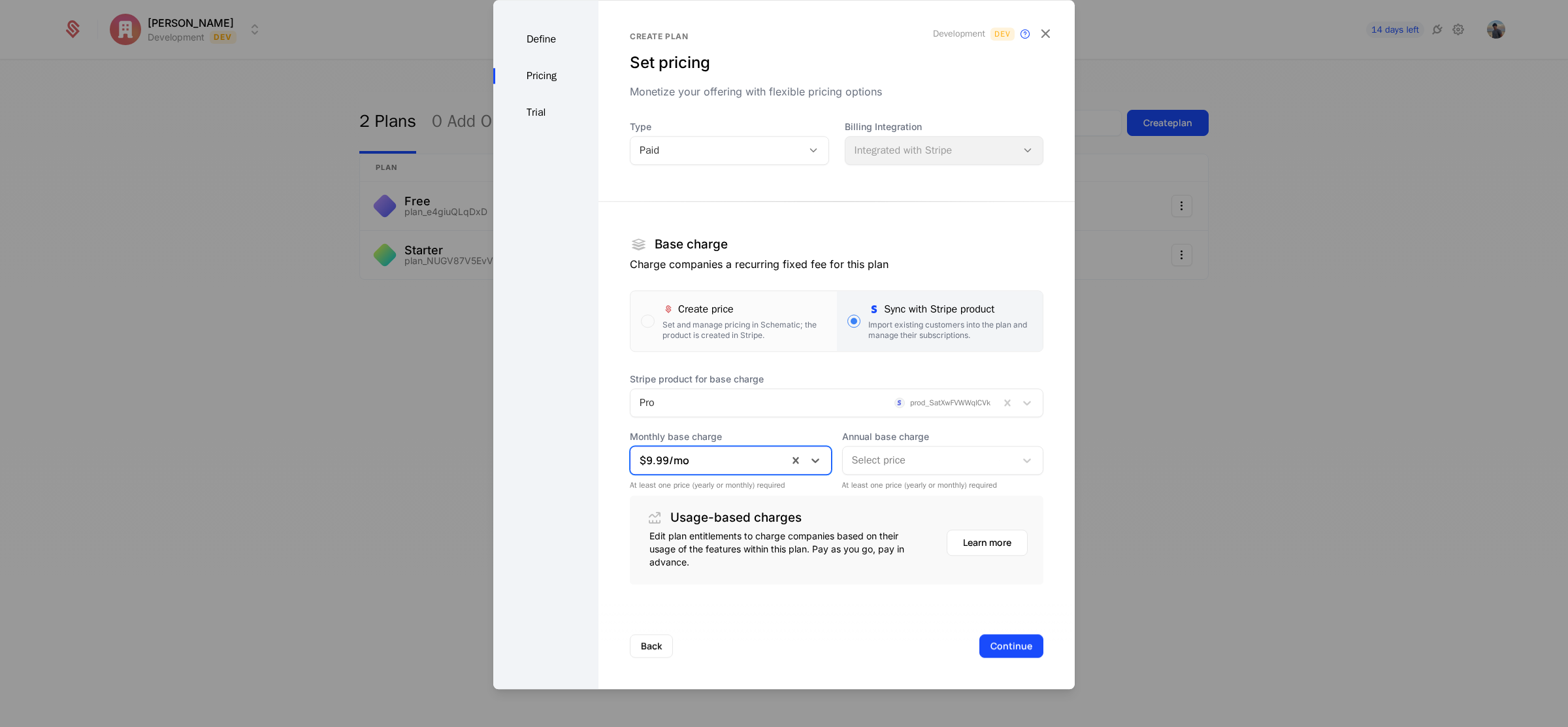 click on "Select price" at bounding box center [929, 460] 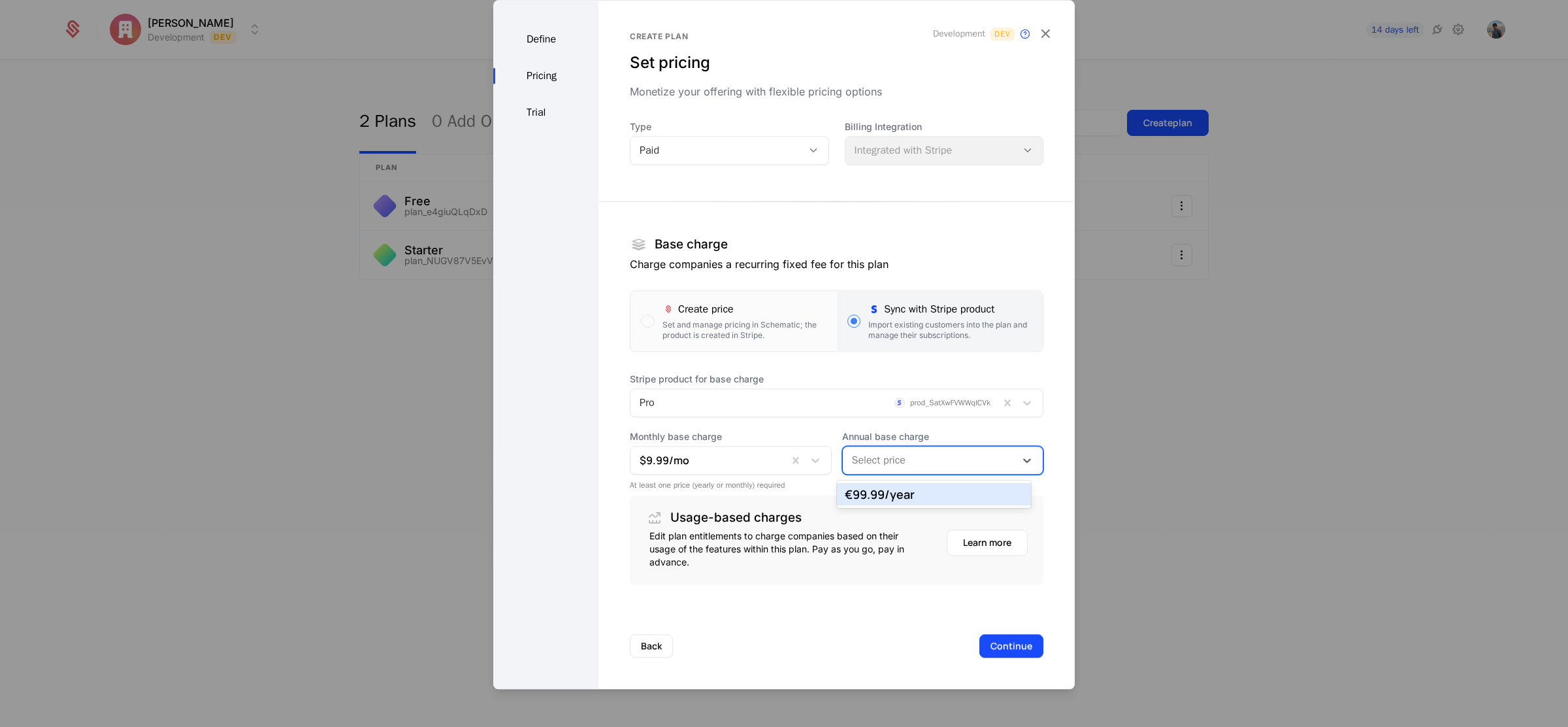 click on "€99.99 /year" at bounding box center [934, 494] 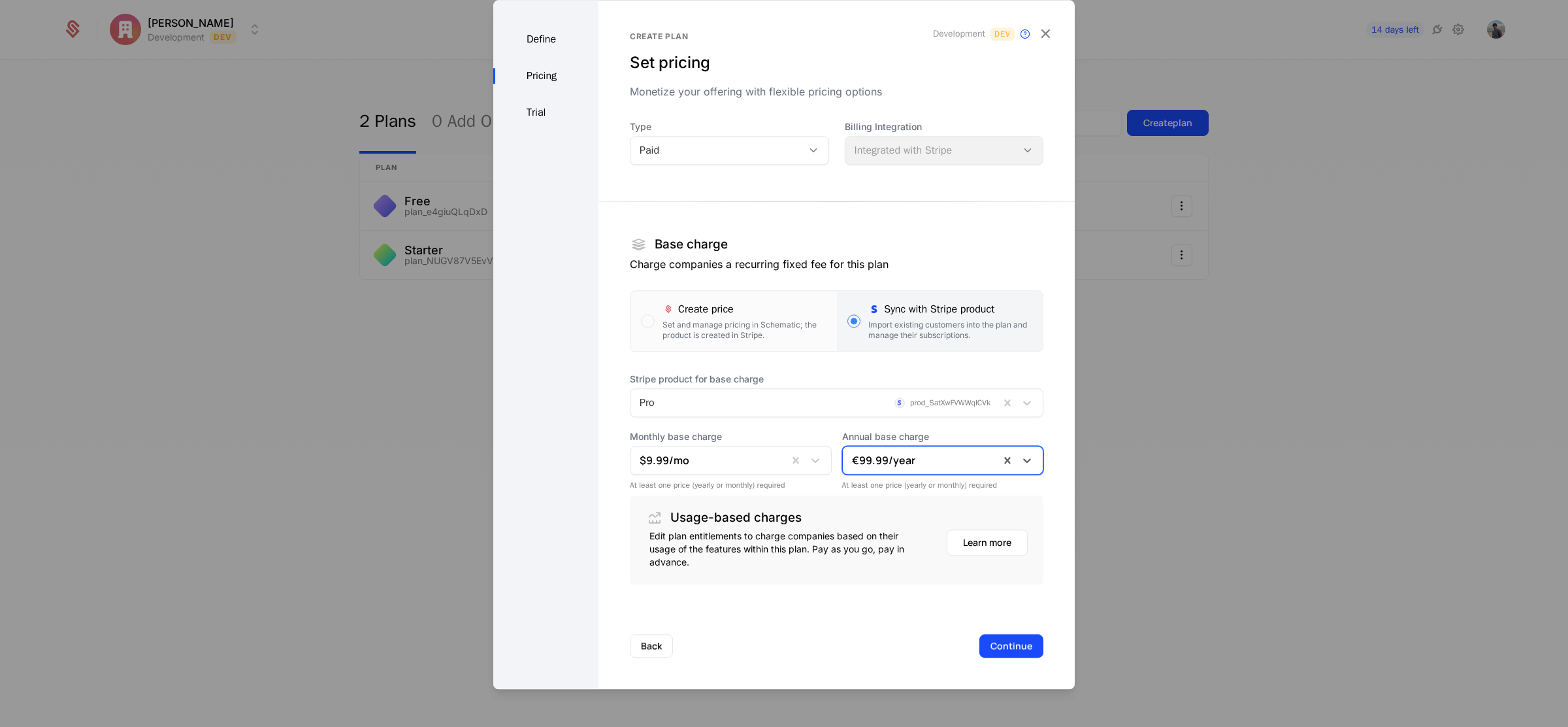 click on "Continue" at bounding box center (1011, 646) 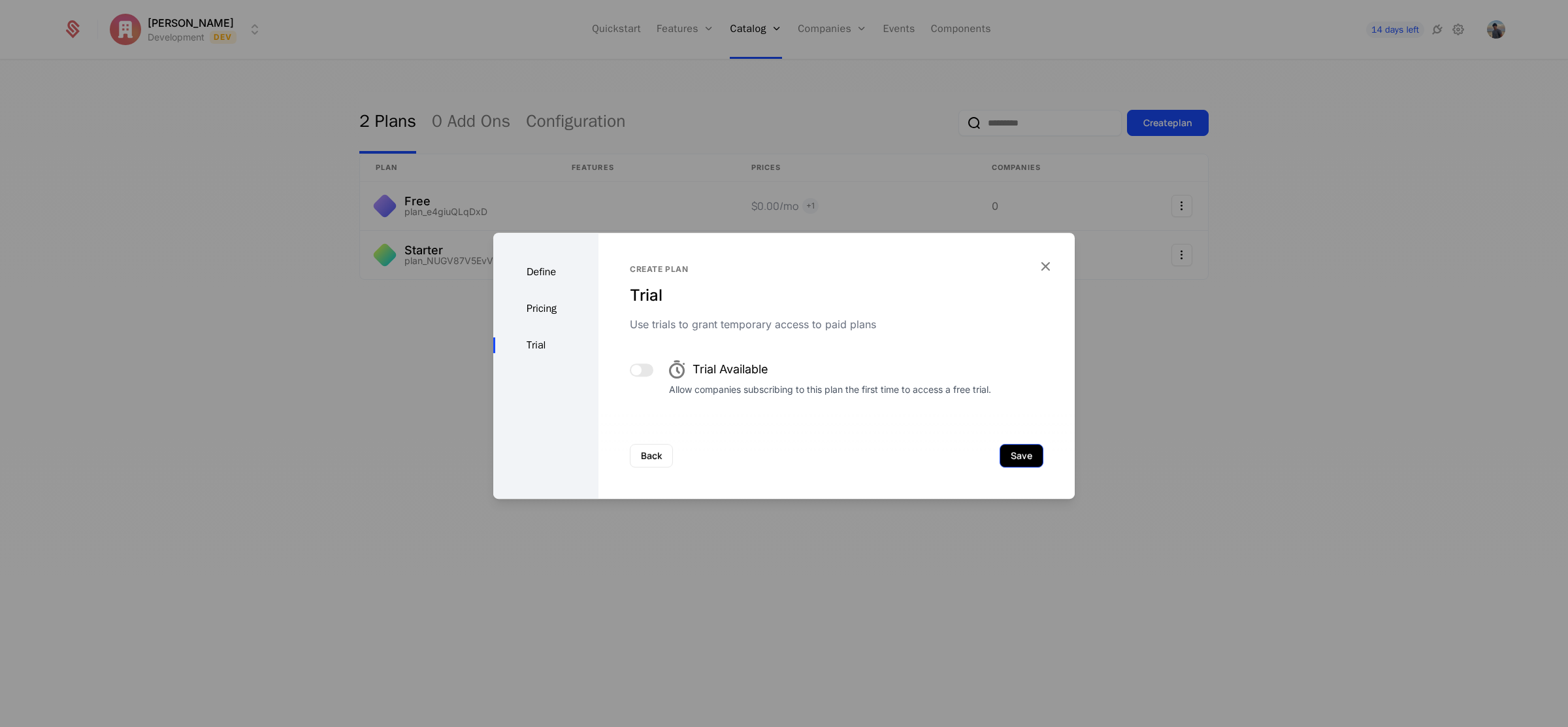 click on "Save" at bounding box center [1021, 456] 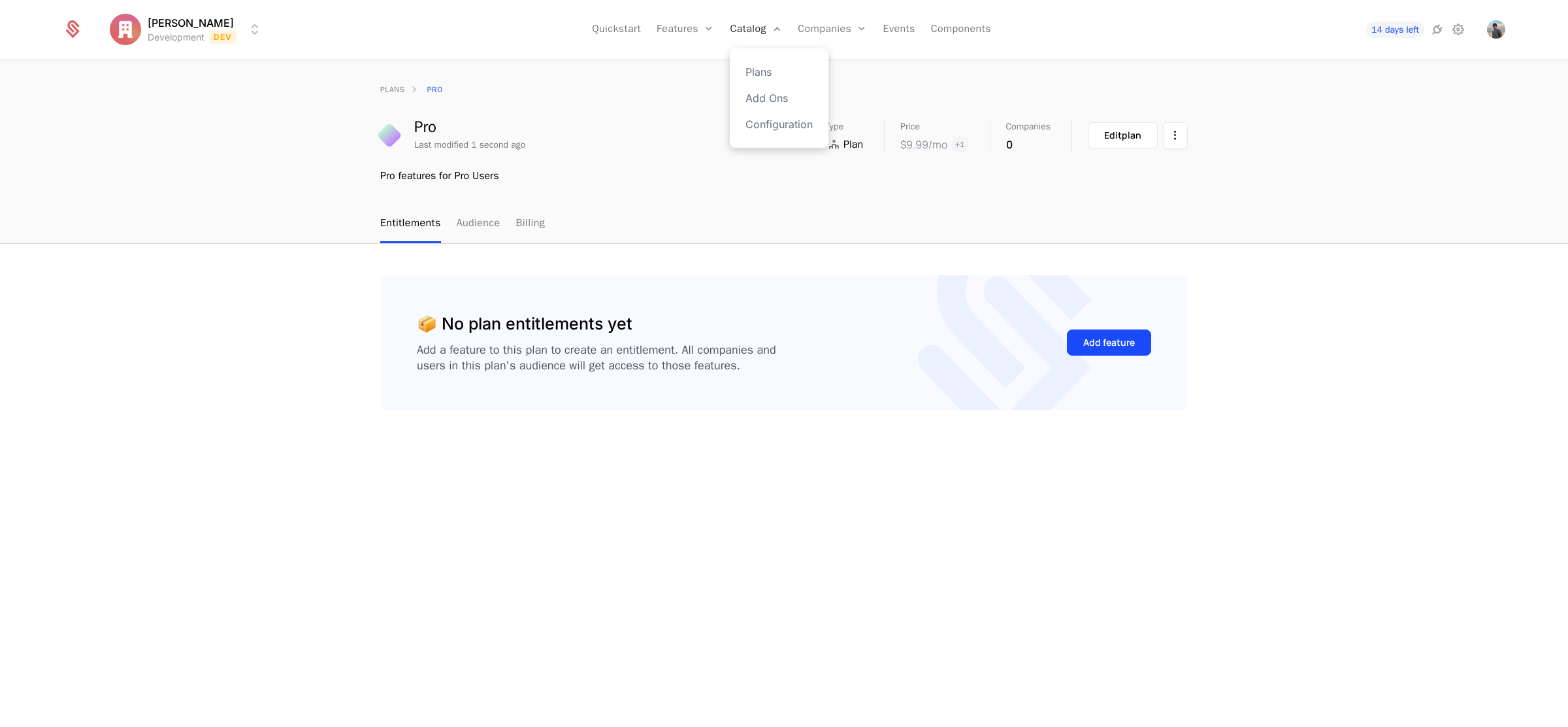 click on "Catalog" at bounding box center (756, 29) 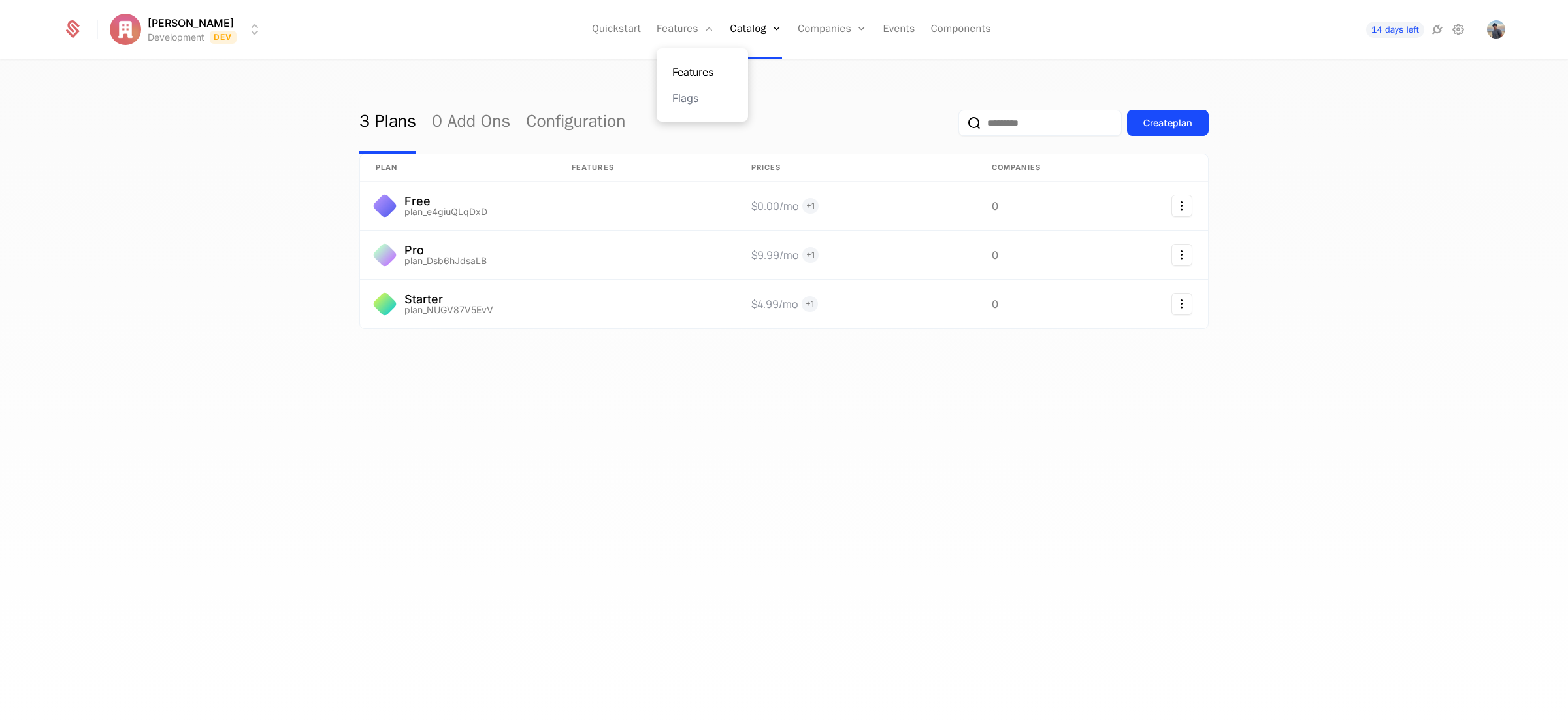 click on "Features" at bounding box center (702, 72) 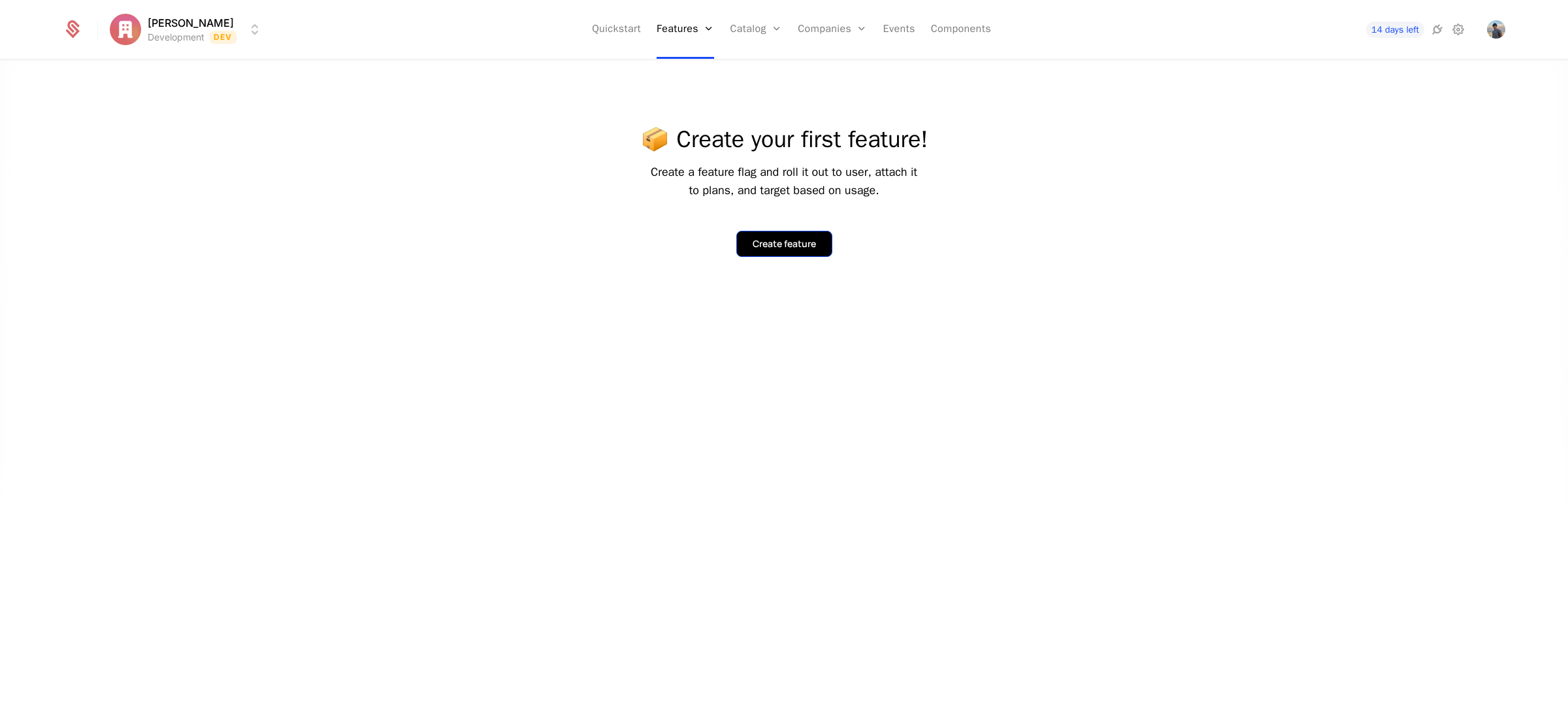 click on "Create feature" at bounding box center (784, 244) 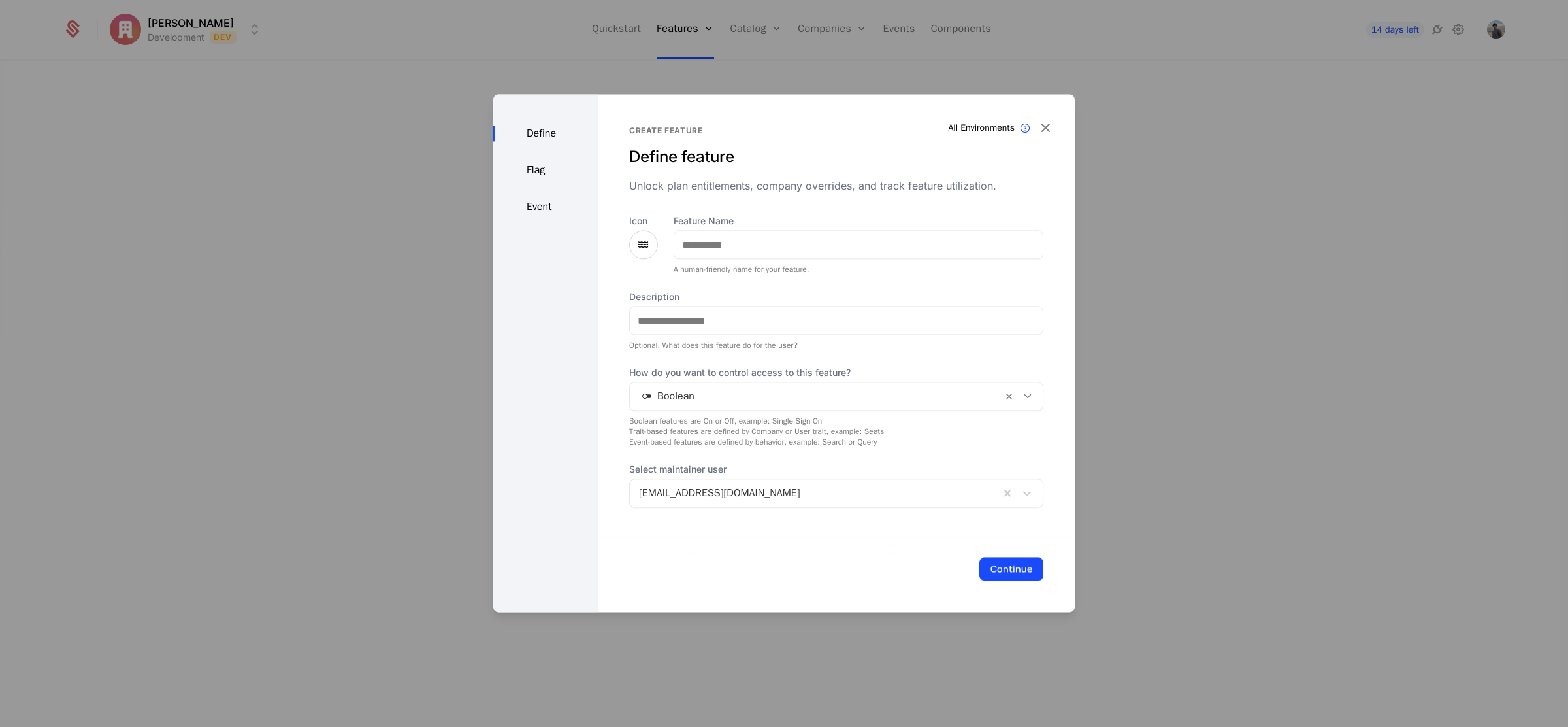 click at bounding box center [644, 245] 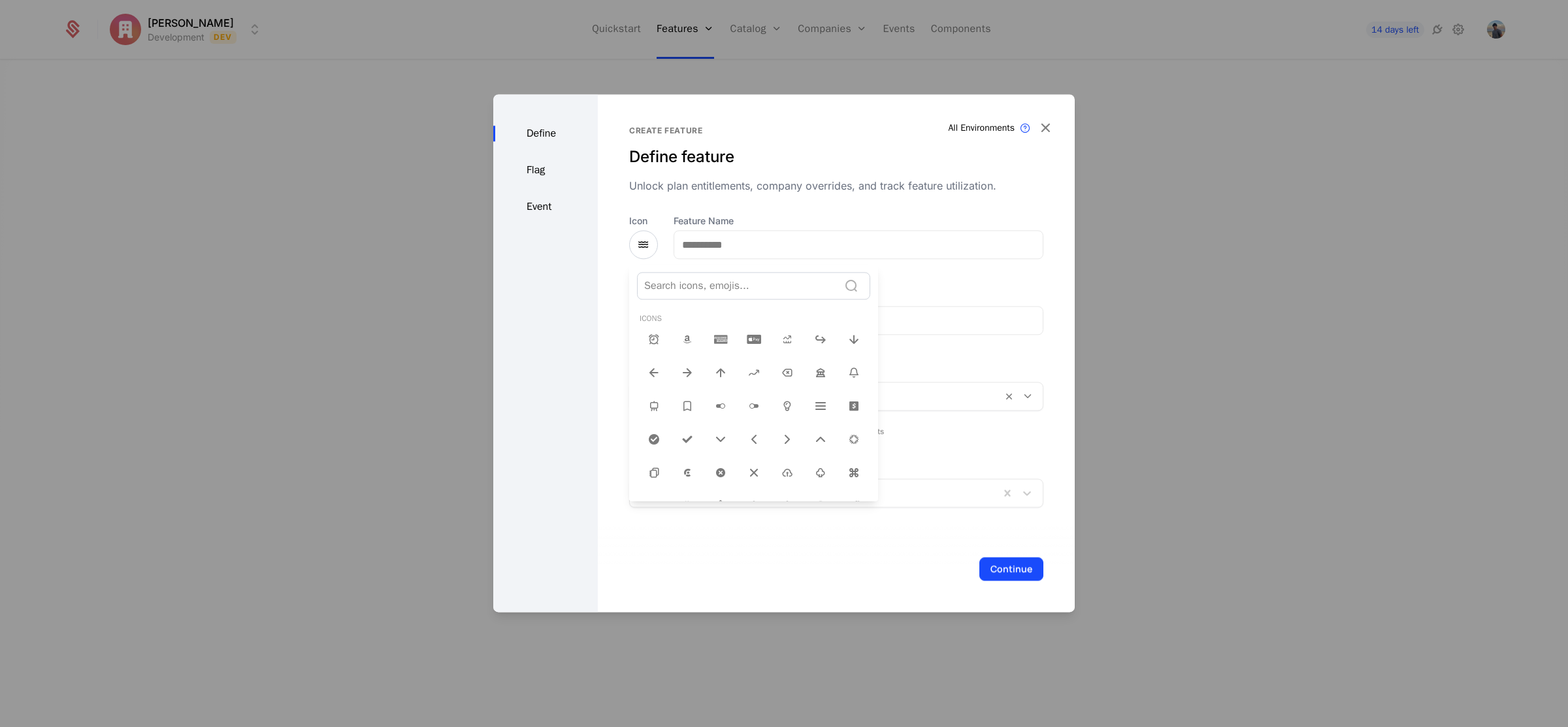 click at bounding box center [738, 286] 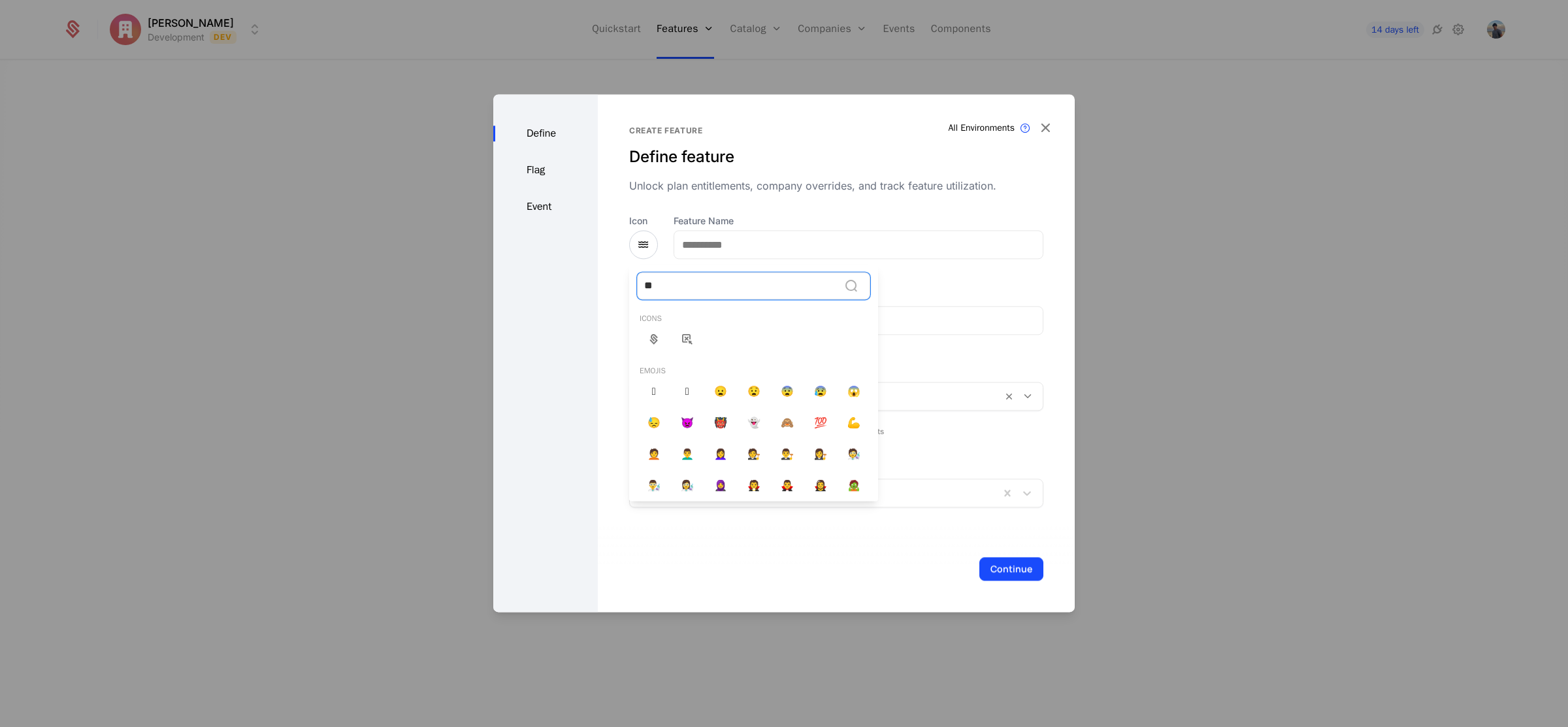 type on "*" 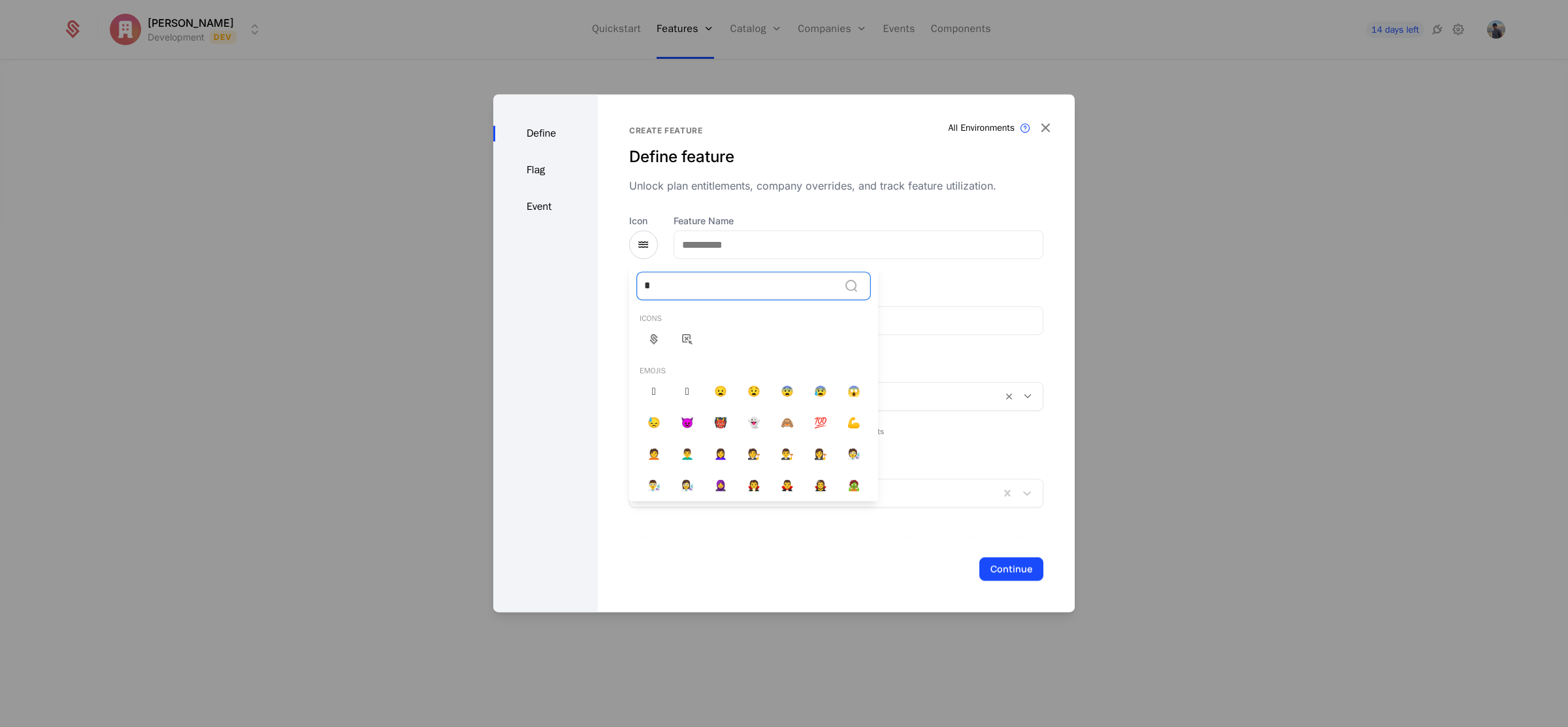 type 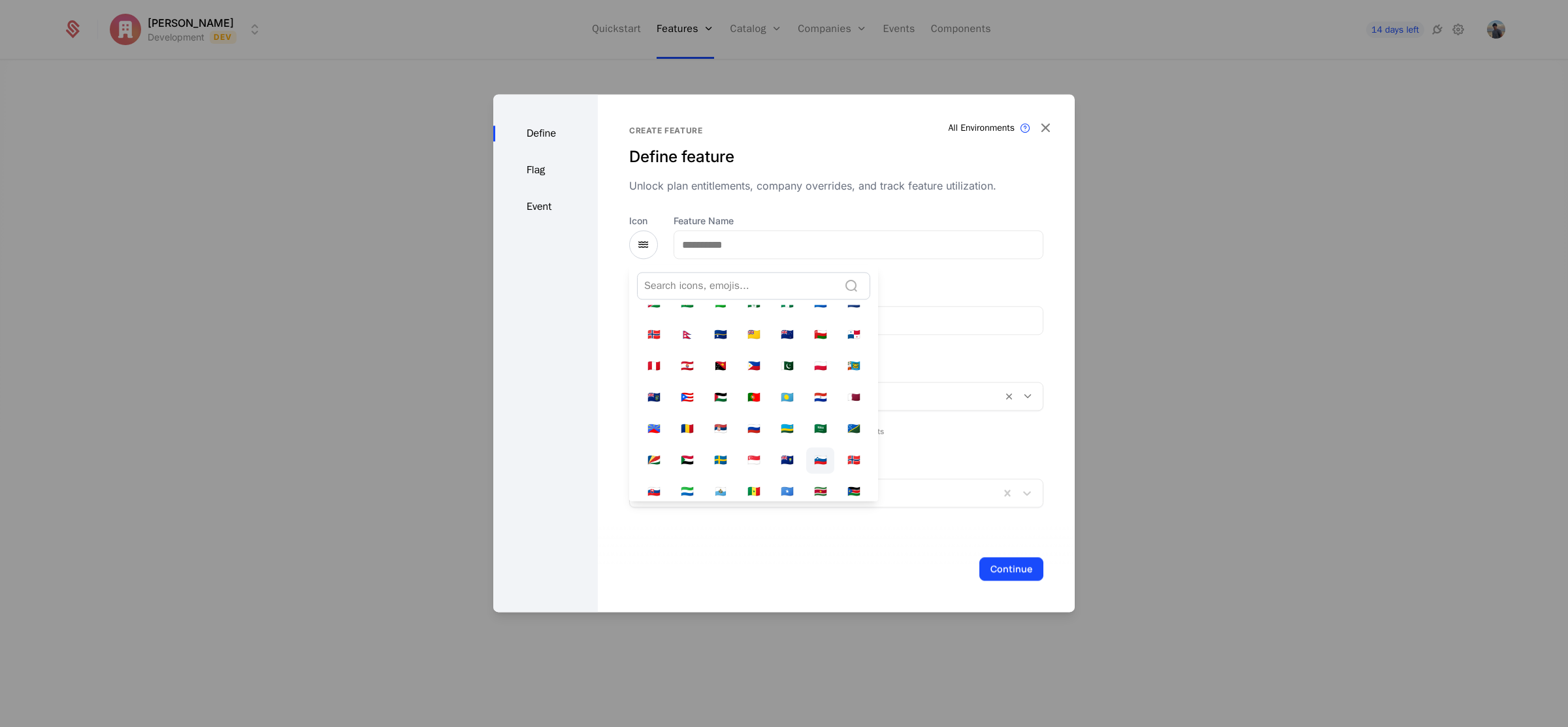 scroll, scrollTop: 8748, scrollLeft: 0, axis: vertical 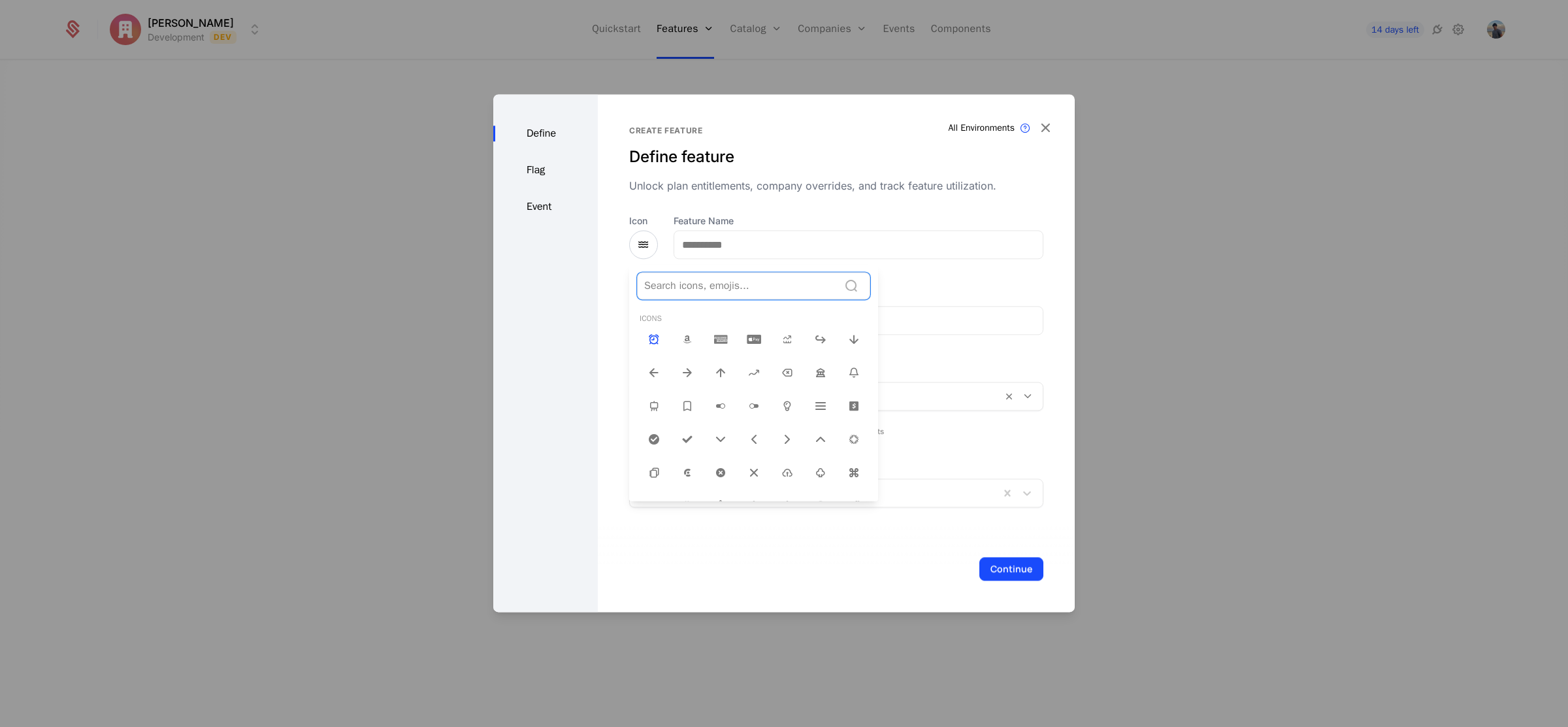 click at bounding box center (854, 473) 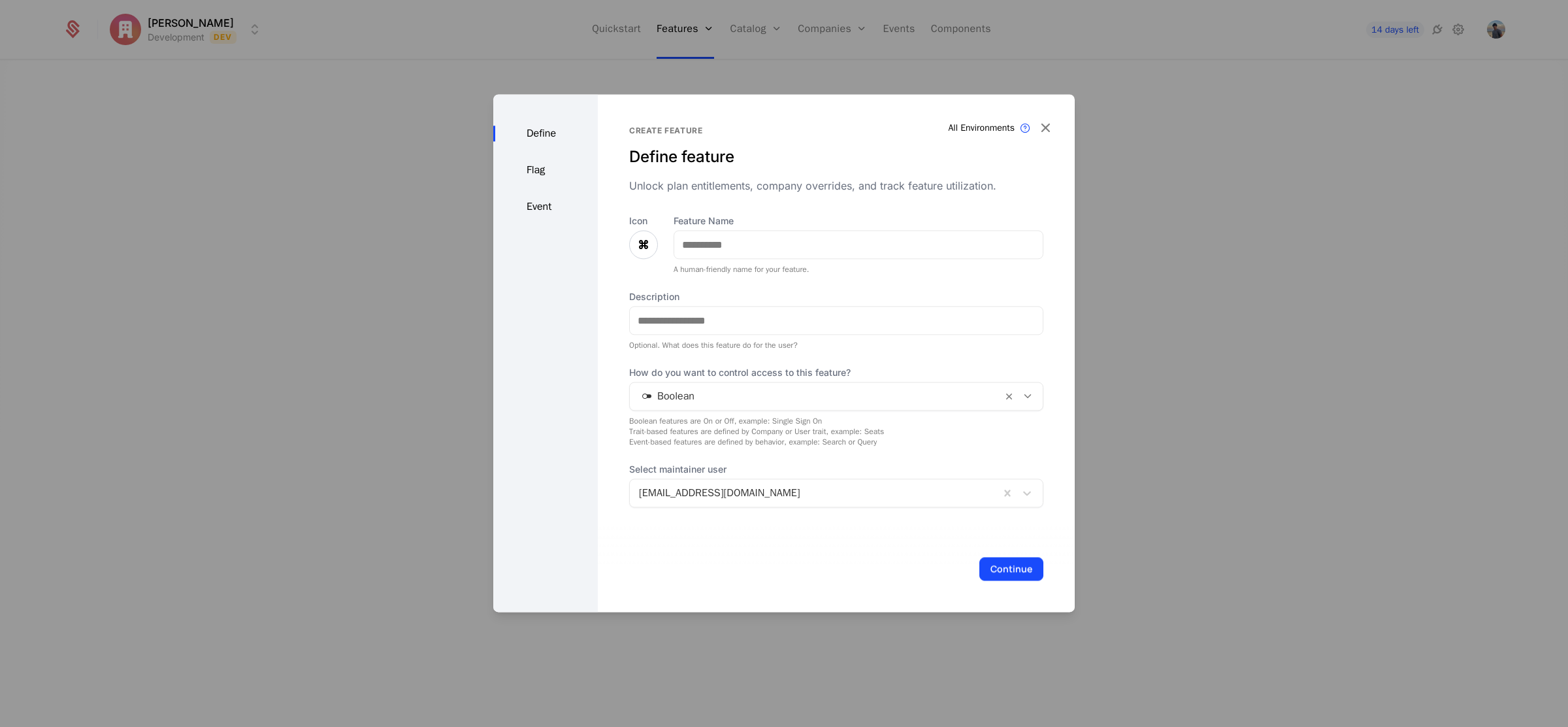 click at bounding box center [644, 245] 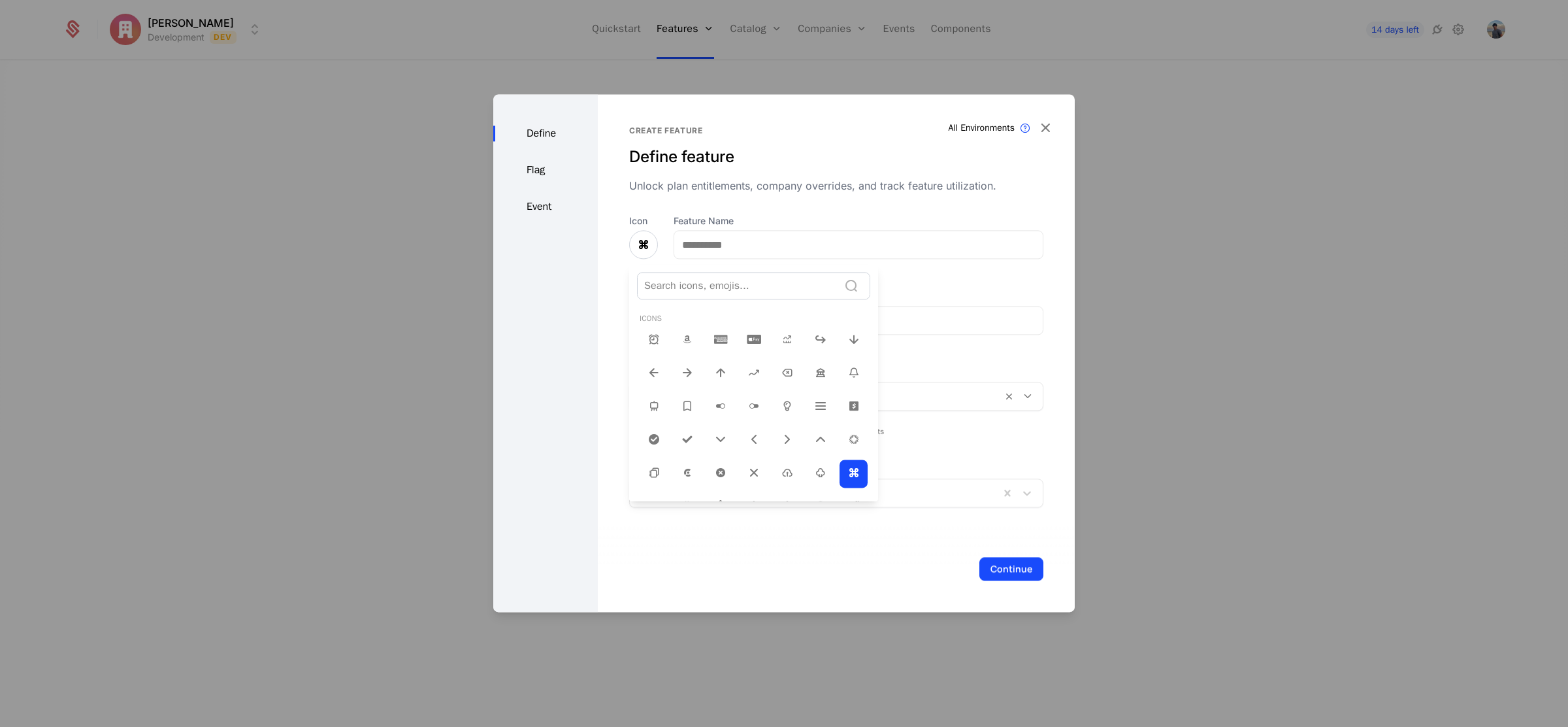 click at bounding box center (784, 353) 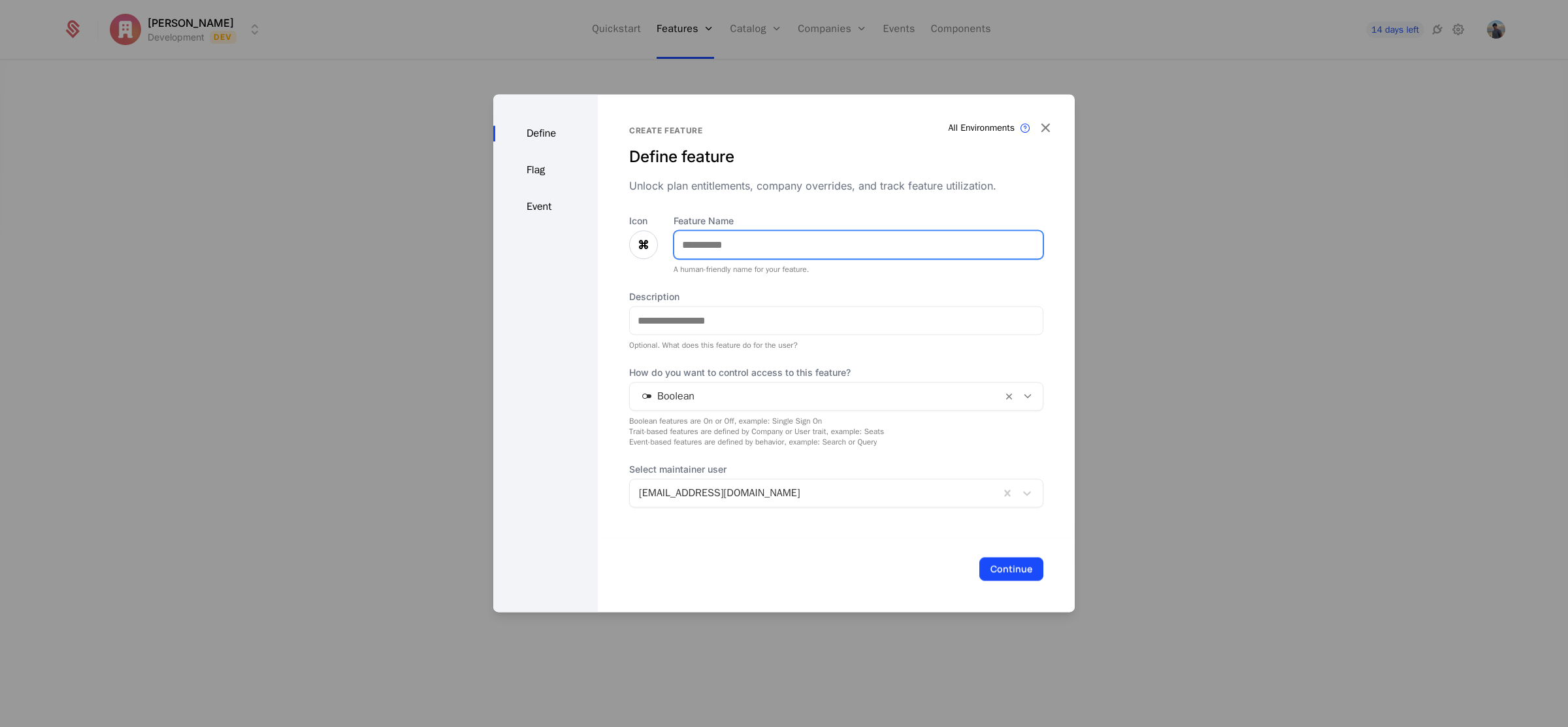 click on "Feature Name" at bounding box center (858, 245) 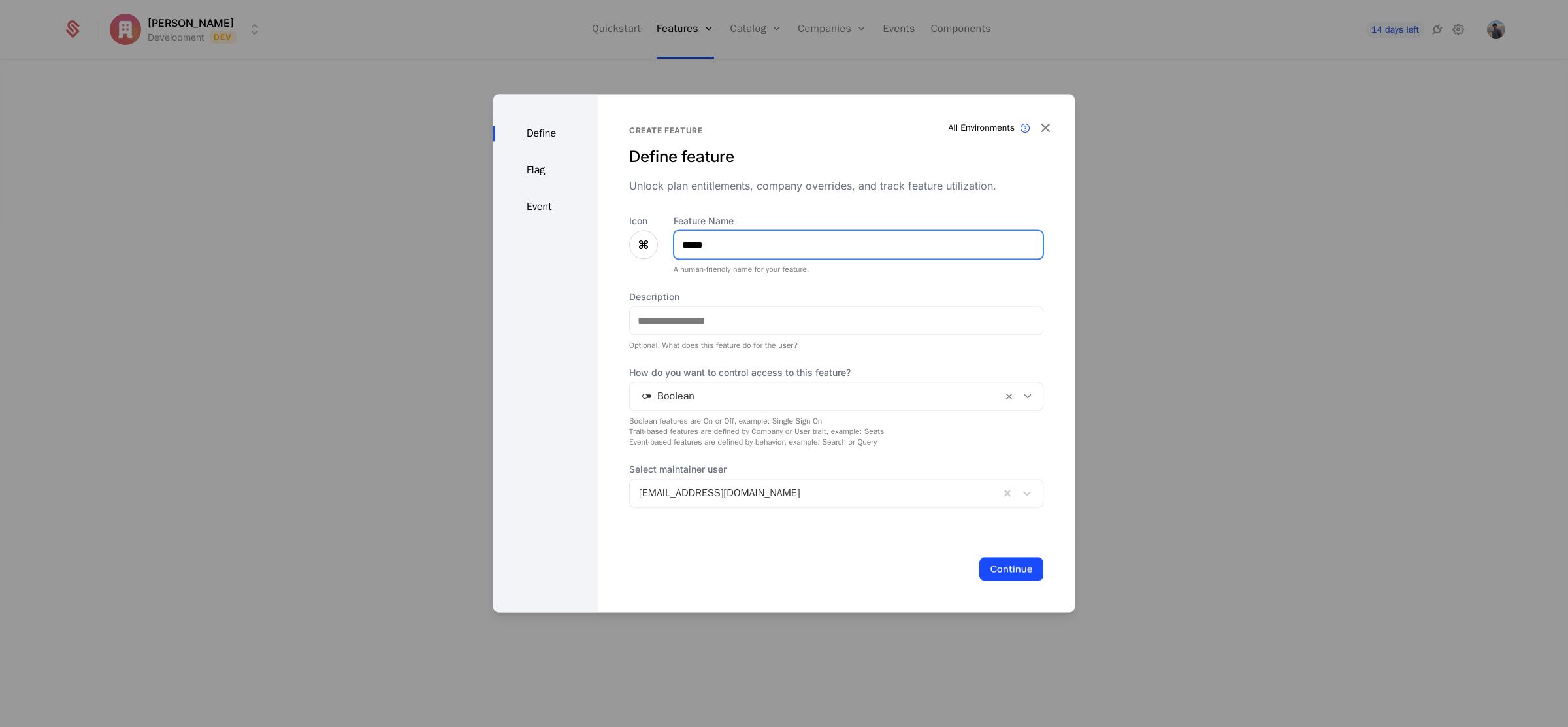 type on "*****" 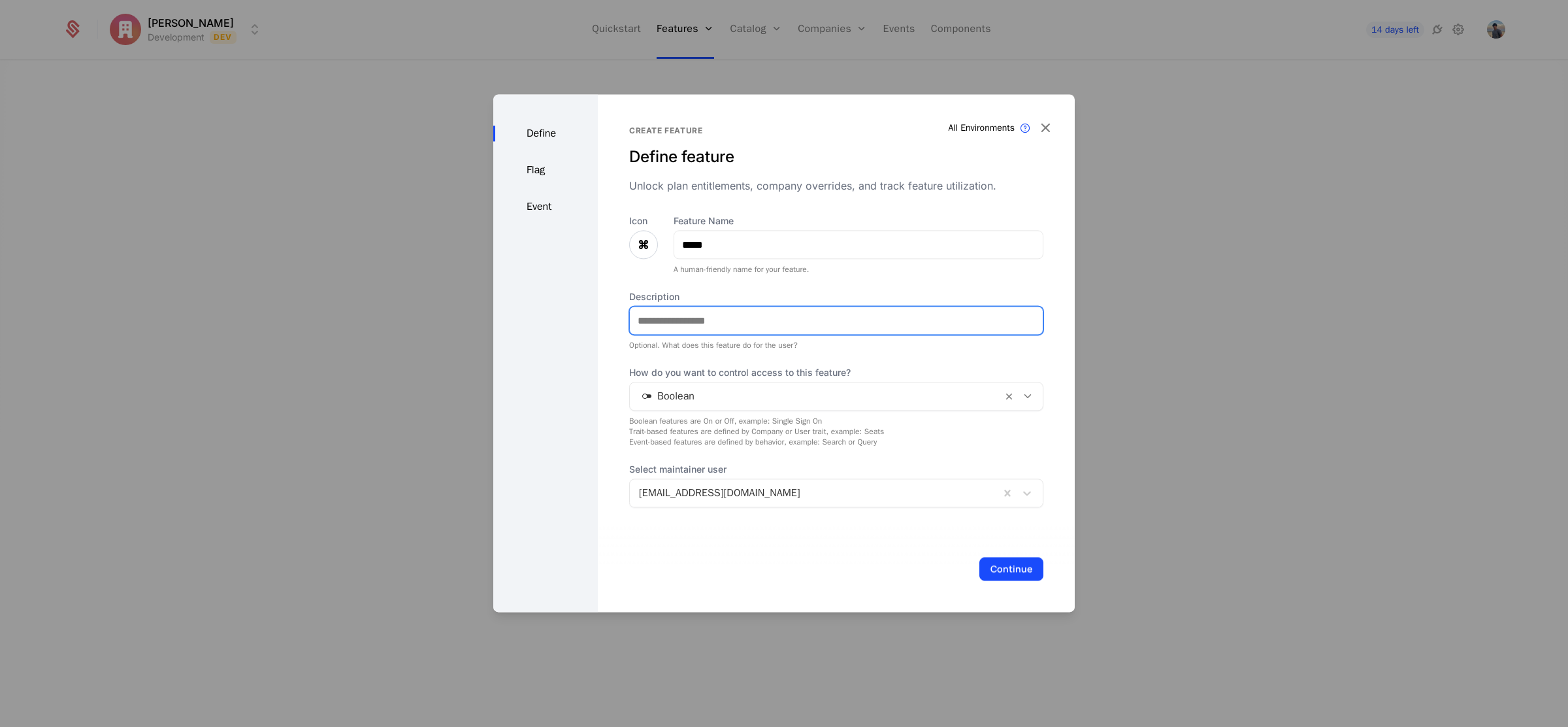 click on "Description" at bounding box center (836, 320) 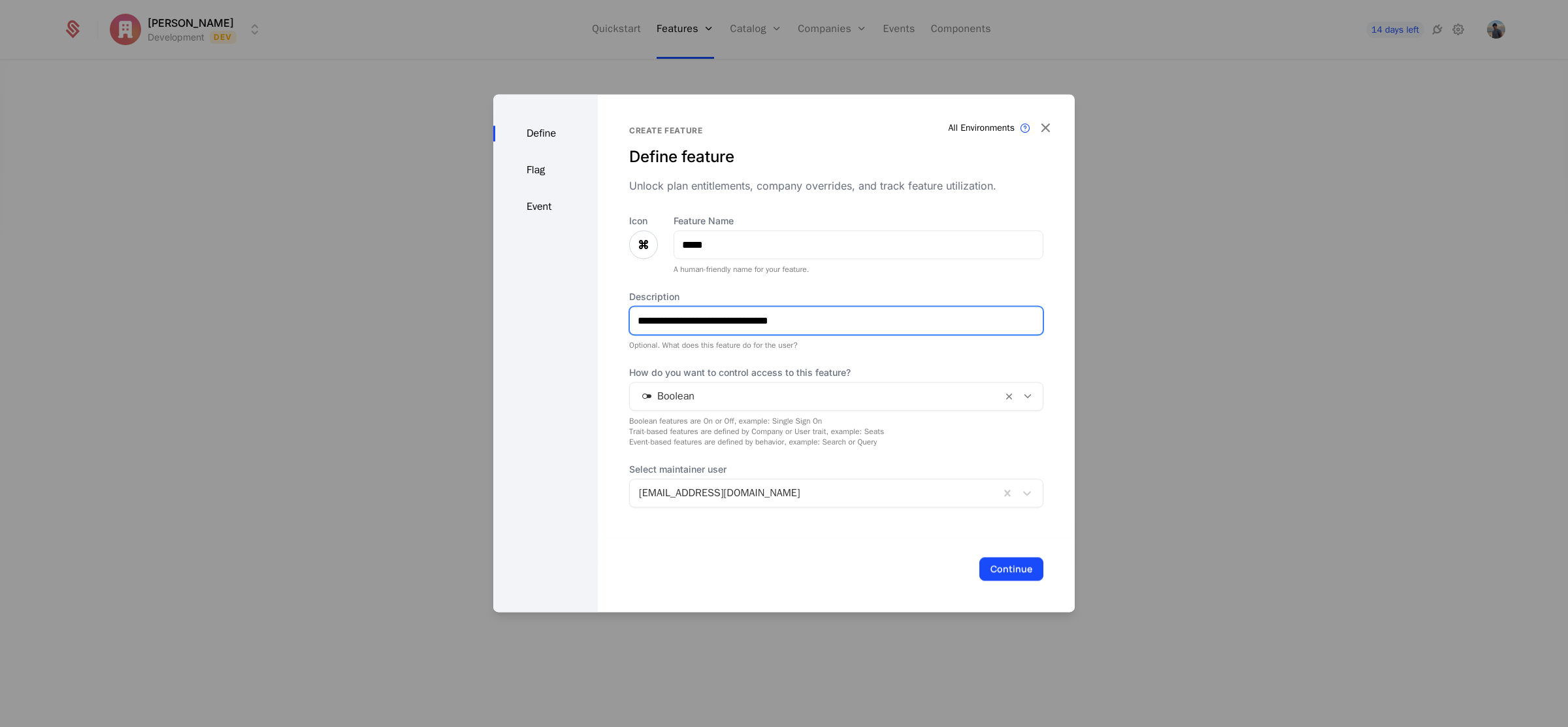 type on "**********" 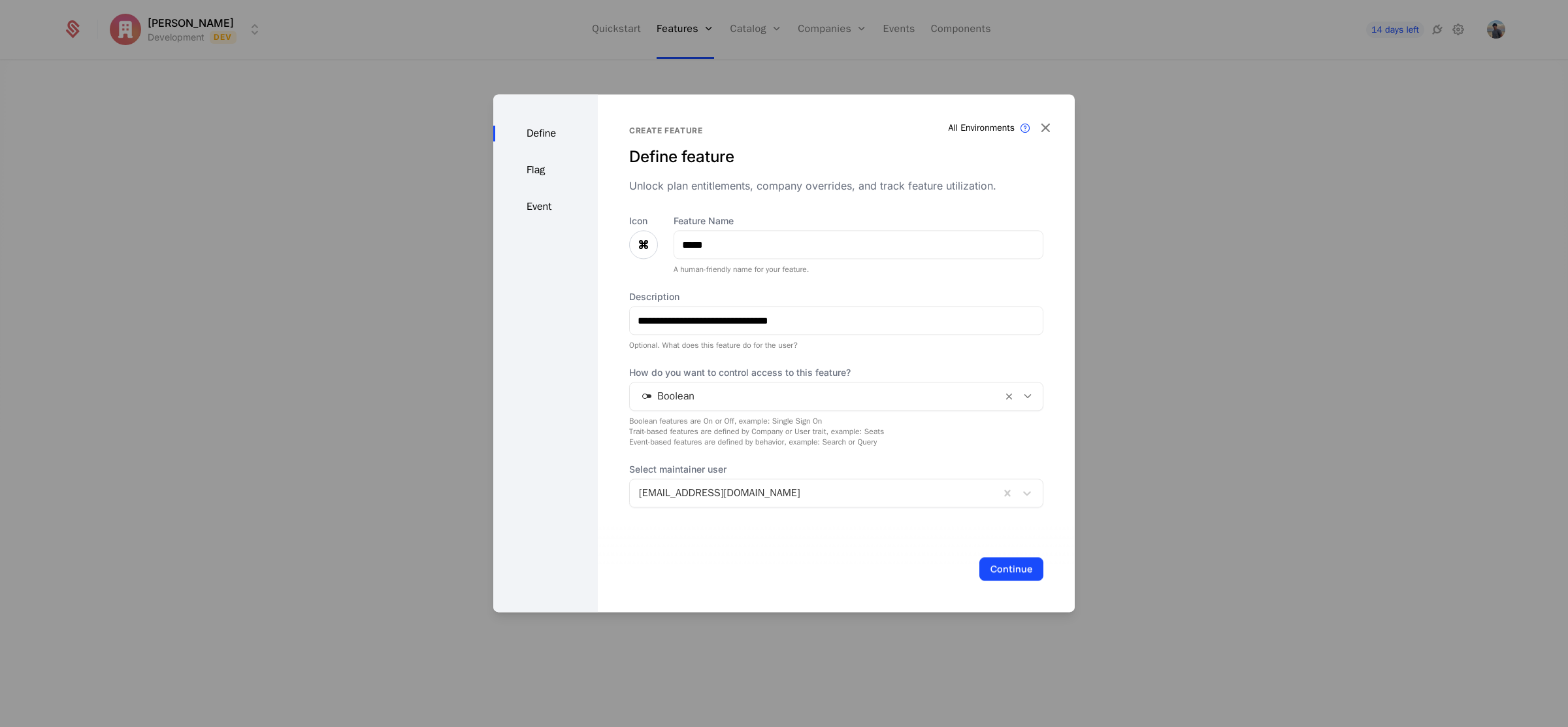 click at bounding box center (816, 396) 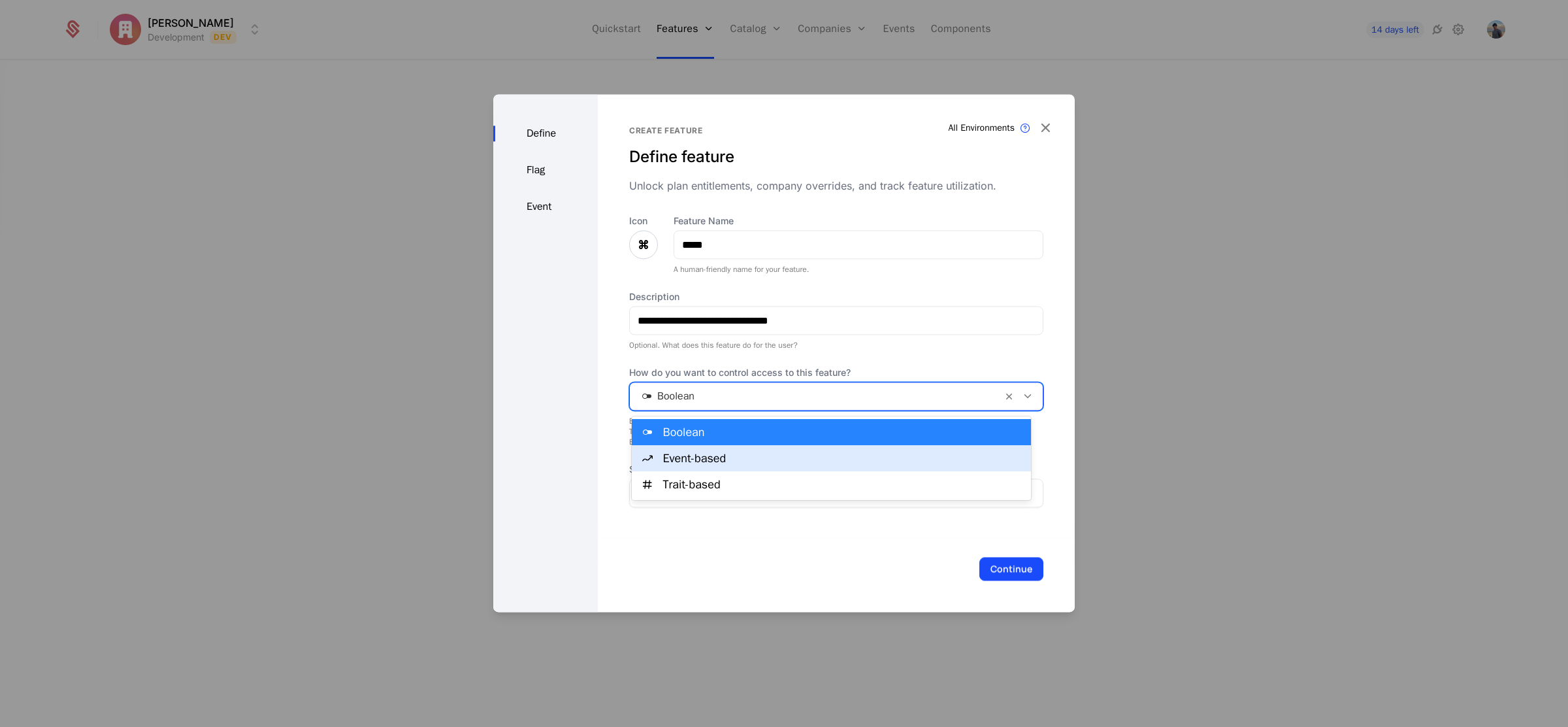 click on "Event-based" at bounding box center [843, 458] 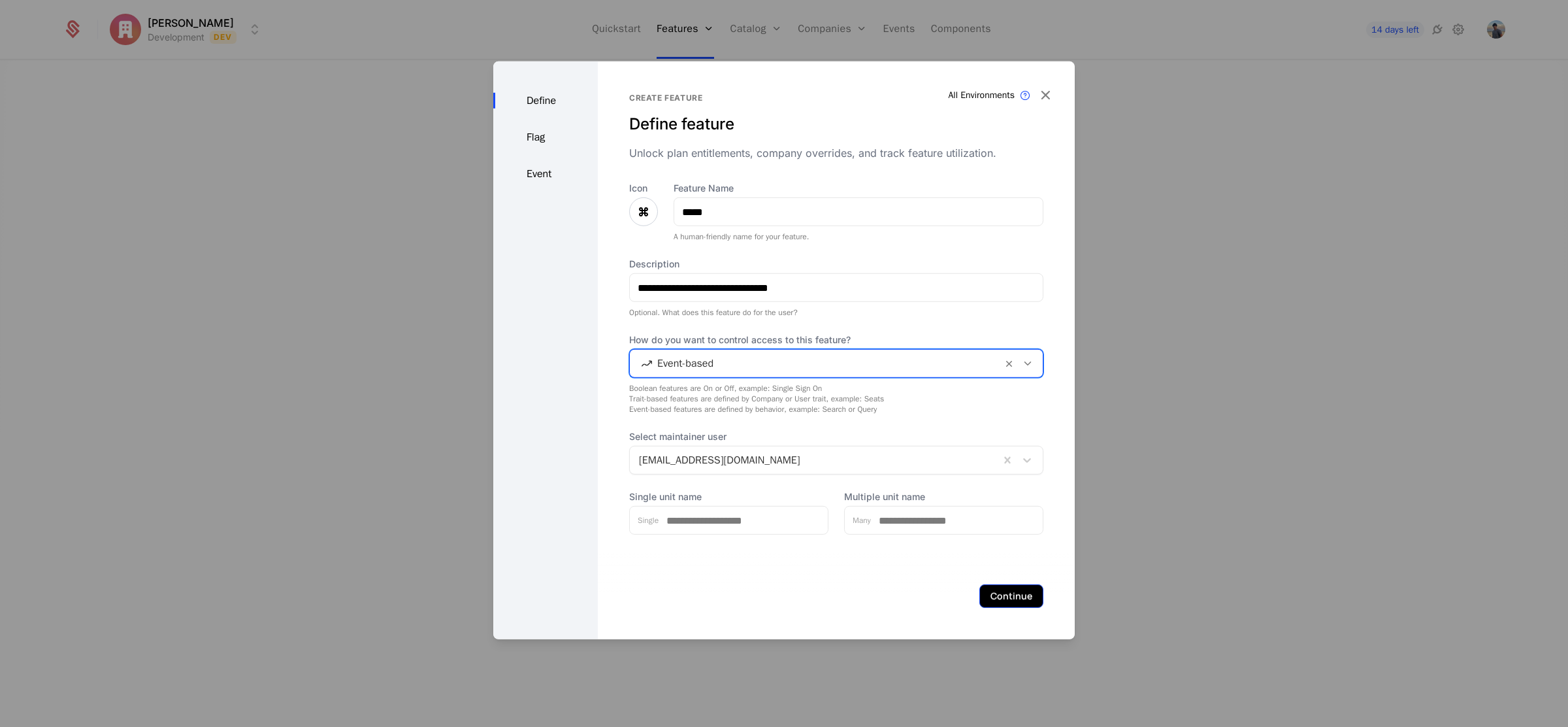 click on "Continue" at bounding box center (1011, 596) 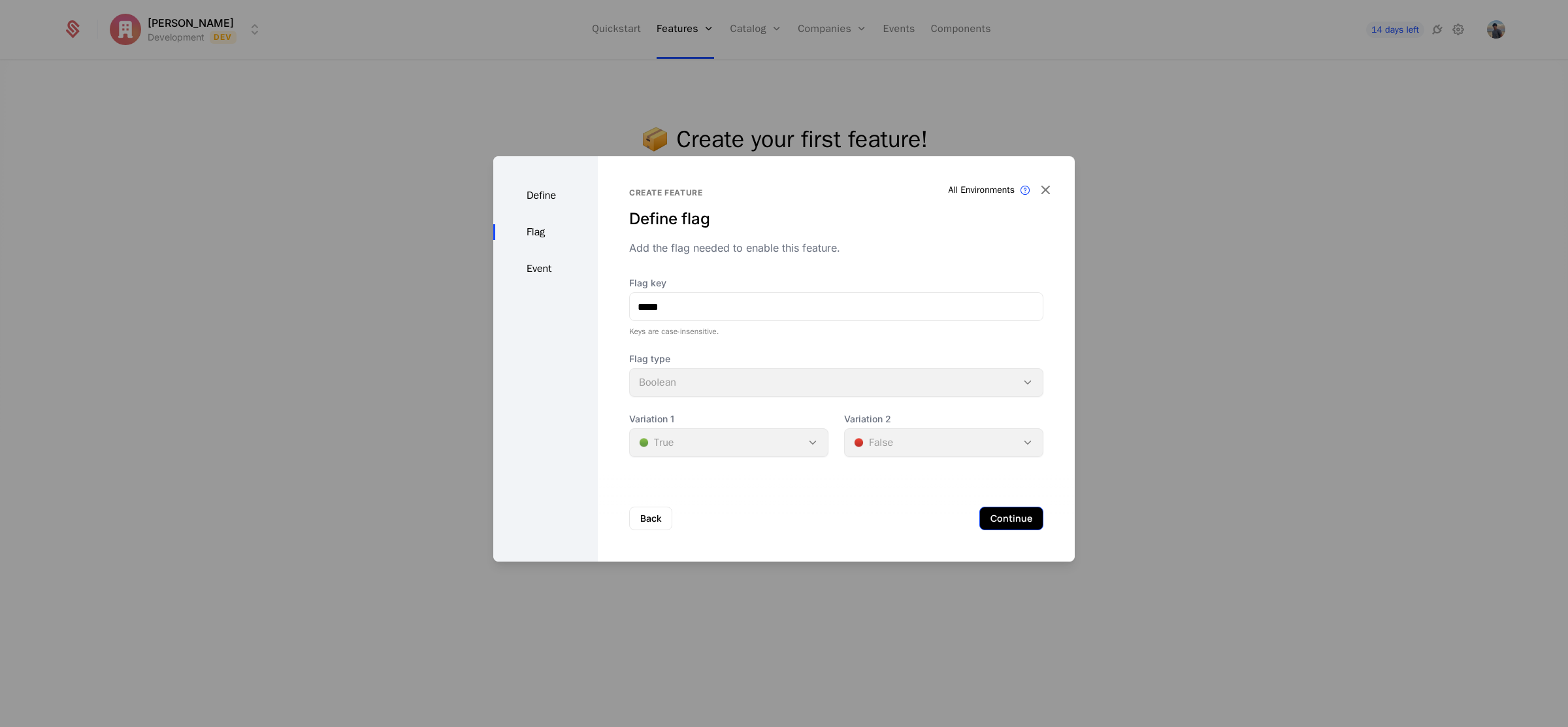 click on "Continue" at bounding box center [1011, 518] 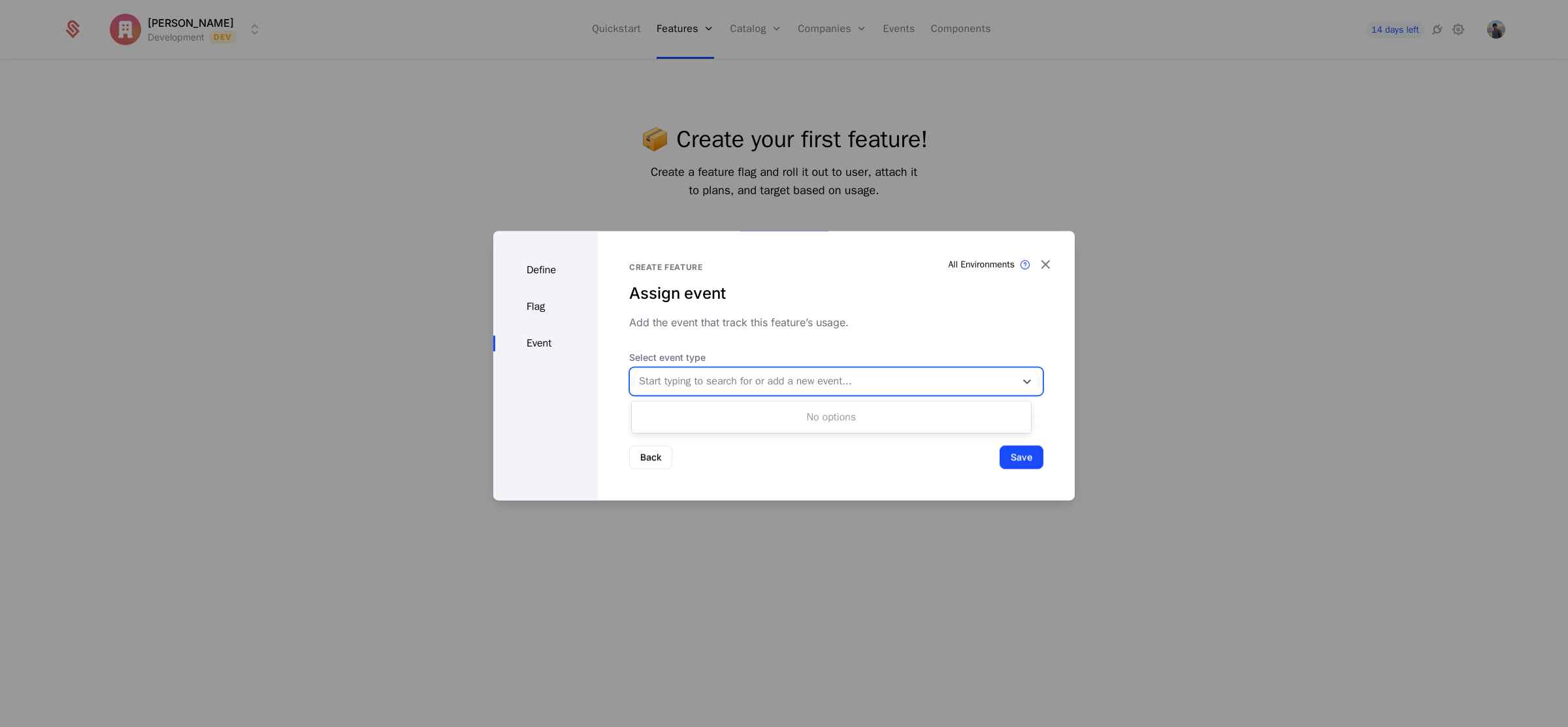 click at bounding box center (823, 381) 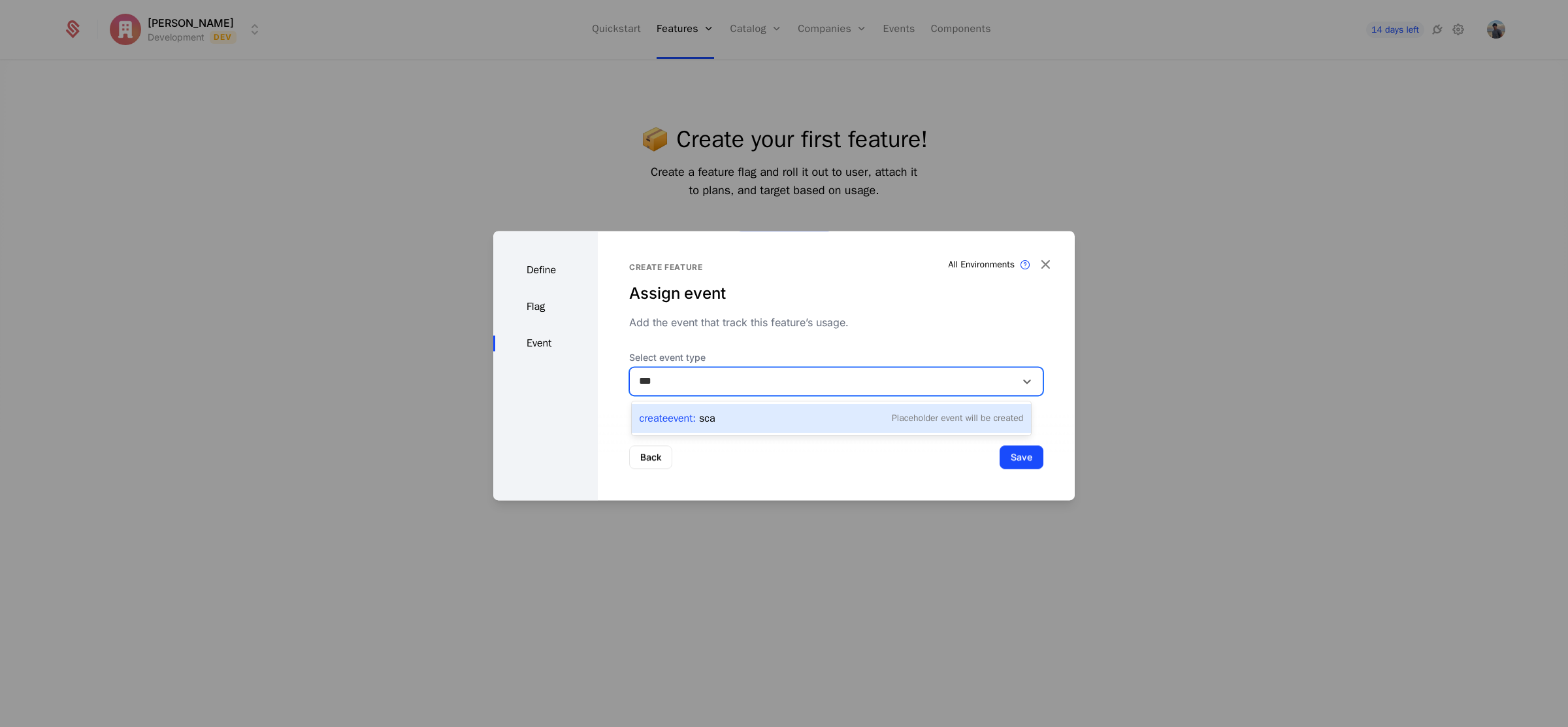 type on "****" 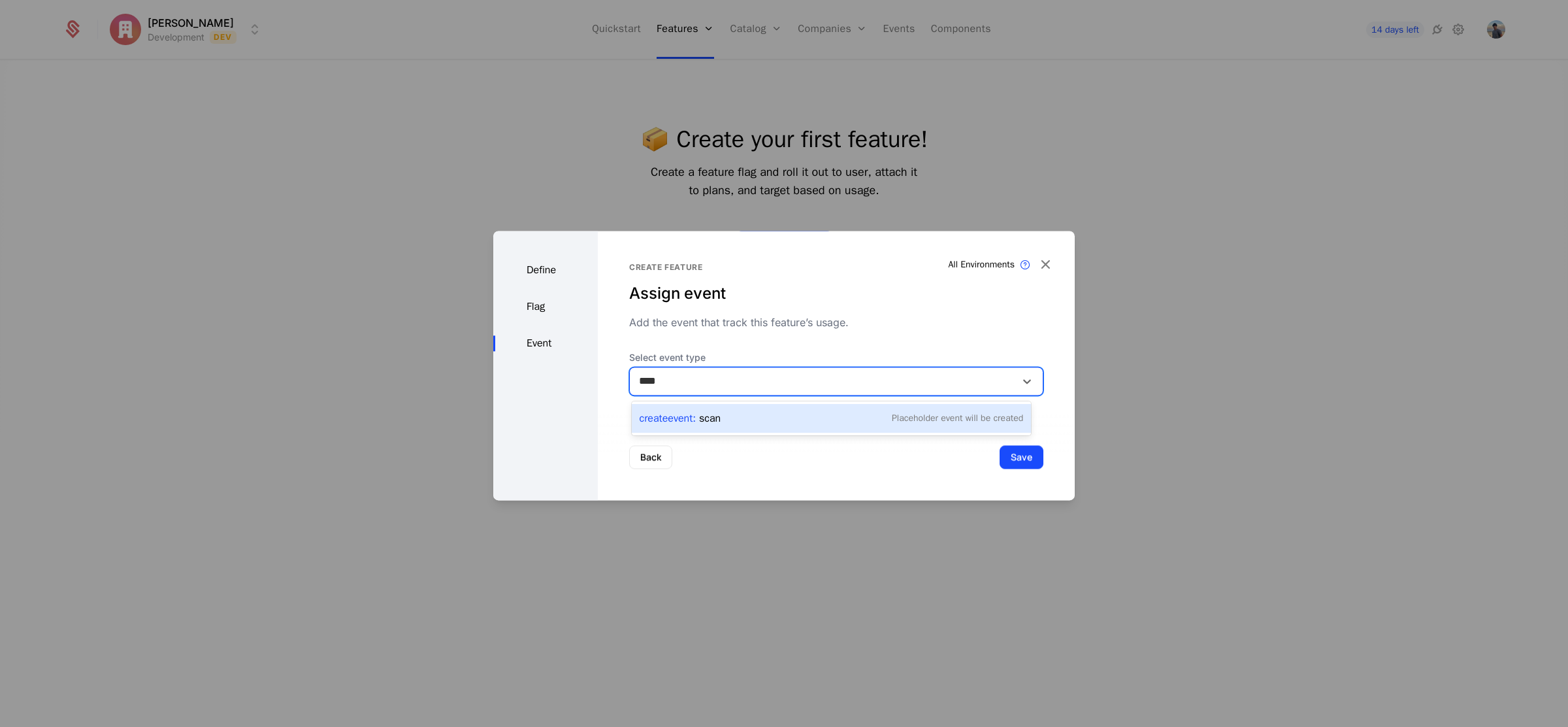 click on "Create  Event :   scan Placeholder   Event   will be created" at bounding box center [832, 418] 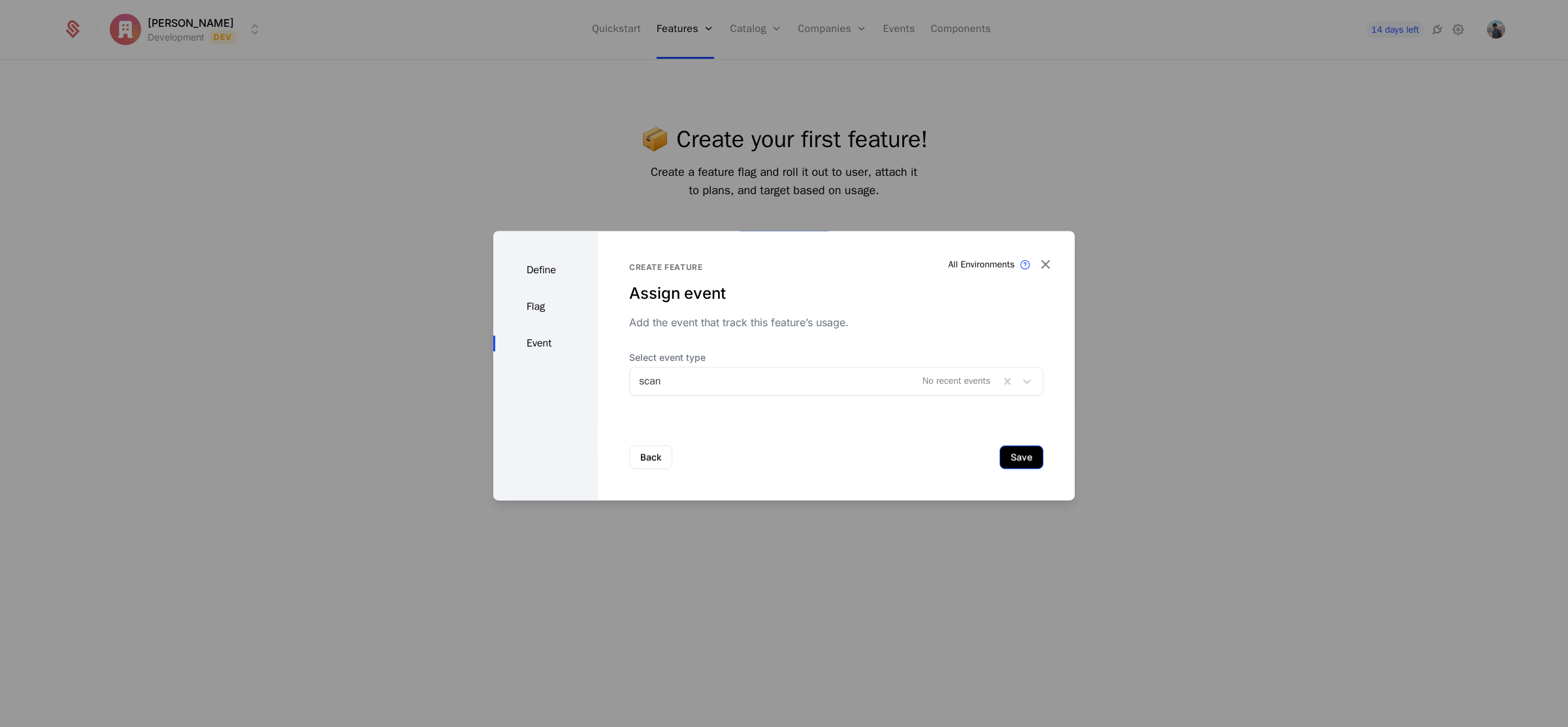 click on "Save" at bounding box center (1021, 457) 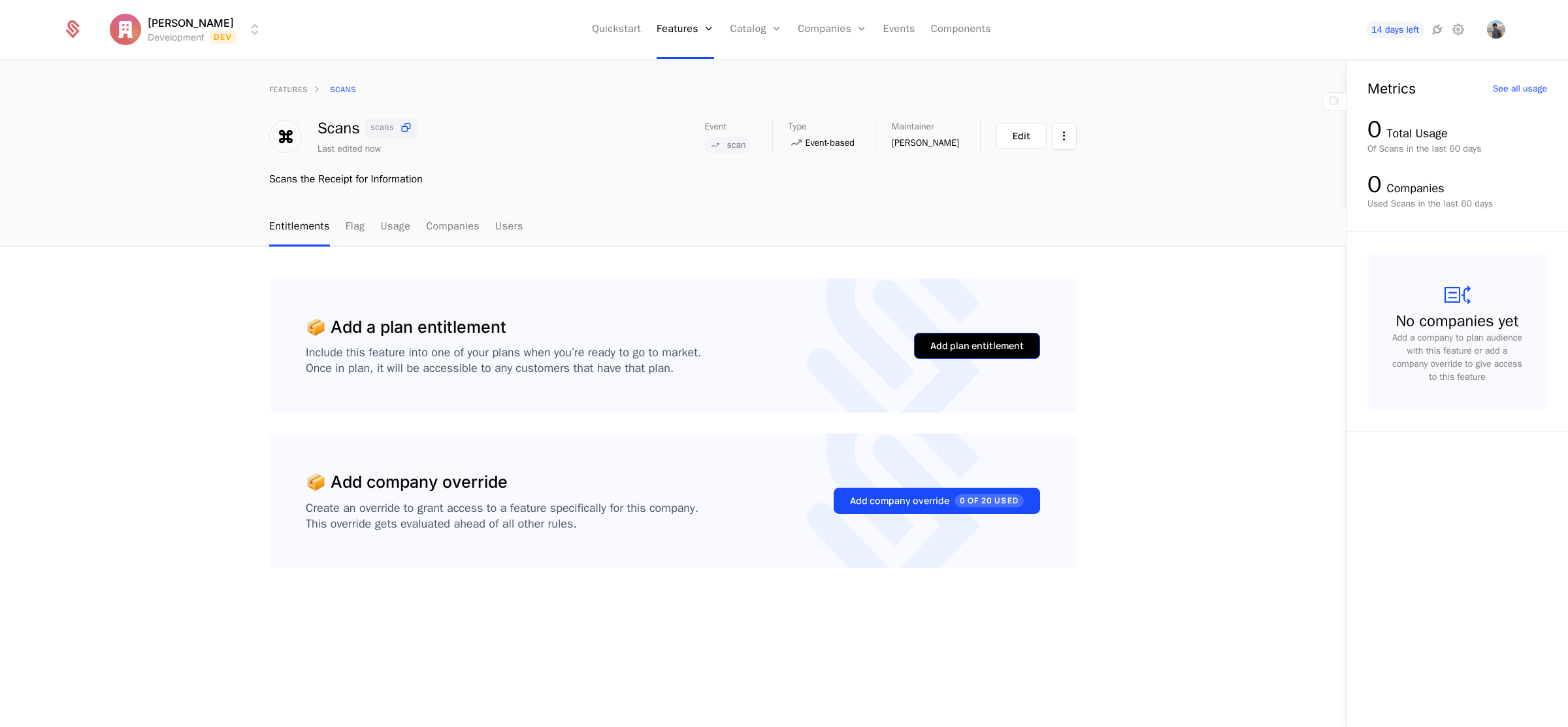 click on "Add plan entitlement" at bounding box center [977, 346] 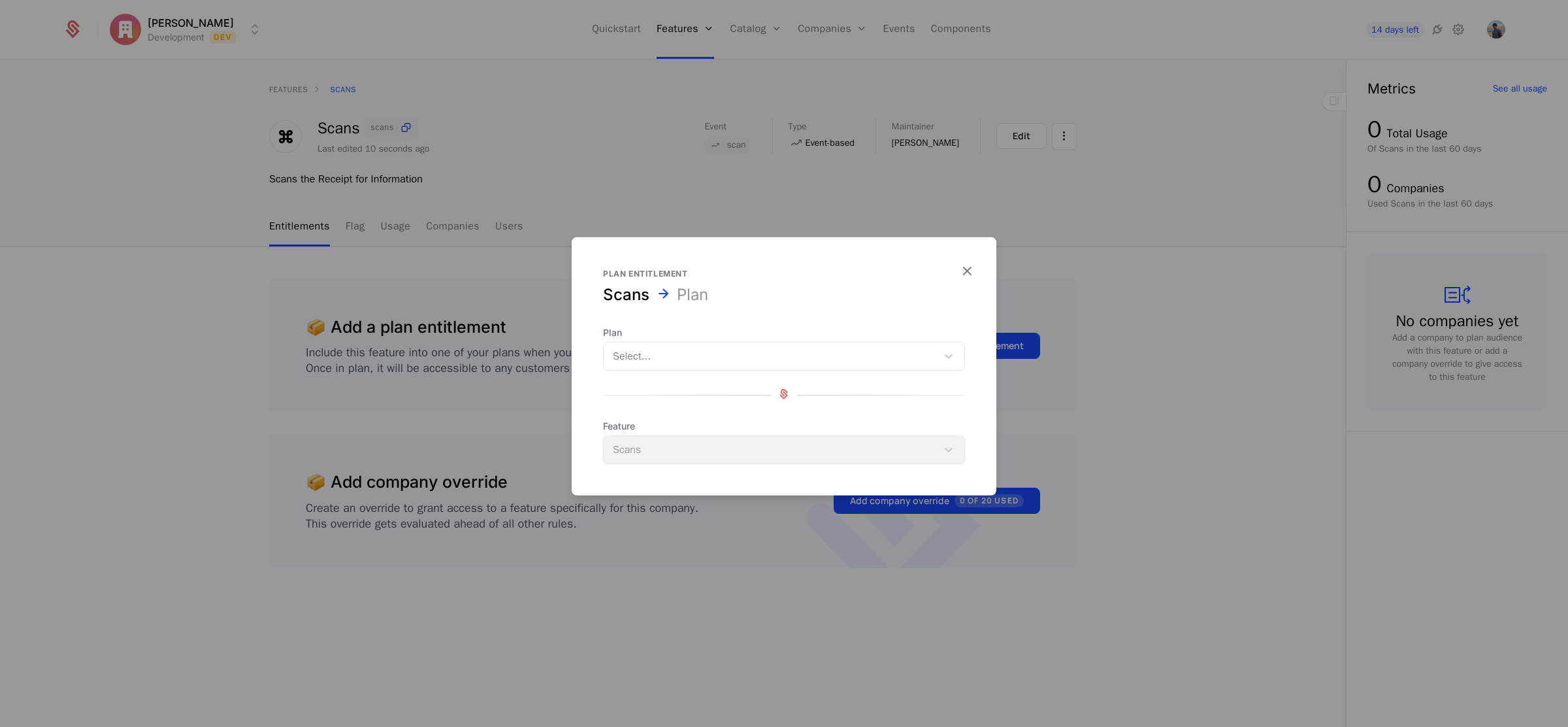 click at bounding box center (770, 356) 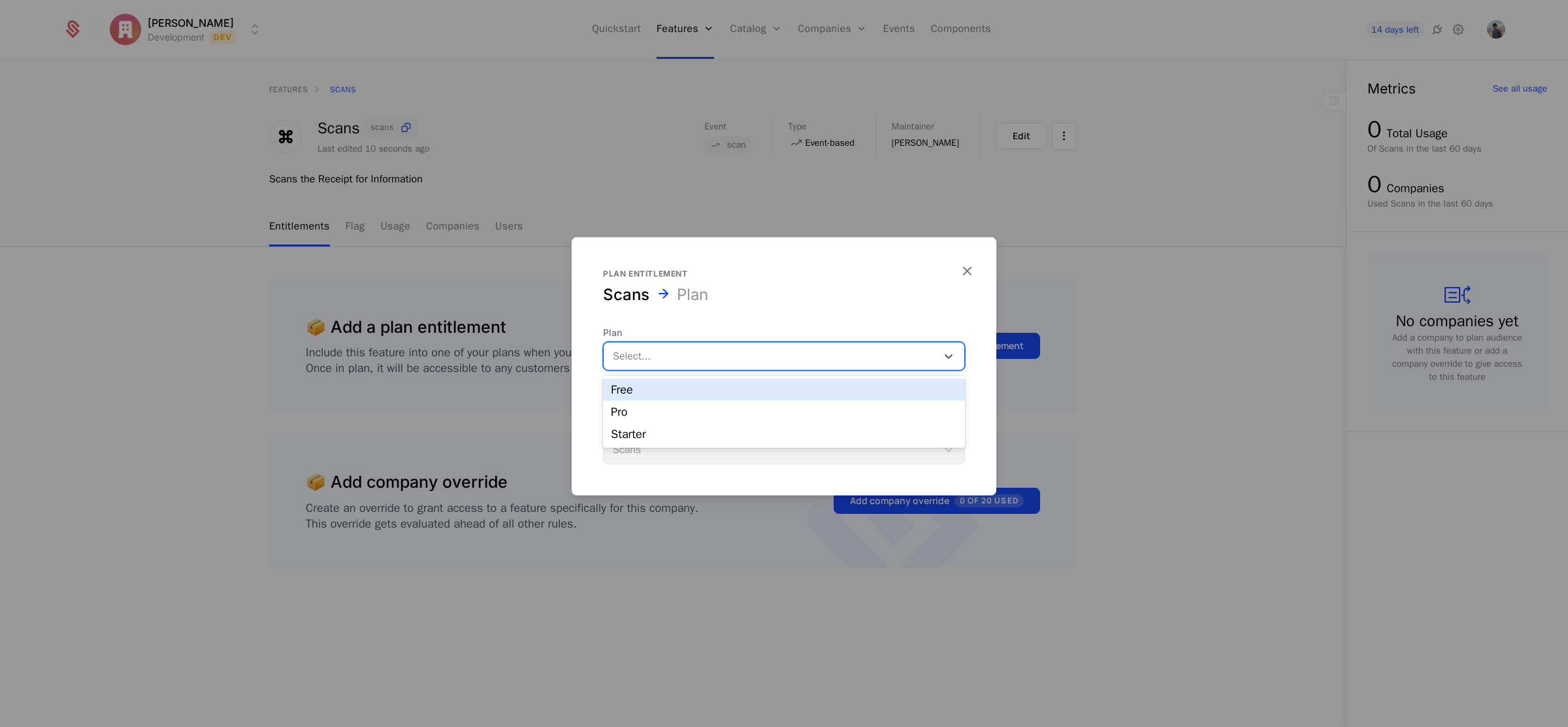click on "Free" at bounding box center (784, 390) 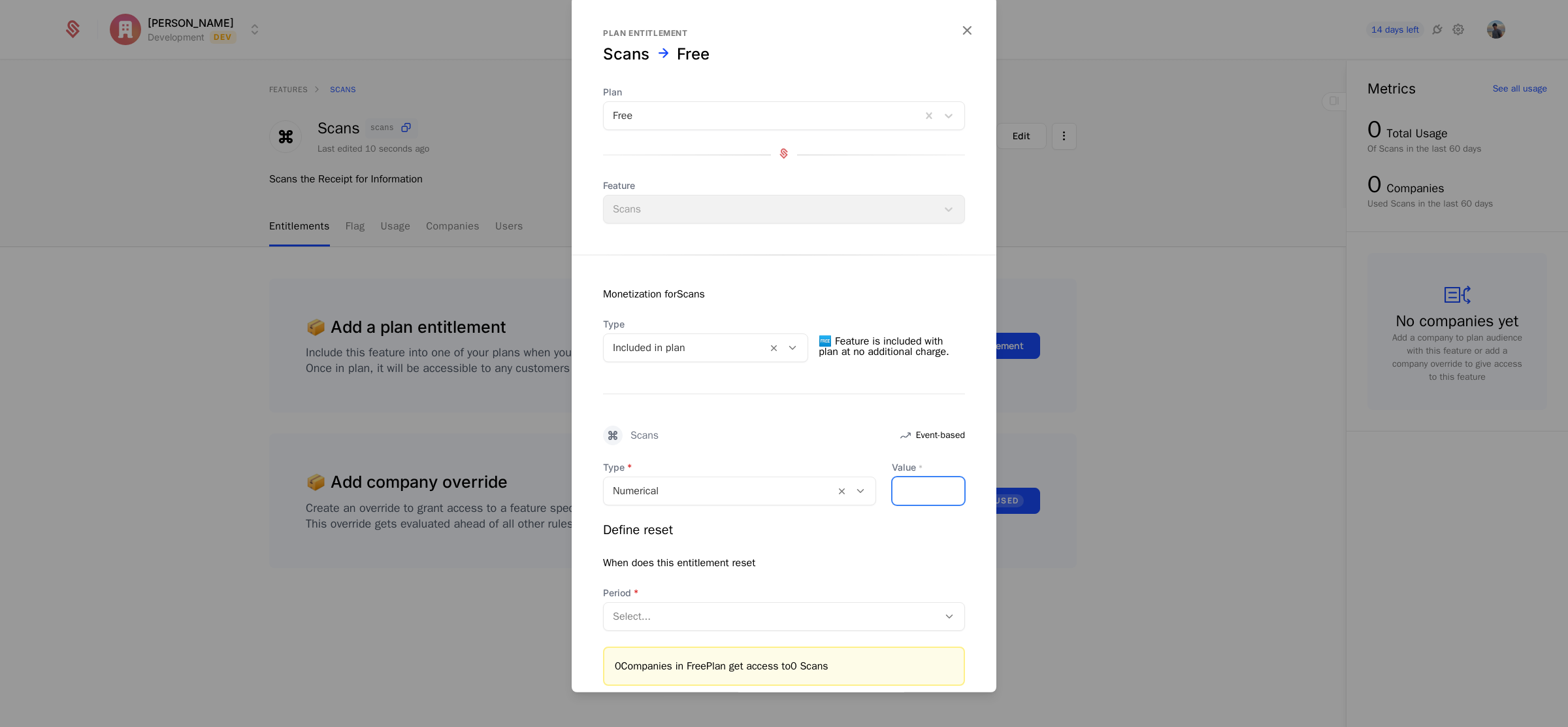 click on "Value *" at bounding box center (928, 491) 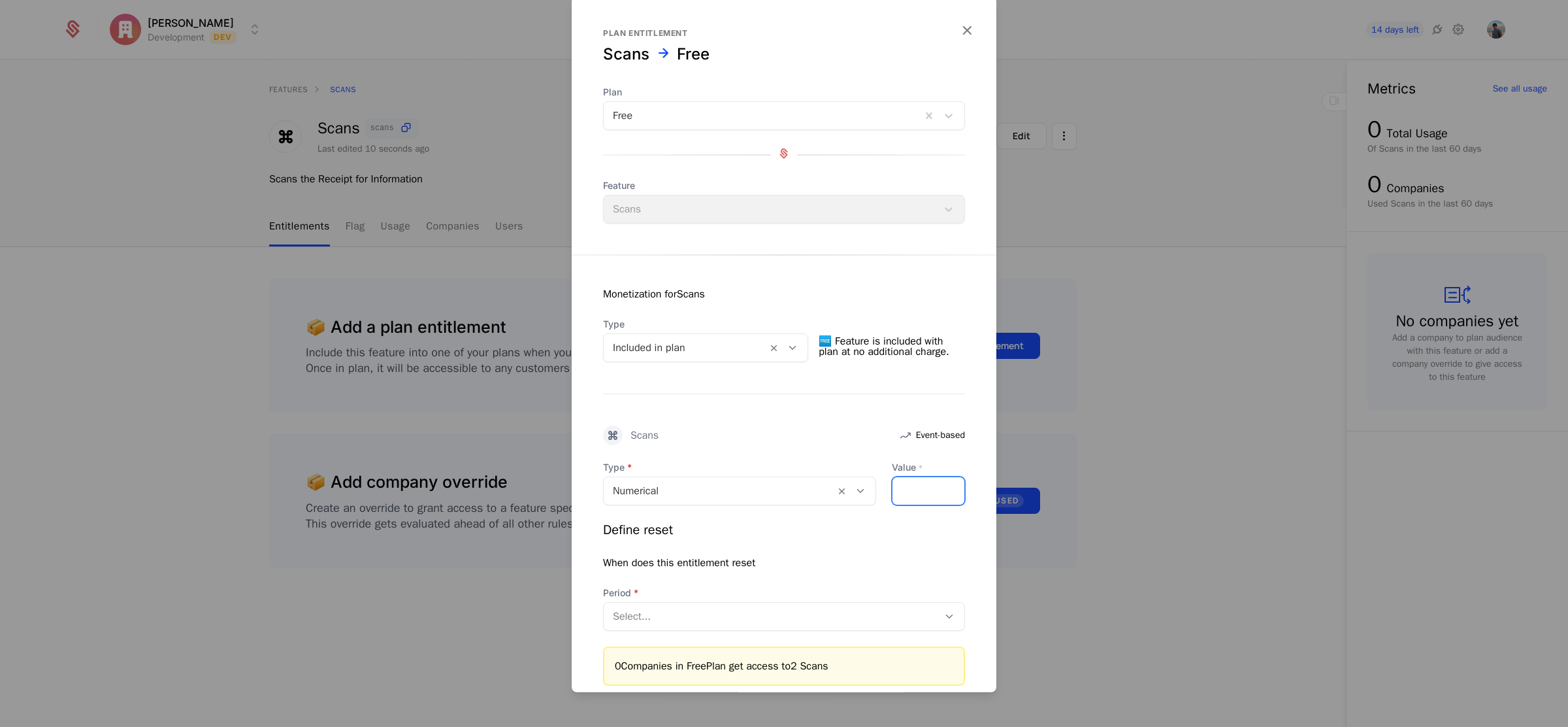 type on "*" 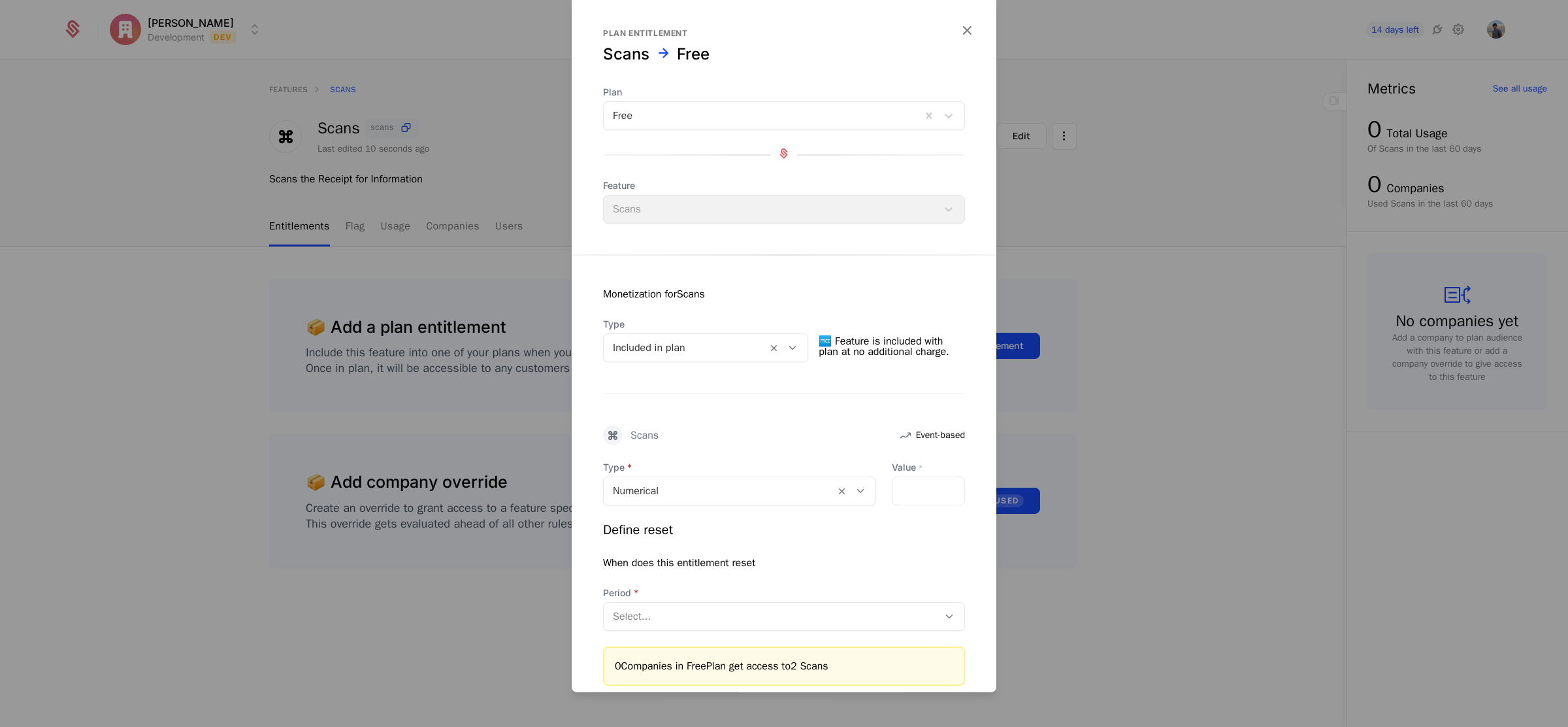 click at bounding box center [771, 617] 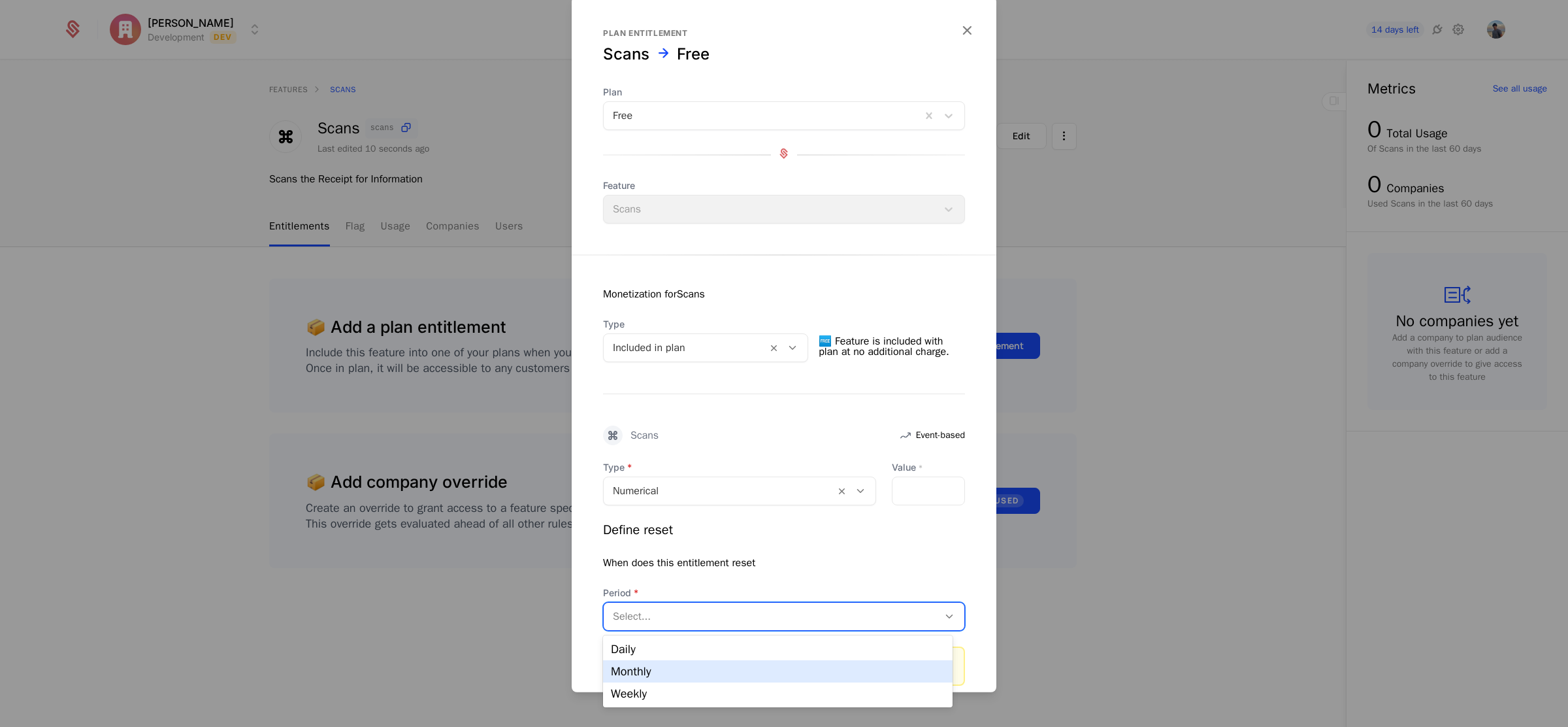 click on "Monthly" at bounding box center (777, 671) 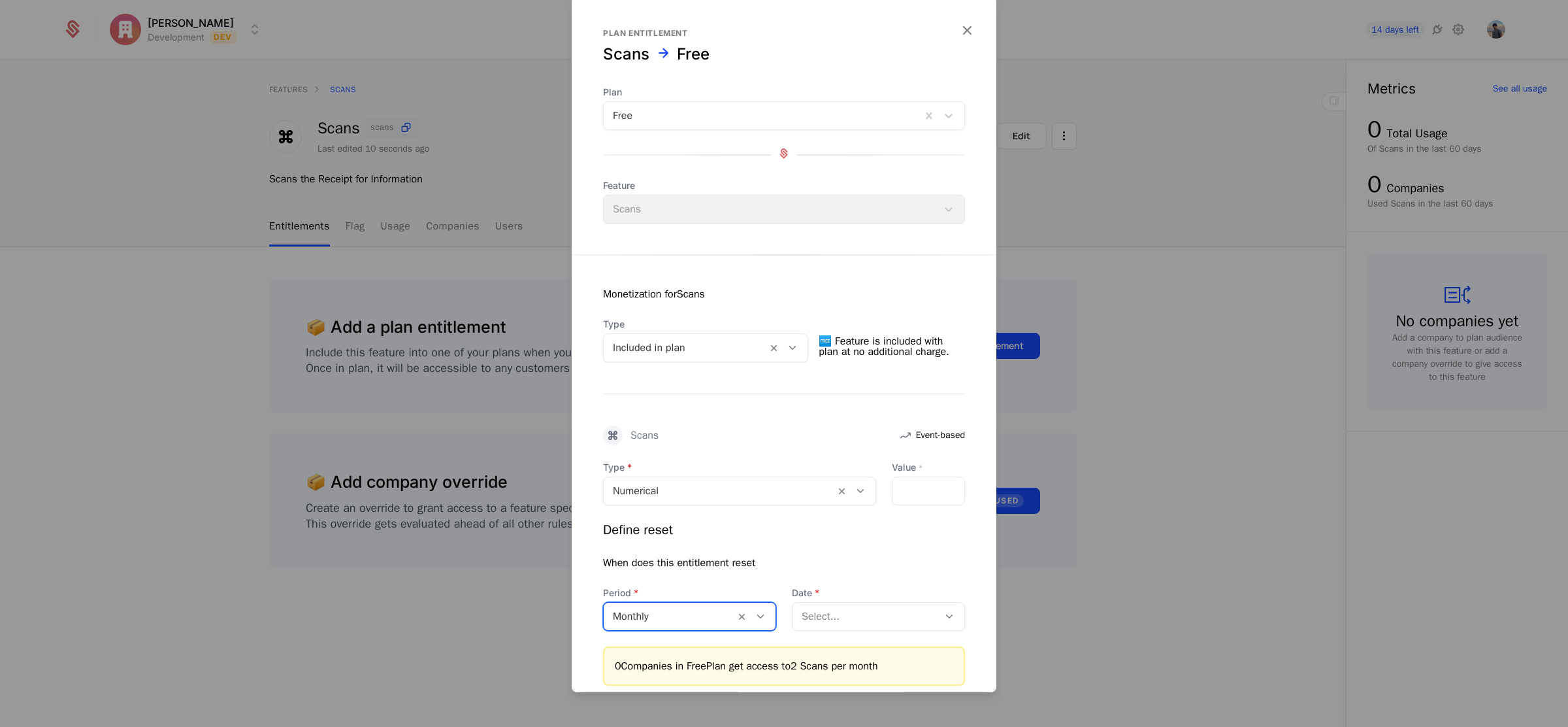 scroll, scrollTop: 86, scrollLeft: 0, axis: vertical 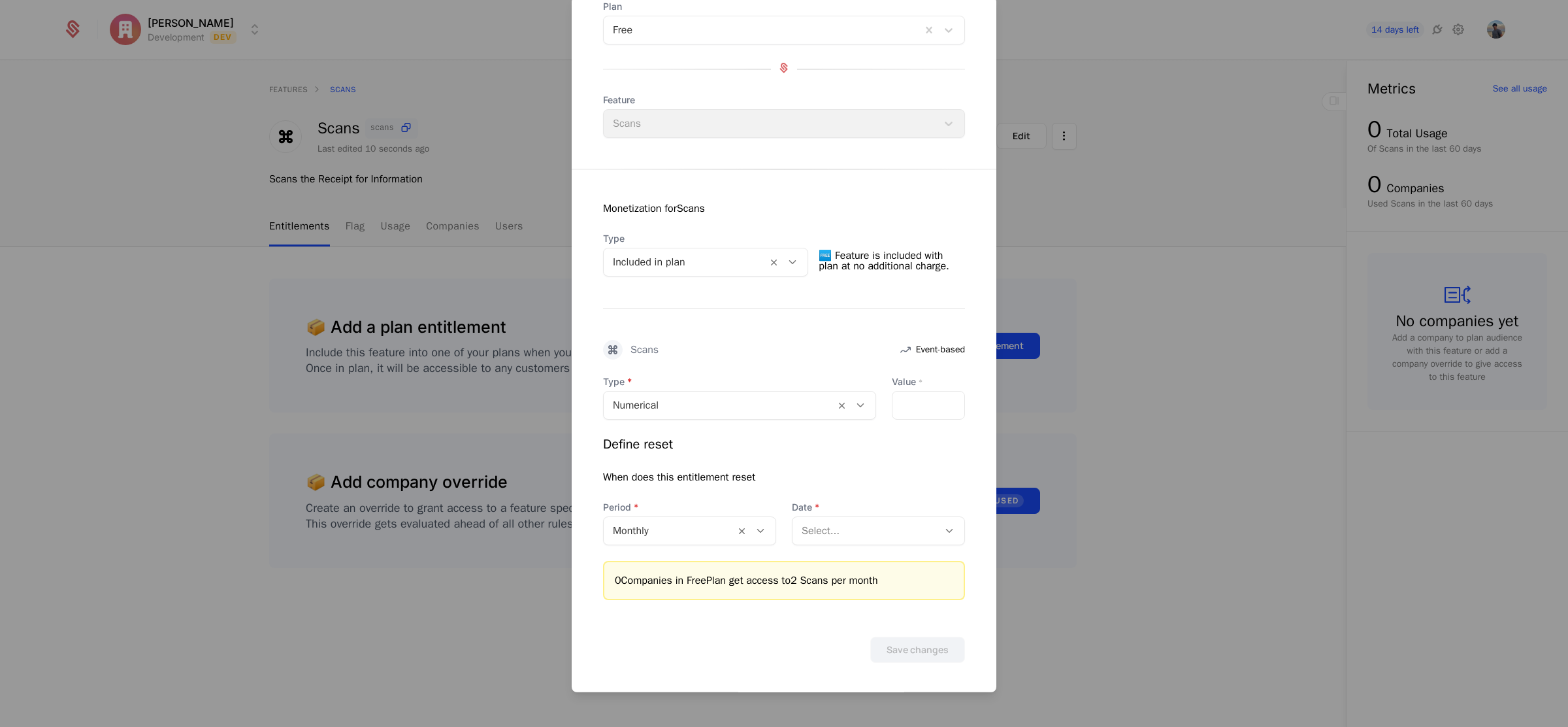 click at bounding box center (865, 531) 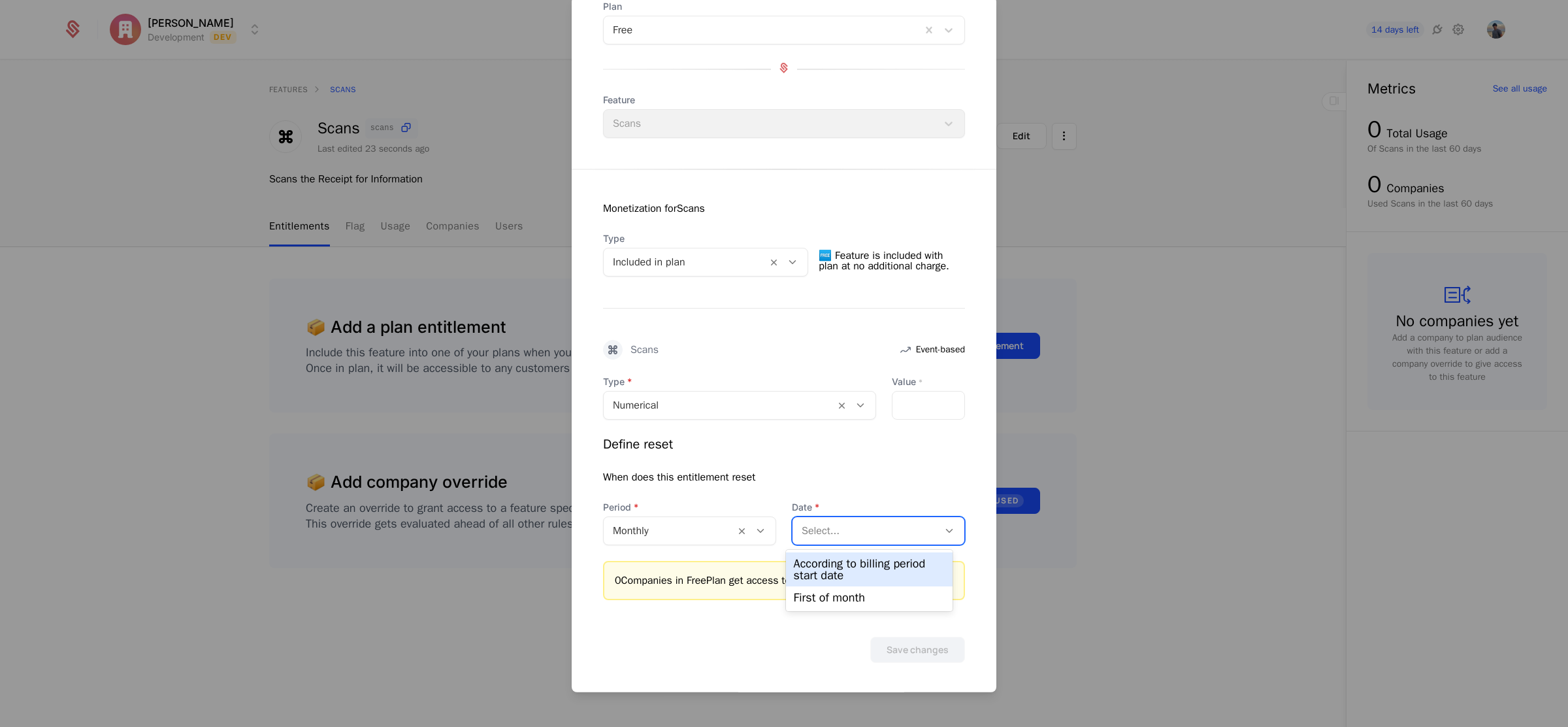 click on "According to billing period start date" at bounding box center [870, 569] 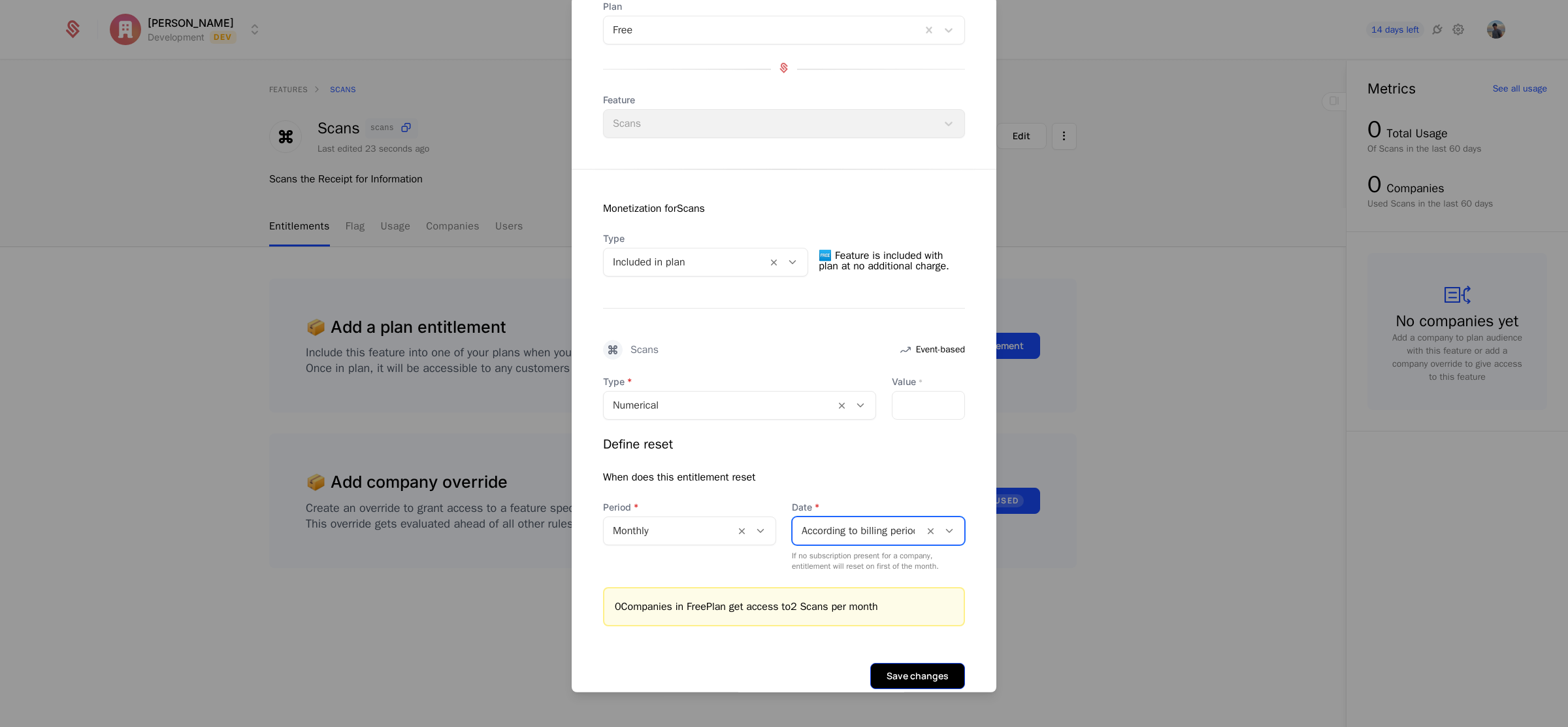 click on "Save changes" at bounding box center (917, 676) 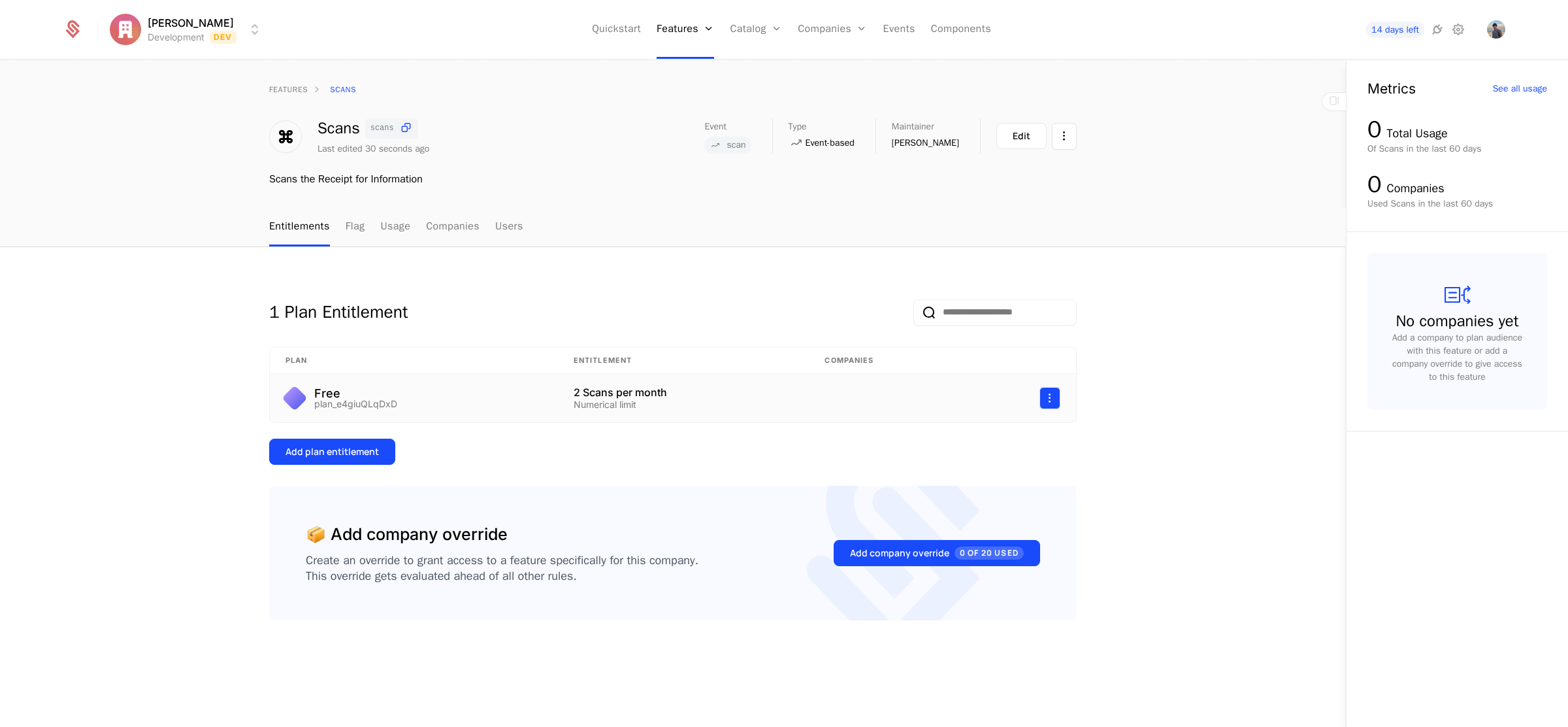 click on "Tiago Sousa Development Dev Quickstart Features Features Flags Catalog Plans Add Ons Configuration Companies Companies Users Events Components 14 days left features Scans Scans scans Last edited 30 seconds ago Event scan Type Event-based Maintainer Tiago Sousa Edit Scans the Receipt for Information Entitlements Flag Usage Companies Users 1 Plan Entitlement Plan Entitlement Companies Free plan_e4giuQLqDxD 2
Scans per month Numerical limit Add plan entitlement 📦 Add company override Create an override to grant access to a feature specifically for this company.  This override gets evaluated ahead of all other rules. Add company override 0 of 20 Used Metrics See all usage 0 Total Usage Of Scans in the last 60 days 0 Companies Used Scans in the last 60 days No companies yet Add a company to plan audience with this feature or add a company override to give access to this feature
Best Viewed on Desktop You're currently viewing this on a  mobile device . For the best experience,   Got it" at bounding box center [784, 364] 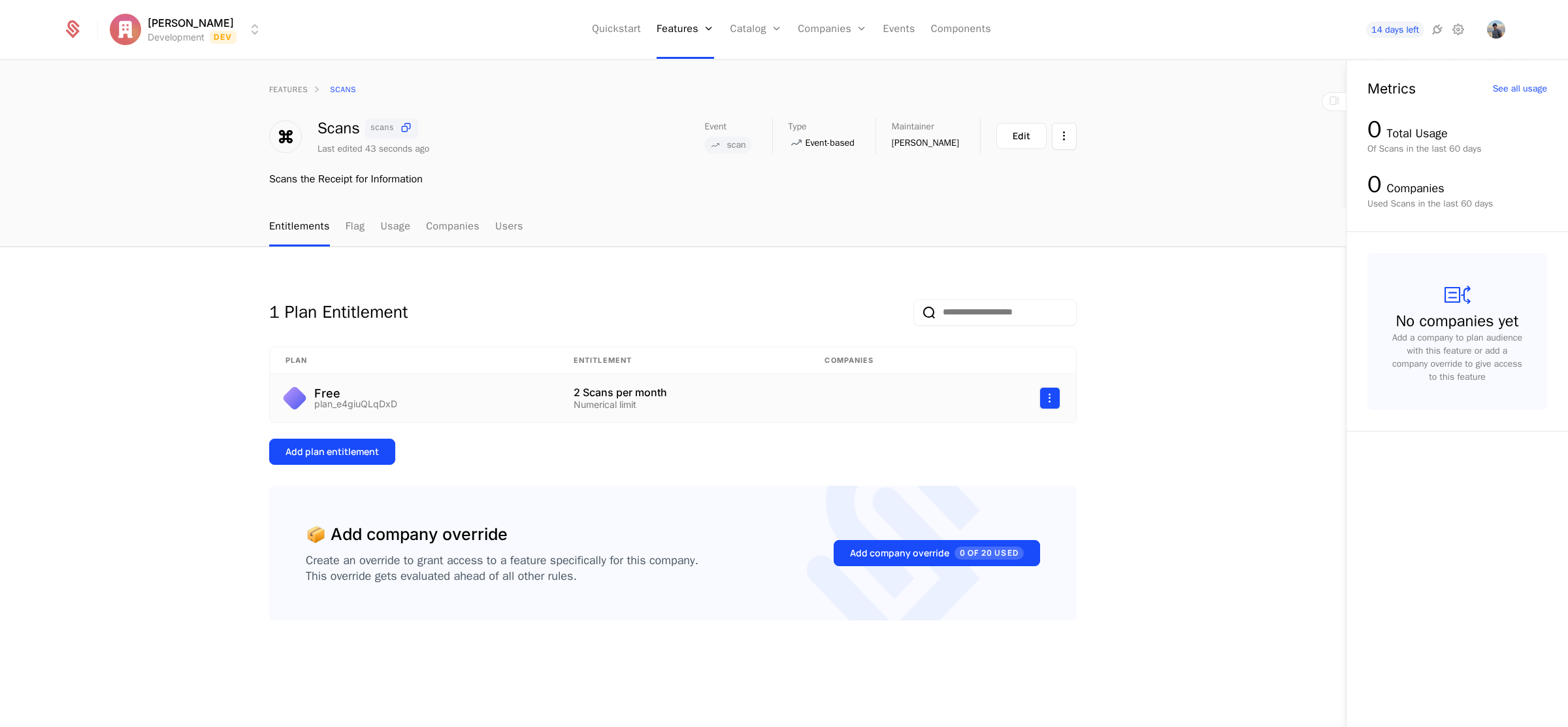 click on "Tiago Sousa Development Dev Quickstart Features Features Flags Catalog Plans Add Ons Configuration Companies Companies Users Events Components 14 days left features Scans Scans scans Last edited 43 seconds ago Event scan Type Event-based Maintainer Tiago Sousa Edit Scans the Receipt for Information Entitlements Flag Usage Companies Users 1 Plan Entitlement Plan Entitlement Companies Free plan_e4giuQLqDxD 2
Scans per month Numerical limit Add plan entitlement 📦 Add company override Create an override to grant access to a feature specifically for this company.  This override gets evaluated ahead of all other rules. Add company override 0 of 20 Used Metrics See all usage 0 Total Usage Of Scans in the last 60 days 0 Companies Used Scans in the last 60 days No companies yet Add a company to plan audience with this feature or add a company override to give access to this feature
Best Viewed on Desktop You're currently viewing this on a  mobile device . For the best experience,   Got it" at bounding box center [784, 364] 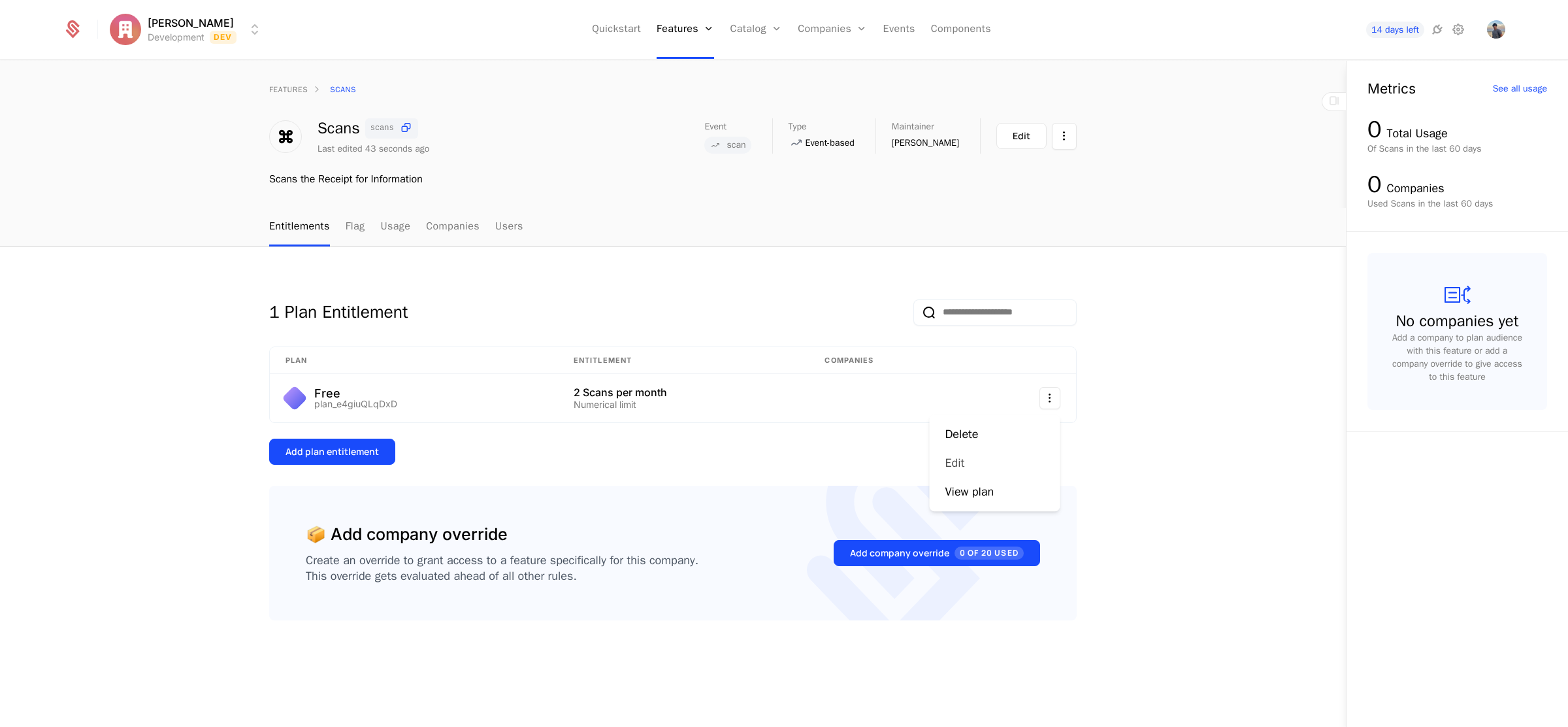 click on "Edit" at bounding box center (960, 463) 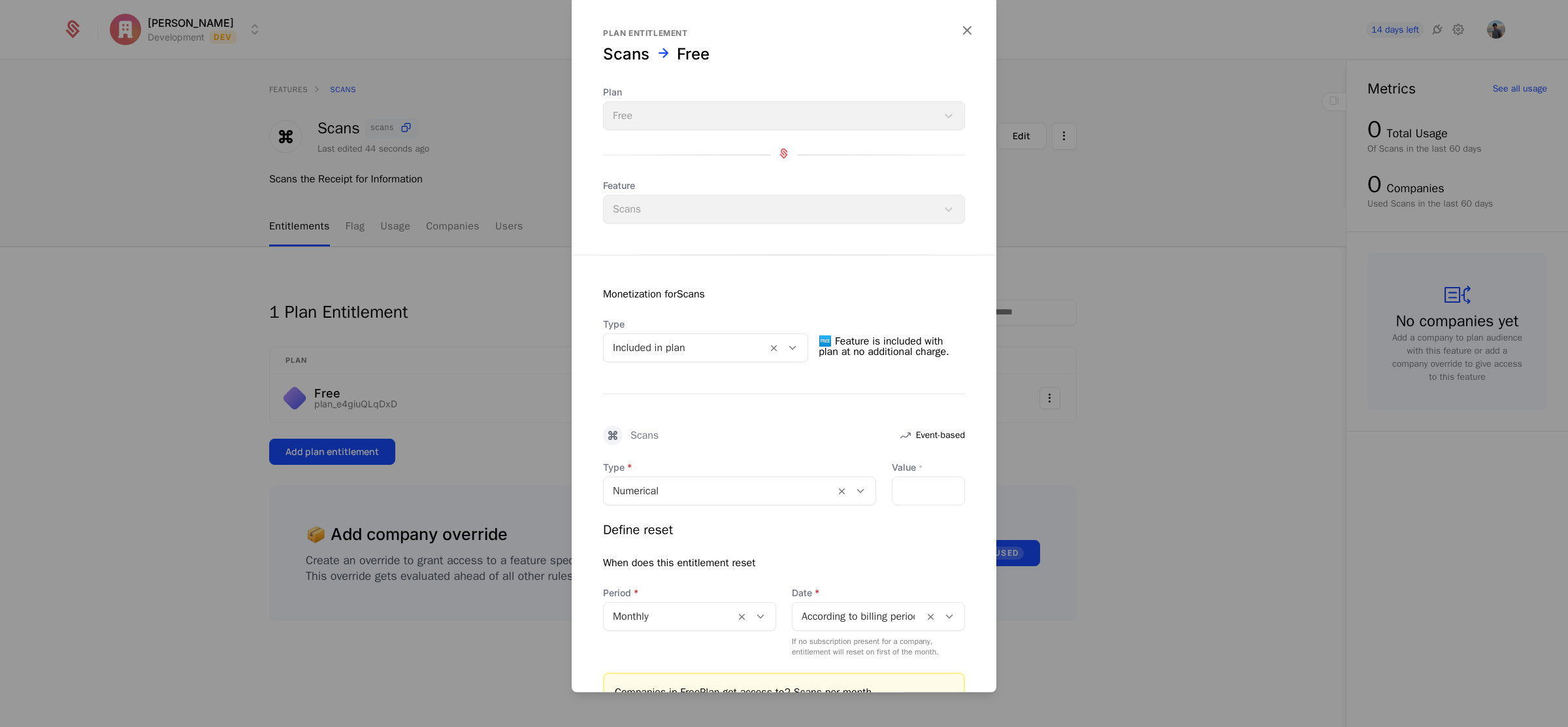 click at bounding box center [784, 364] 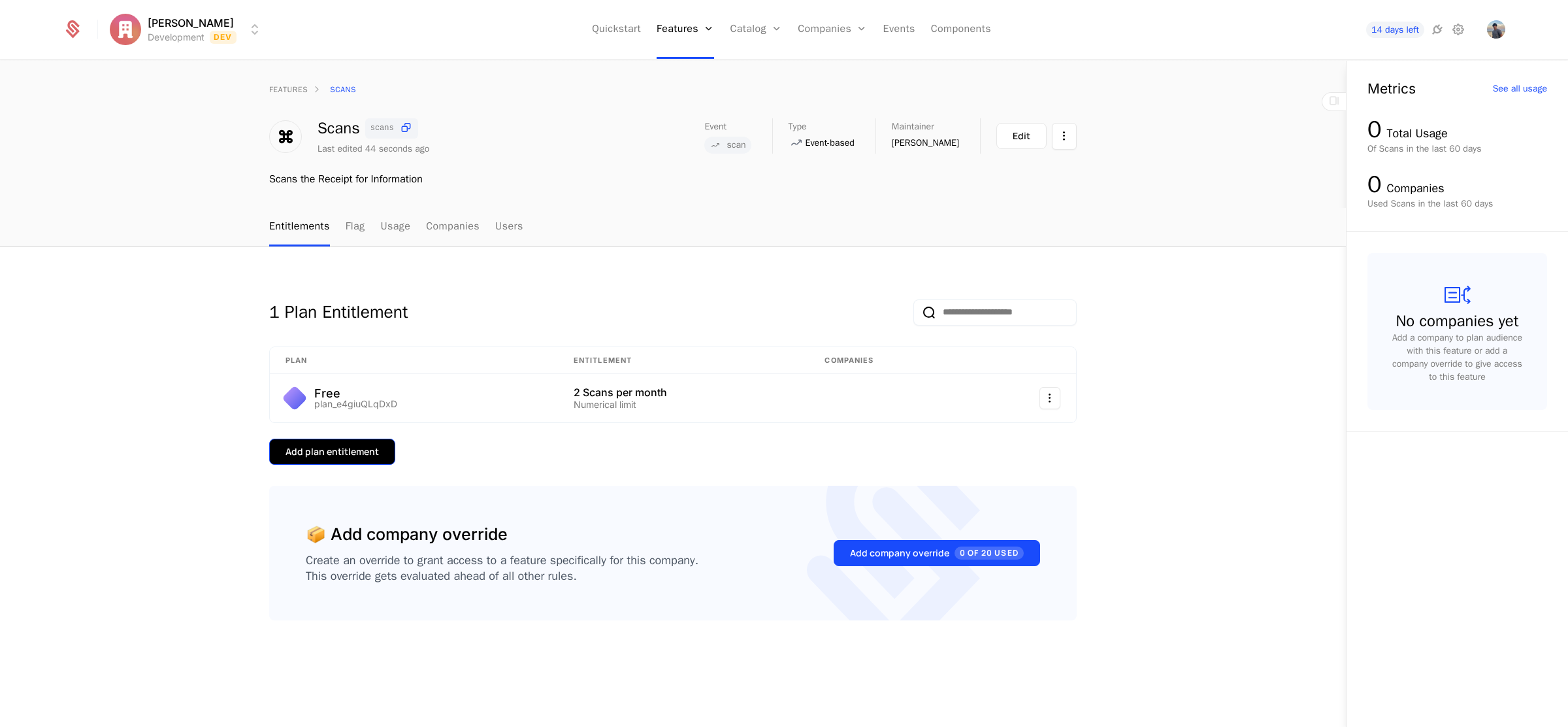 click on "Add plan entitlement" at bounding box center (332, 452) 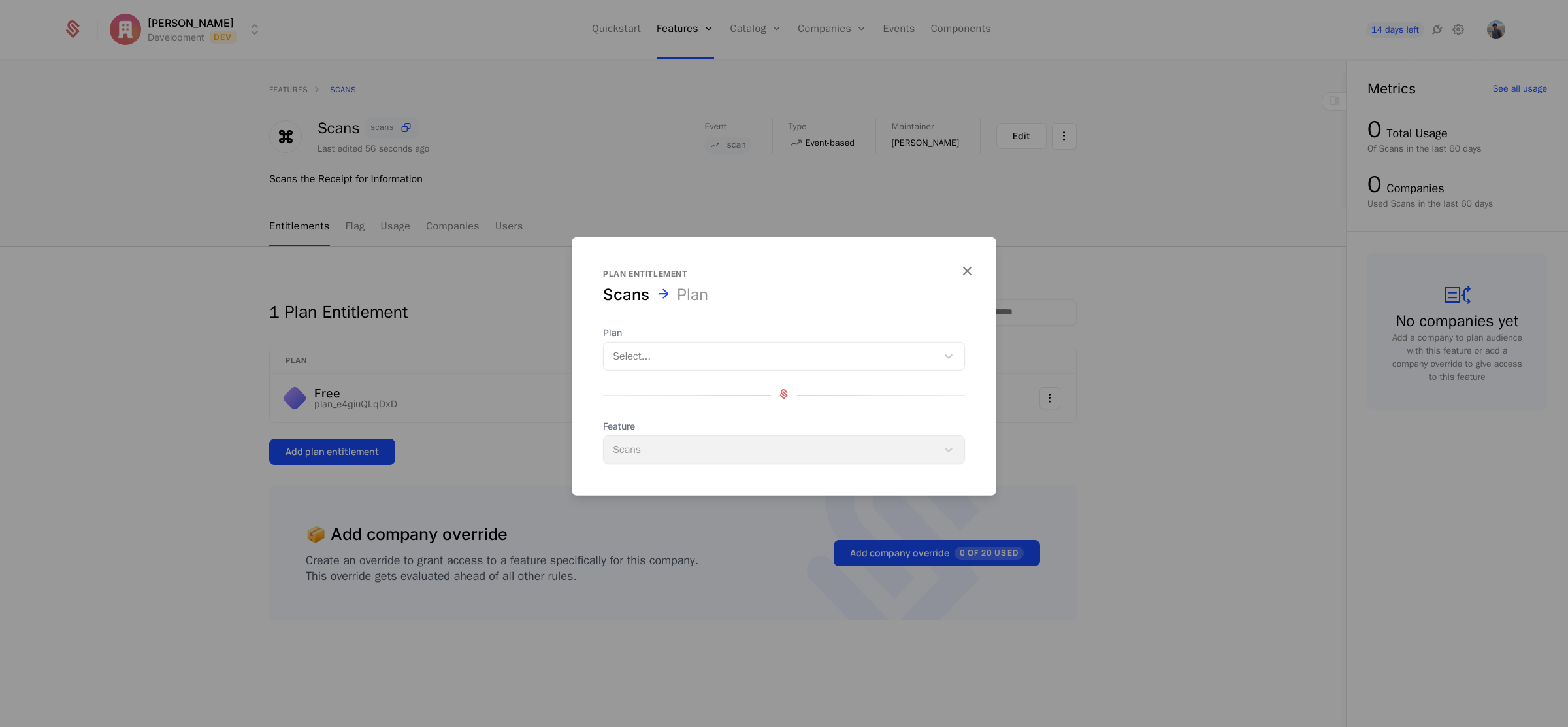 click at bounding box center [770, 356] 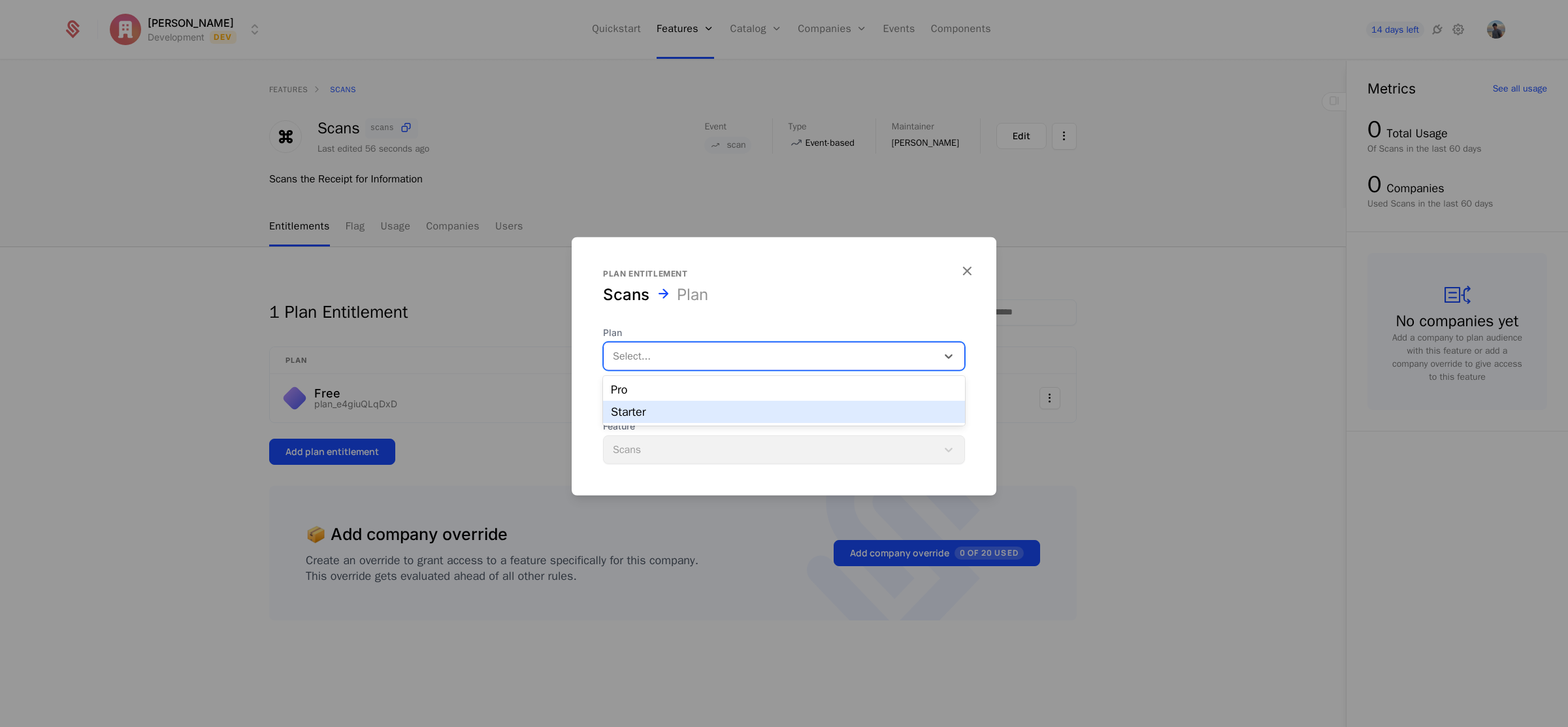 click on "Starter" at bounding box center (784, 412) 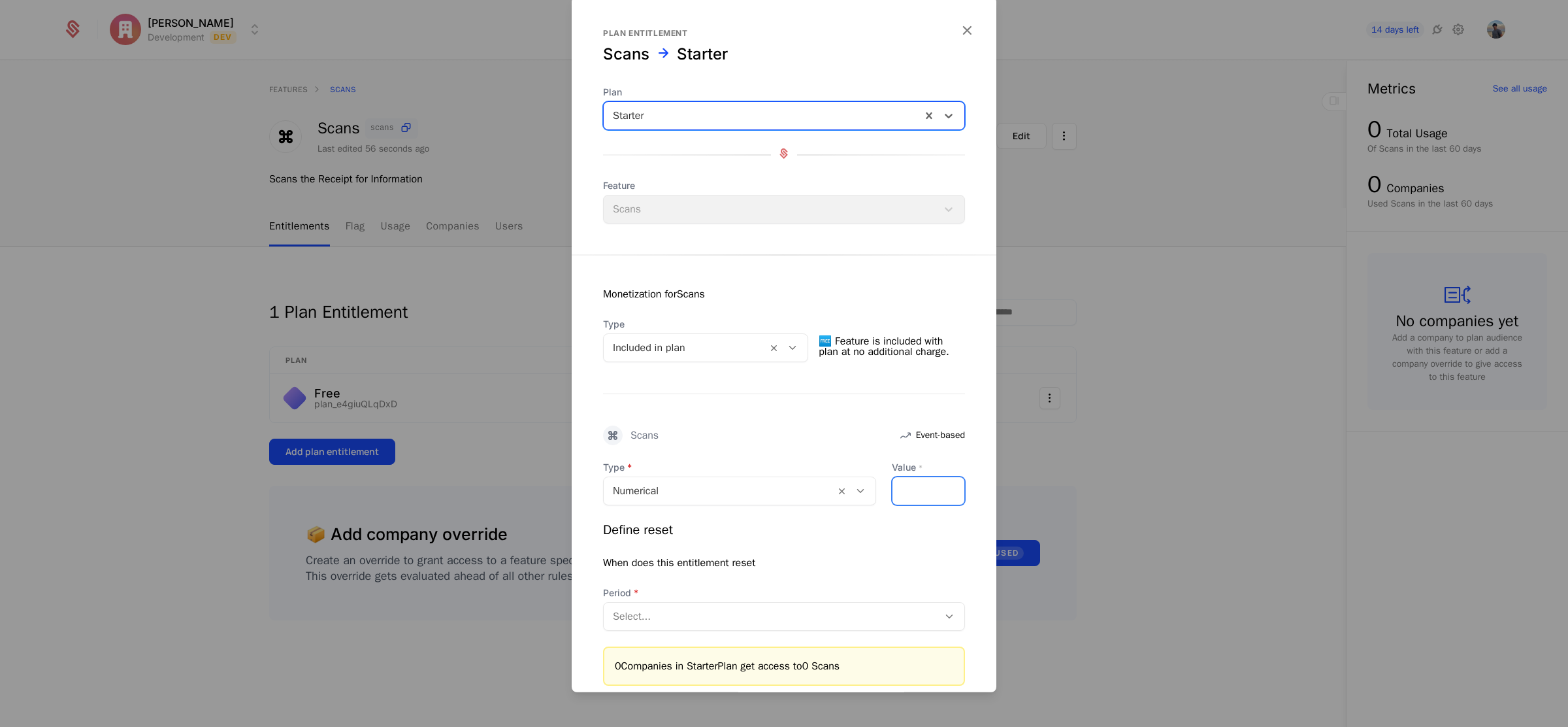 click on "Value *" at bounding box center [928, 491] 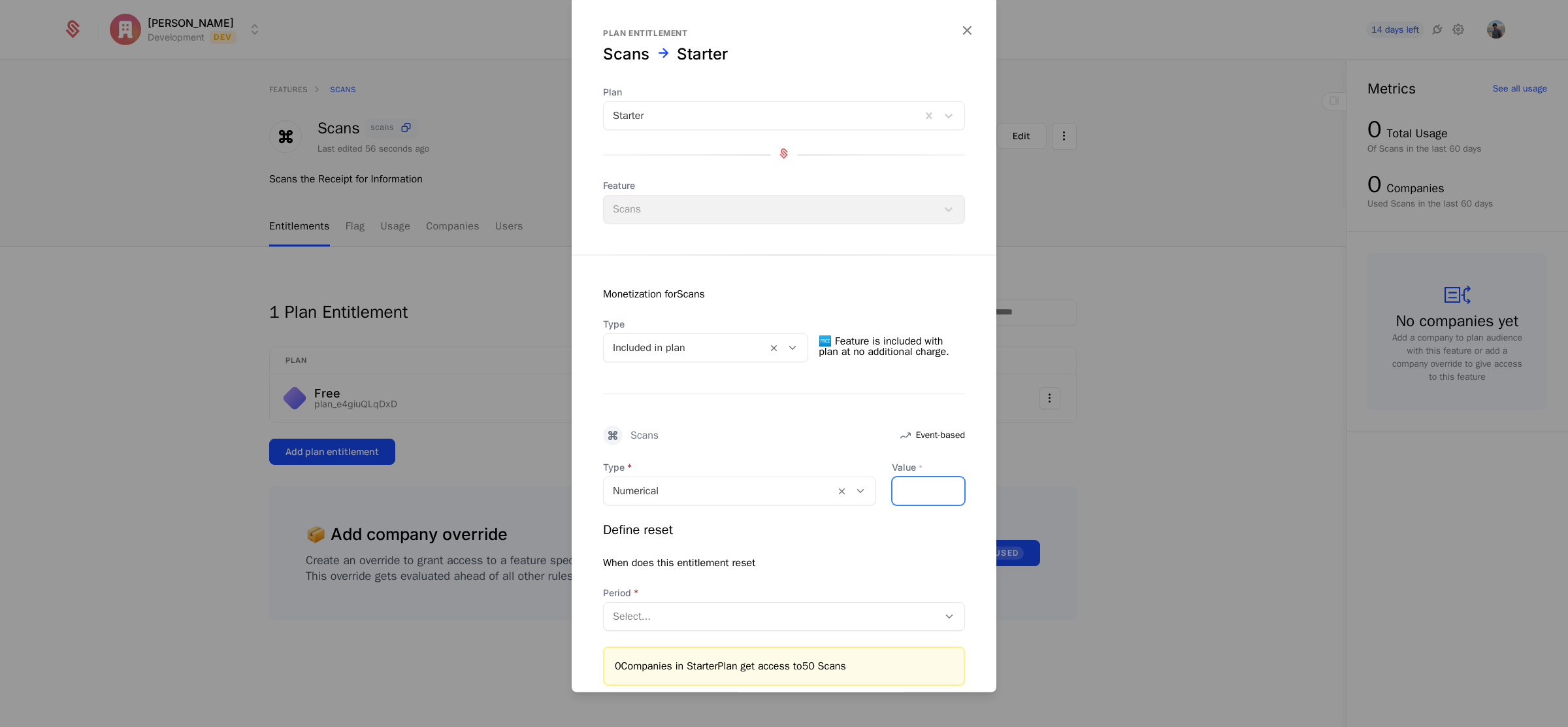 type on "**" 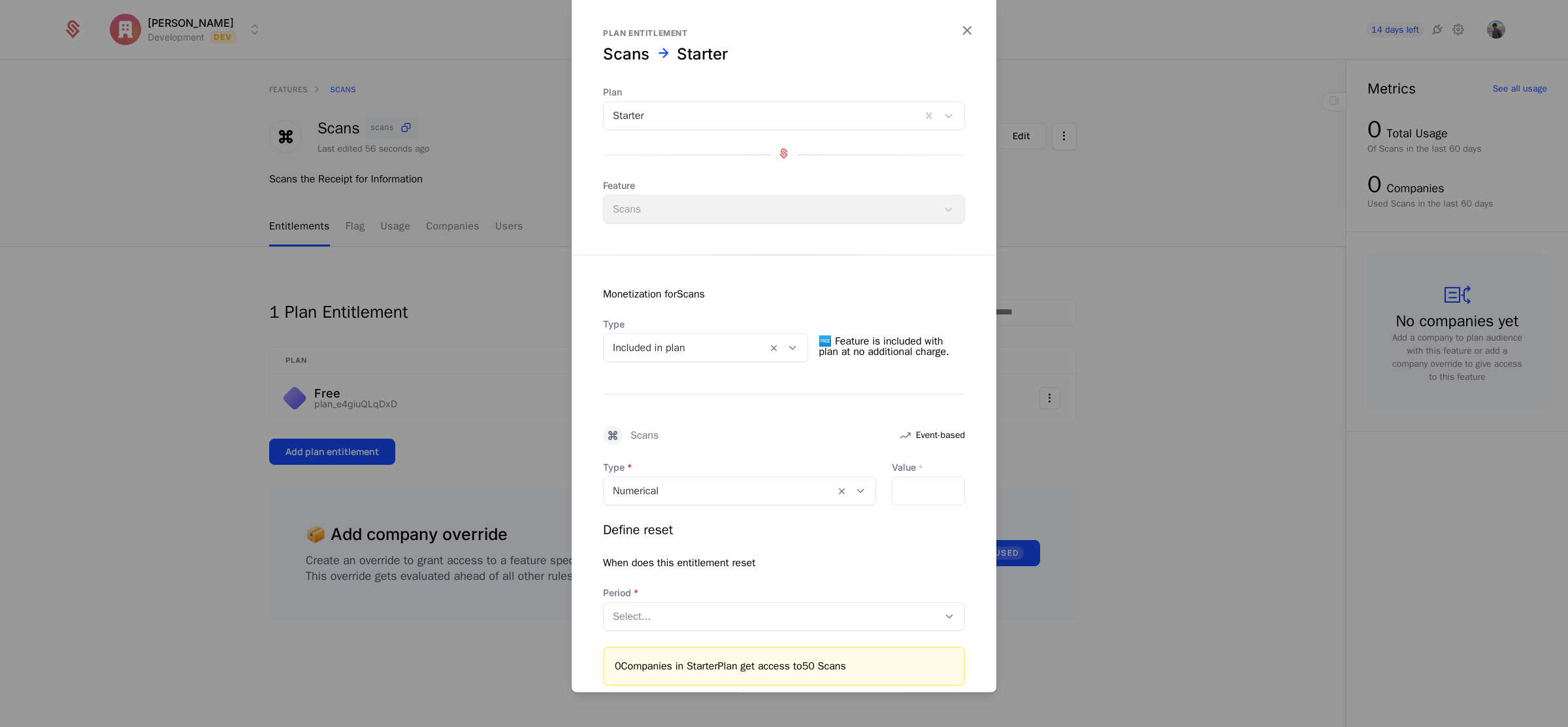 click at bounding box center (771, 617) 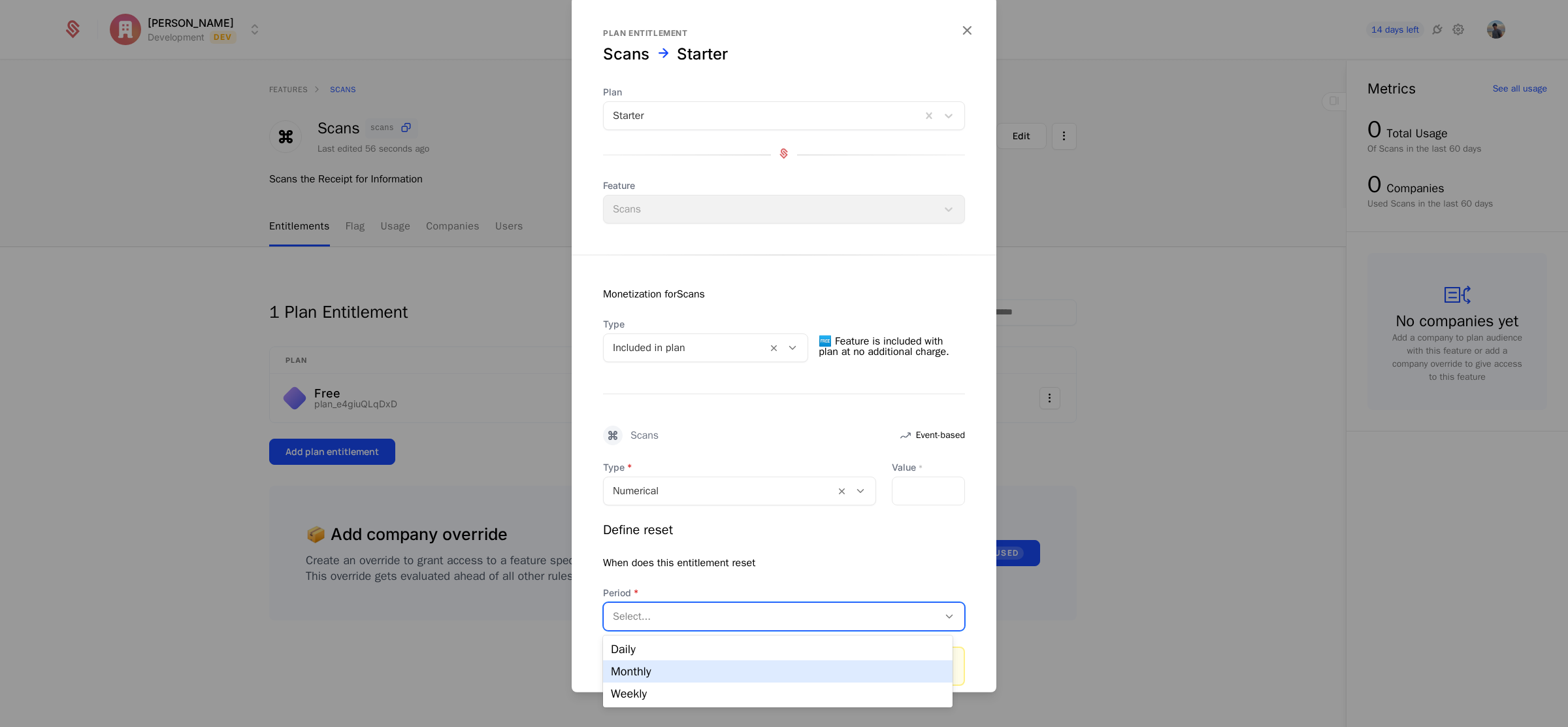 click on "Monthly" at bounding box center [777, 671] 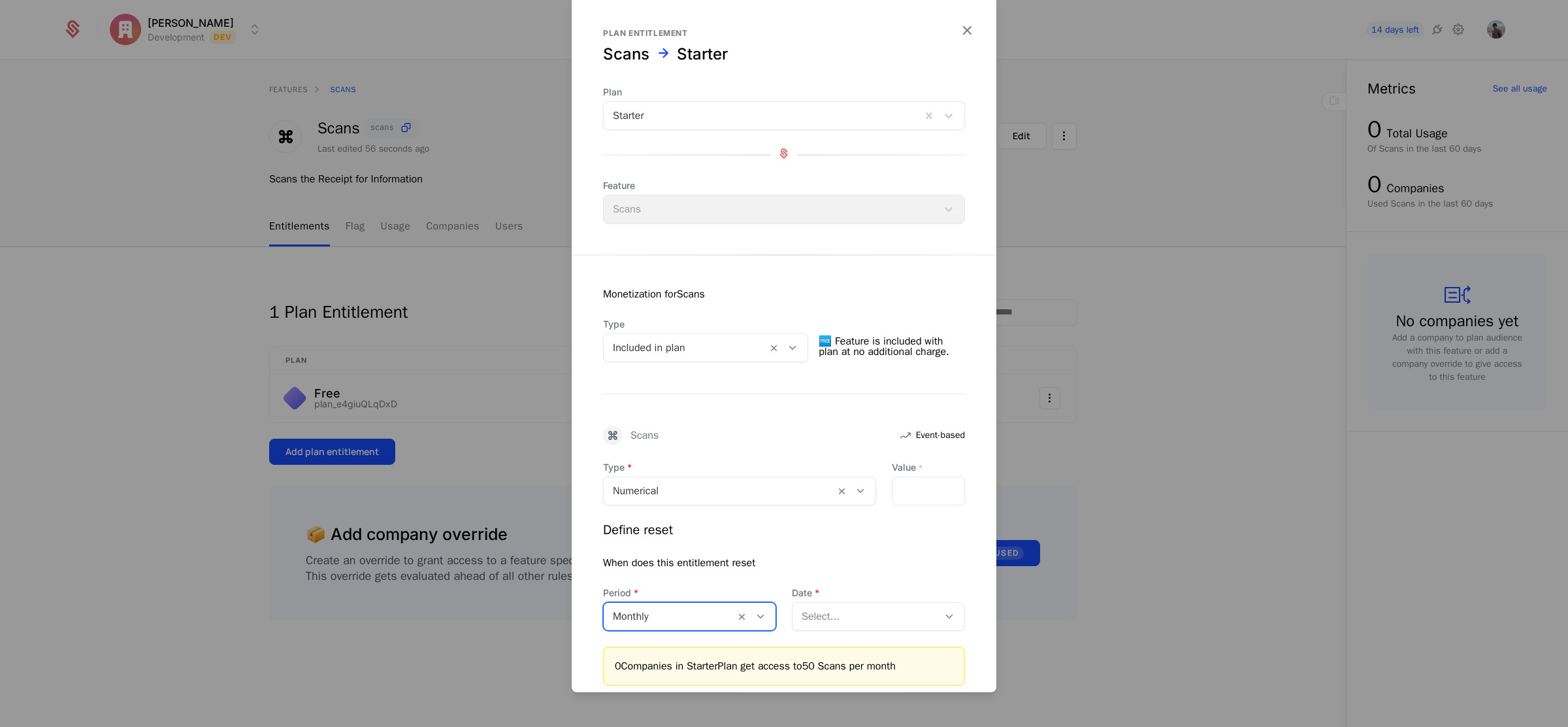 click on "Type Numerical Value * ** Define reset When does this entitlement reset Period option Monthly, selected. Monthly Date Select... 0  Companies in   Starter  Plan get access to  50   Scans   per month" at bounding box center (784, 573) 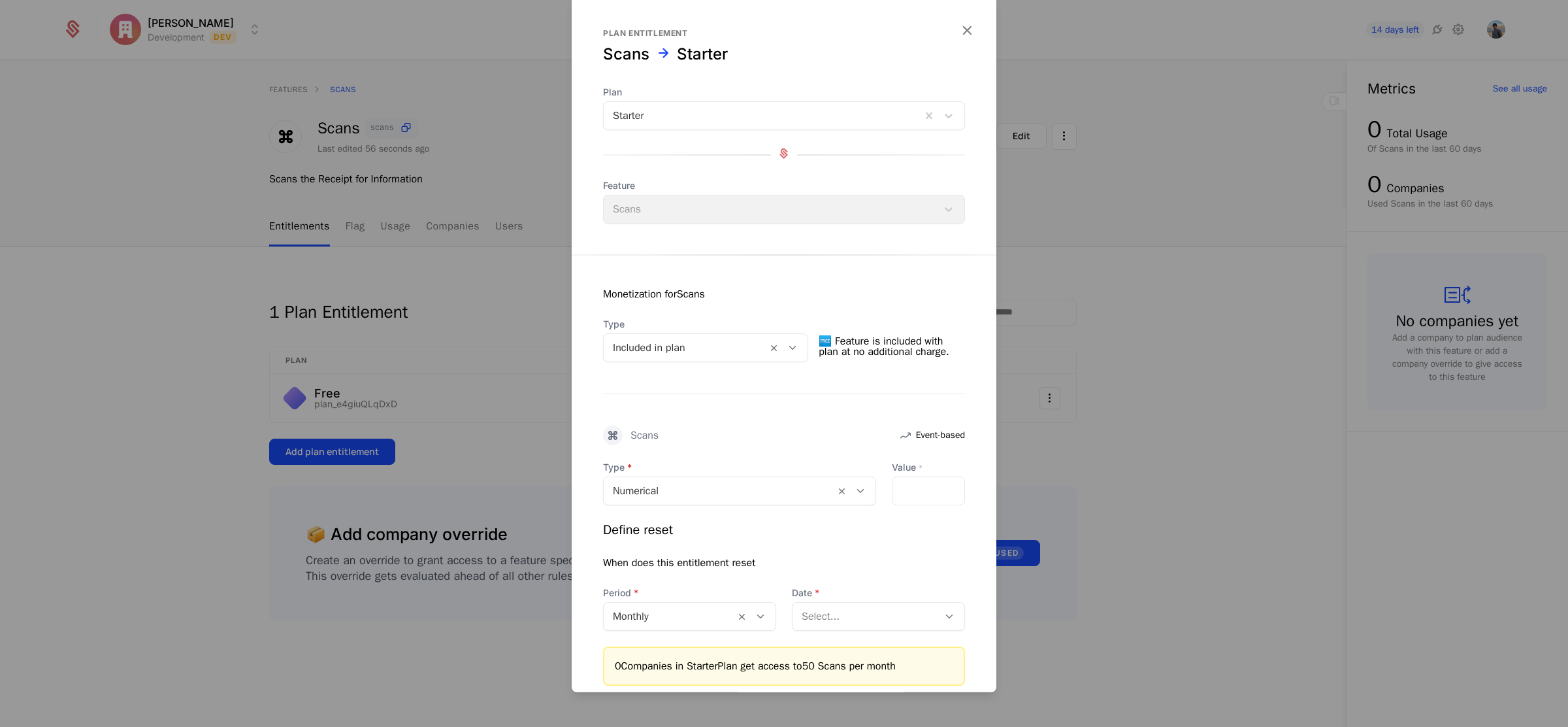 click at bounding box center [865, 617] 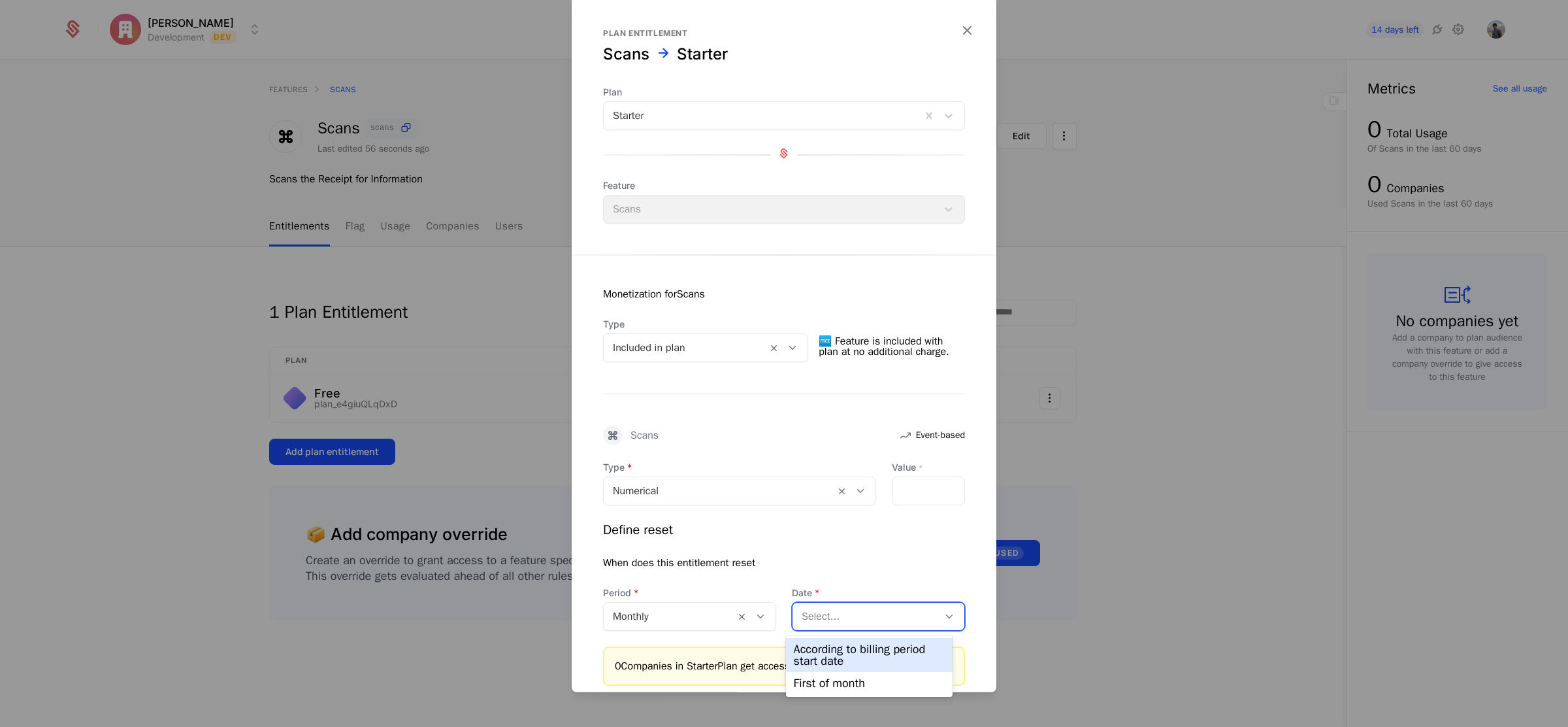 click on "According to billing period start date" at bounding box center [870, 655] 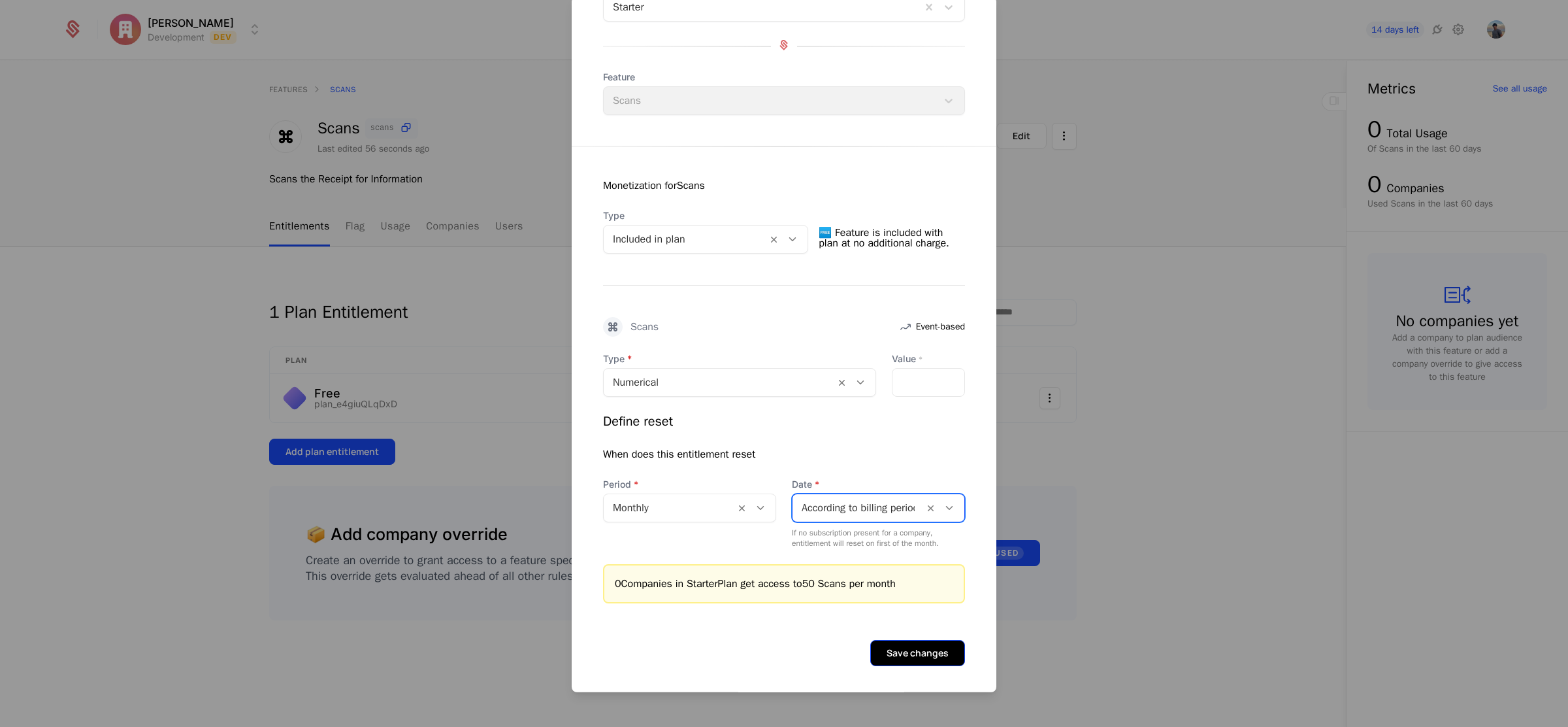 scroll, scrollTop: 112, scrollLeft: 0, axis: vertical 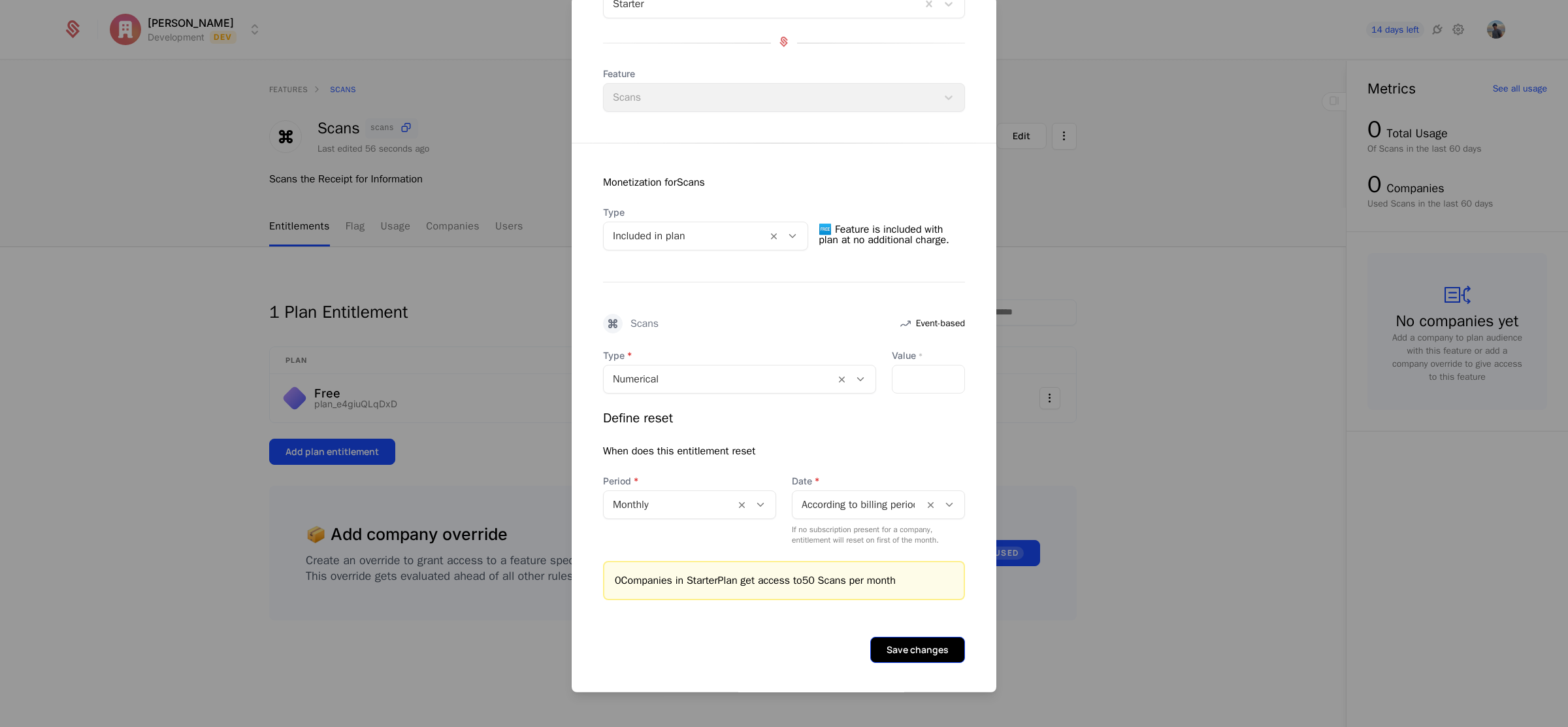 click on "Save changes" at bounding box center (917, 650) 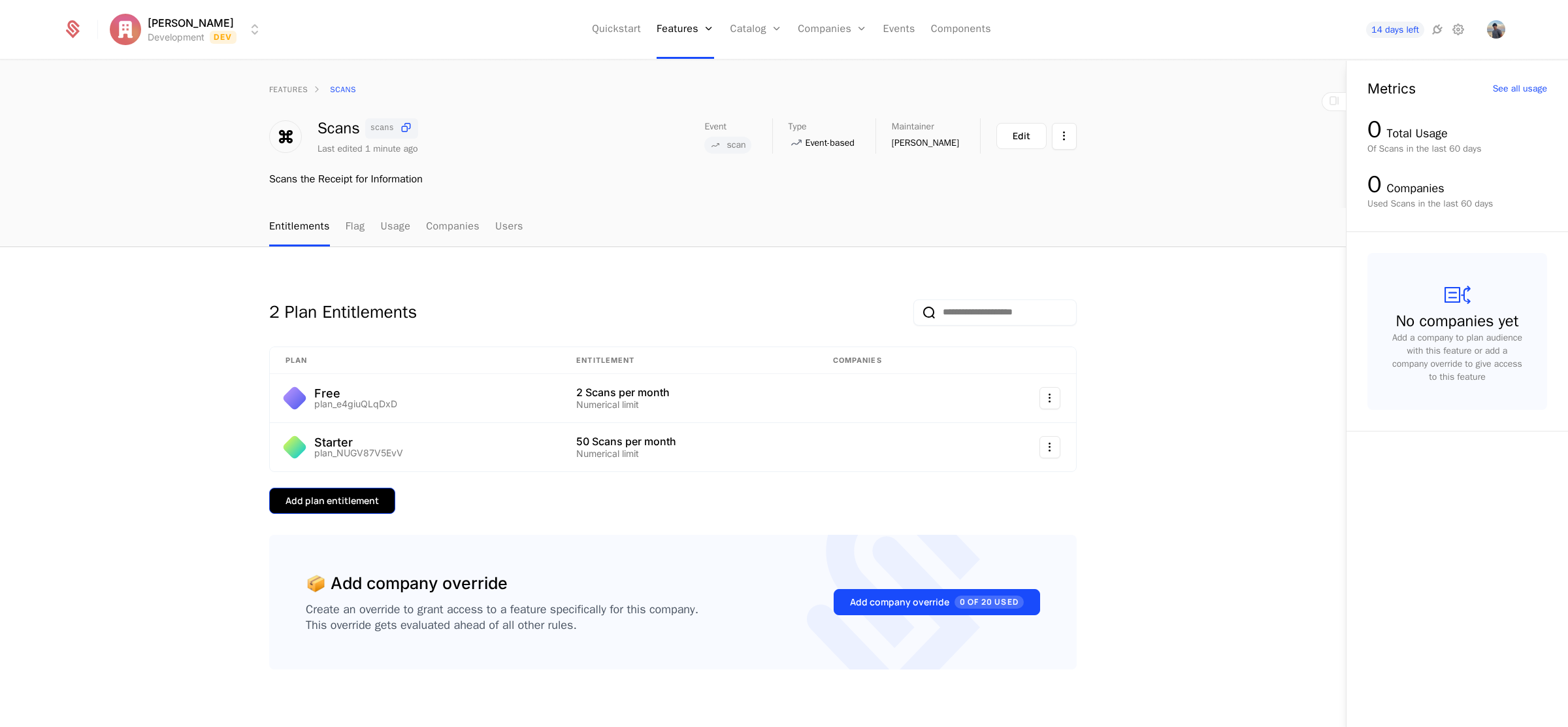click on "Add plan entitlement" at bounding box center (332, 501) 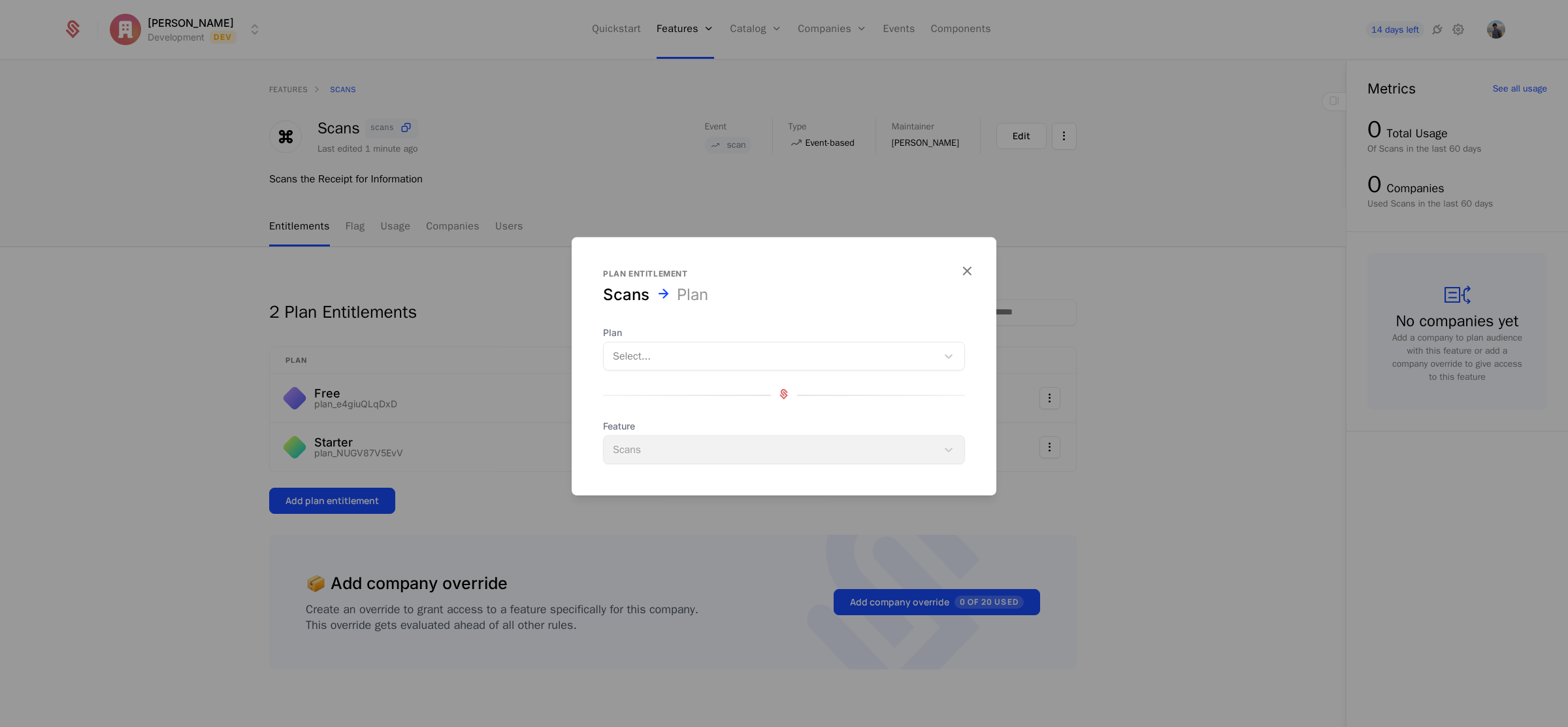 click at bounding box center (770, 356) 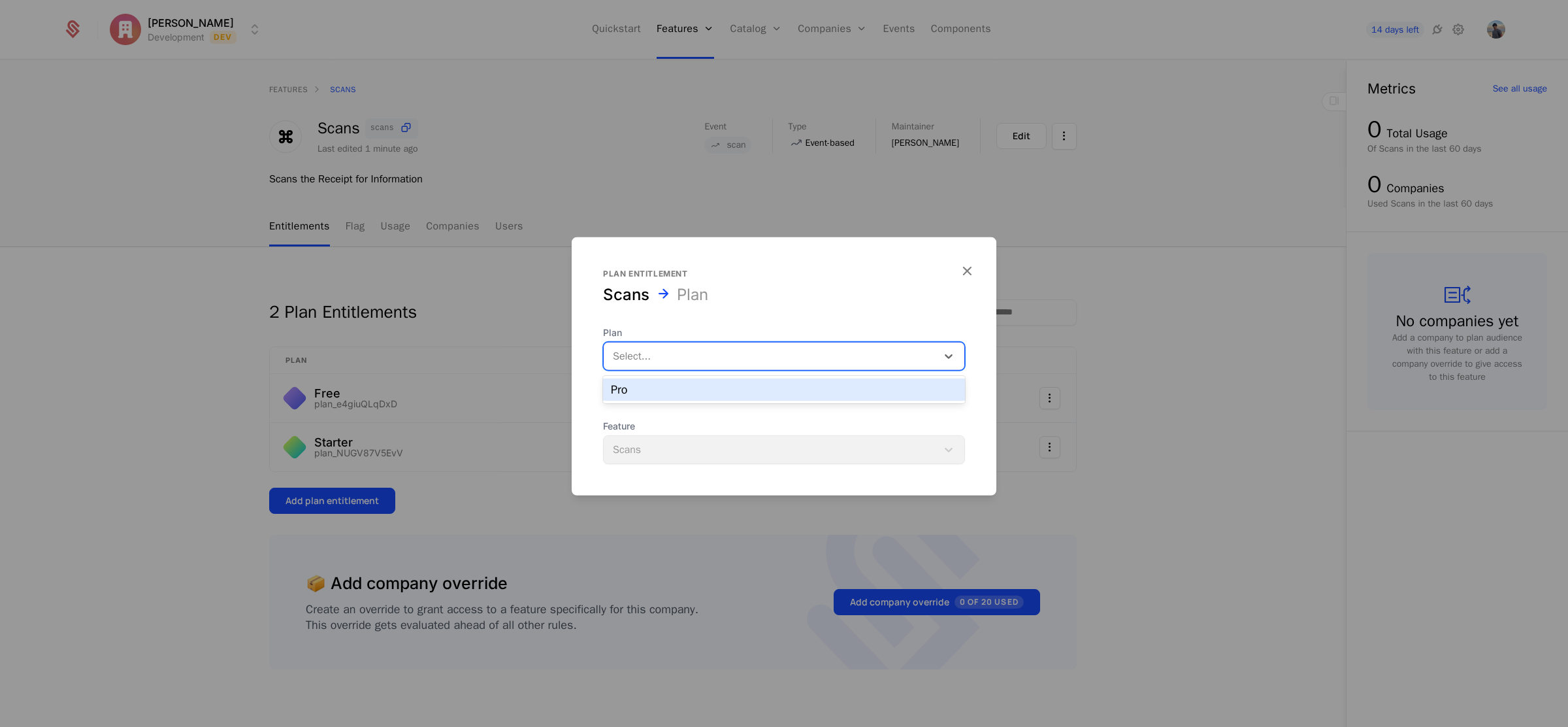 click on "Pro" at bounding box center (784, 390) 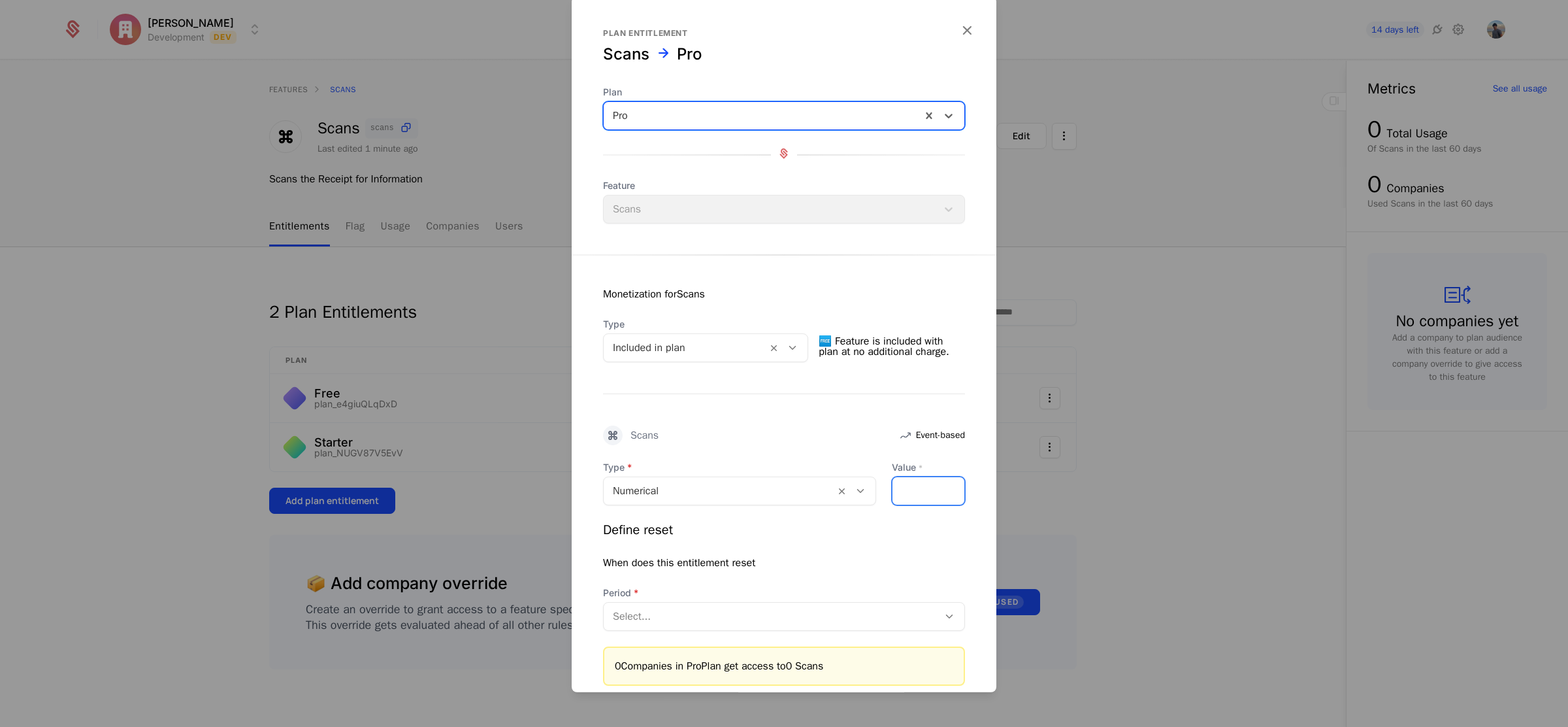 click on "Value *" at bounding box center (928, 491) 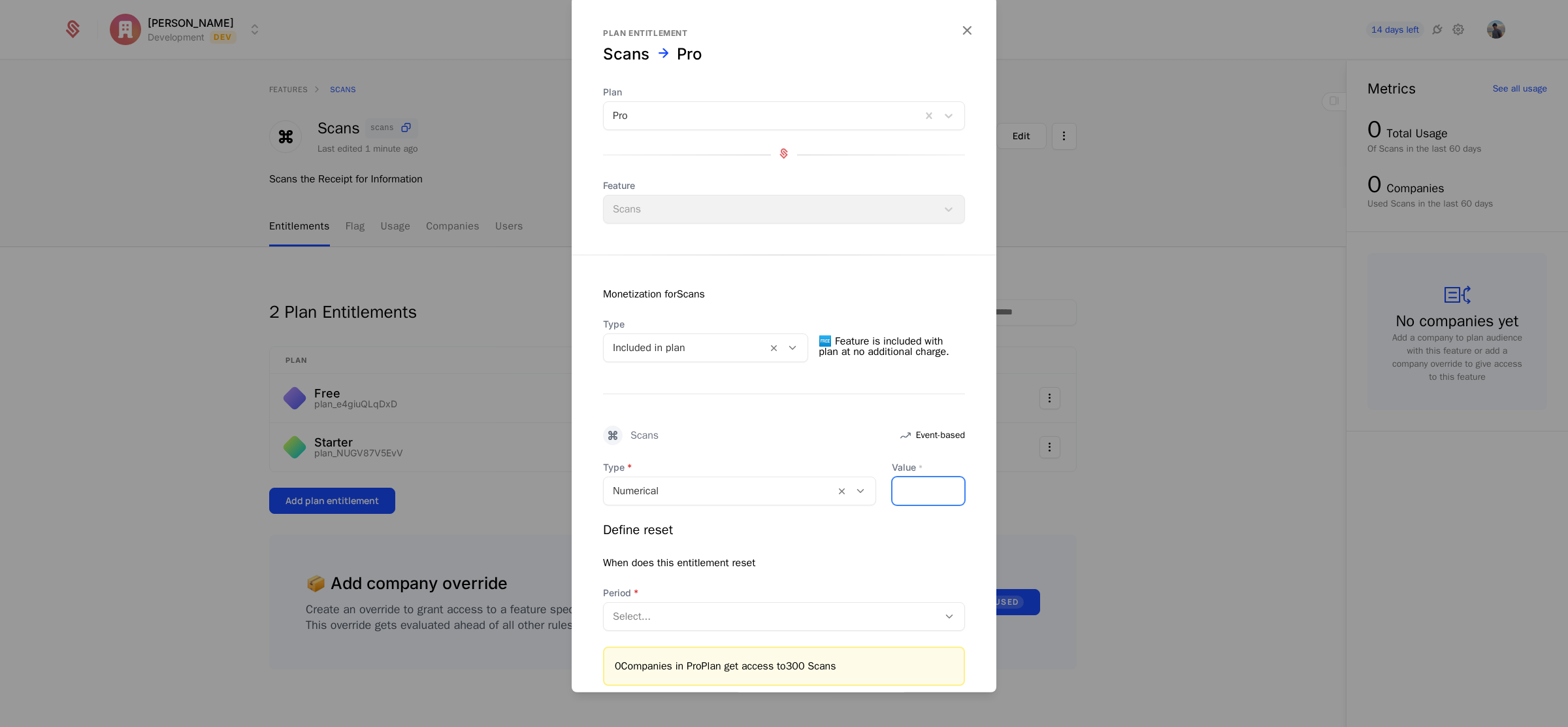 type on "***" 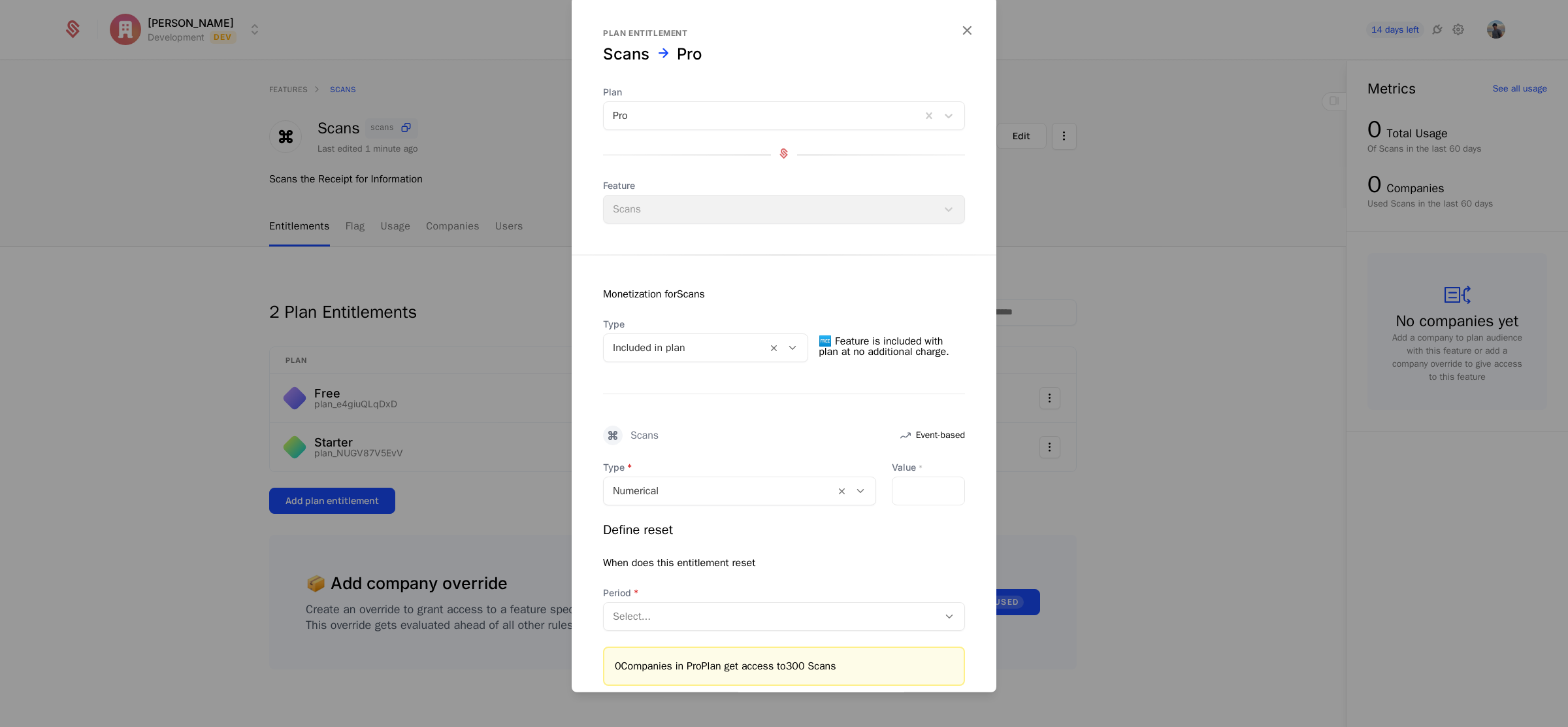 drag, startPoint x: 711, startPoint y: 613, endPoint x: 710, endPoint y: 623, distance: 10.049876 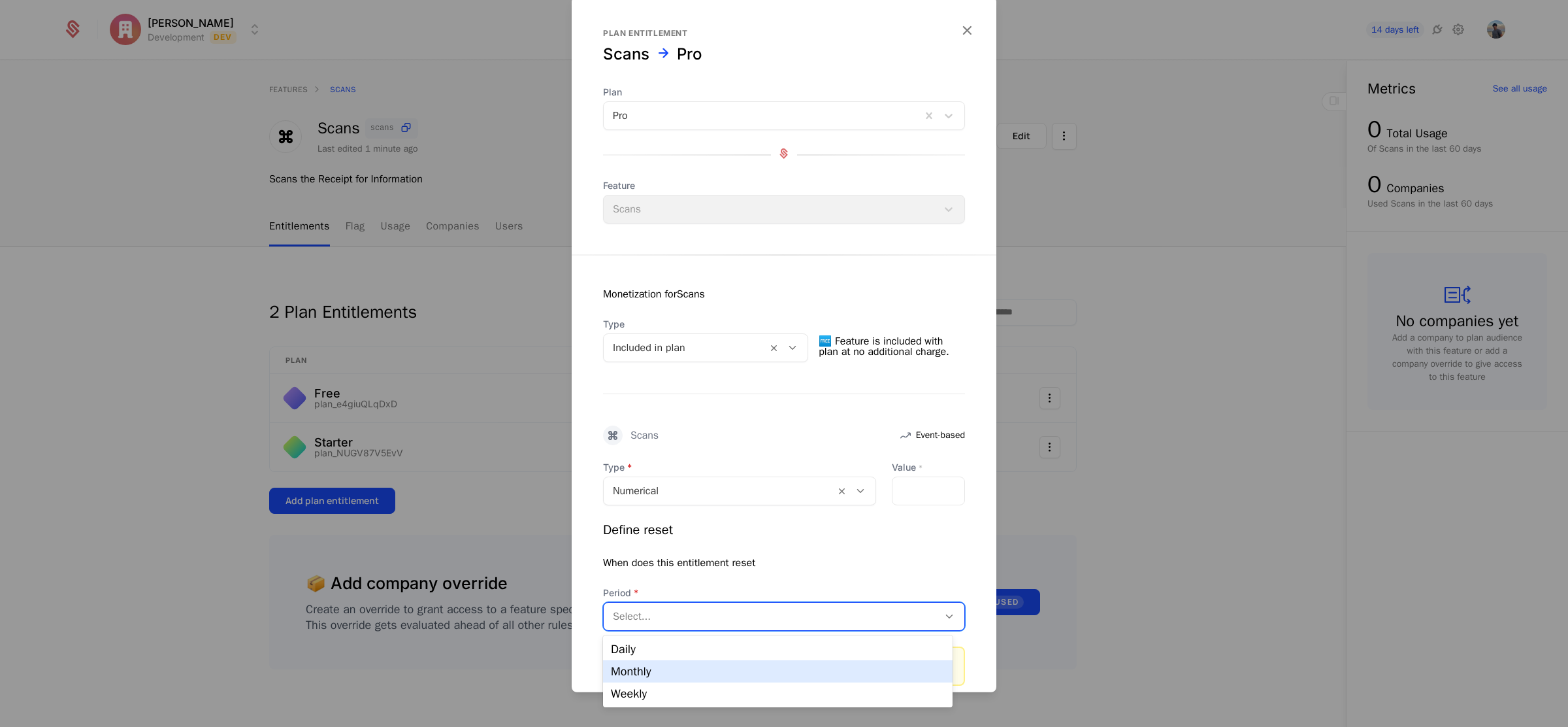 click on "Monthly" at bounding box center [777, 671] 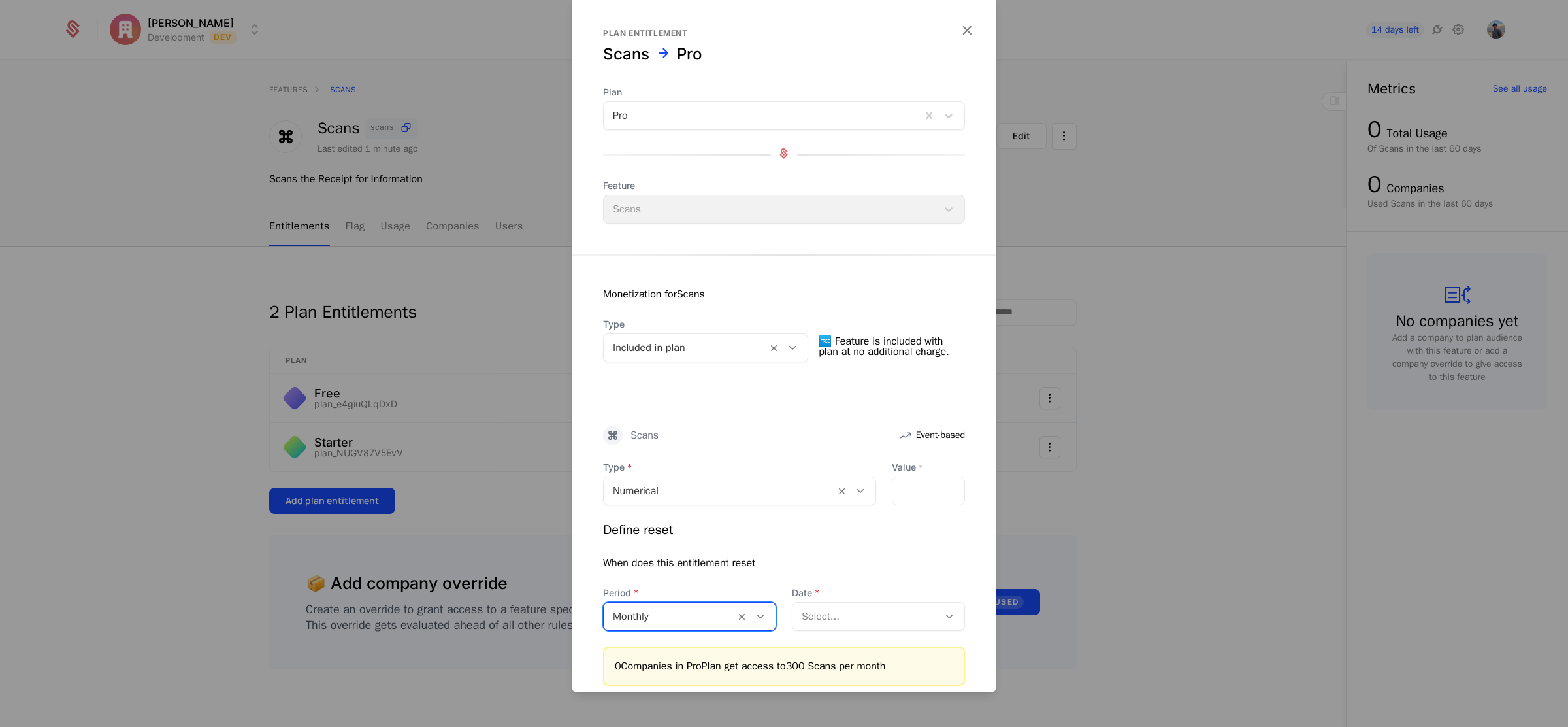 scroll, scrollTop: 86, scrollLeft: 0, axis: vertical 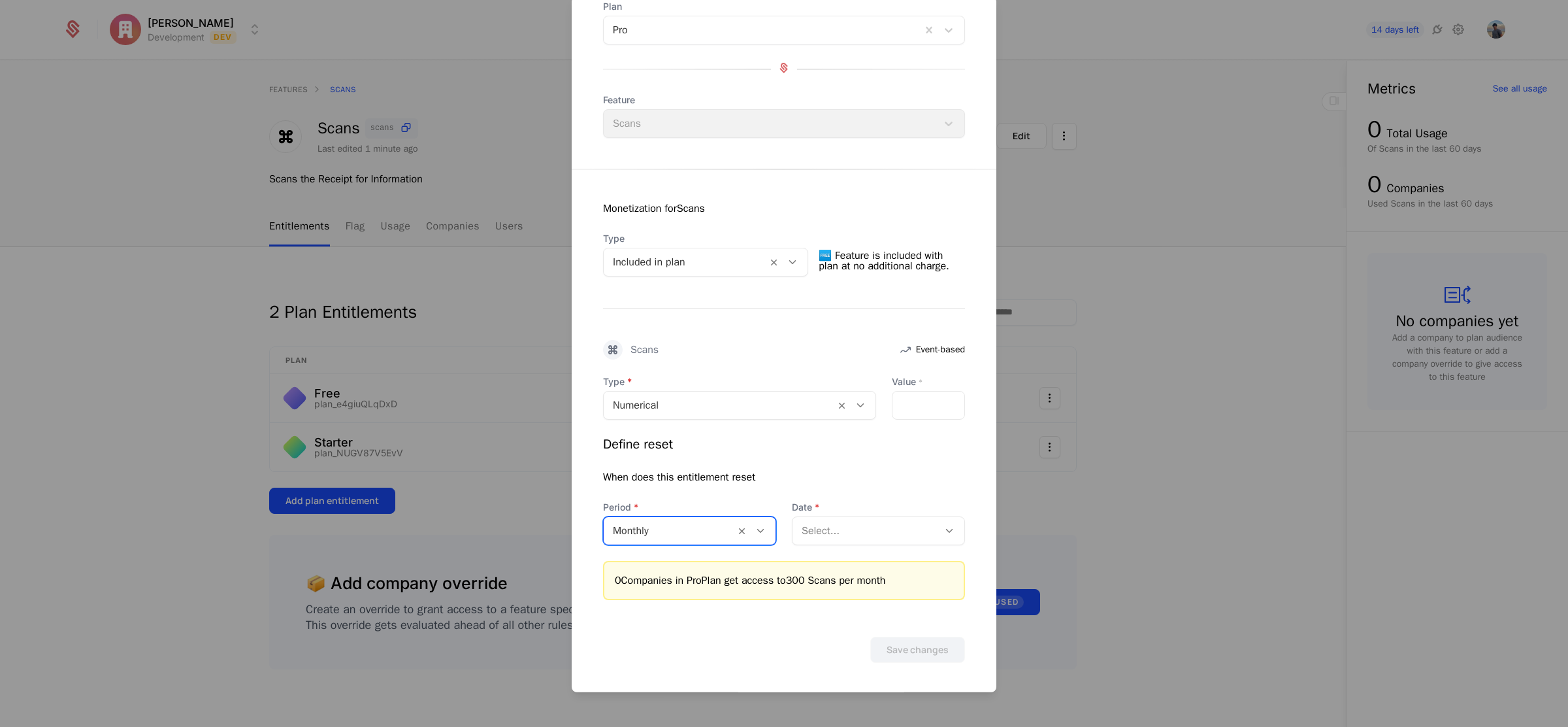 click at bounding box center (865, 531) 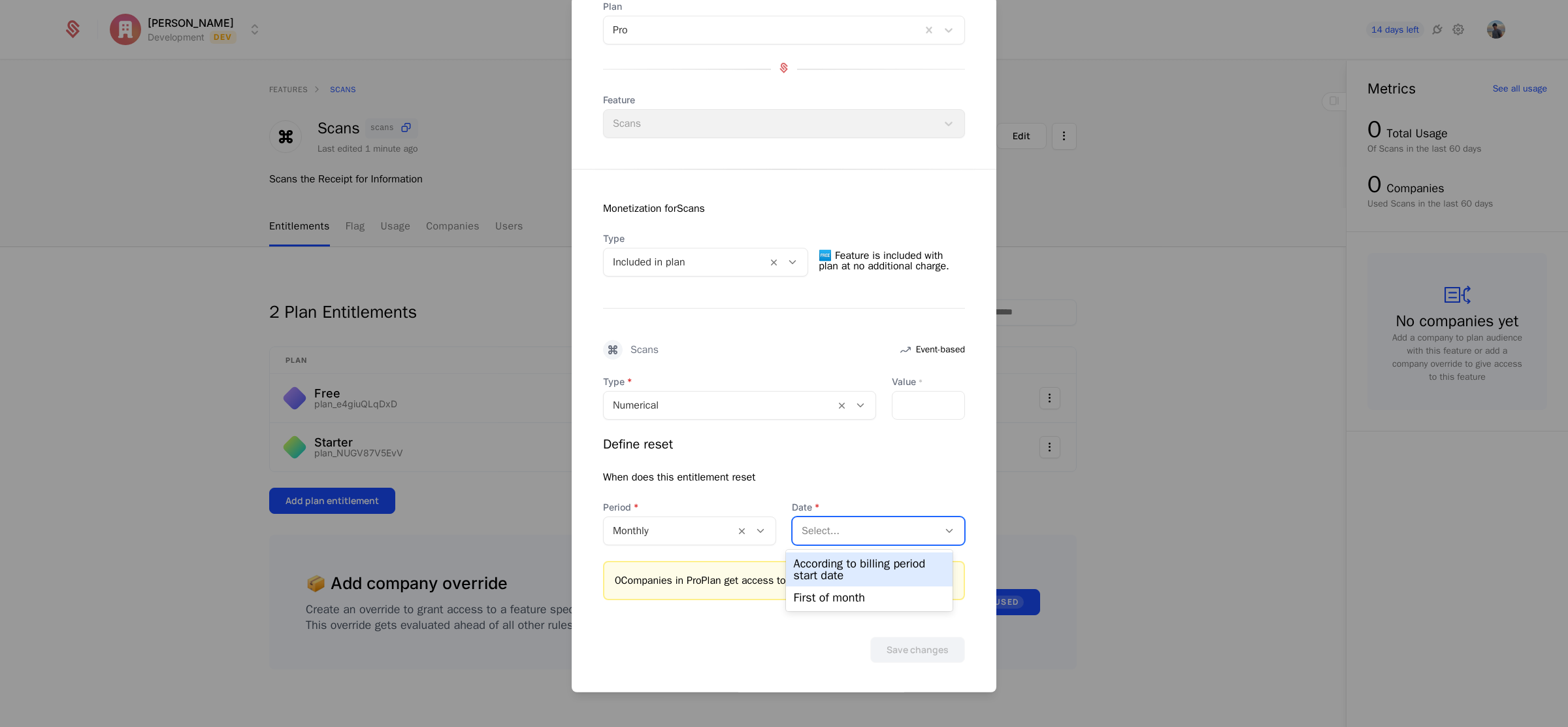 click on "According to billing period start date" at bounding box center (870, 569) 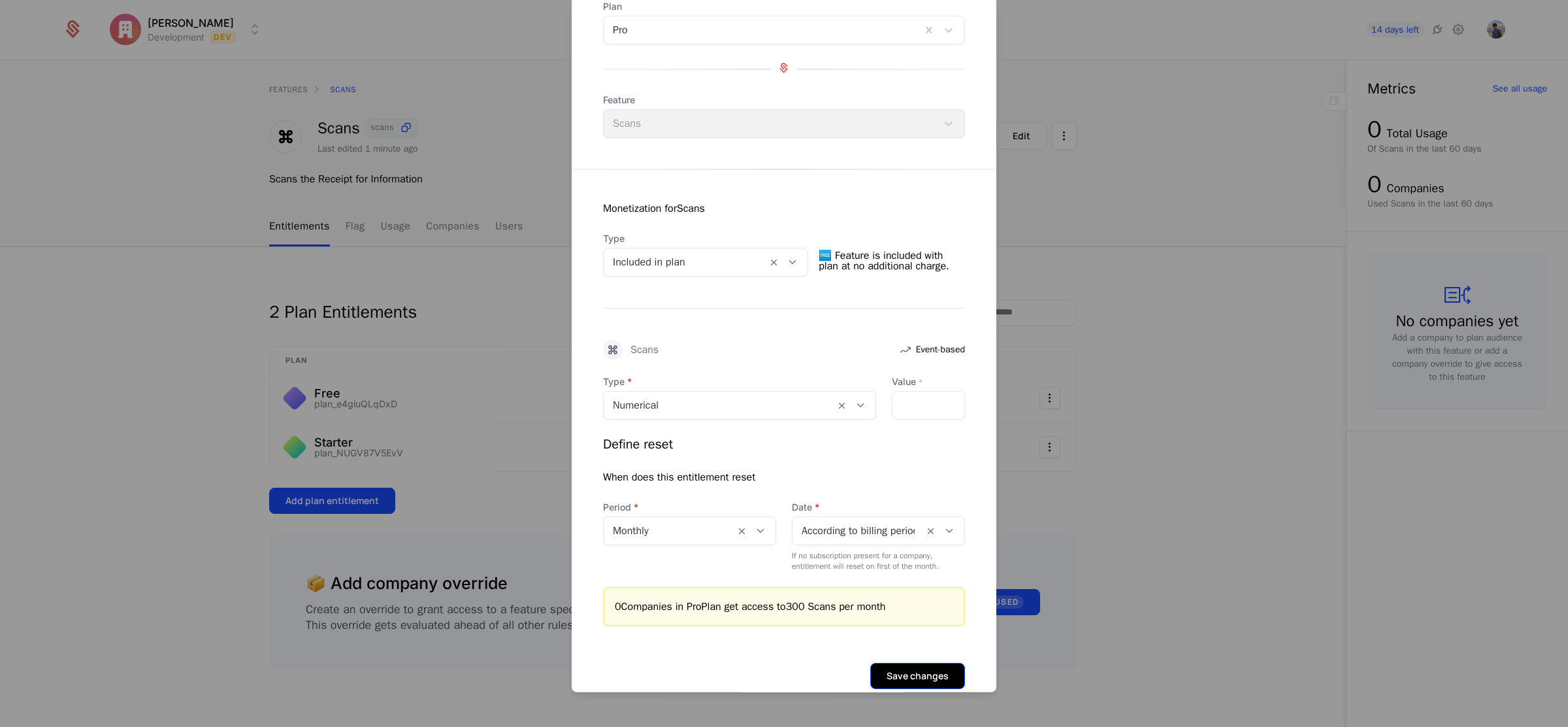 click on "Save changes" at bounding box center [917, 676] 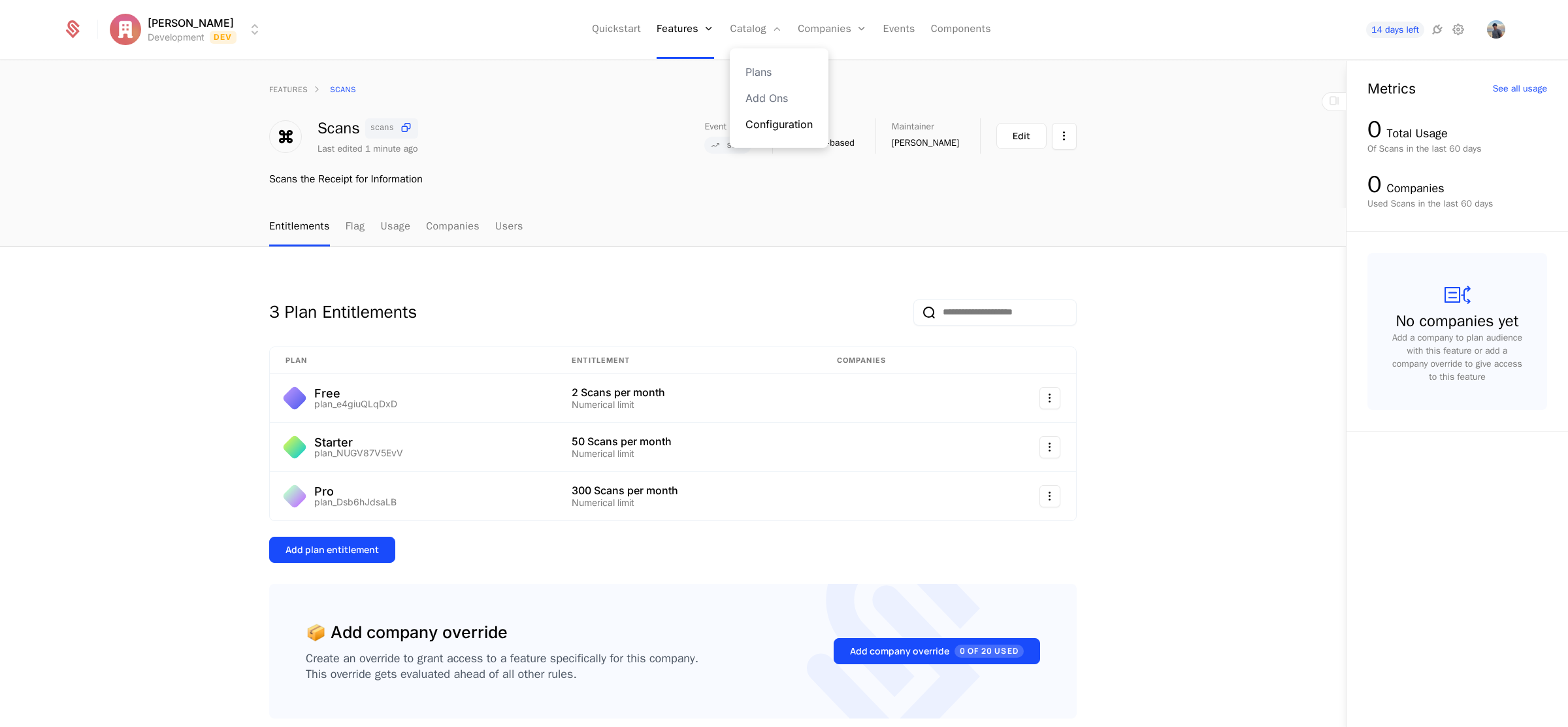 click on "Configuration" at bounding box center [779, 124] 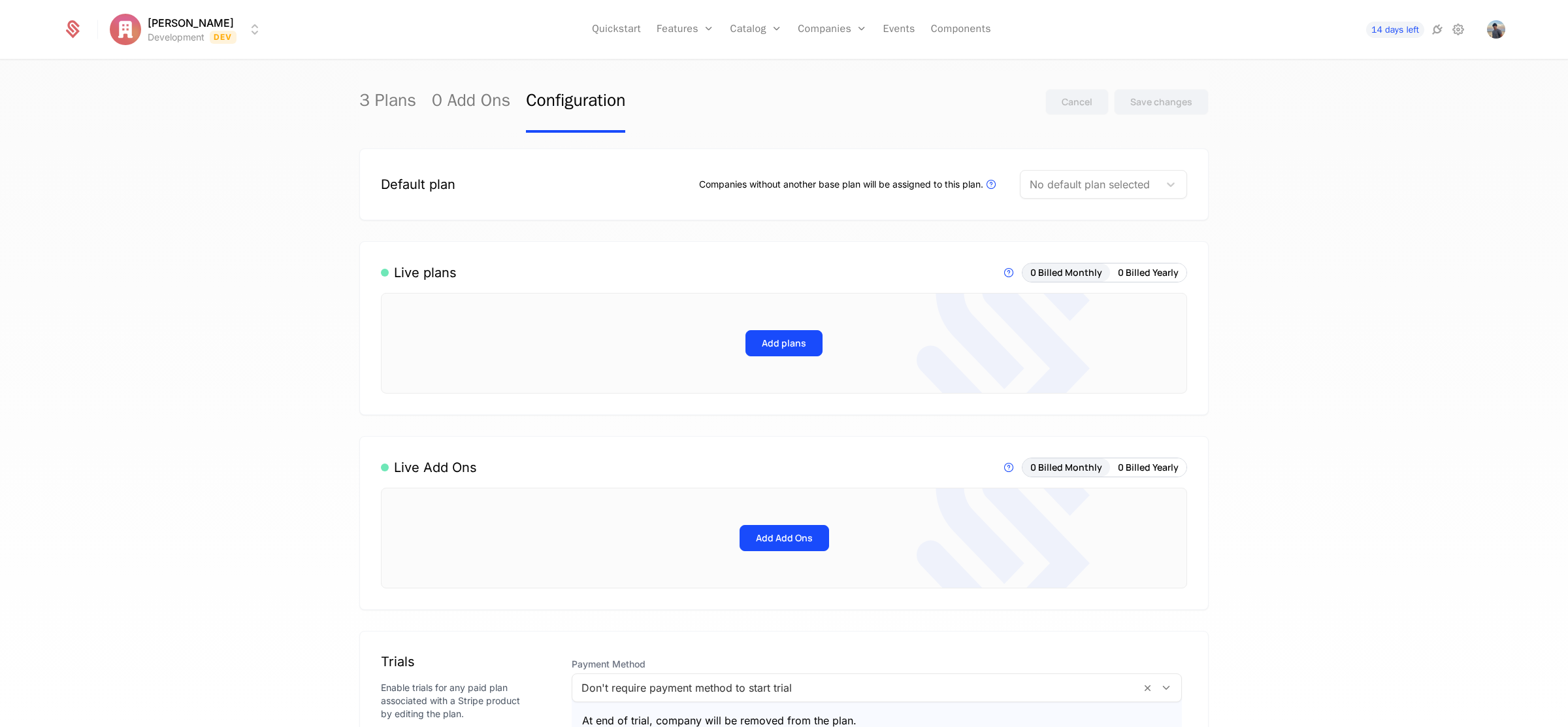 click at bounding box center [1090, 184] 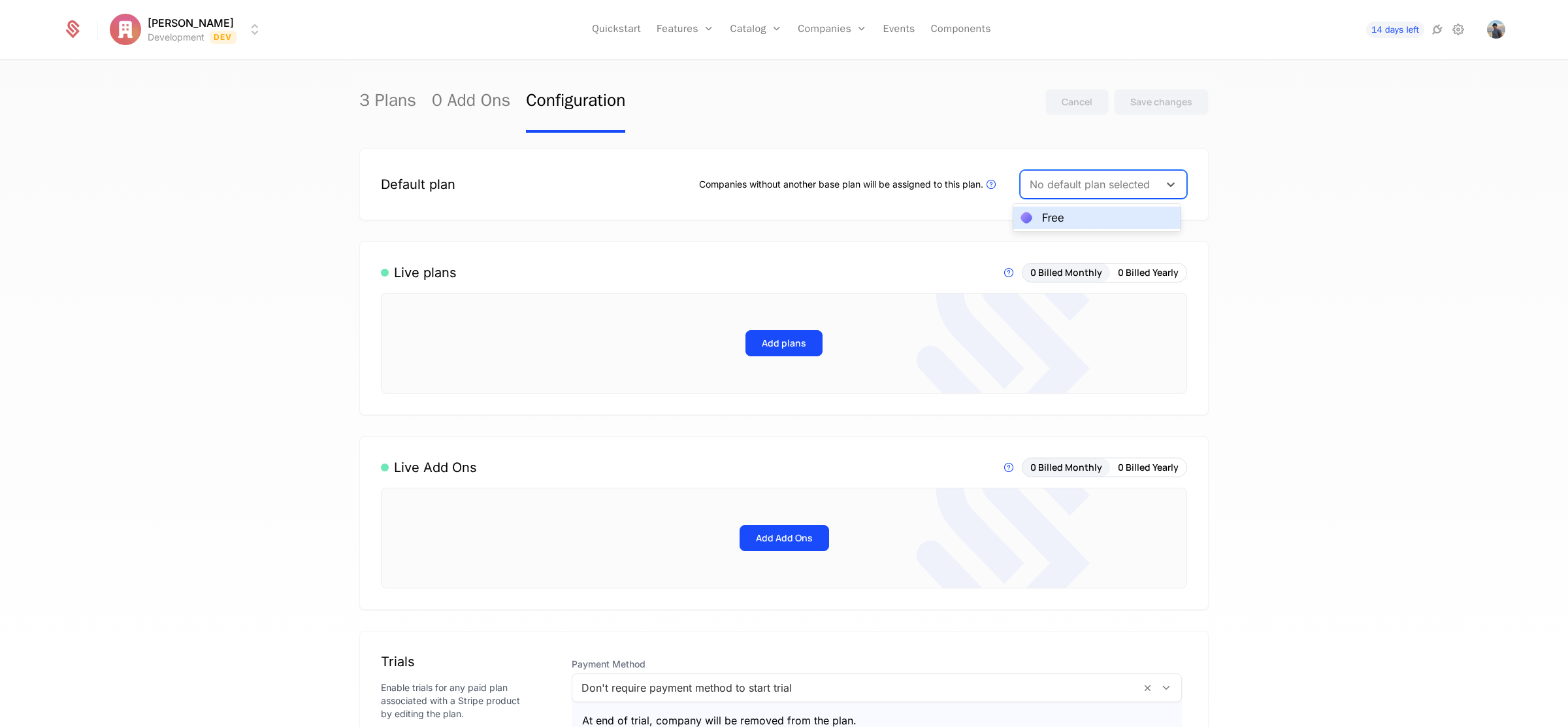 click on "Free" at bounding box center [1097, 218] 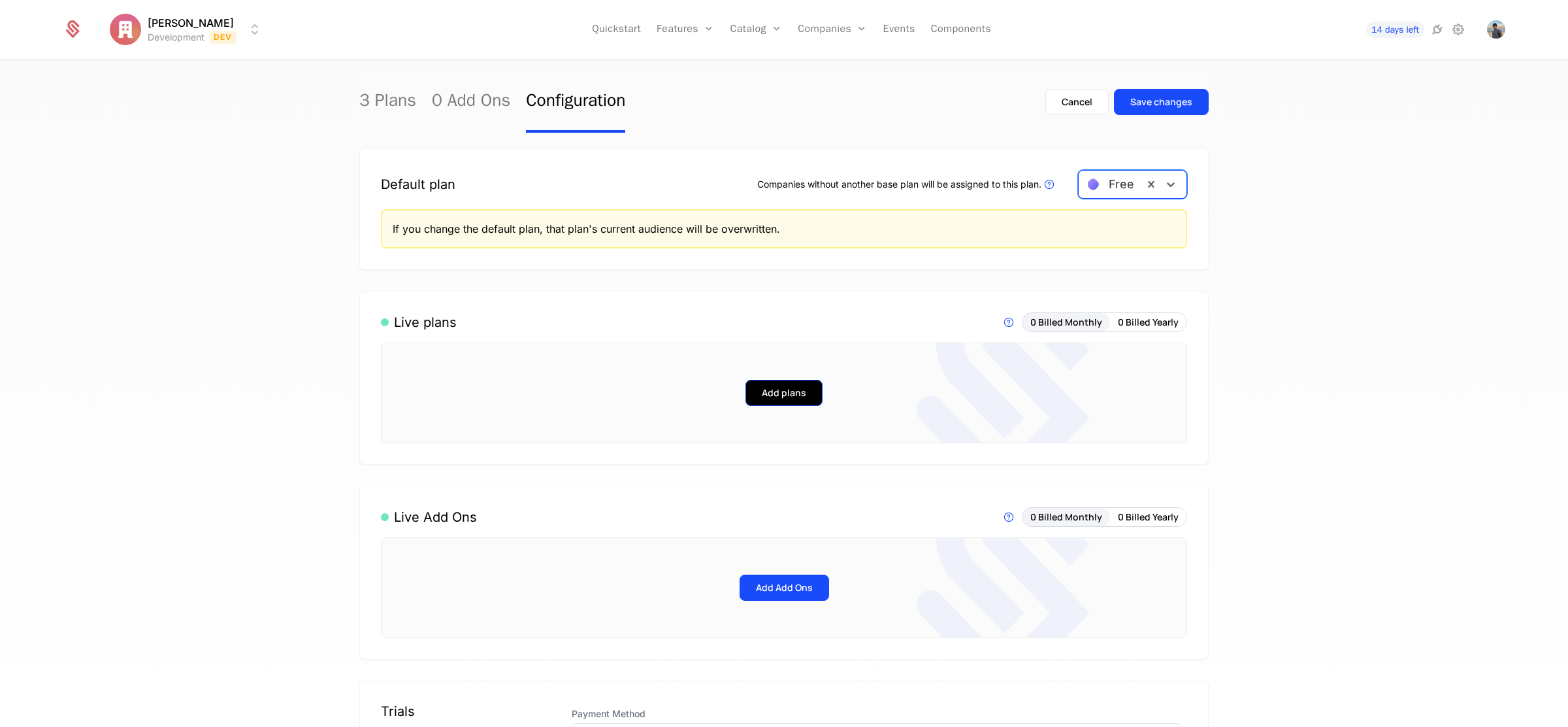 click on "Add plans" at bounding box center (784, 393) 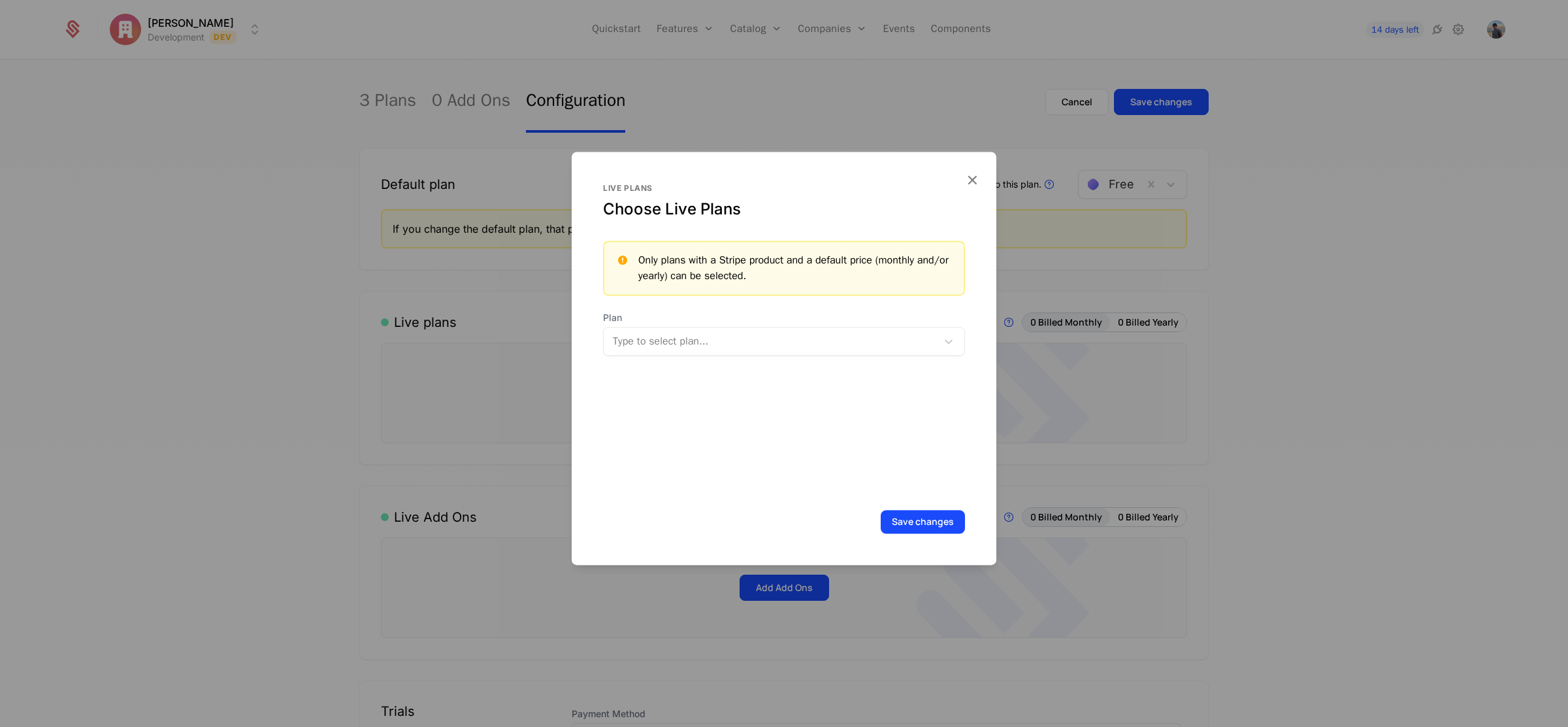 click on "Type to select plan..." at bounding box center (784, 341) 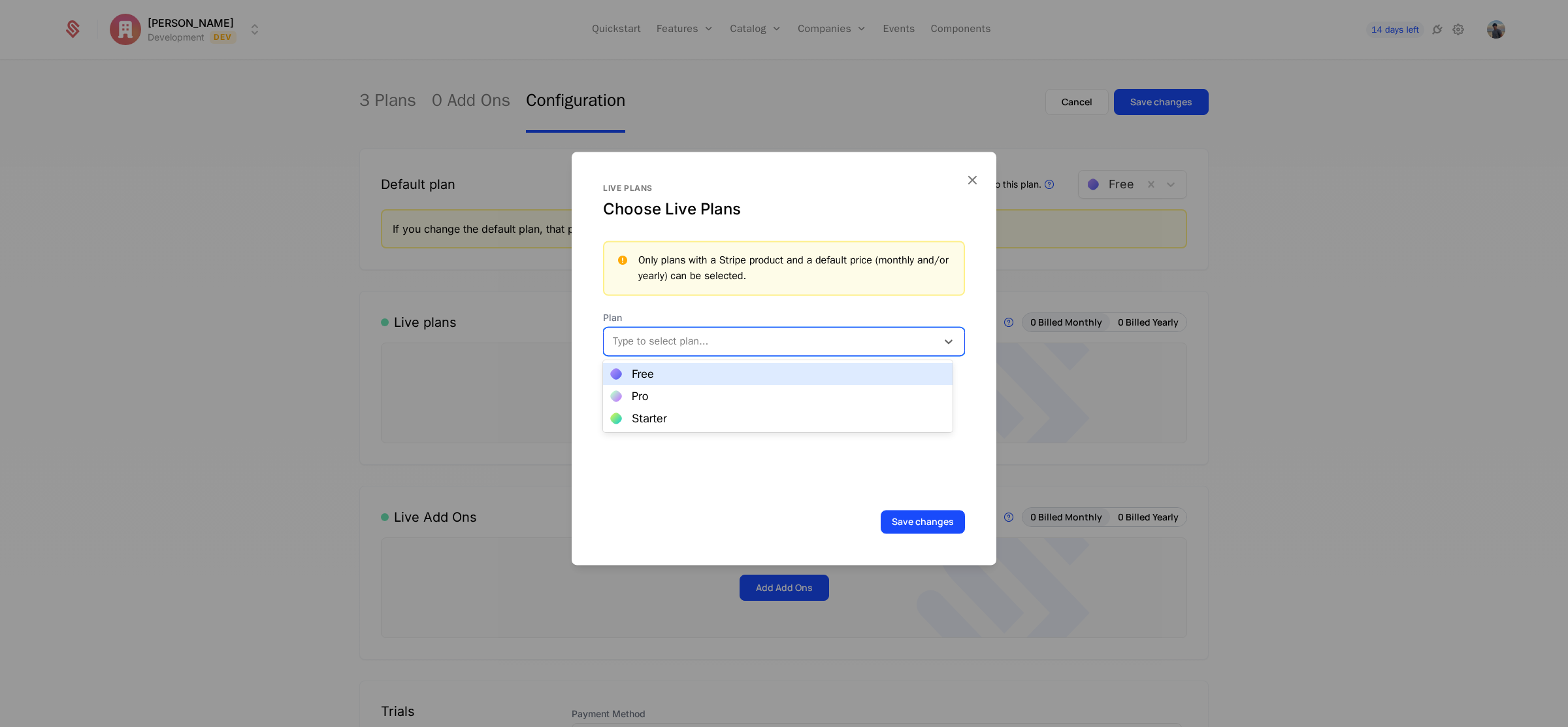 click on "Free" at bounding box center [777, 374] 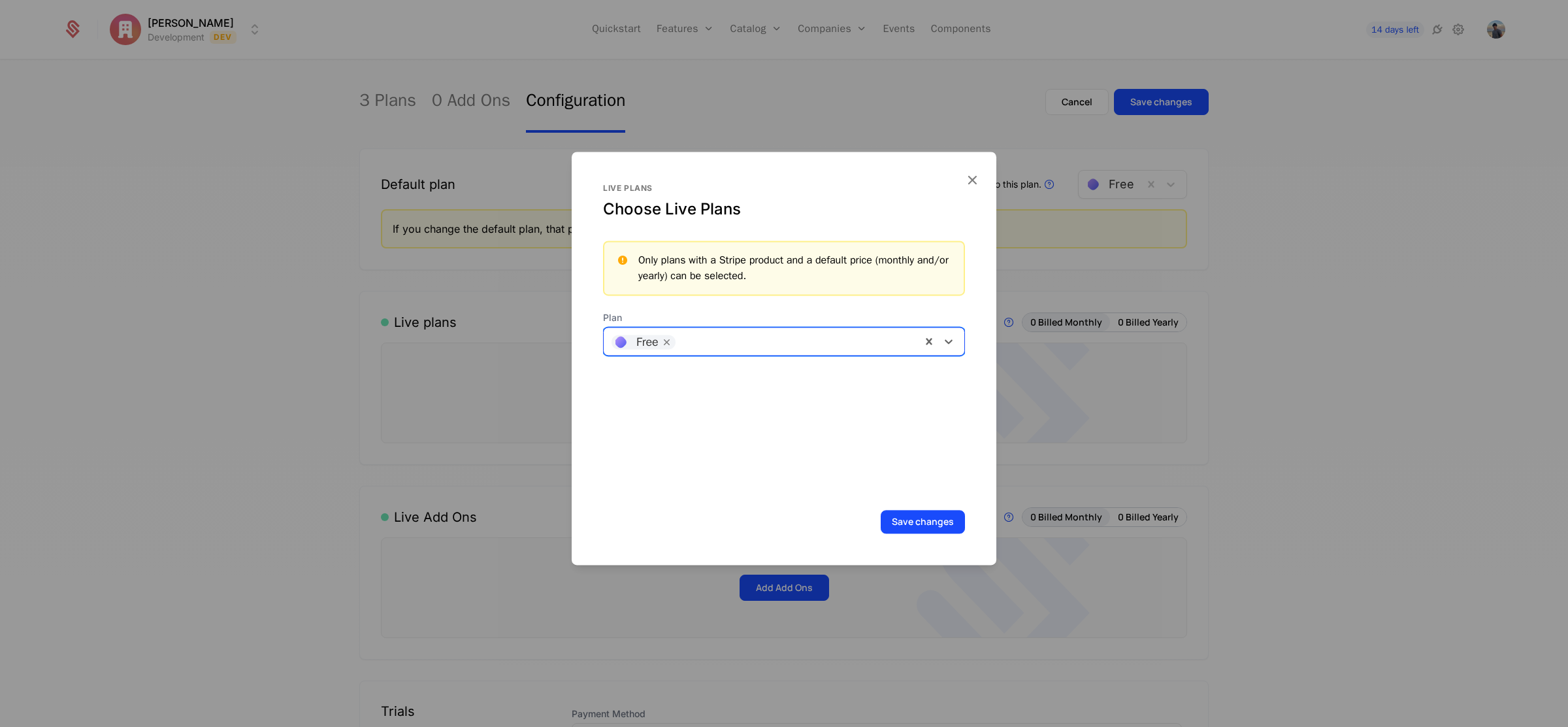 click at bounding box center [798, 340] 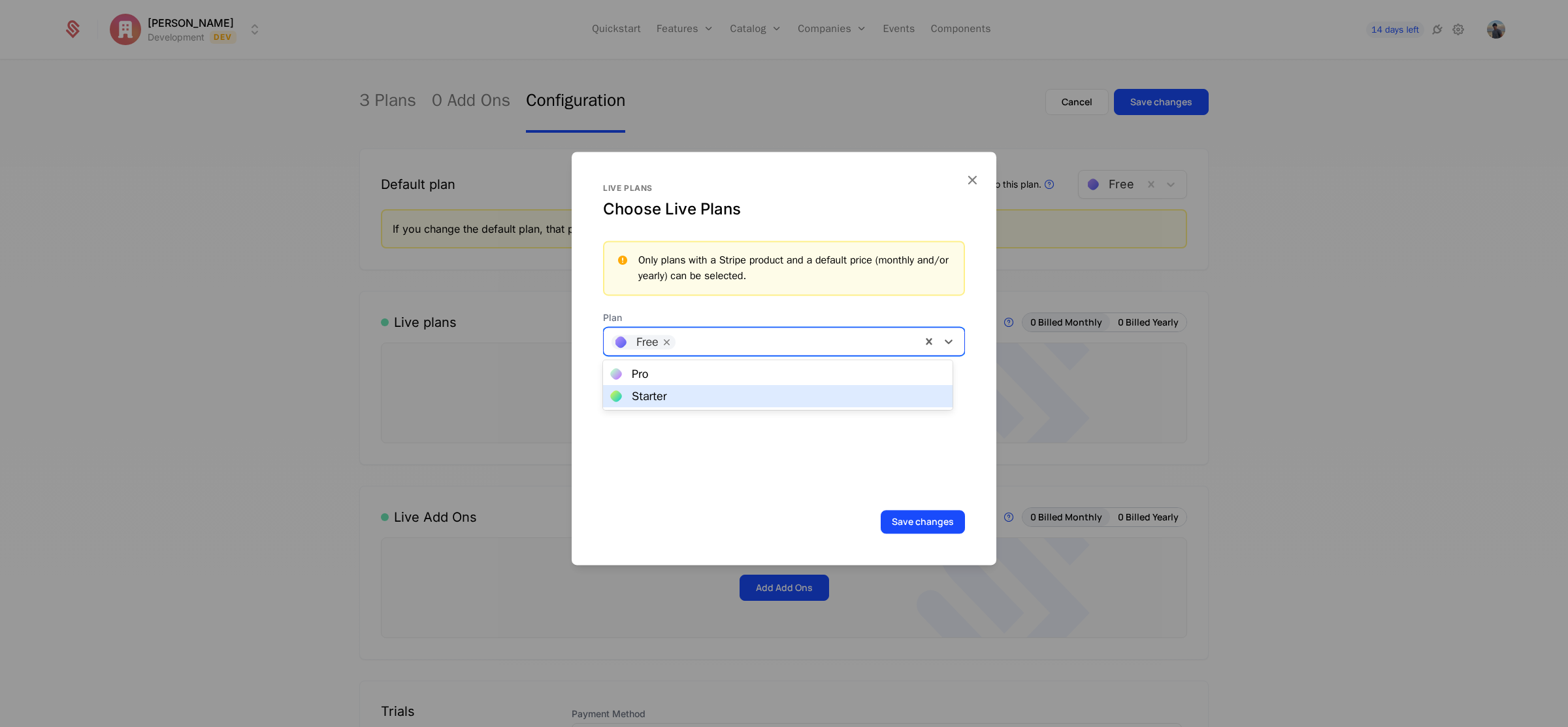 click on "Starter" at bounding box center [777, 396] 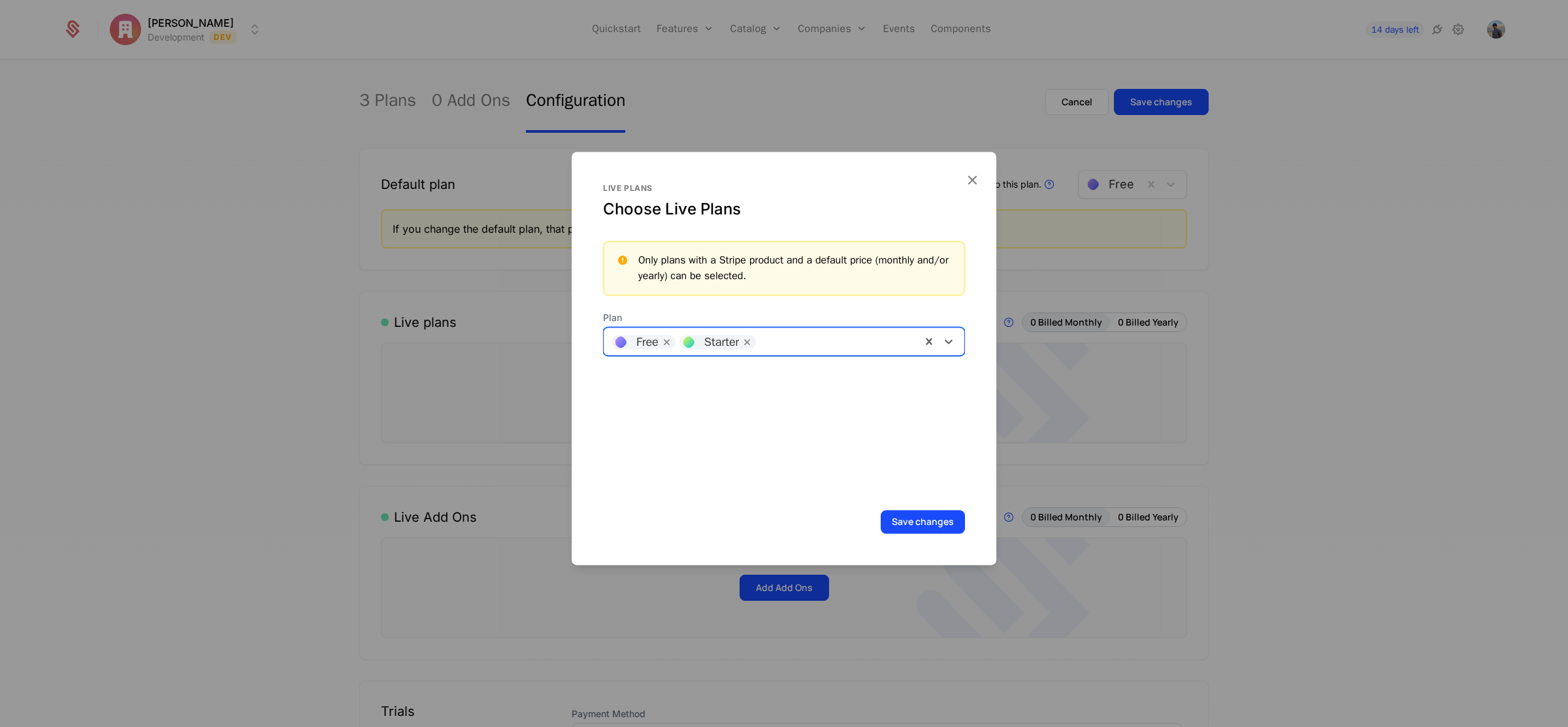 click on "Free Starter" at bounding box center (762, 341) 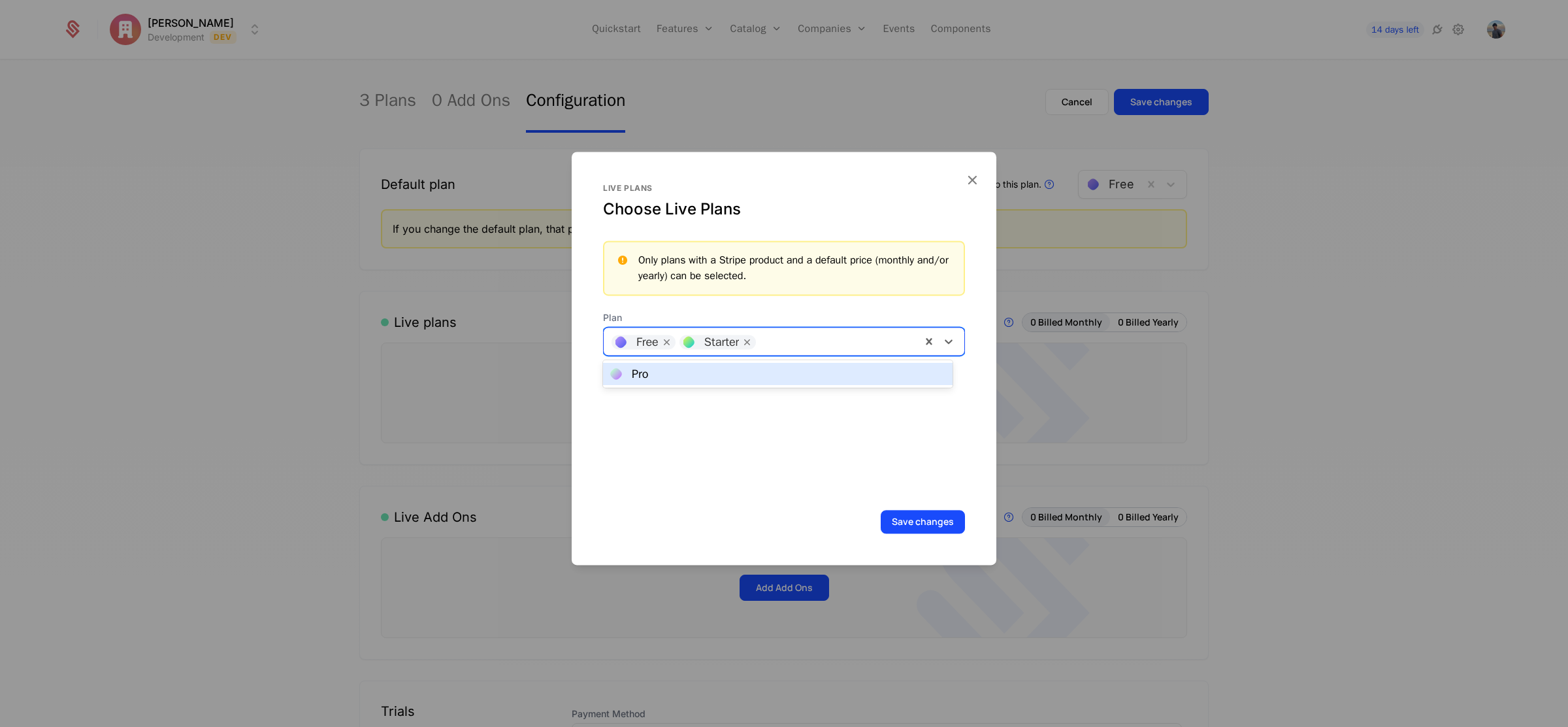 click on "Pro" at bounding box center [777, 374] 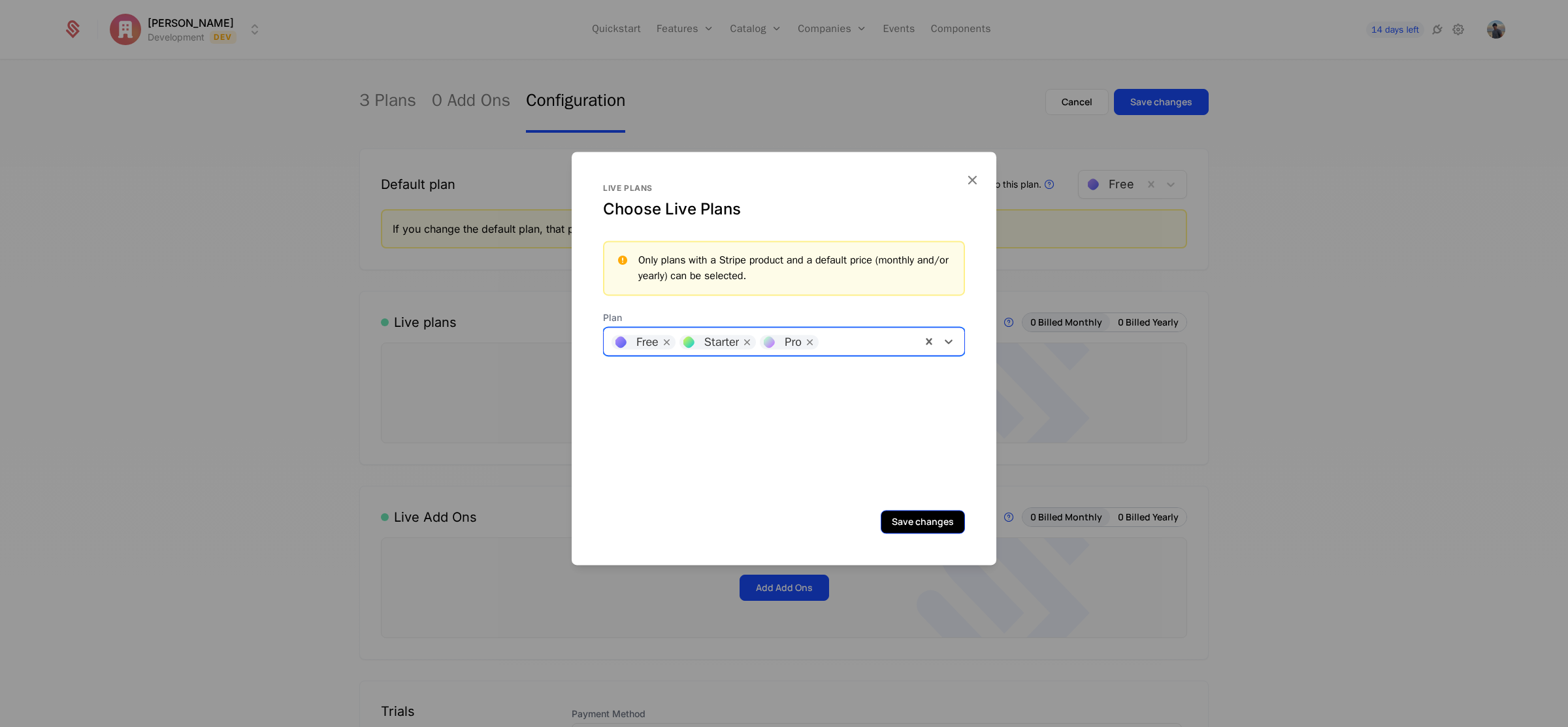 click on "Save changes" at bounding box center [923, 522] 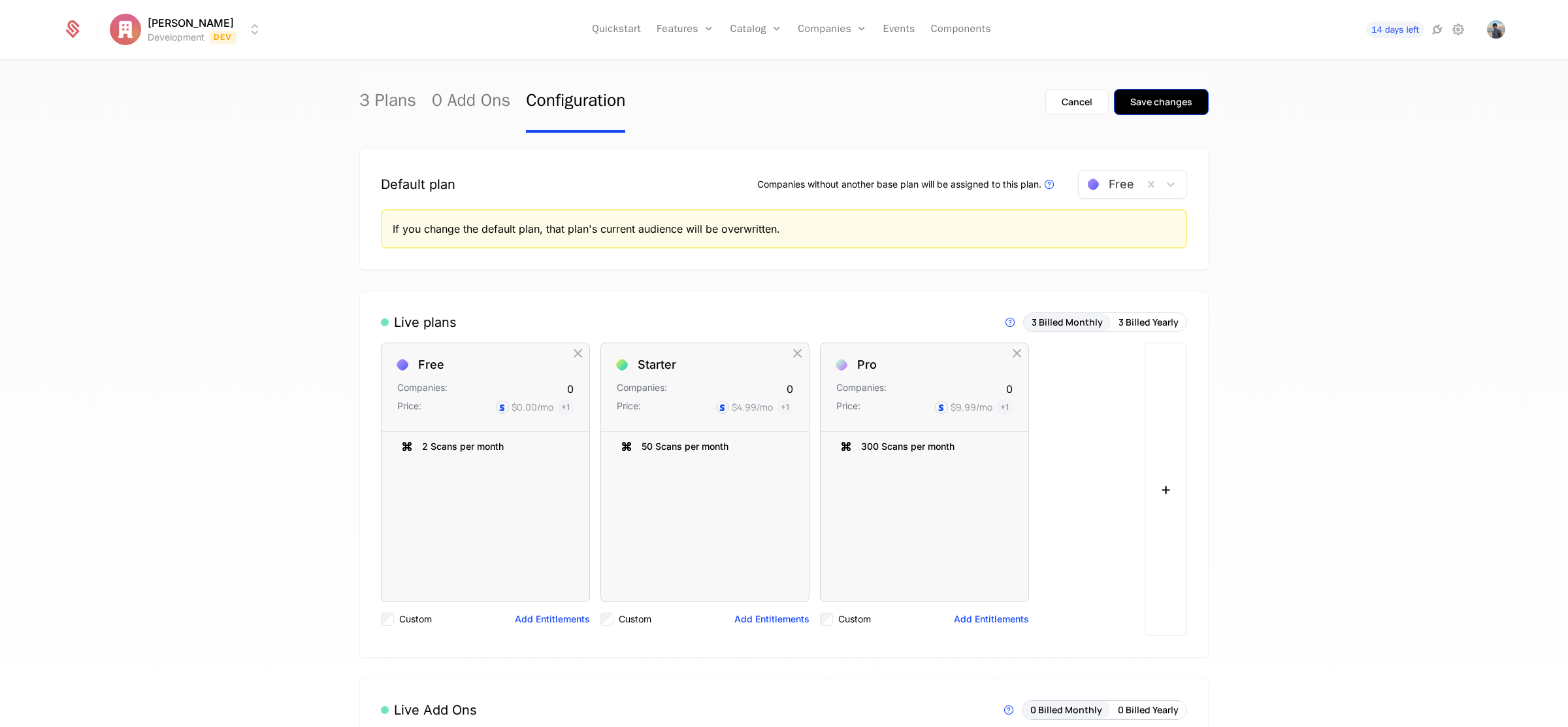 click on "Save changes" at bounding box center (1161, 102) 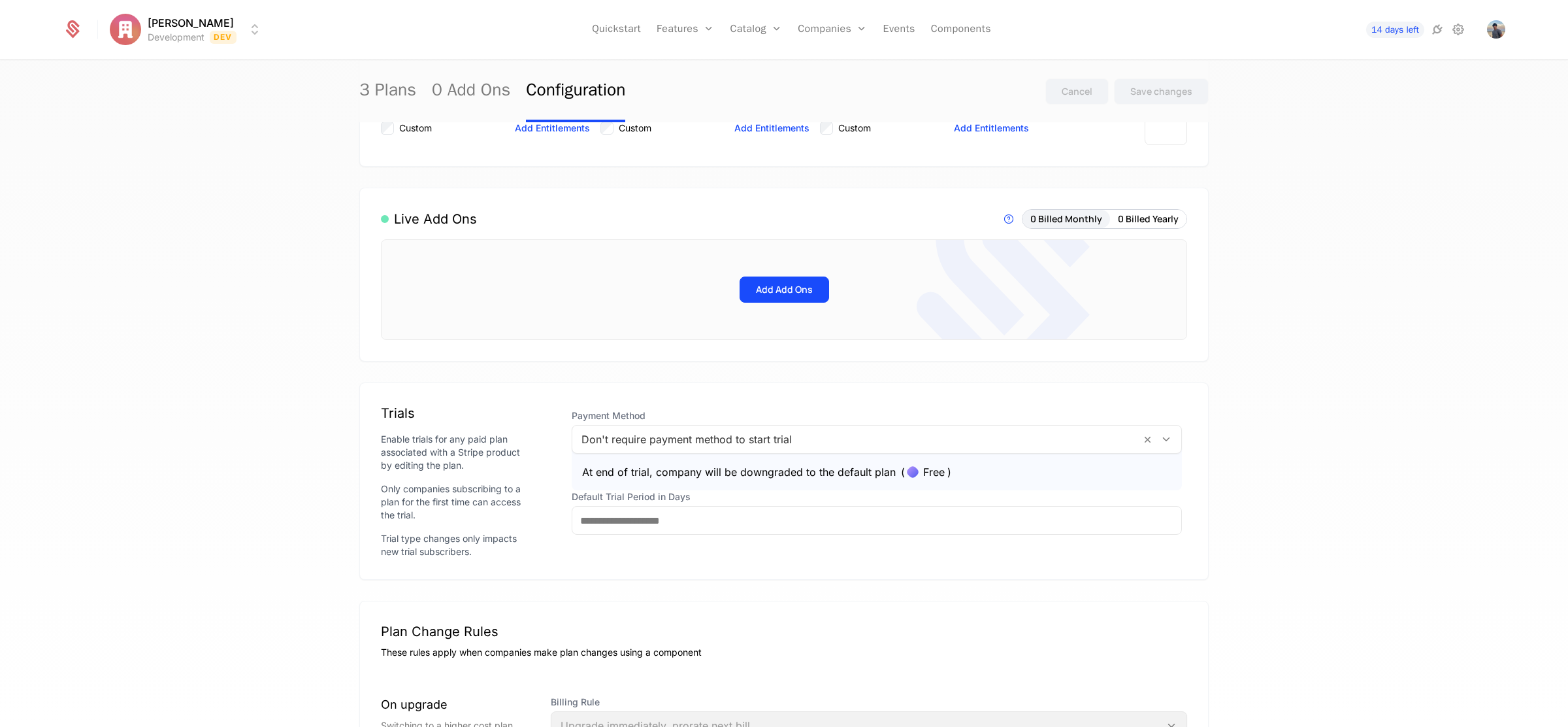 scroll, scrollTop: 588, scrollLeft: 0, axis: vertical 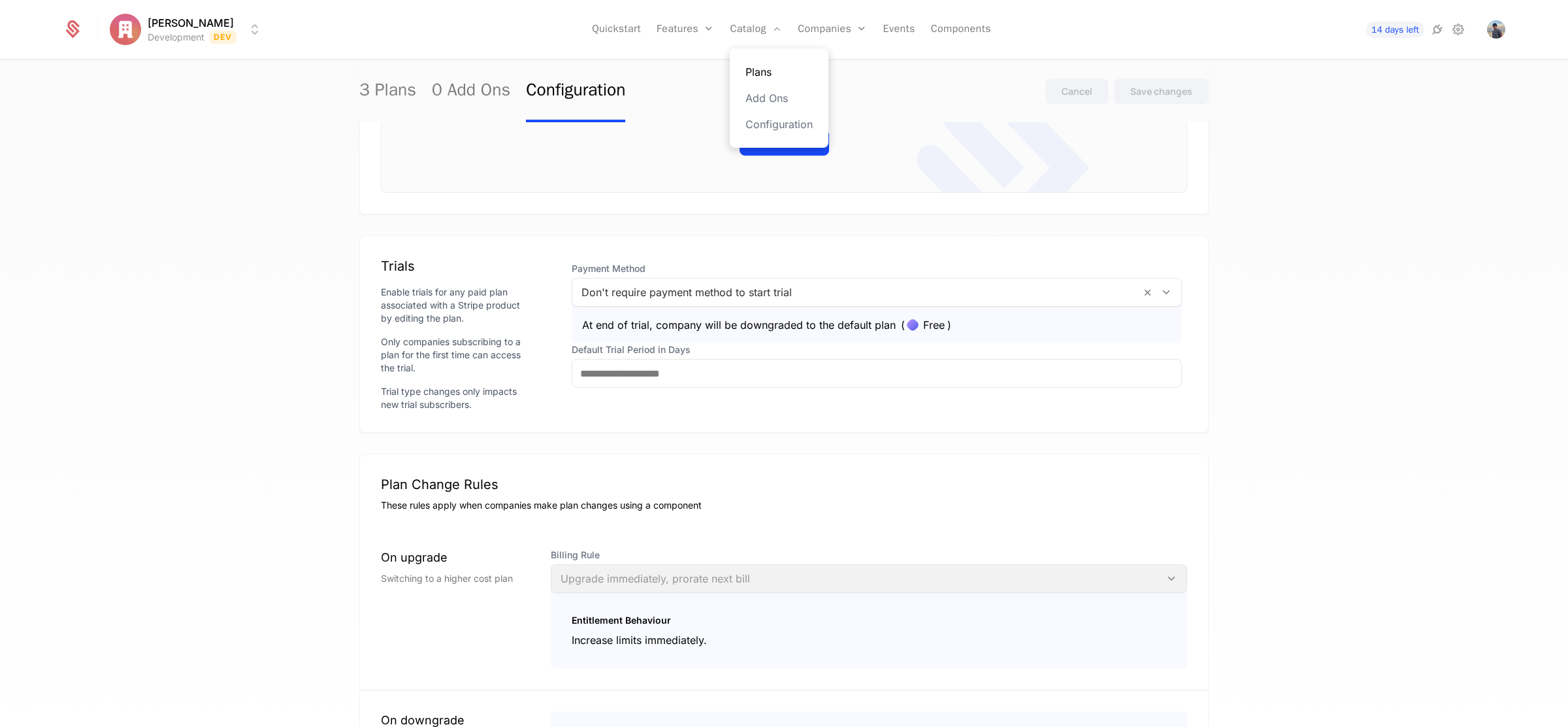 click on "Plans" at bounding box center (779, 72) 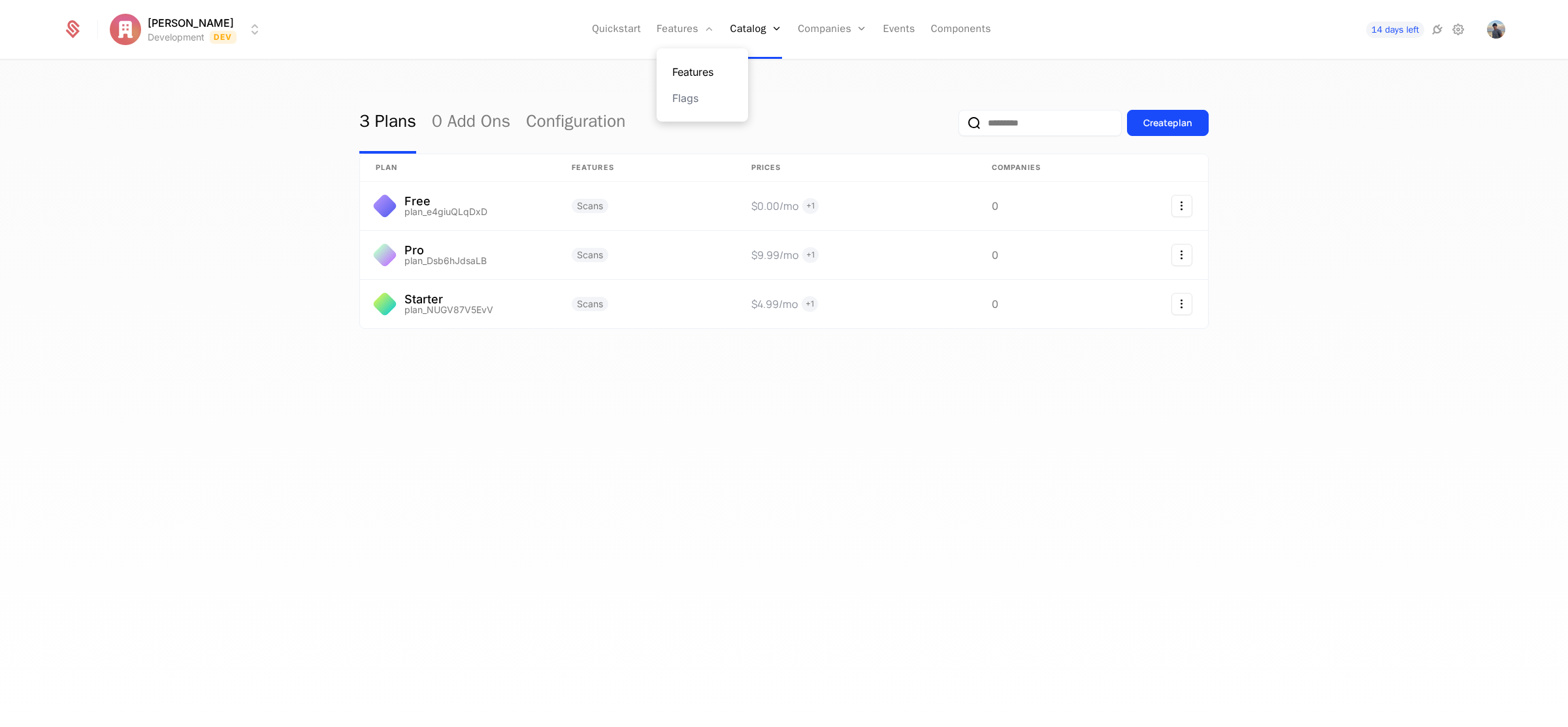 click on "Features" at bounding box center (702, 72) 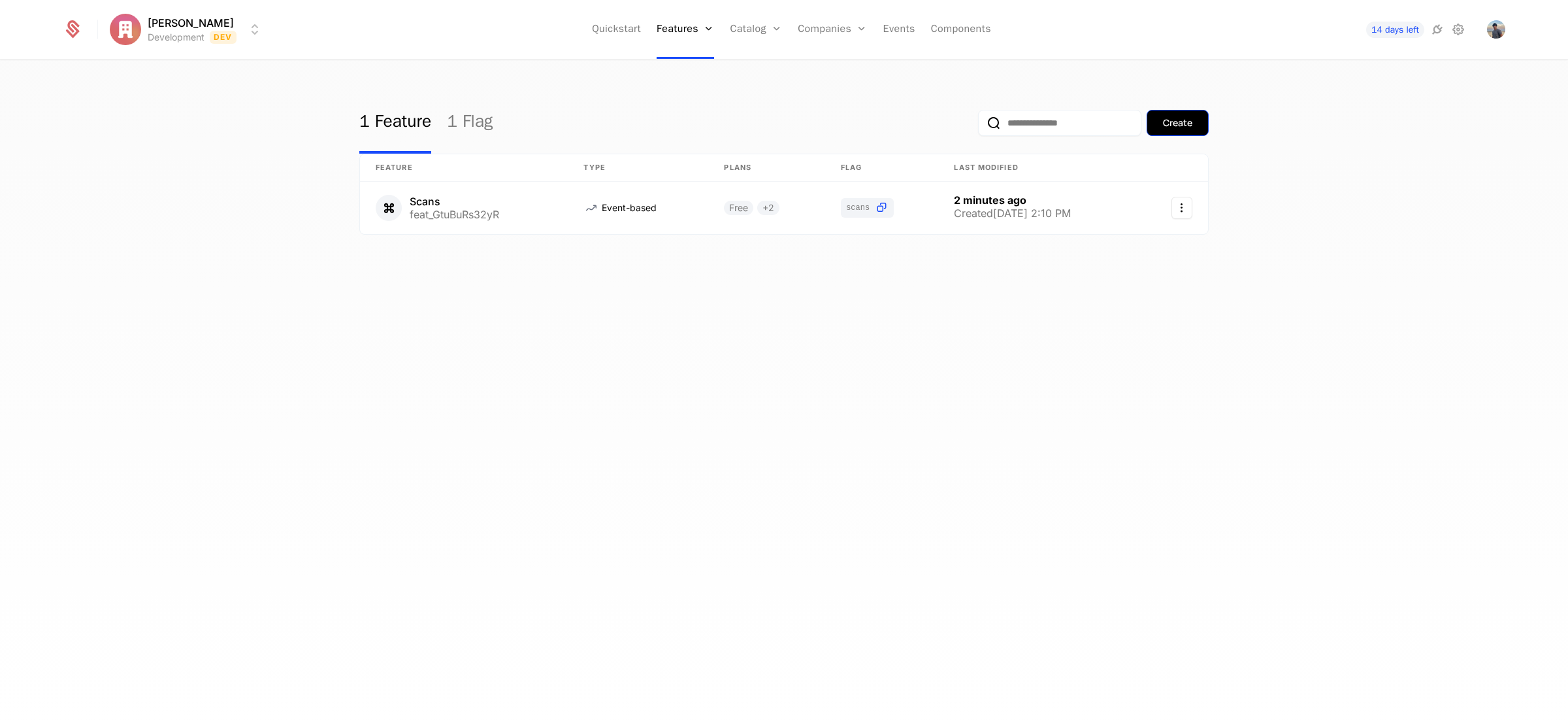 click on "Create" at bounding box center [1177, 123] 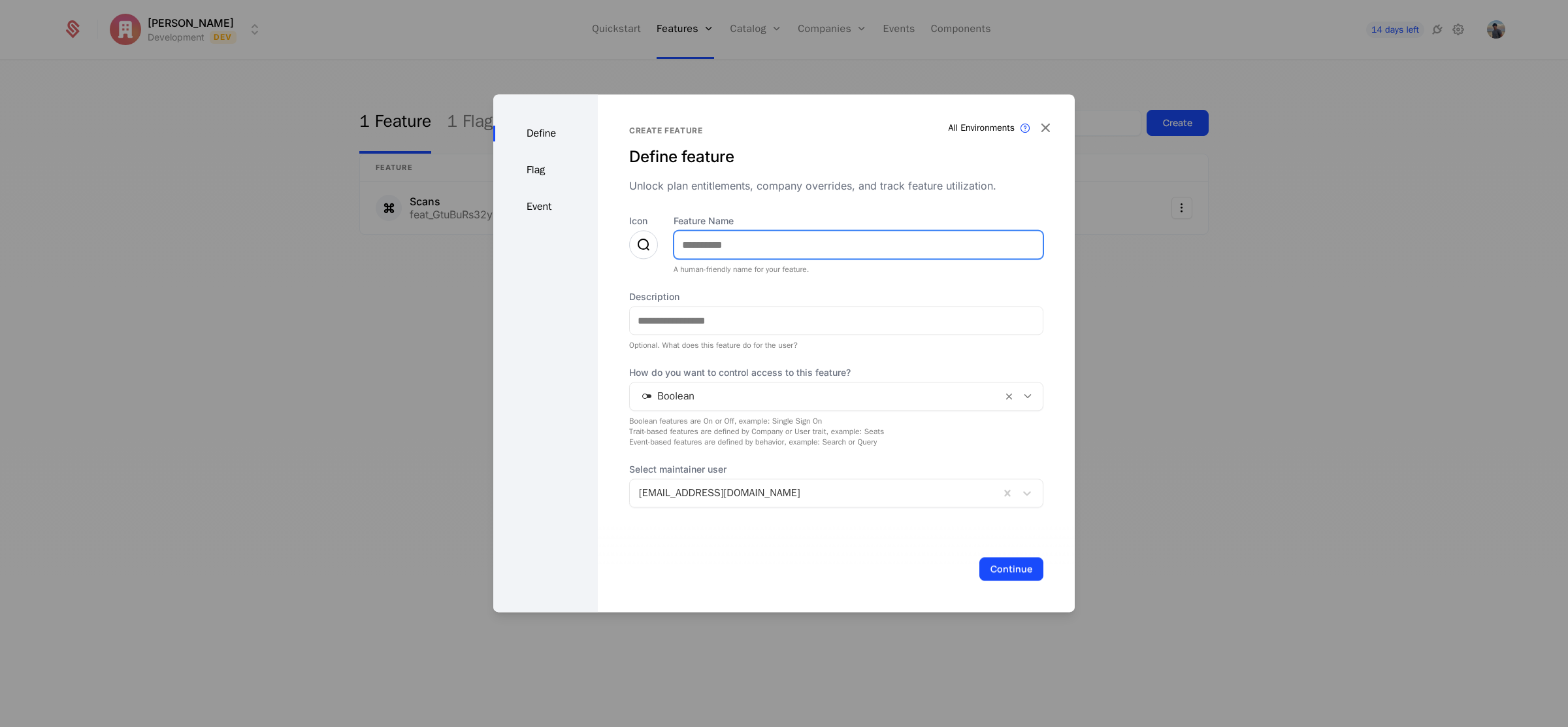 click on "Feature Name" at bounding box center [858, 245] 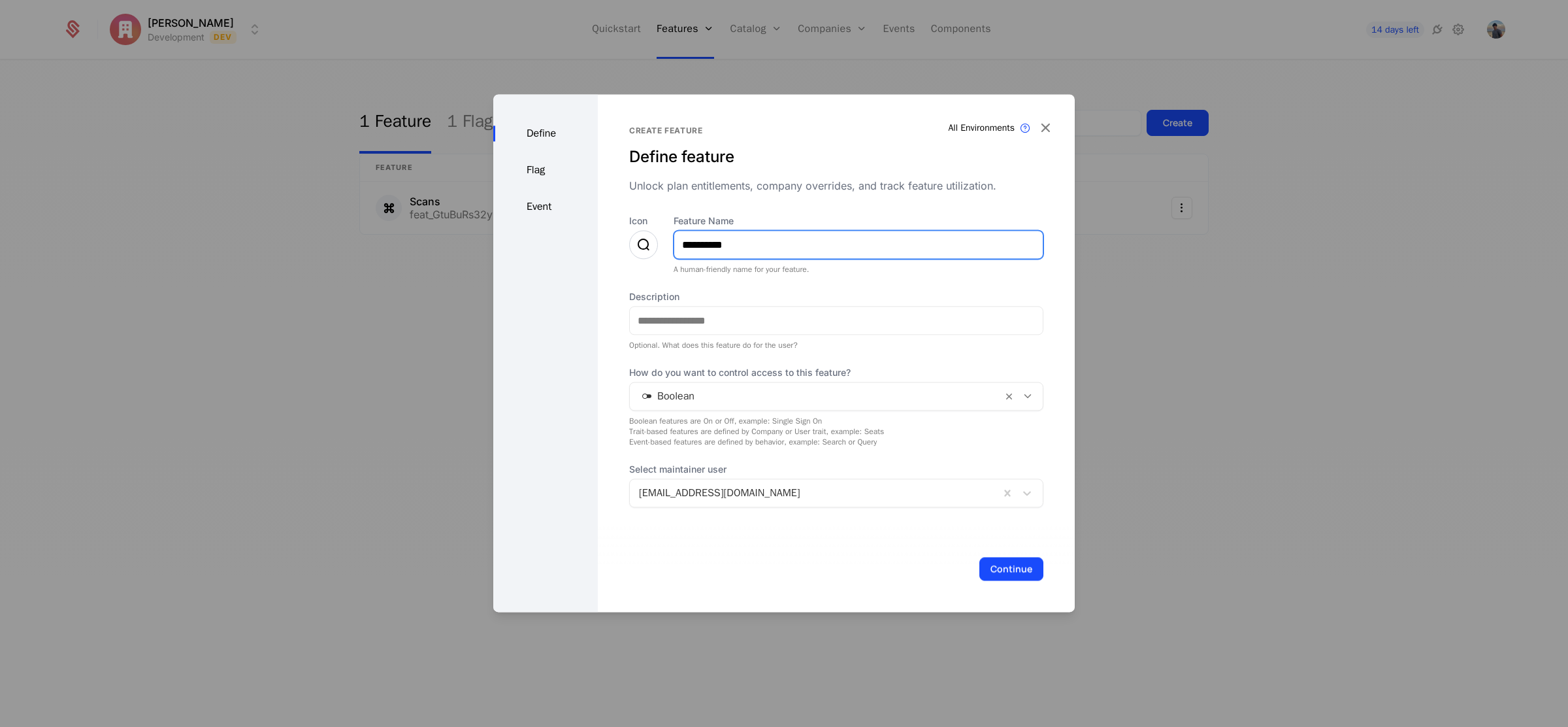 type on "**********" 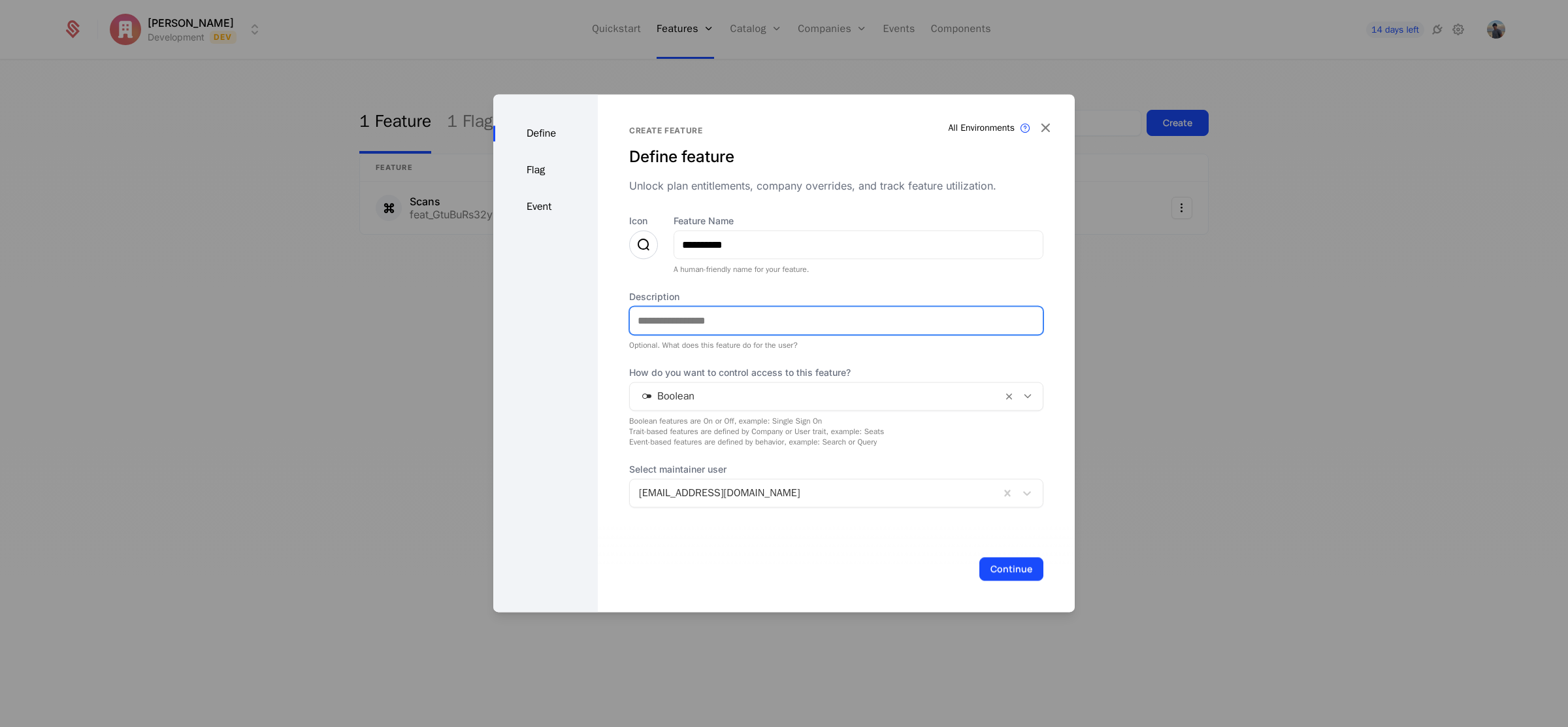 click on "Description" at bounding box center (836, 320) 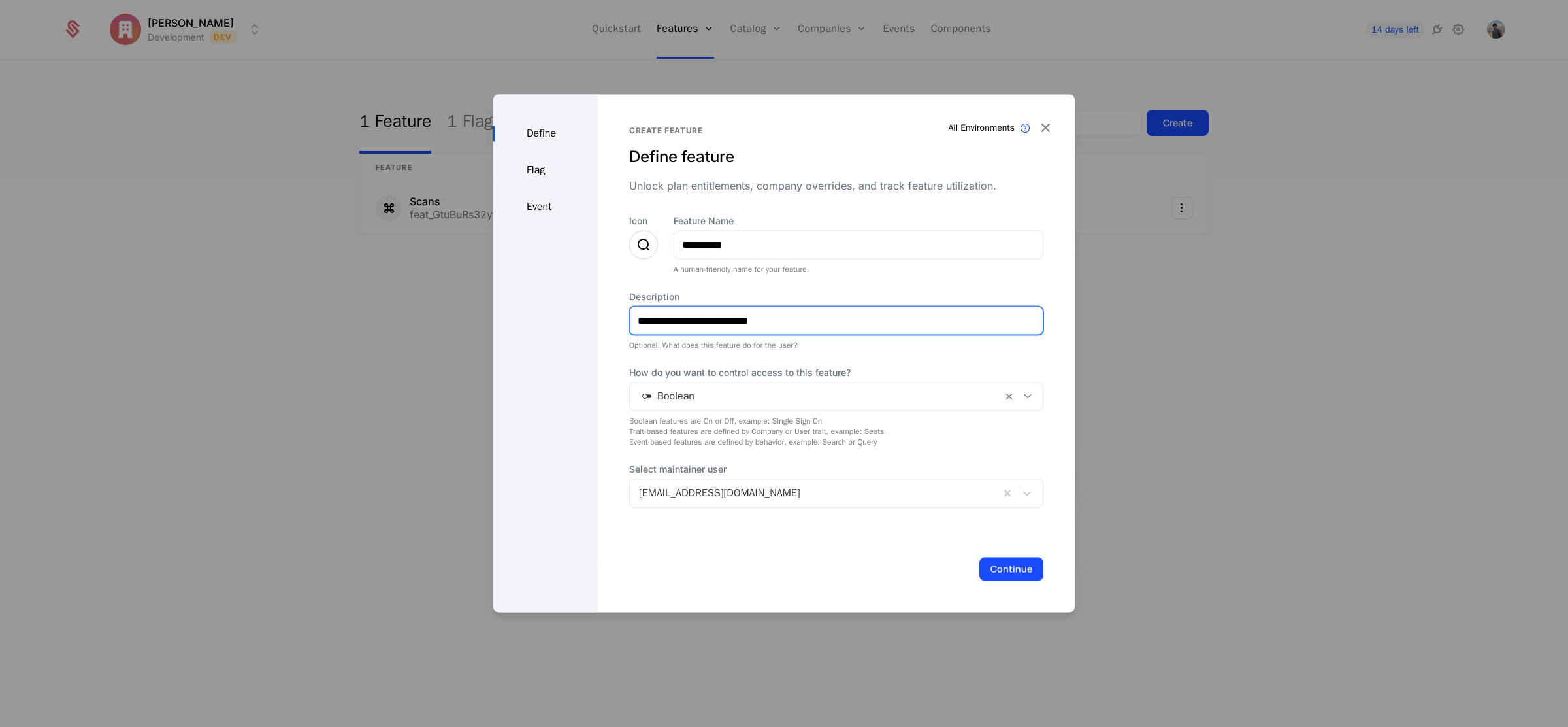 click on "**********" at bounding box center (836, 320) 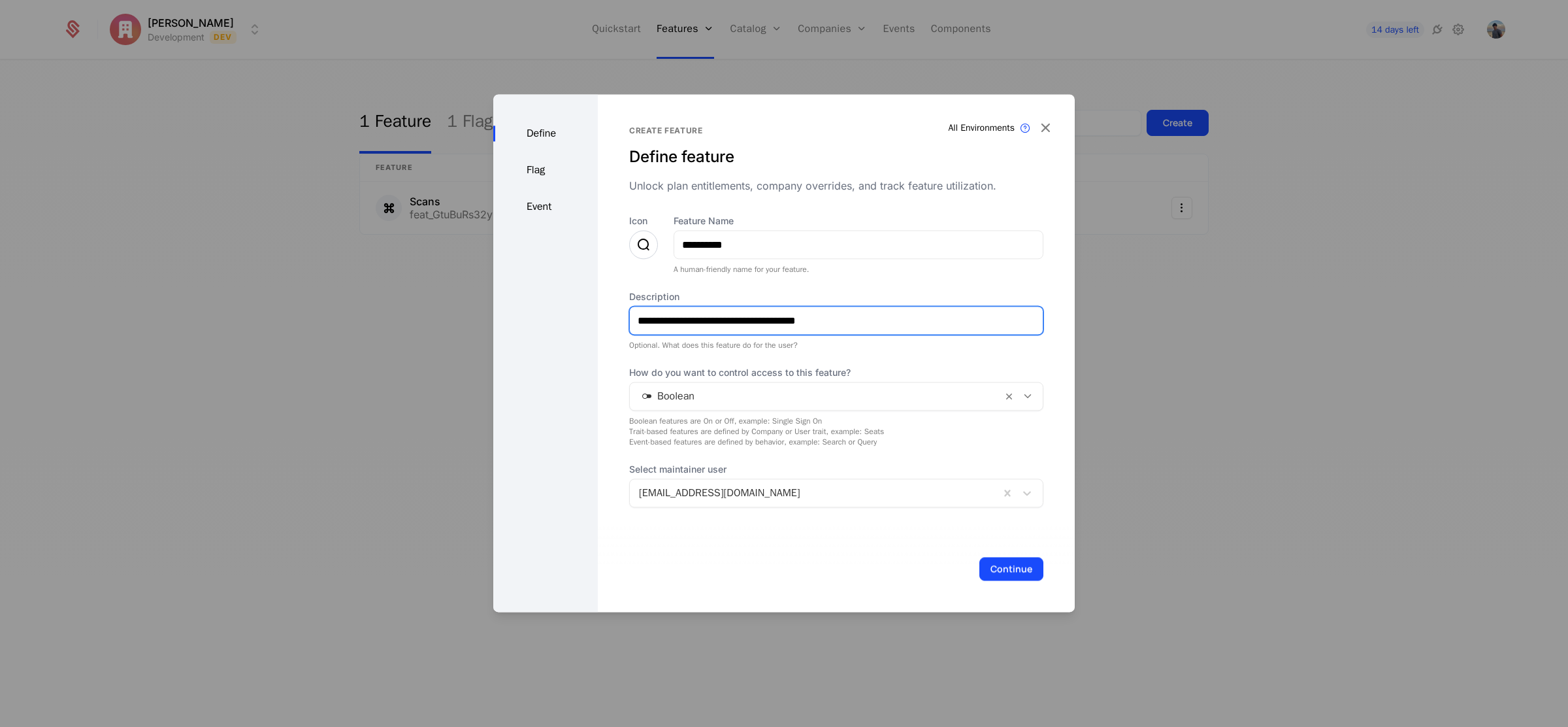 type on "**********" 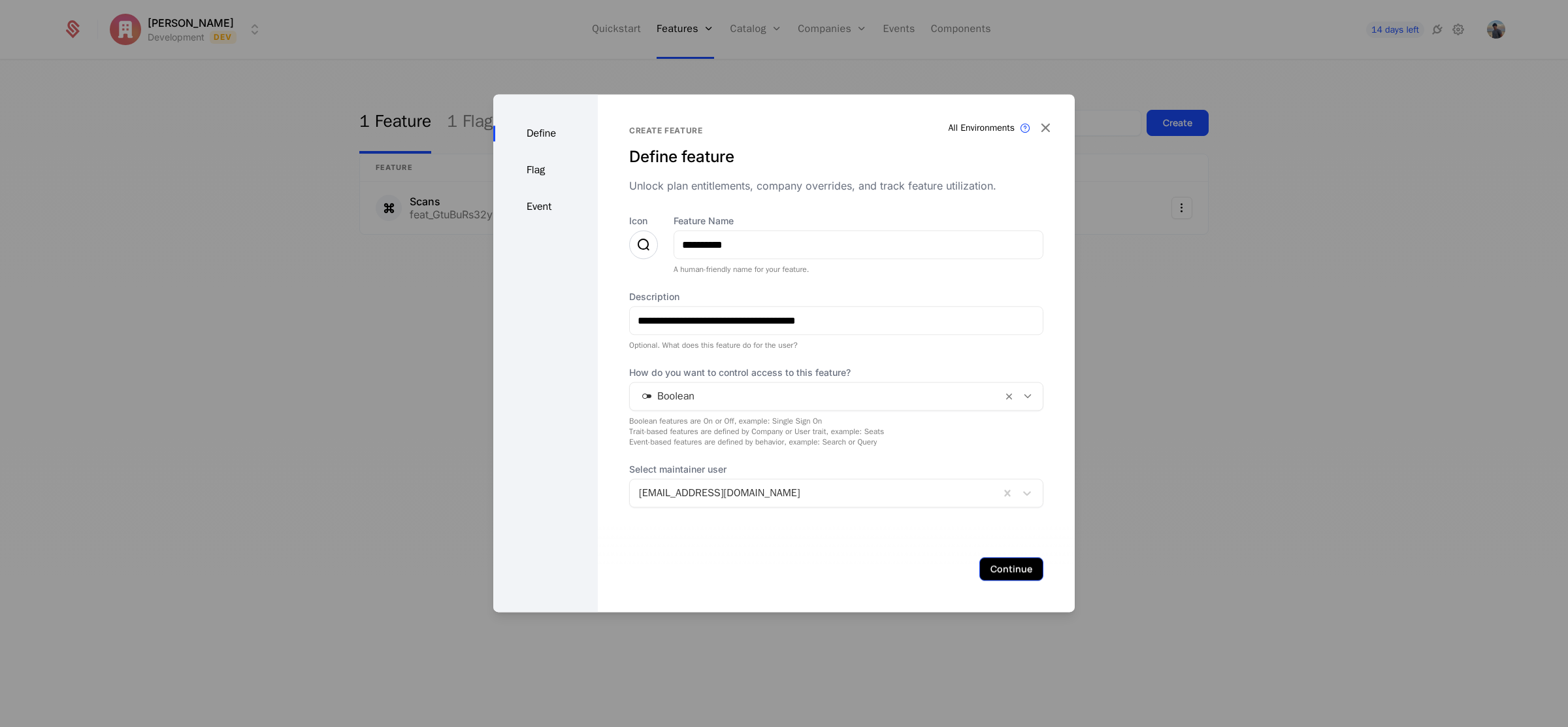 click on "Continue" at bounding box center (1011, 569) 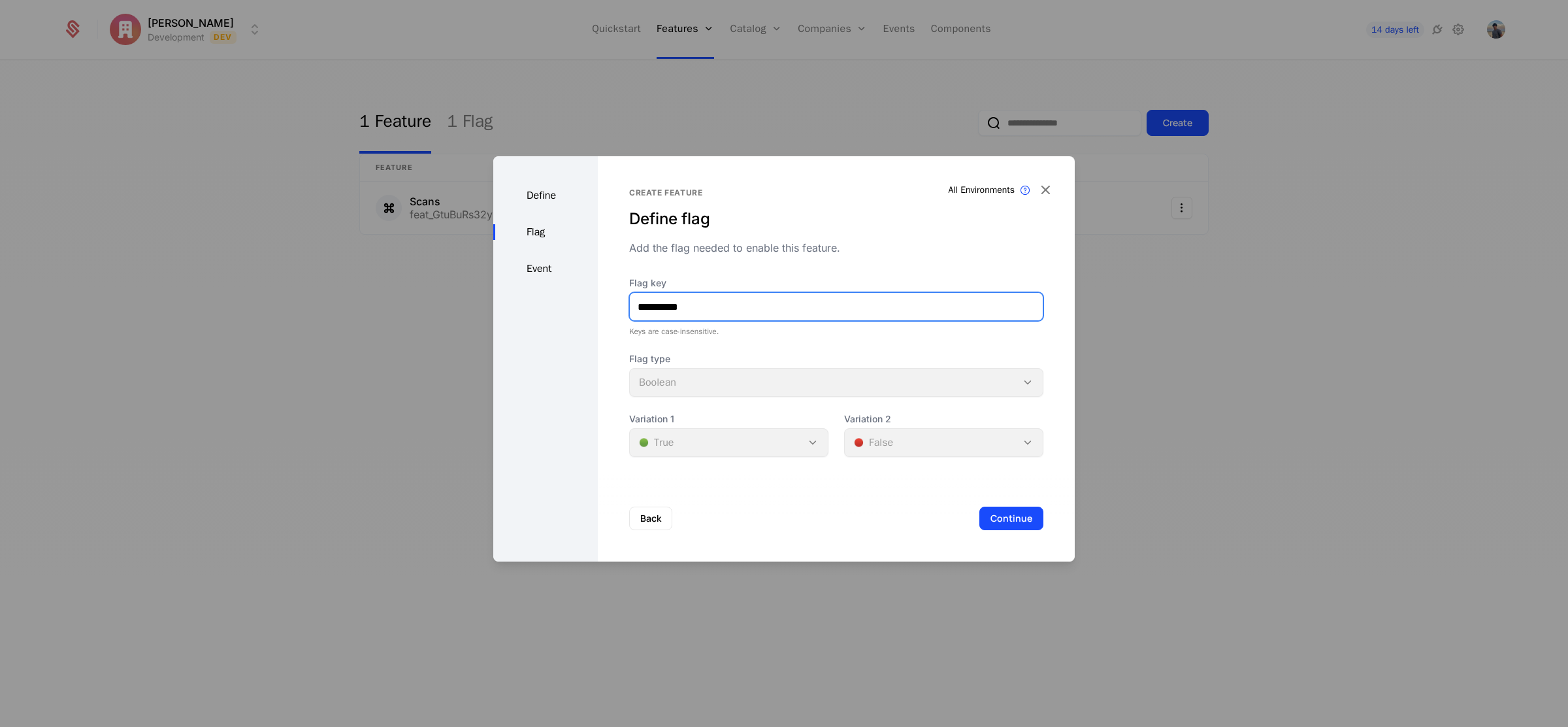 click on "**********" at bounding box center [836, 307] 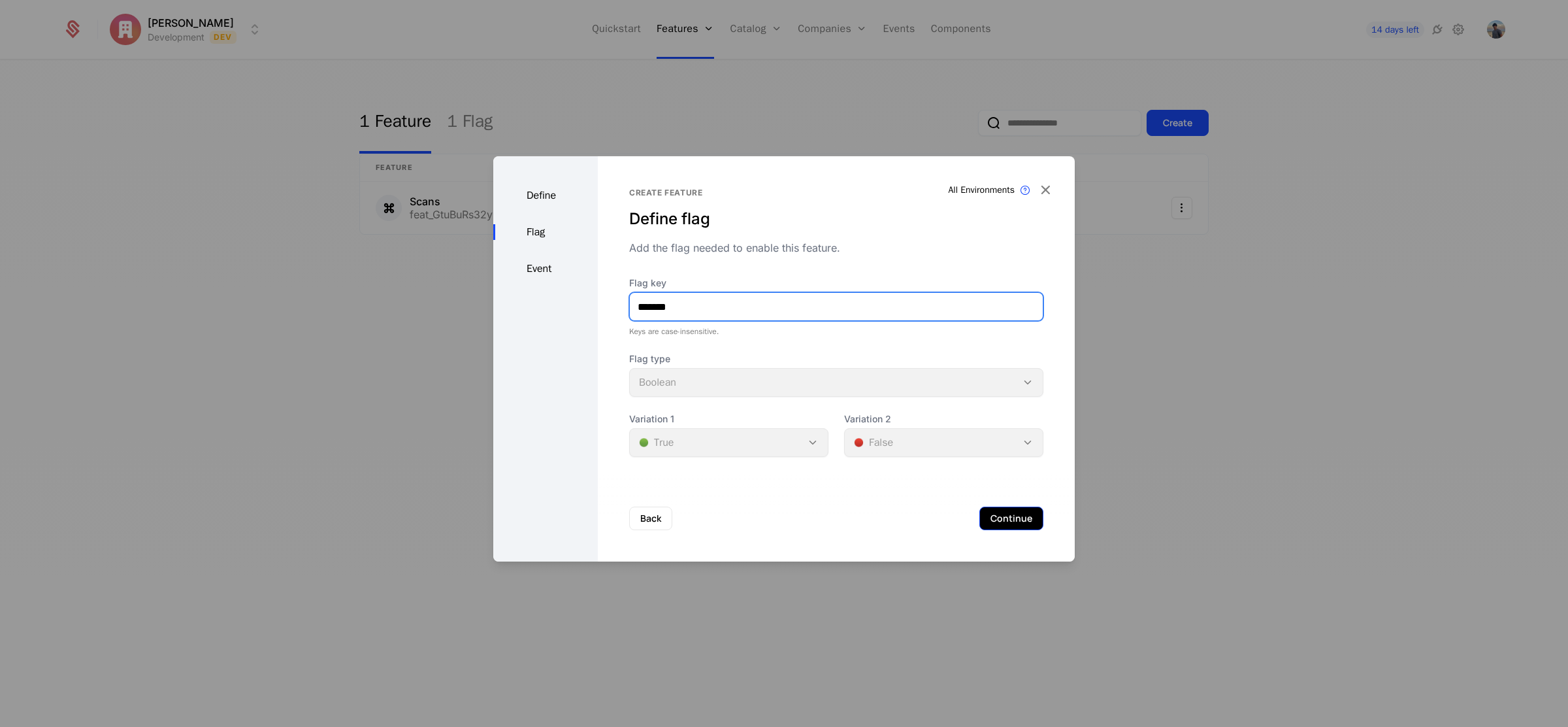 type on "*******" 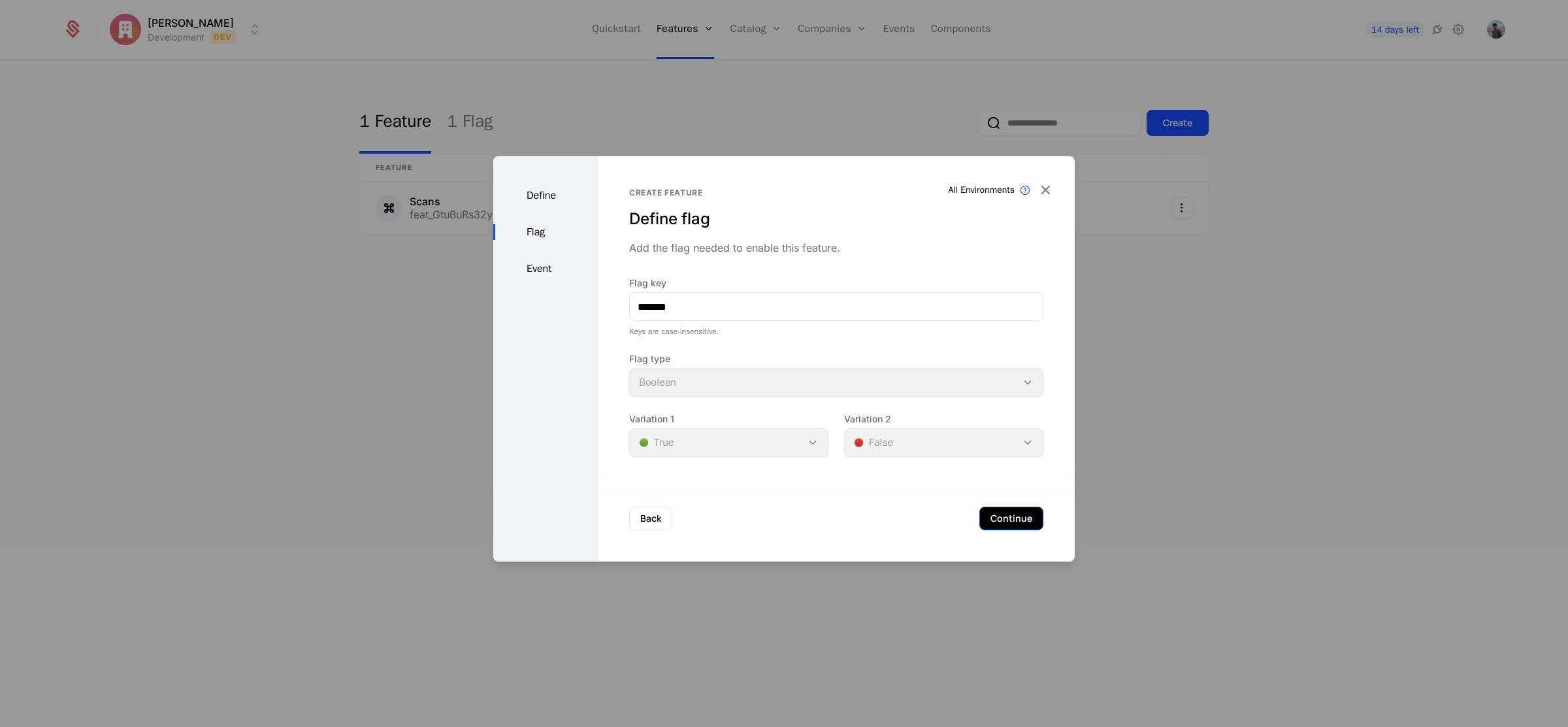 click on "Continue" at bounding box center [1011, 518] 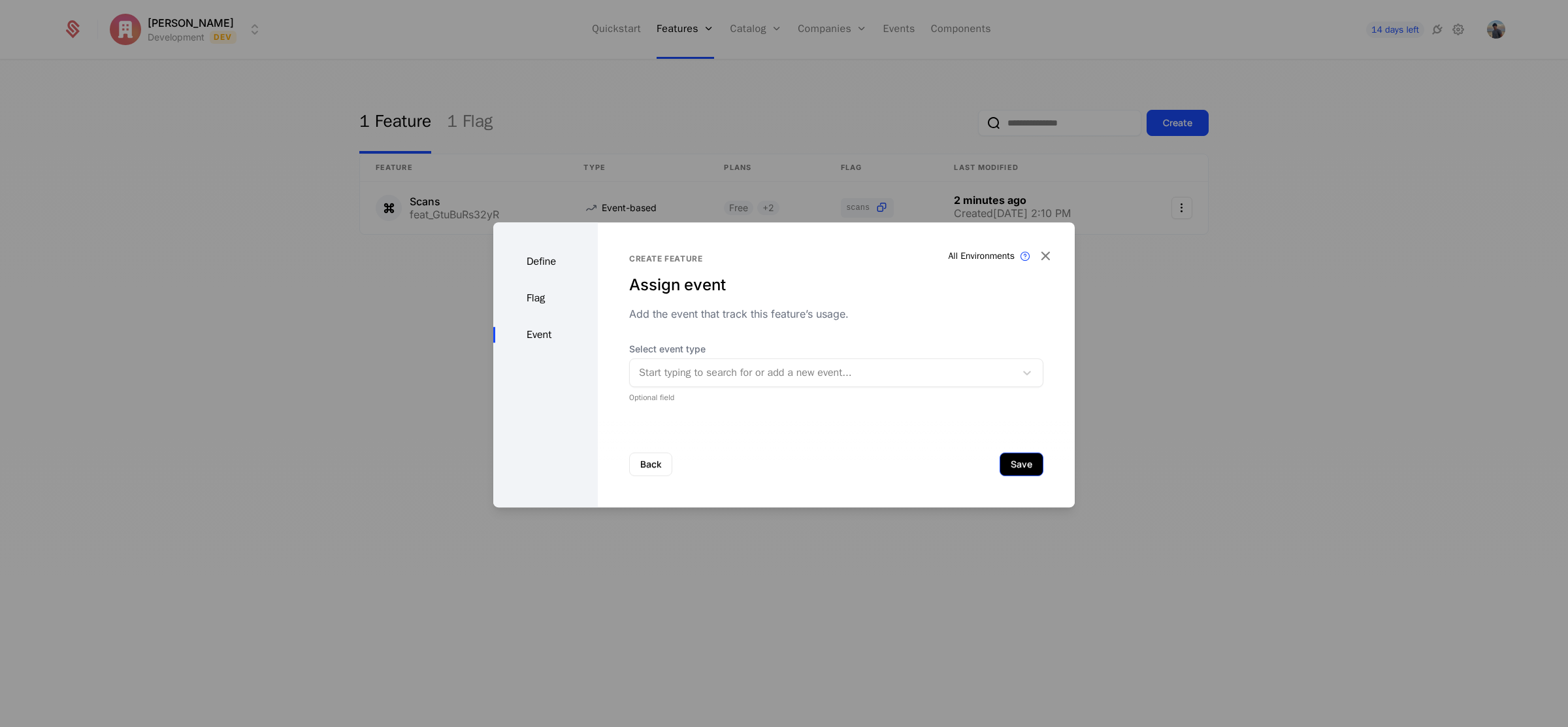 click on "Save" at bounding box center [1021, 464] 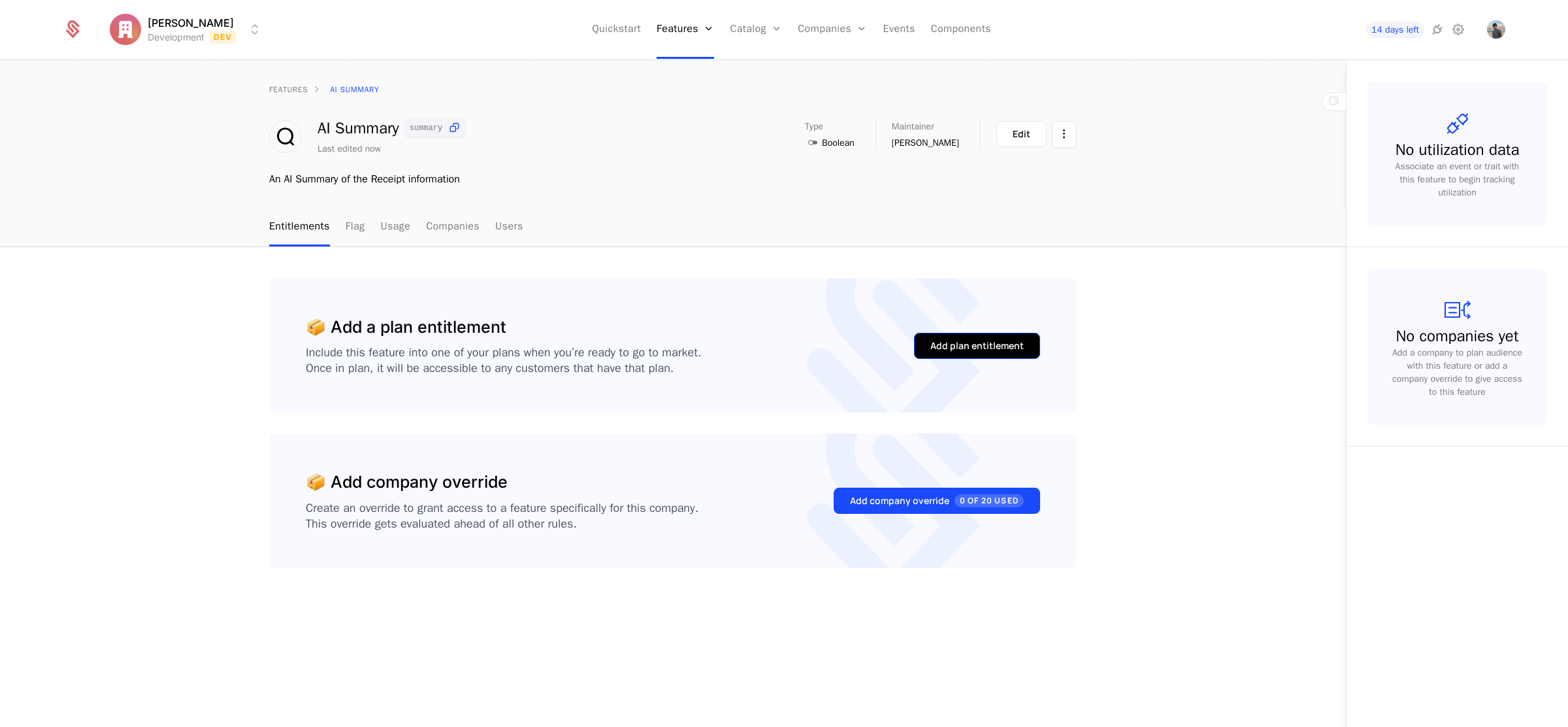 click on "Add plan entitlement" at bounding box center (977, 346) 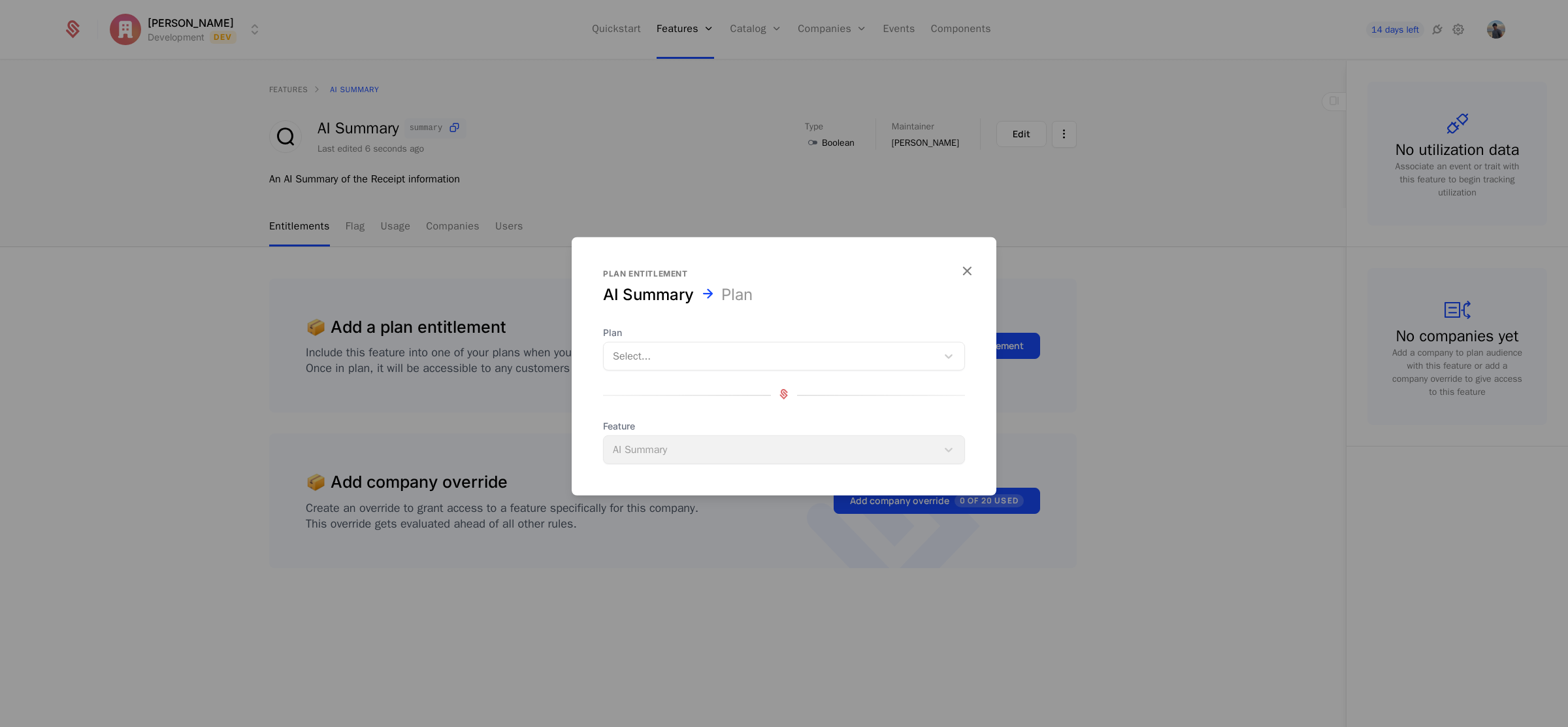 click at bounding box center [770, 356] 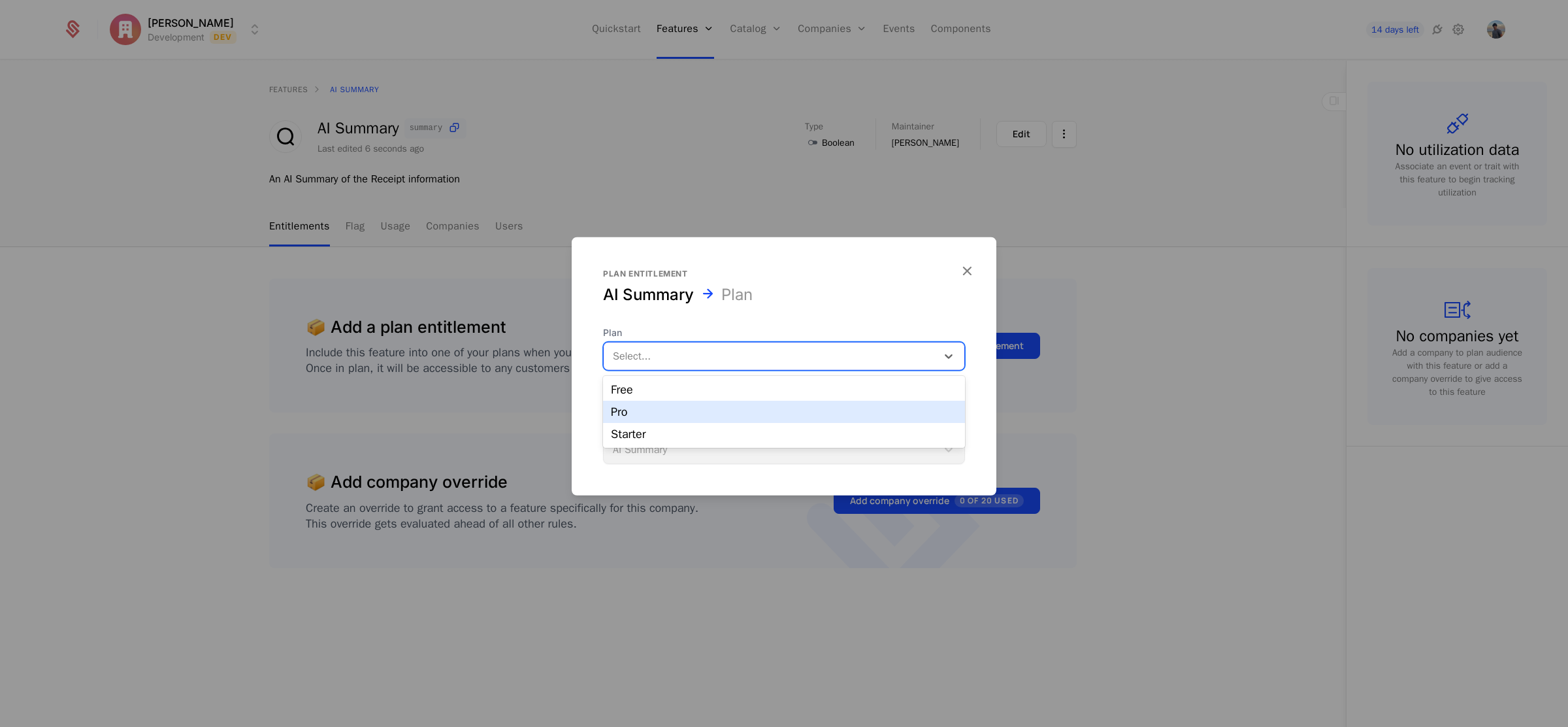 click on "Pro" at bounding box center [784, 412] 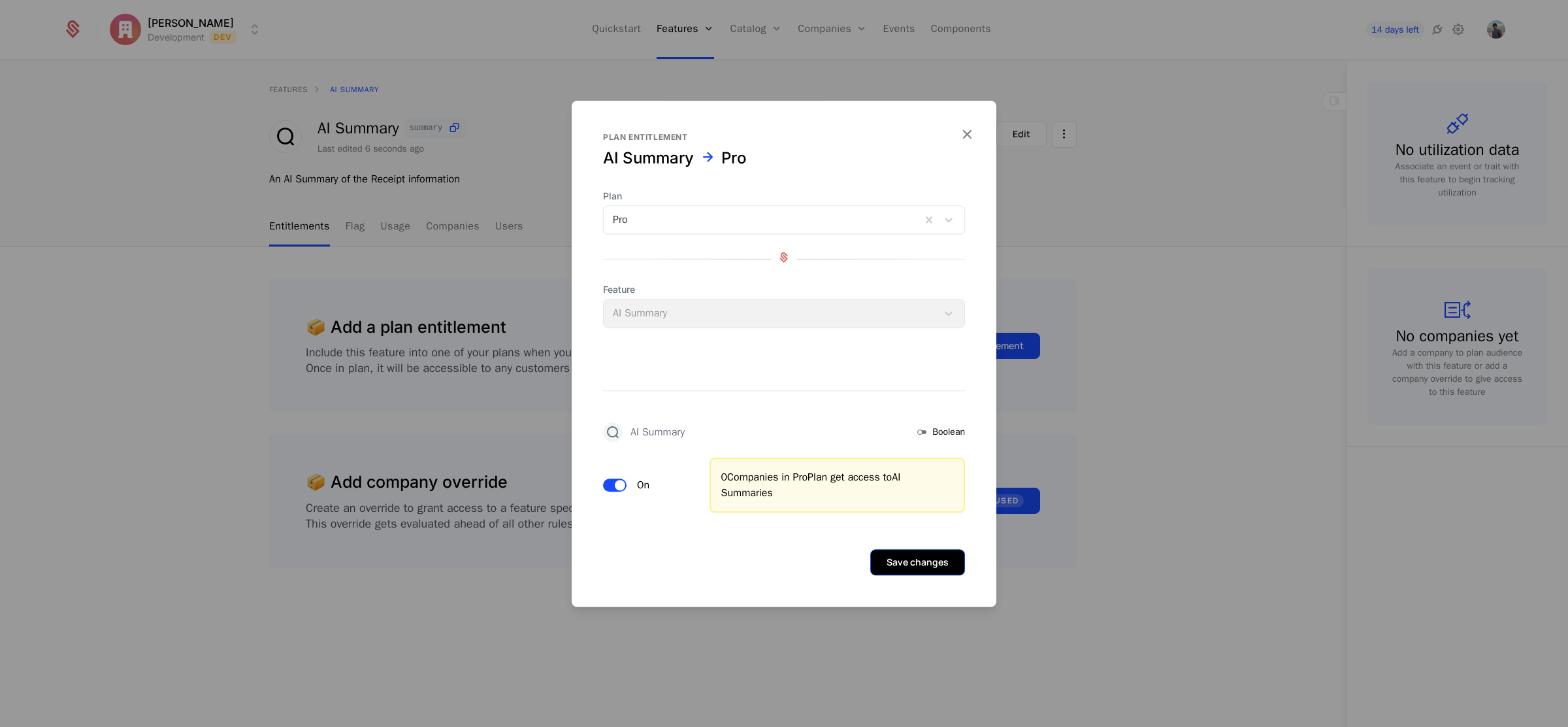 click on "Save changes" at bounding box center [917, 562] 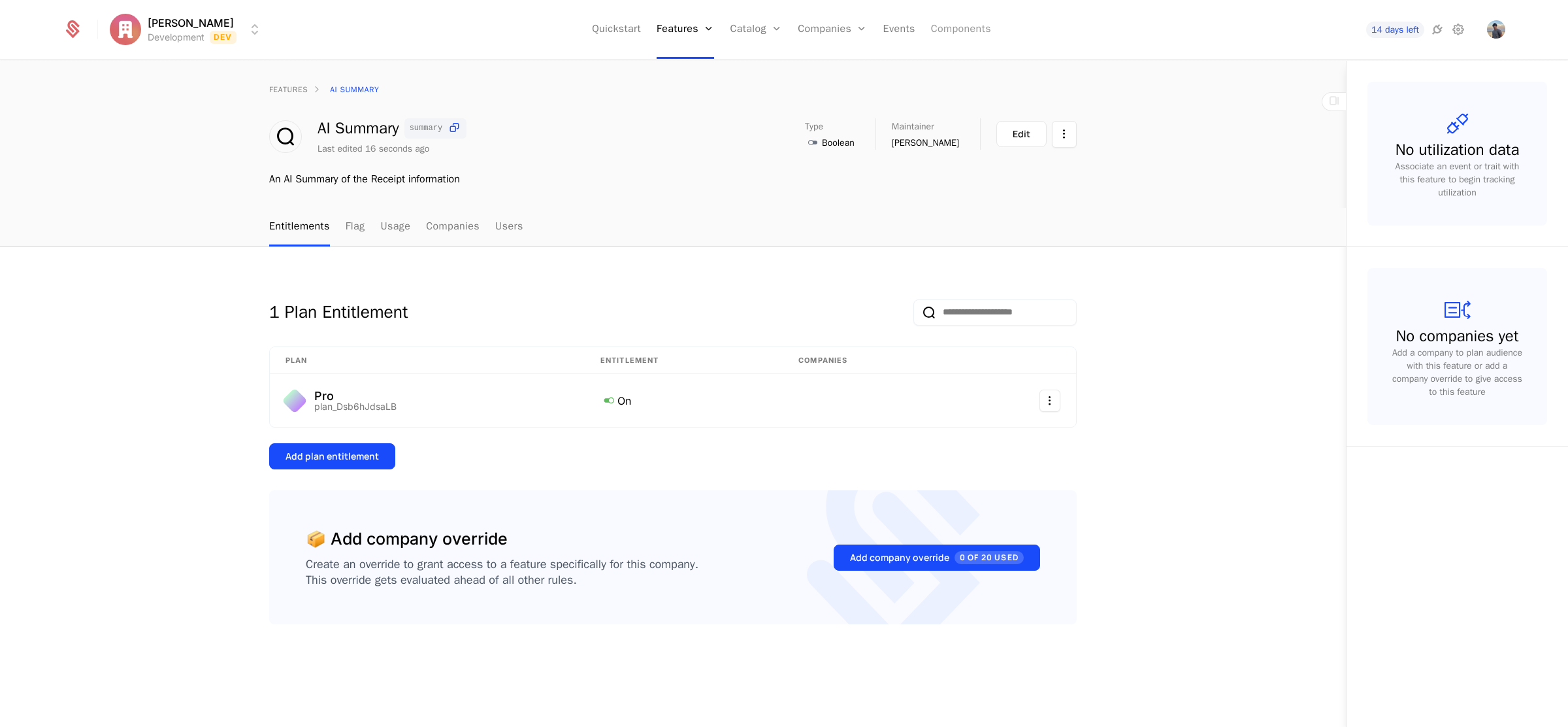 click on "Components" at bounding box center (961, 29) 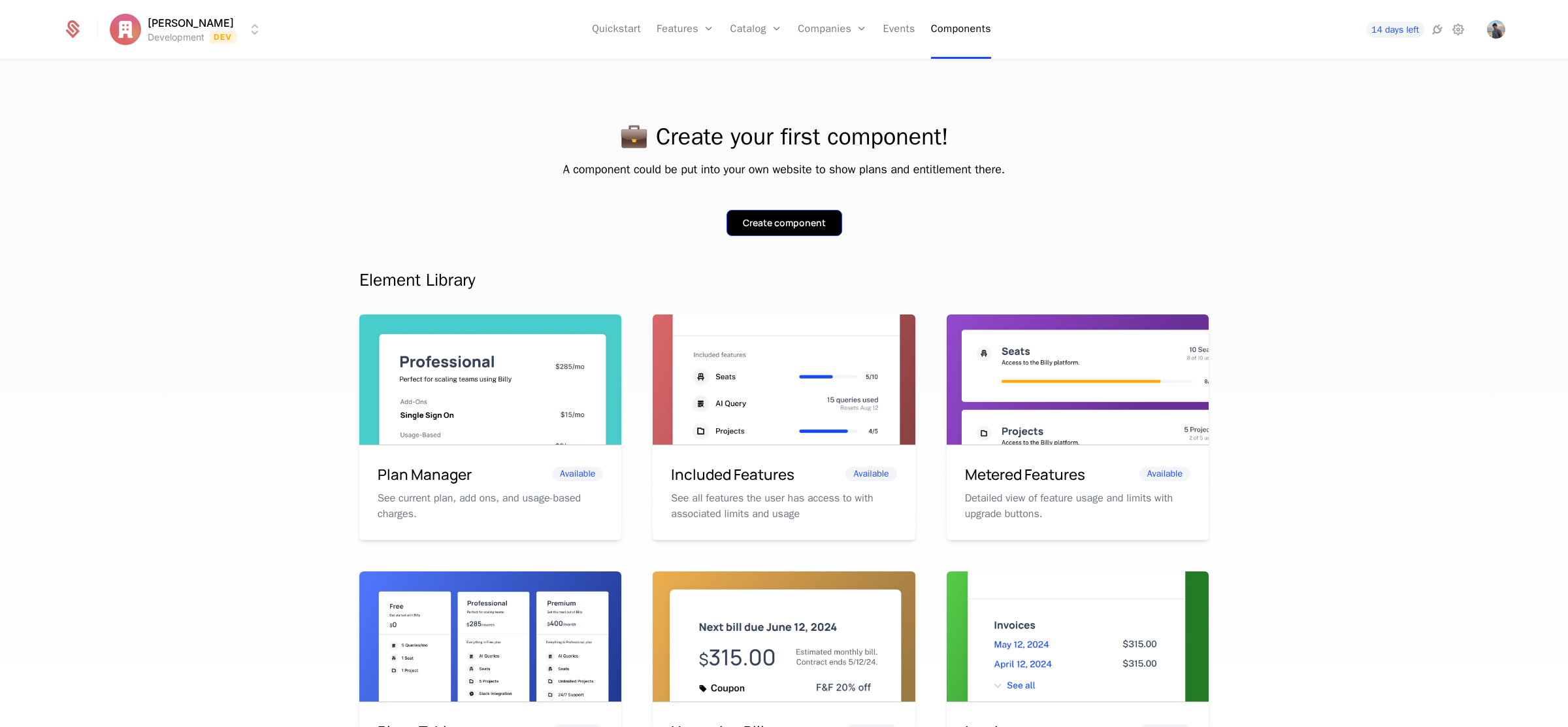 click on "Create component" at bounding box center (784, 223) 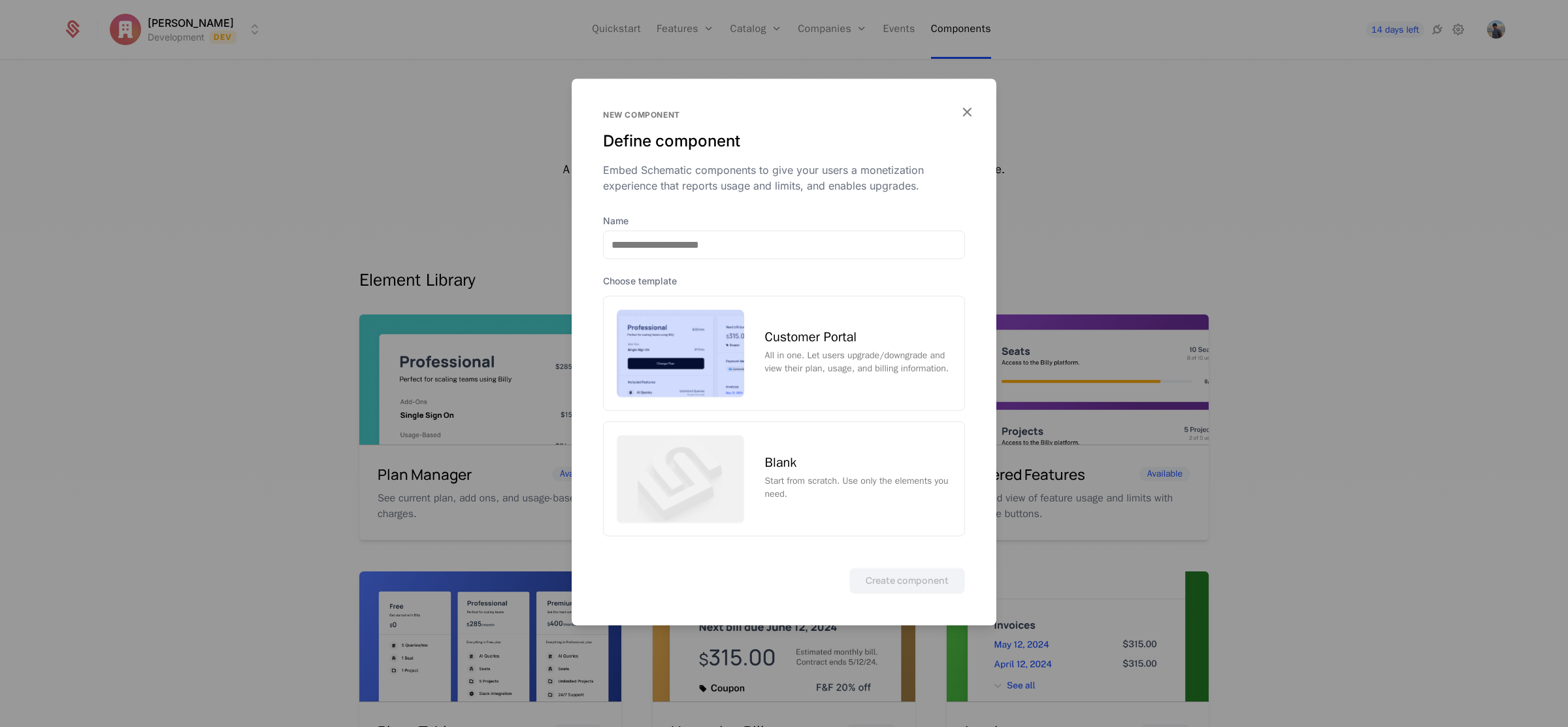 drag, startPoint x: 804, startPoint y: 335, endPoint x: 776, endPoint y: 322, distance: 30.870698 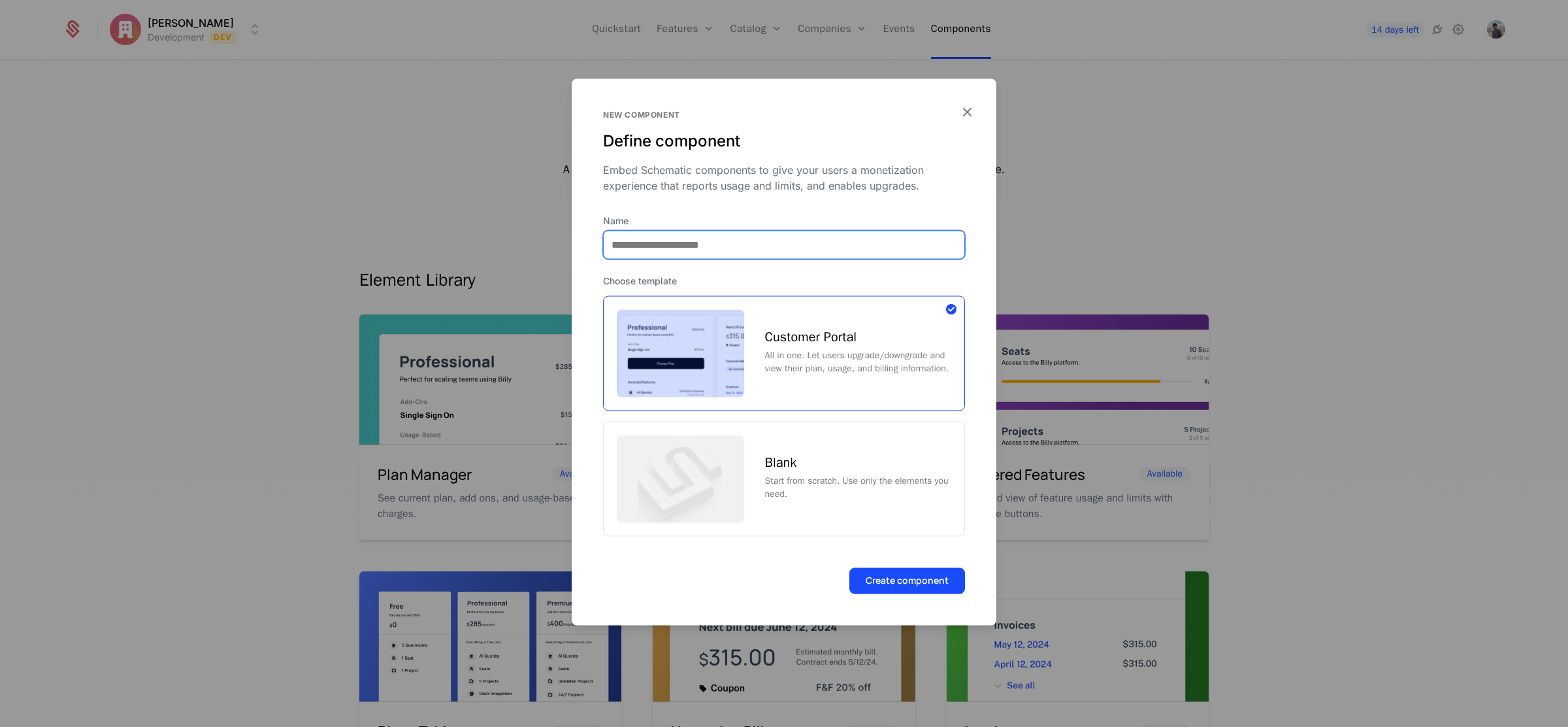 click on "Name" at bounding box center [784, 245] 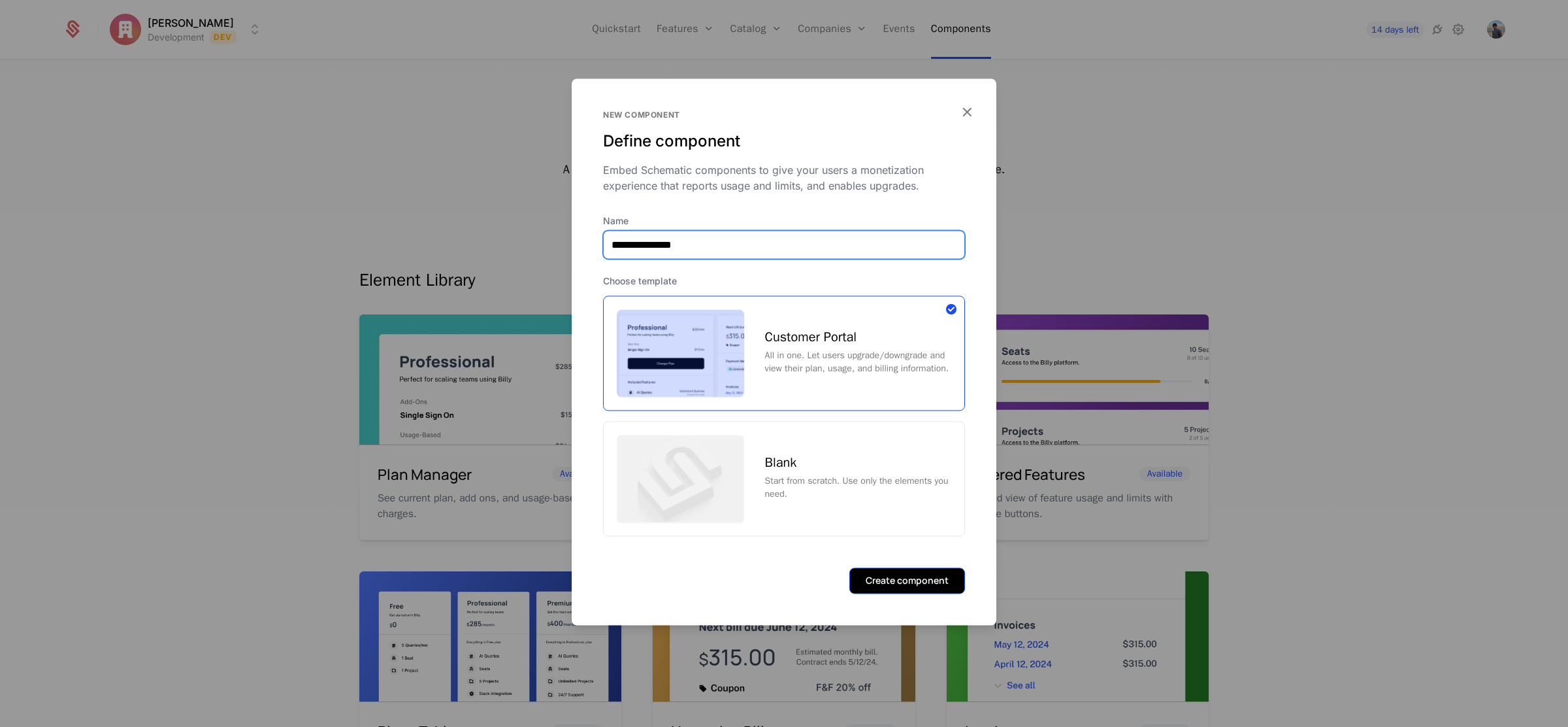 type on "**********" 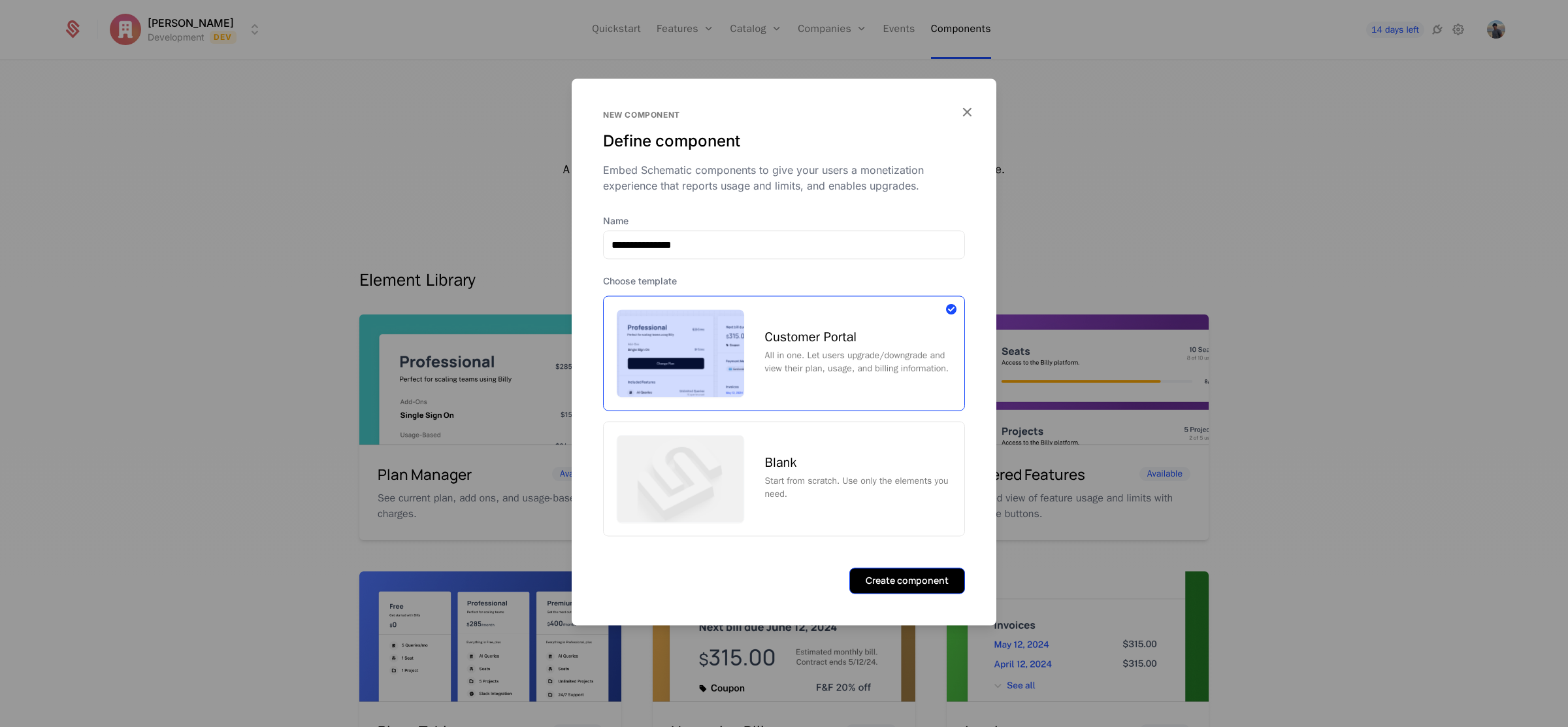 click on "Create component" at bounding box center (907, 581) 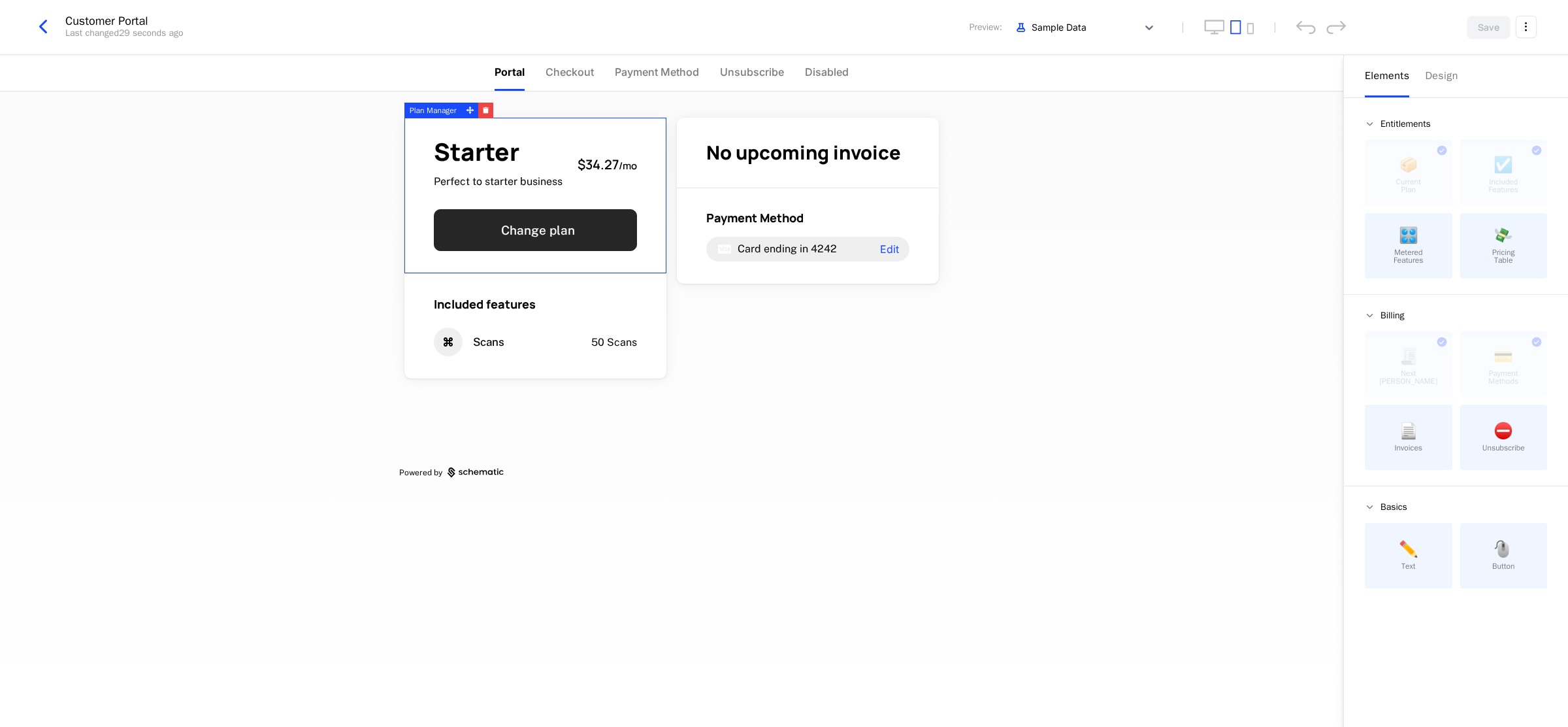 click on "Change plan" at bounding box center [535, 230] 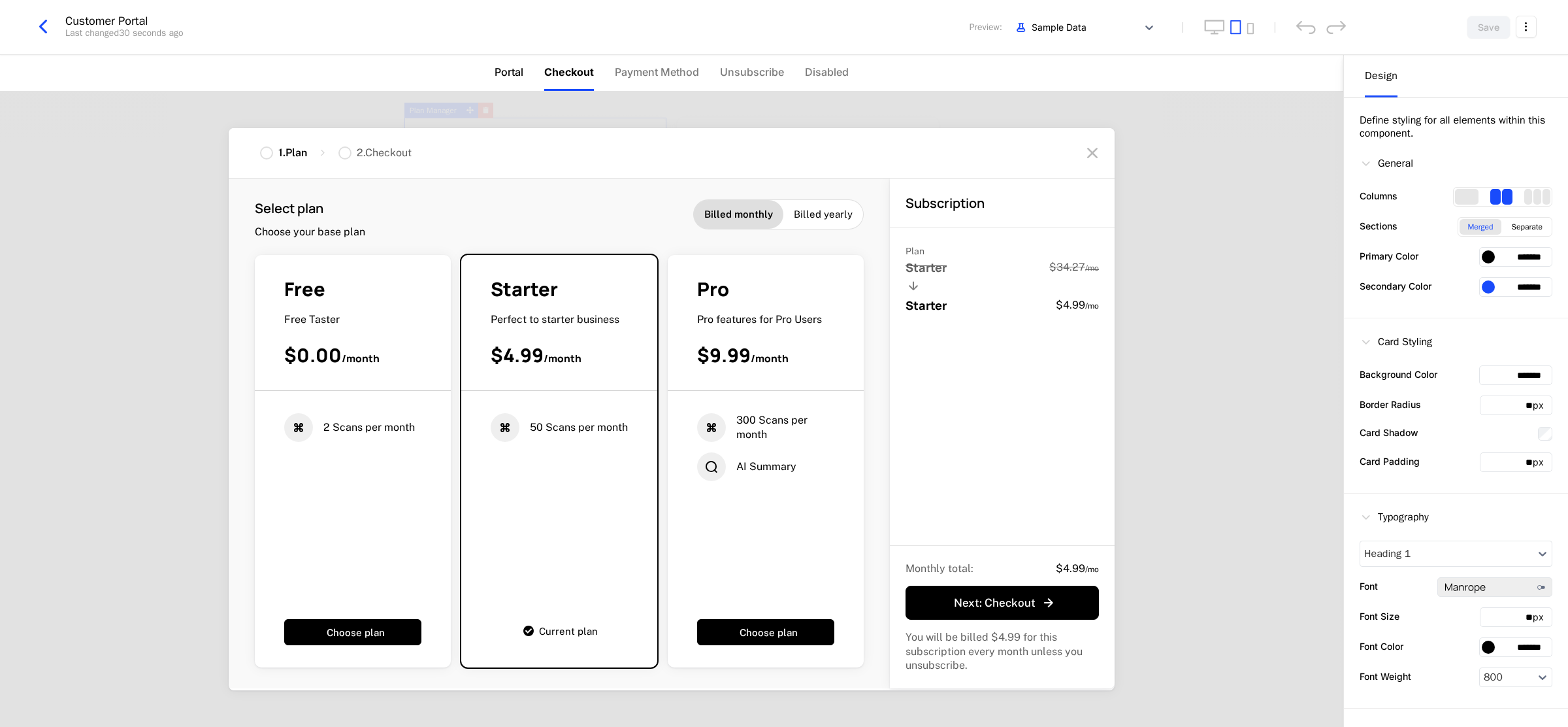 click on "Portal" at bounding box center [509, 72] 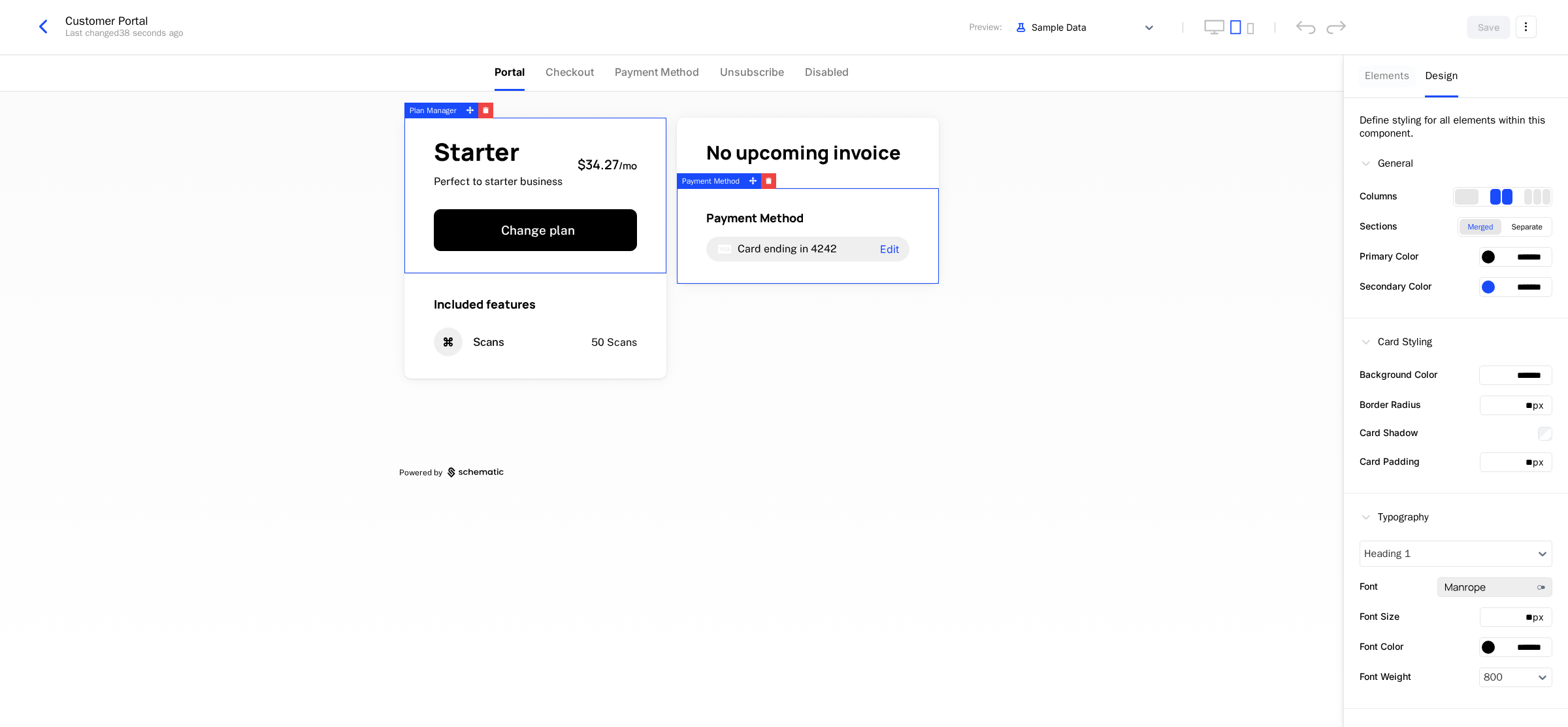 click on "Elements" at bounding box center [1387, 76] 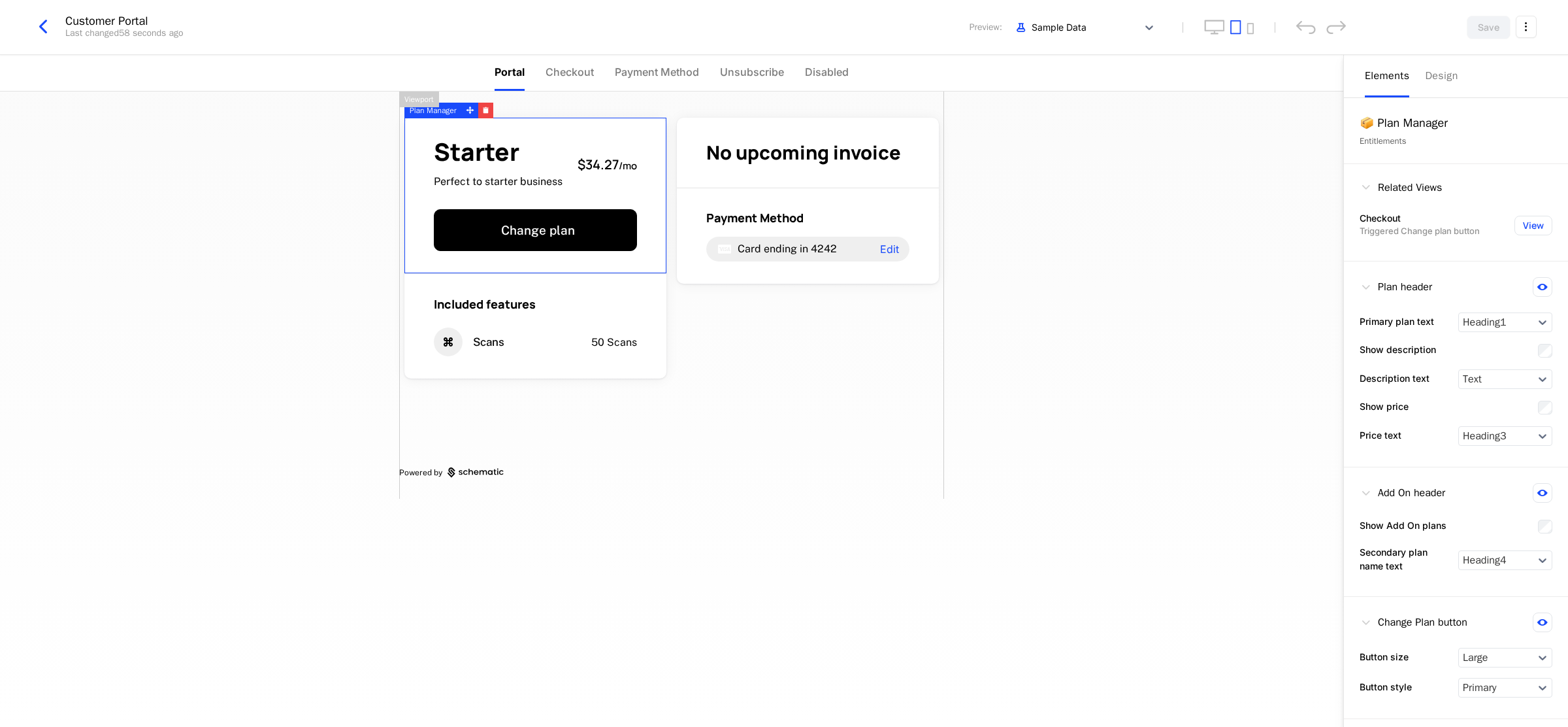 click on "Starter Perfect to starter business $34.27 / mo Change plan Included features Scans 50   Scans No upcoming invoice Payment Method Card ending in   4242 Edit Powered by" at bounding box center (672, 295) 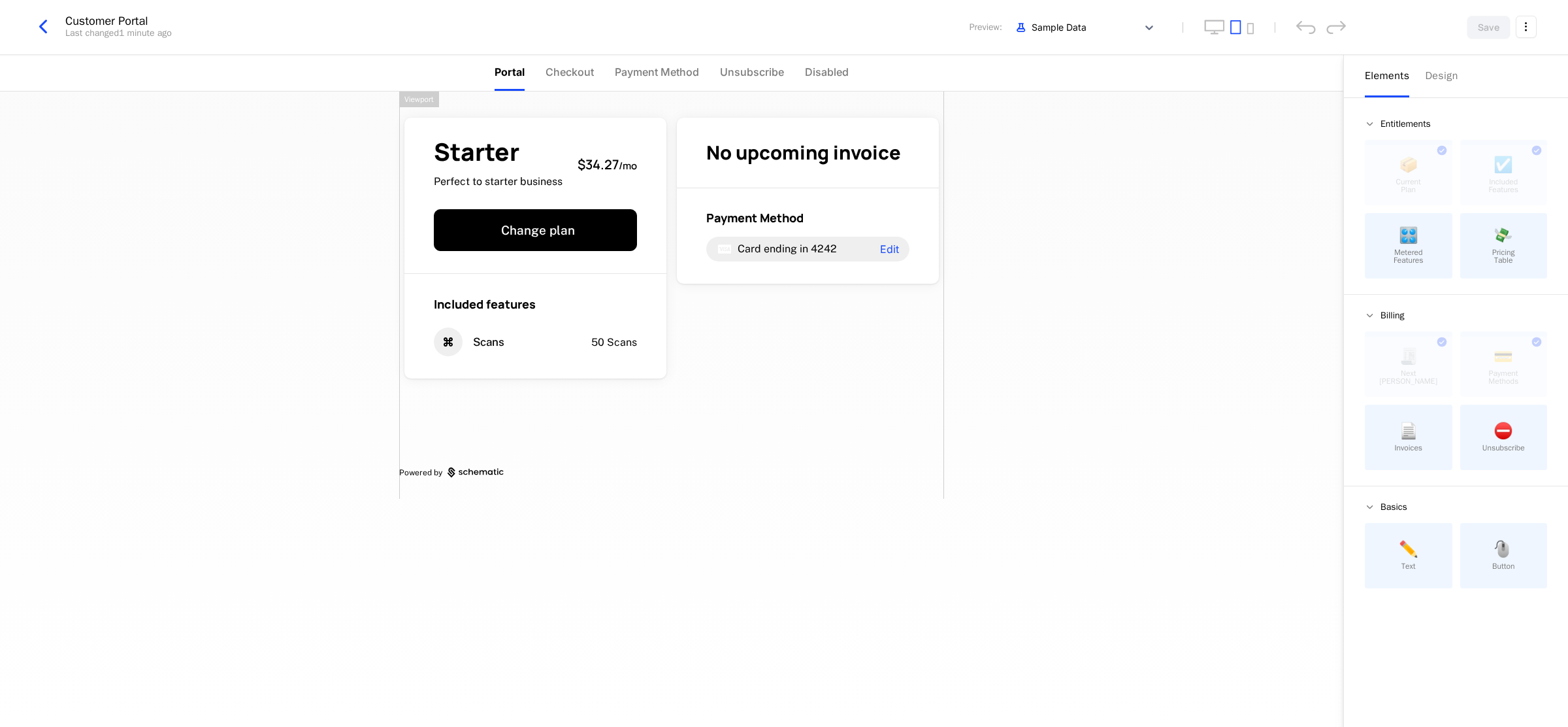click on "📄 Invoices" at bounding box center [1409, 437] 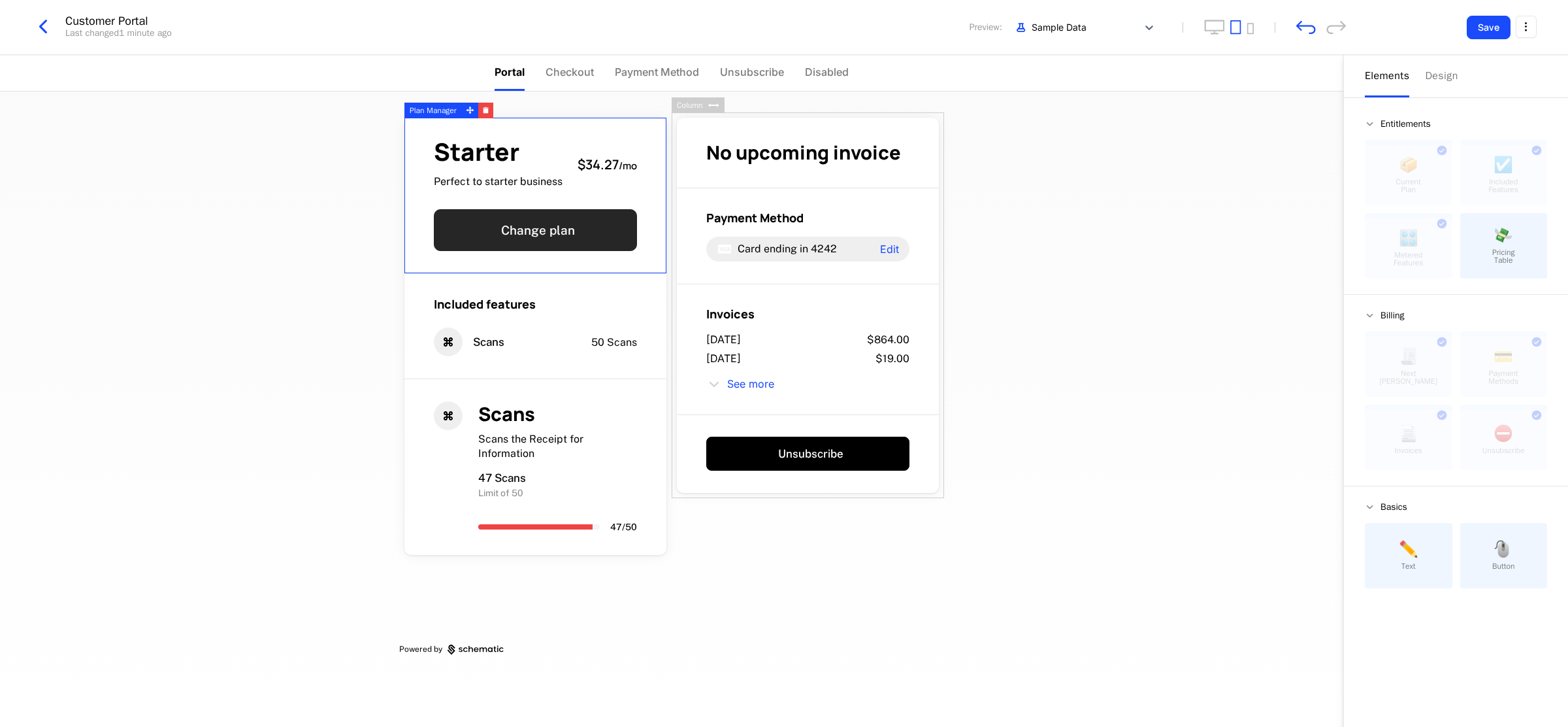 click on "Change plan" at bounding box center (535, 230) 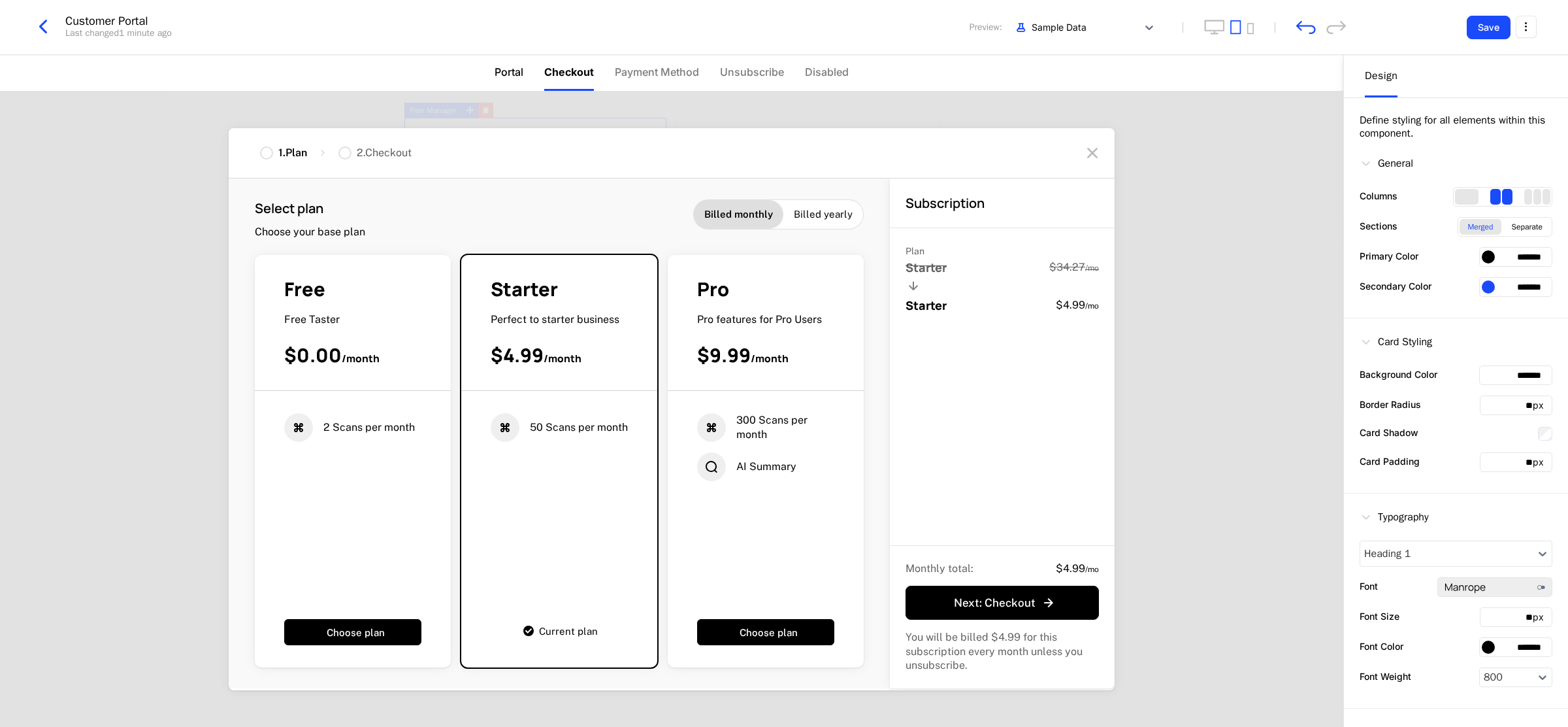 click on "Portal" at bounding box center (509, 72) 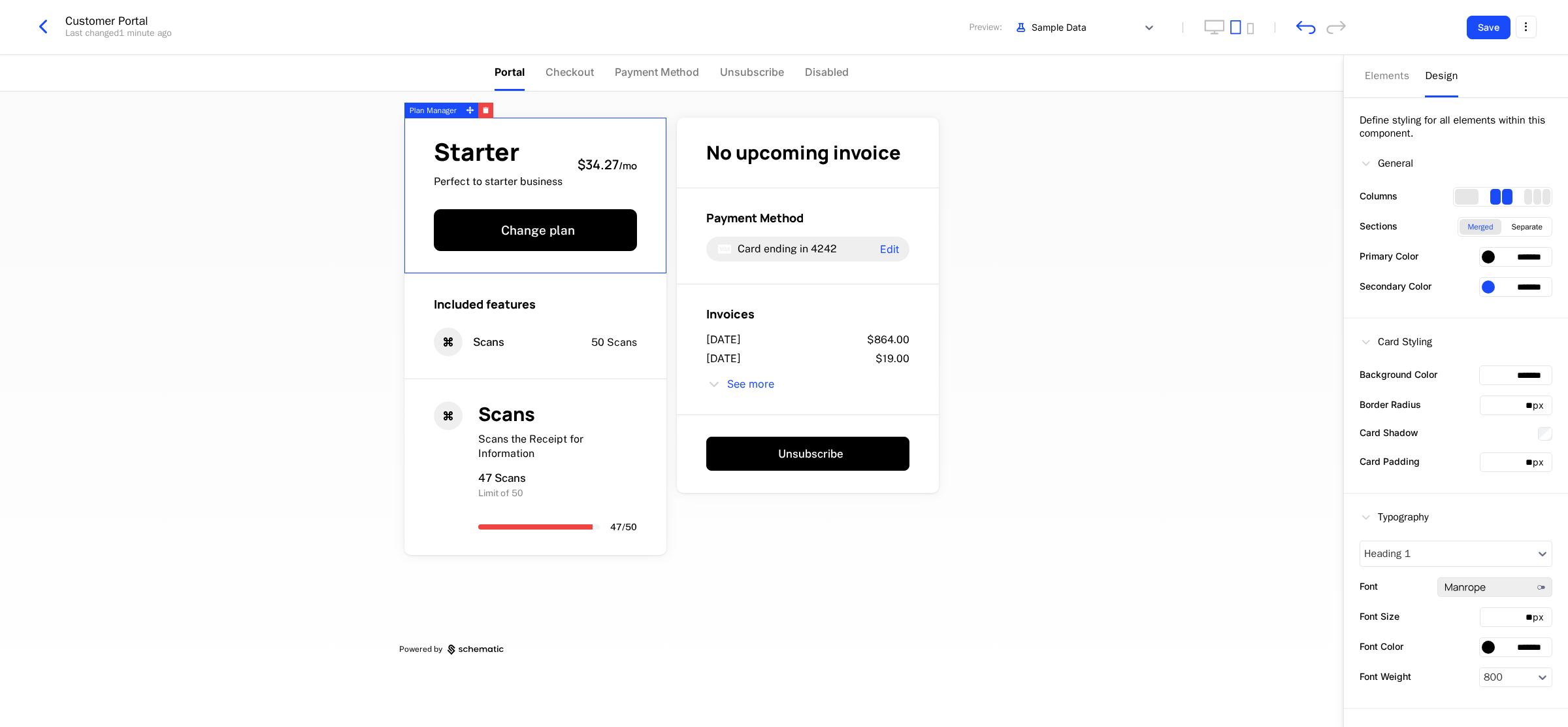 click on "*******" at bounding box center (1516, 257) 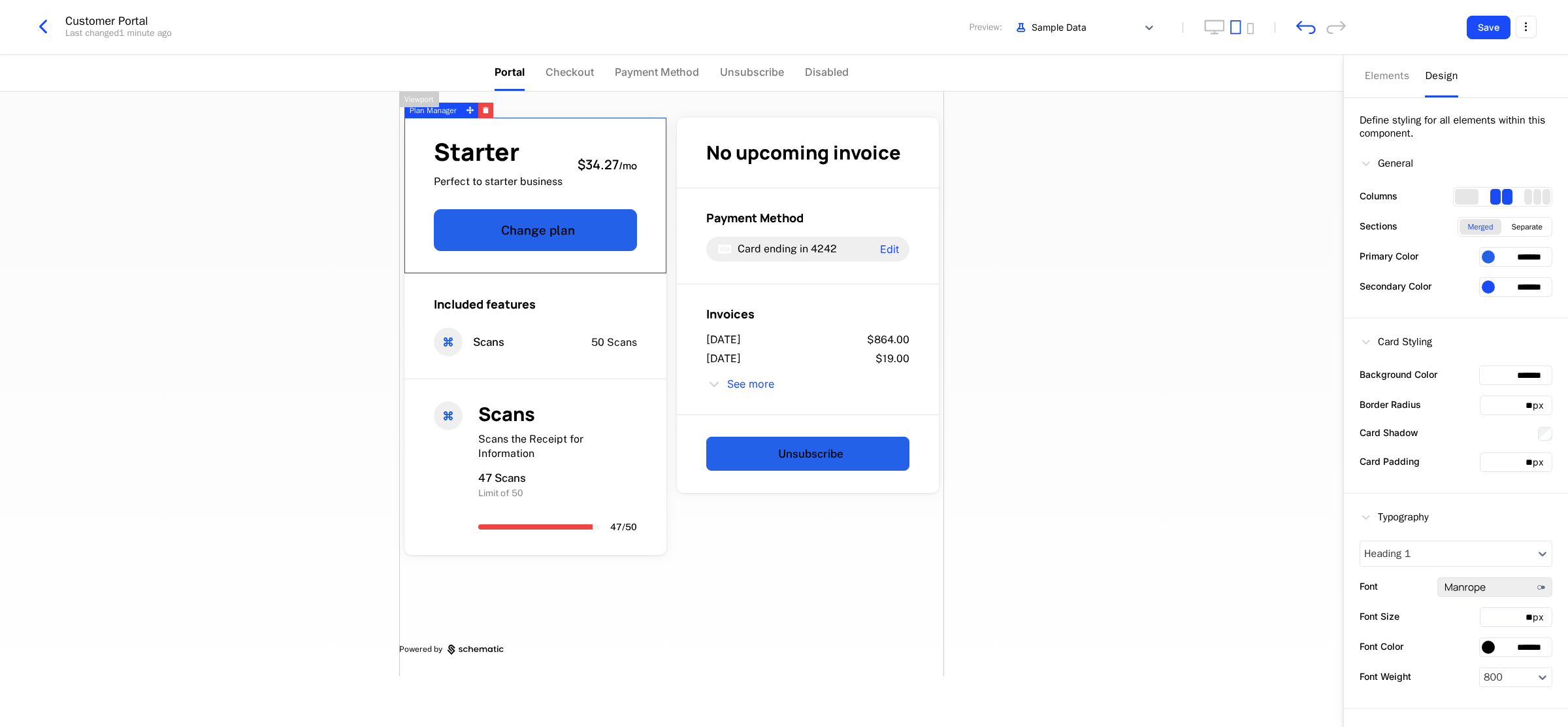 click on "*******" at bounding box center (1516, 257) 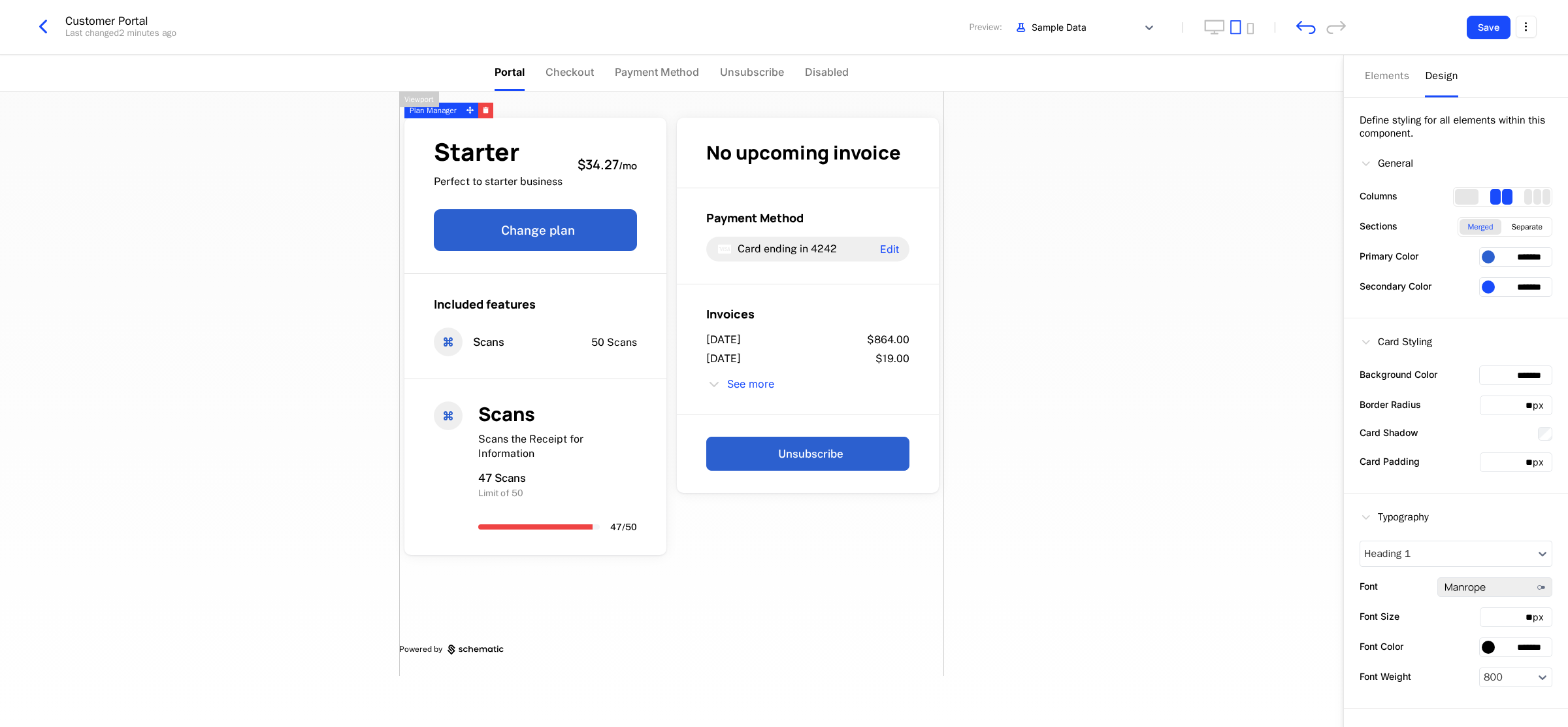 type on "*******" 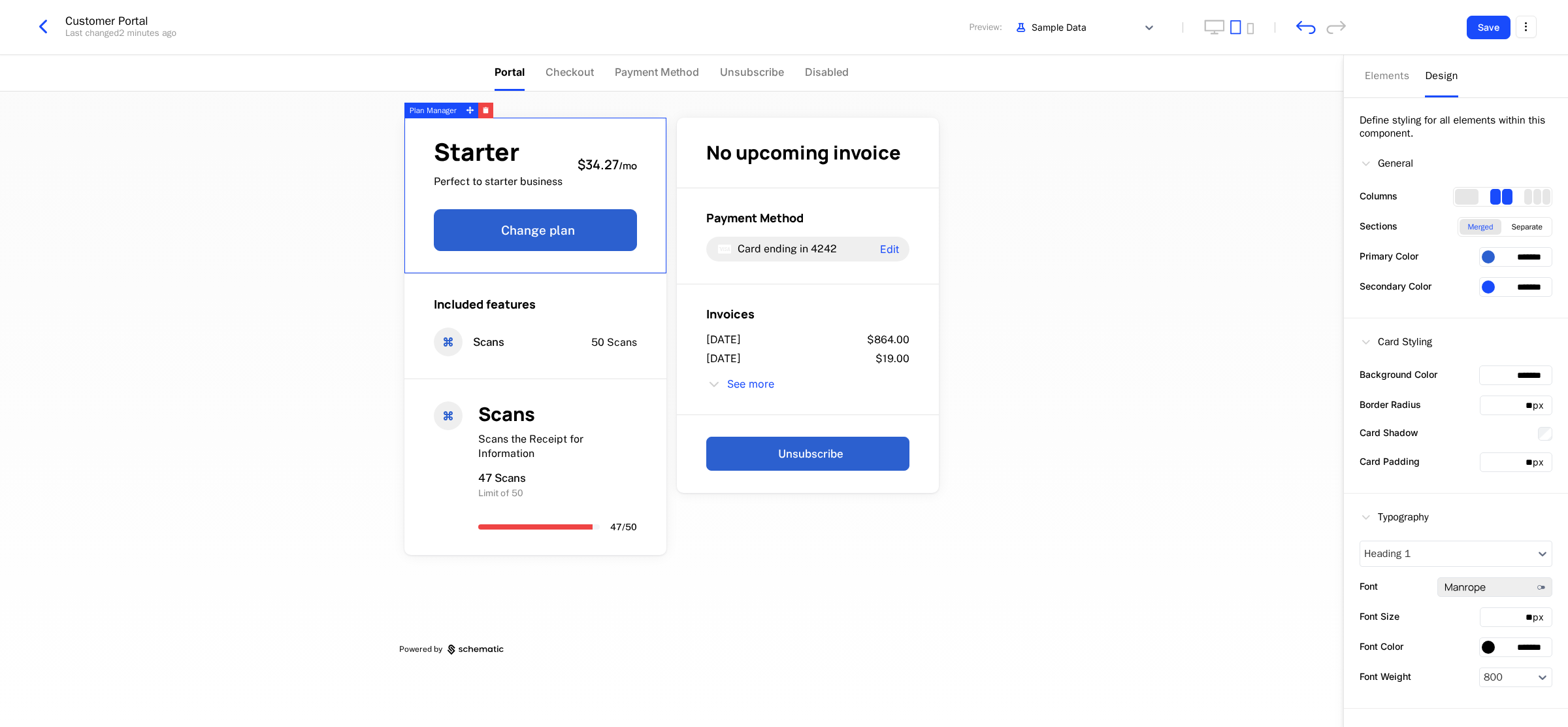 click on "Starter Perfect to starter business $34.27 / mo Change plan Included features Scans 50   Scans Scans Scans the Receipt for Information 47   Scans Limit of 50 47 / 50 No upcoming invoice Payment Method Card ending in   4242 Edit Invoices July 9, 2025 $864.00 July 9, 2025 $19.00 See more Unsubscribe Powered by" at bounding box center [672, 409] 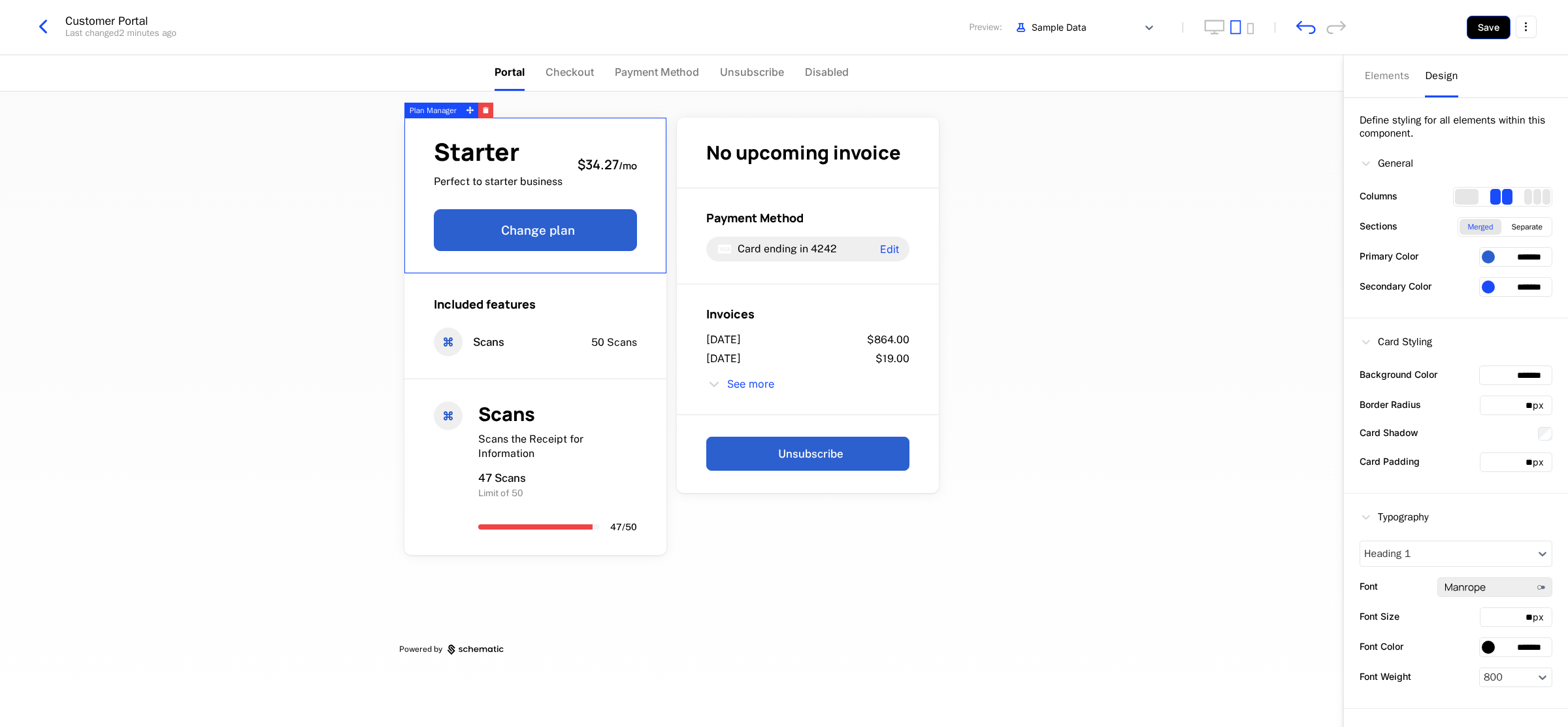 click on "Save" at bounding box center [1488, 27] 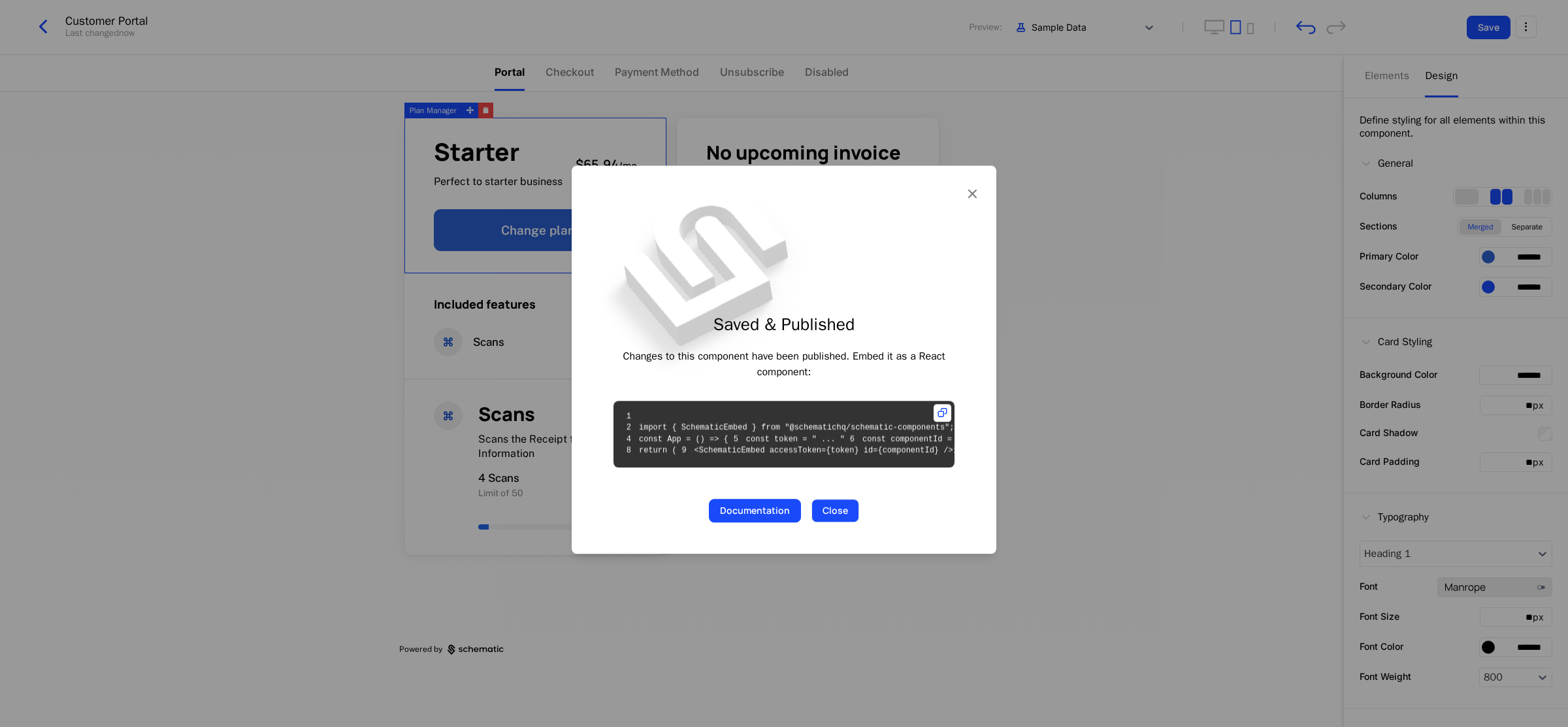 click on "Close" at bounding box center (835, 511) 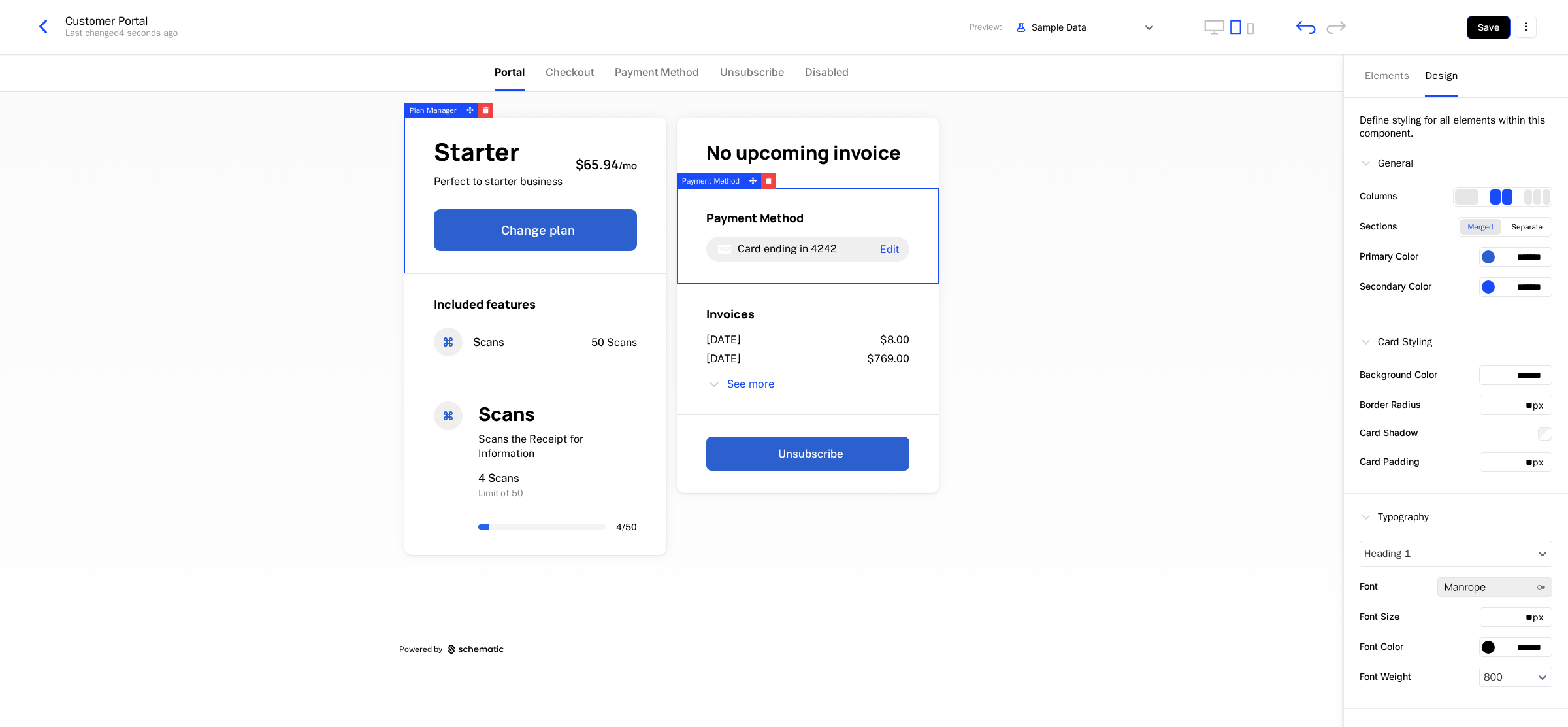 click on "Save" at bounding box center (1488, 27) 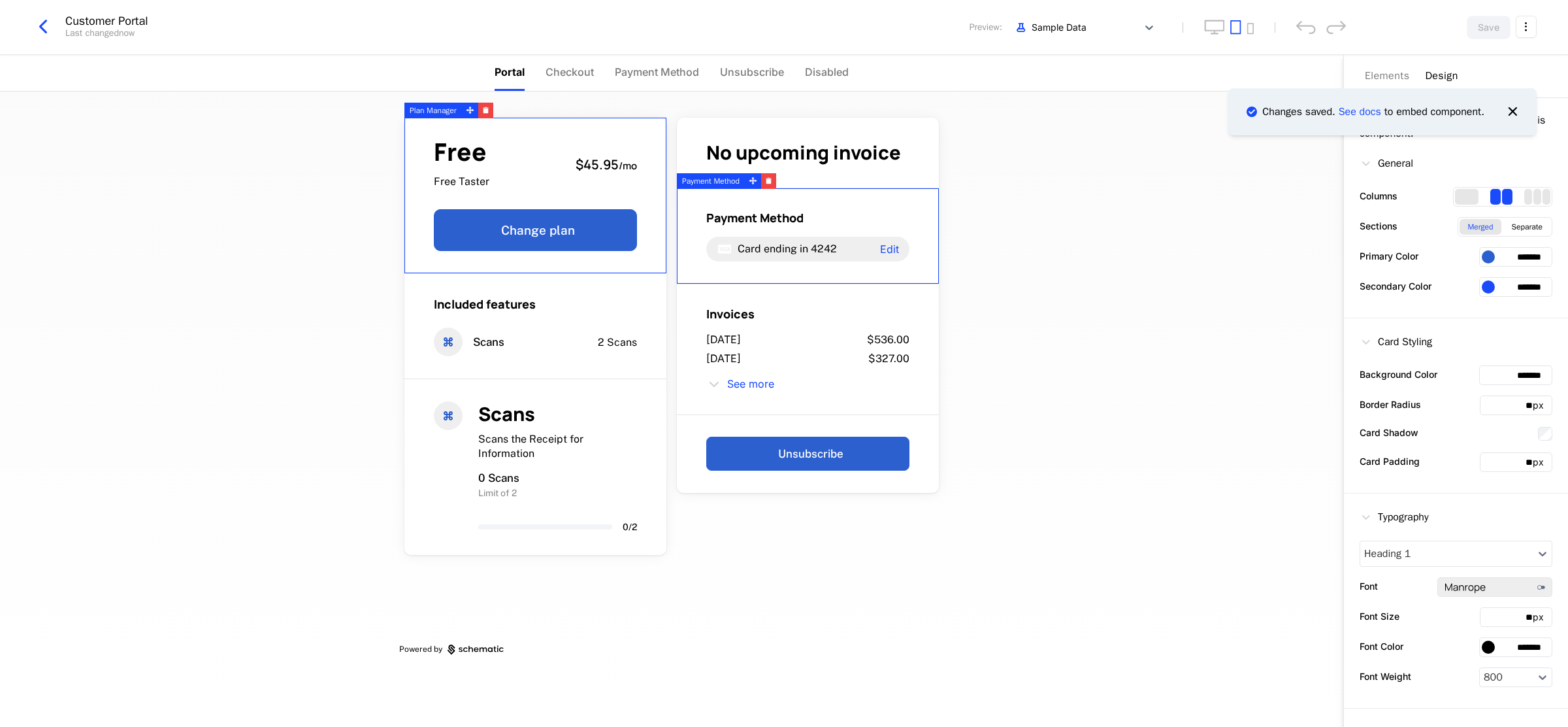 click at bounding box center [43, 27] 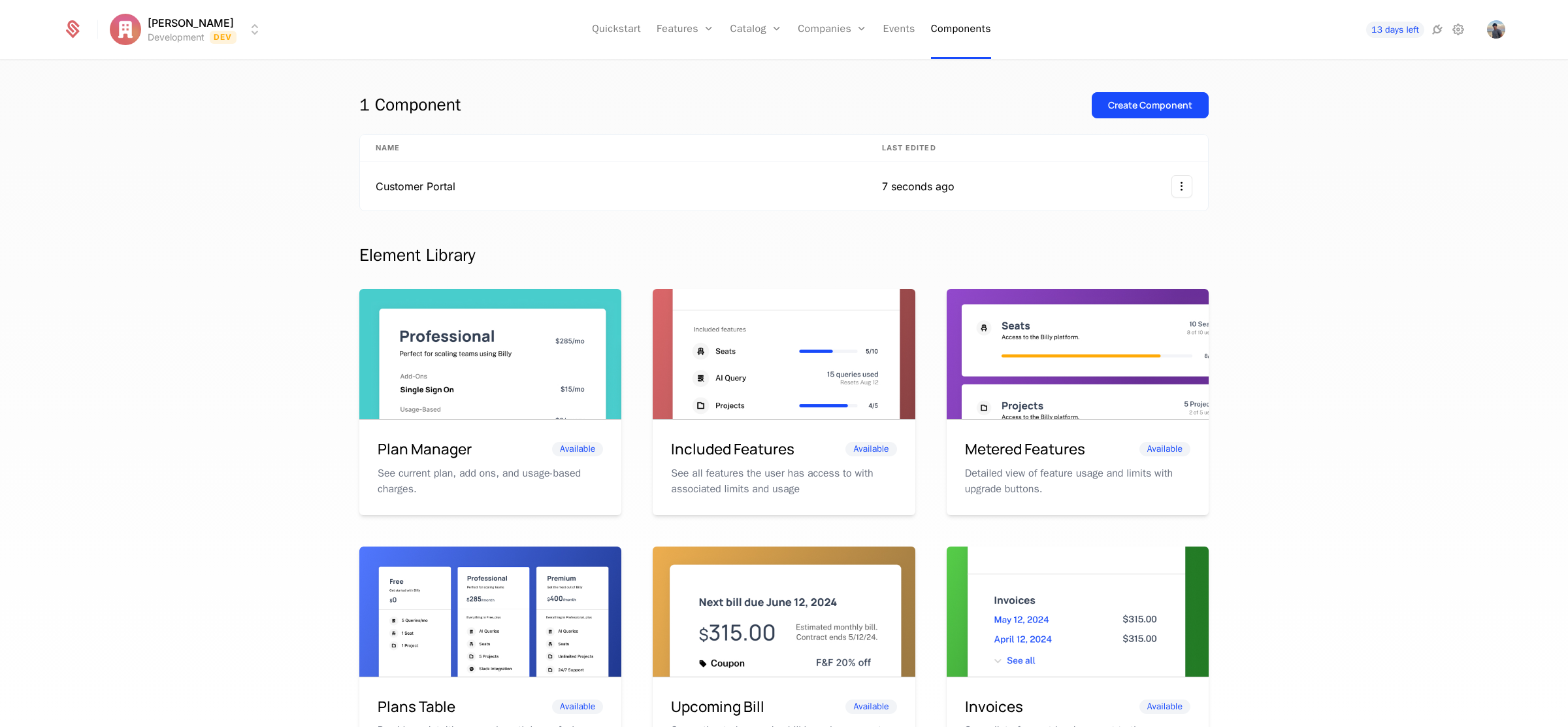 click on "Customer Portal" at bounding box center [613, 186] 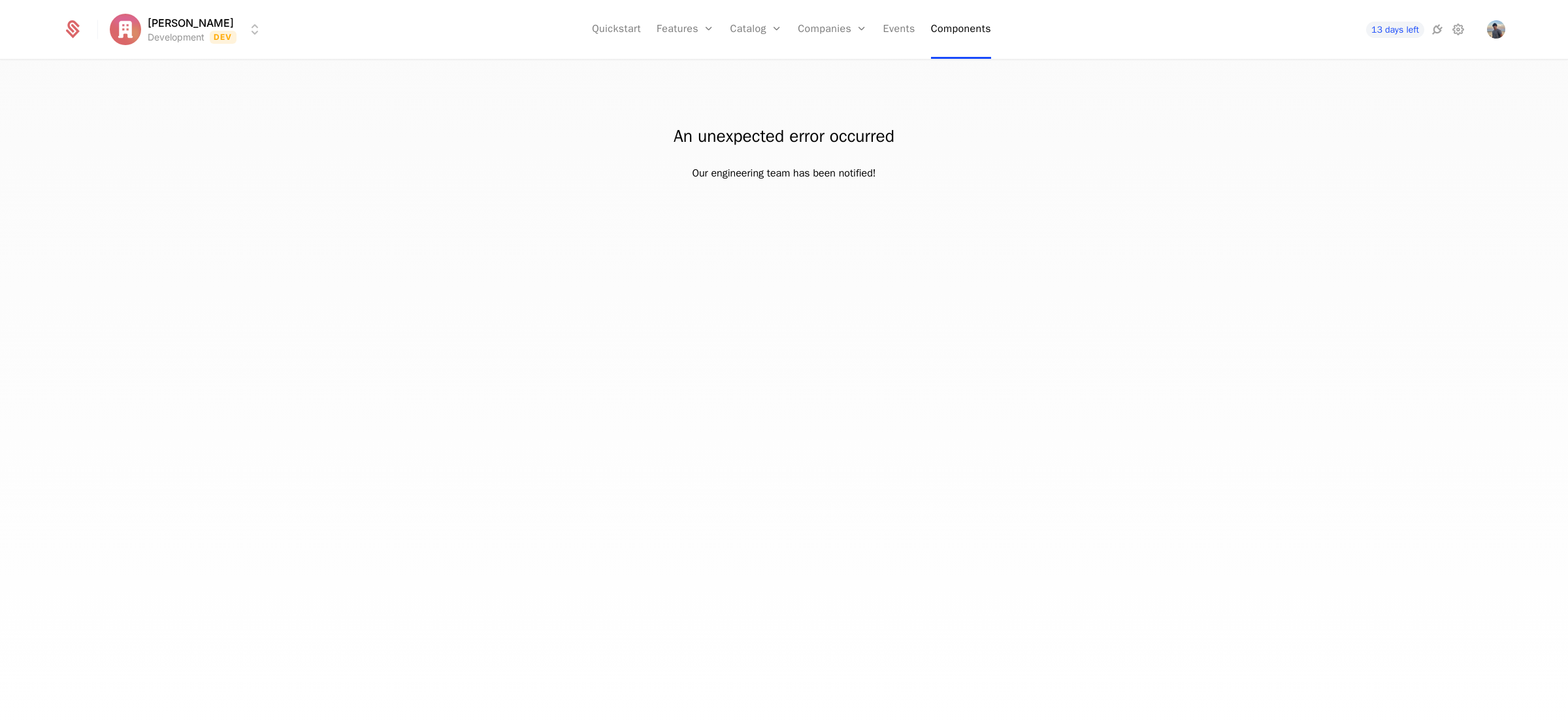click on "Tiago Sousa Development Dev Quickstart Features Features Flags Catalog Plans Add Ons Configuration Companies Companies Users Events Components 13 days left An unexpected error occurred Our engineering team has been notified!" at bounding box center (784, 364) 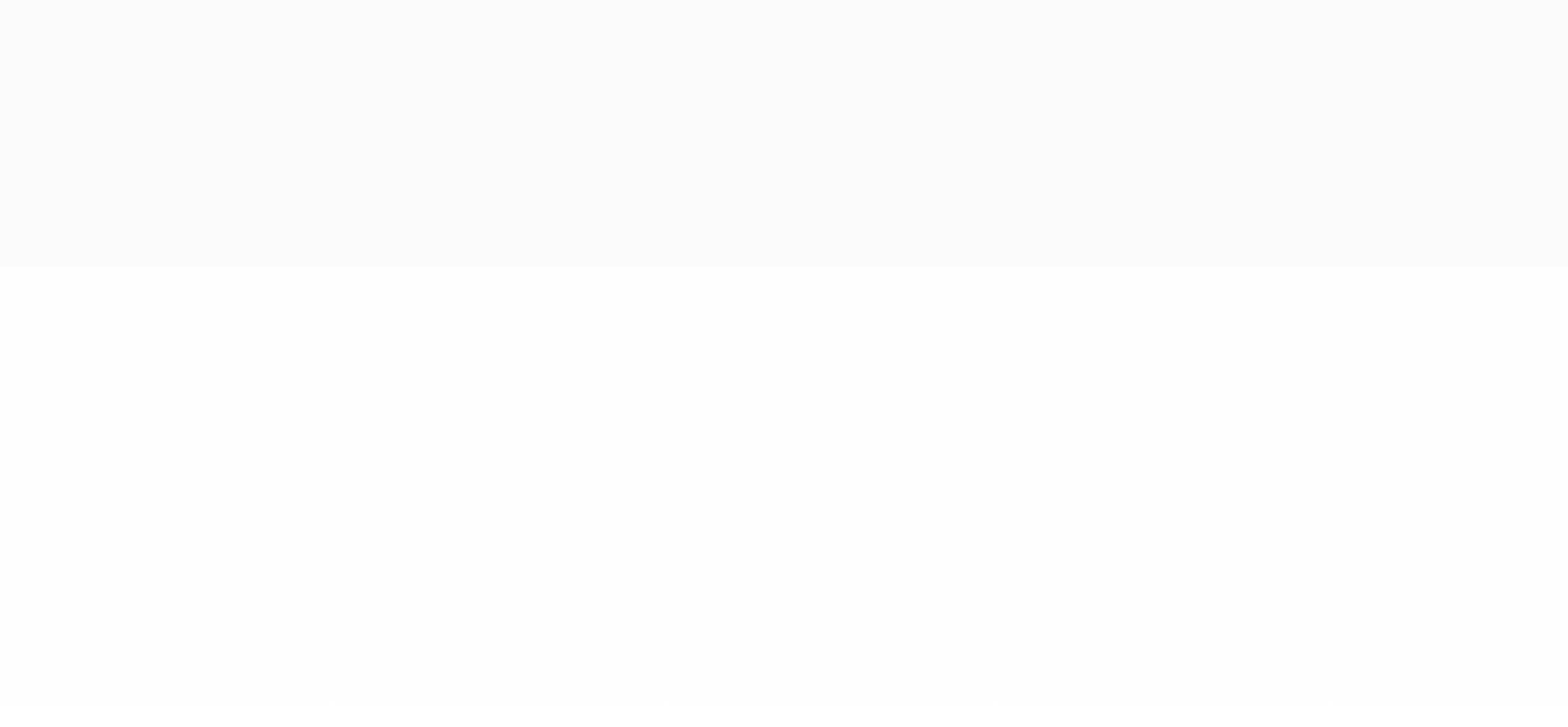 scroll, scrollTop: 0, scrollLeft: 0, axis: both 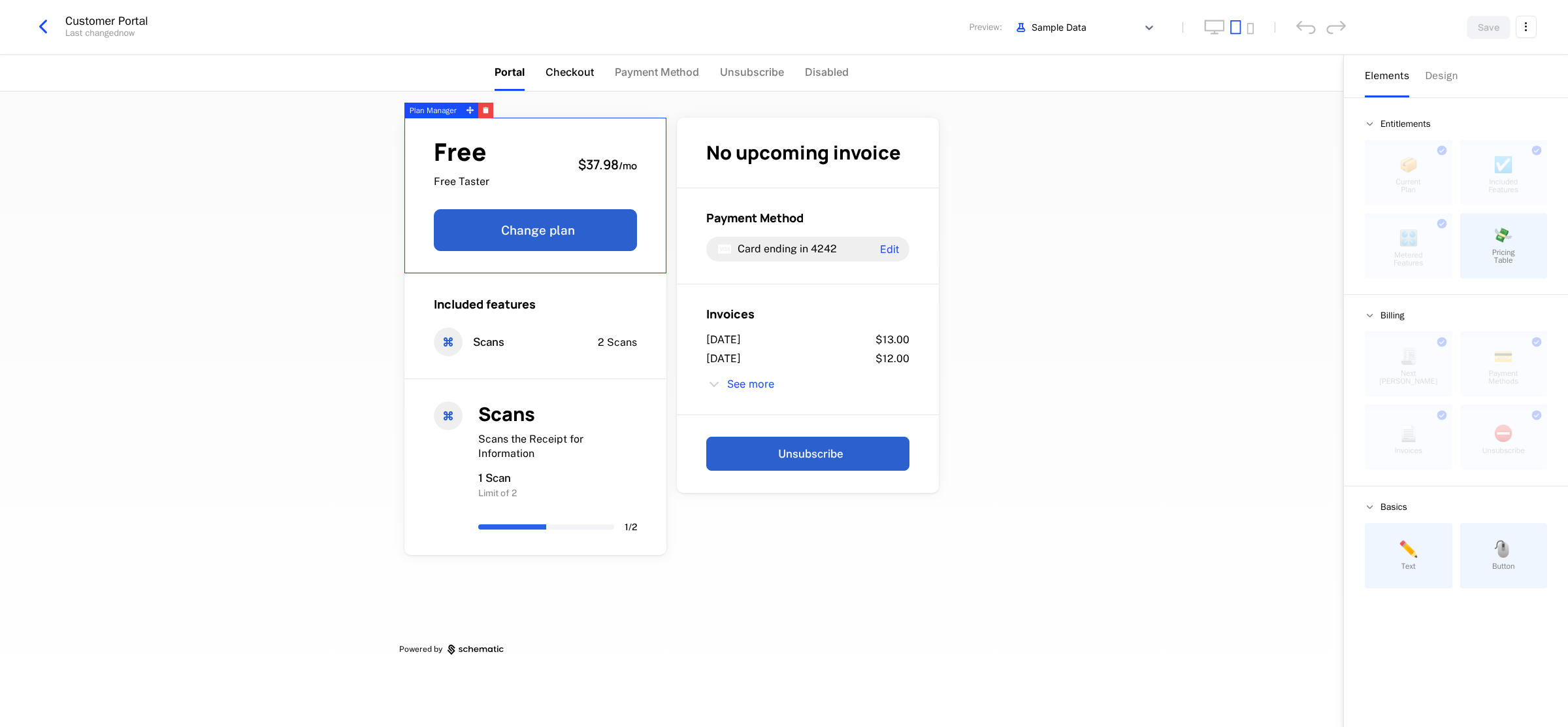 click on "Checkout" at bounding box center (570, 72) 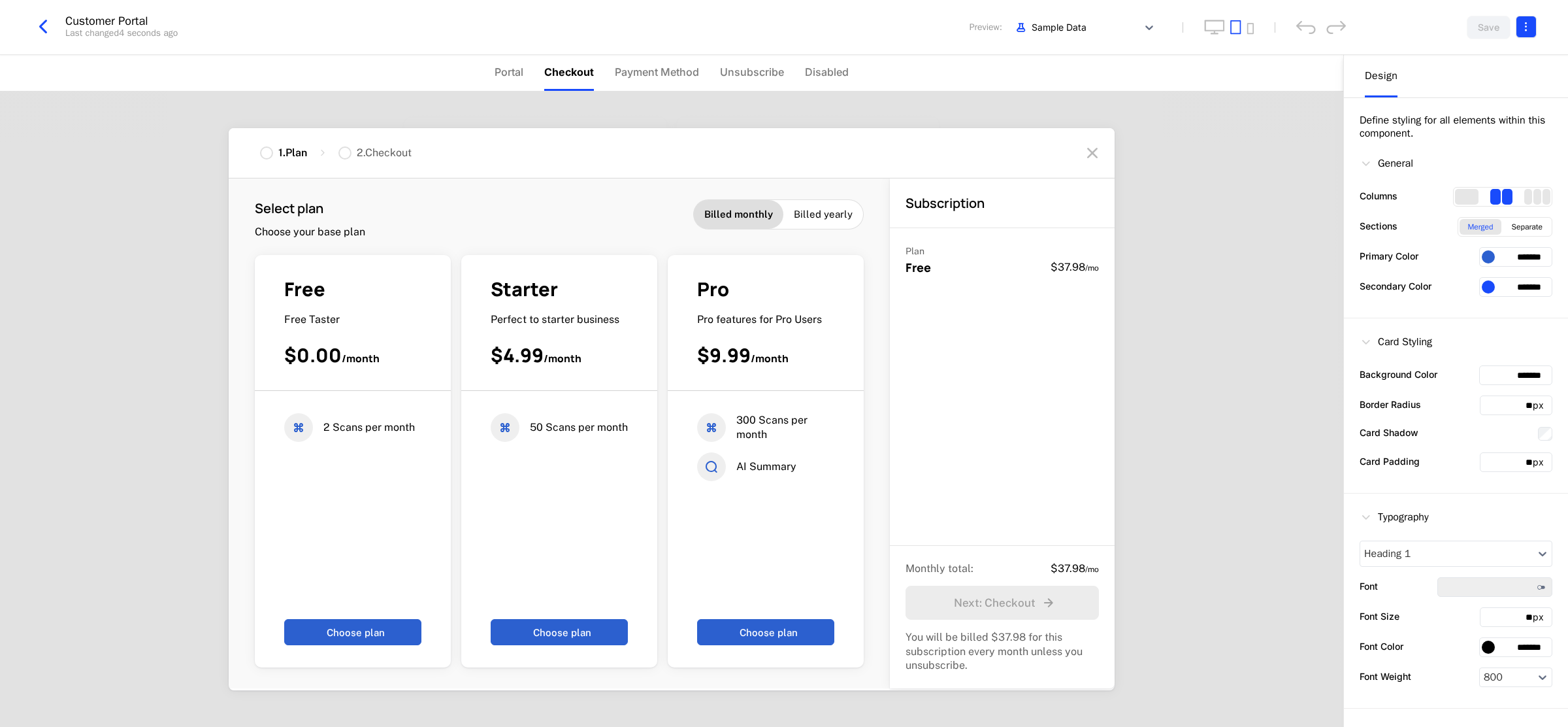 click on "Tiago Sousa Development Dev Quickstart Features Features Flags Catalog Plans Add Ons Configuration Companies Companies Users Events Components 13 days left Customer Portal Last changed  4 seconds ago Preview: Sample Data Save Portal Checkout Payment Method Unsubscribe Disabled Free Free Taster $37.98 / mo Change plan Included features Scans 2   Scans Scans Scans the Receipt for Information 1   Scan Limit of 2 1 / 2 No upcoming invoice Payment Method Card ending in   4242 Edit Invoices July 10, 2025 $13.00 July 8, 2025 $12.00 See more Unsubscribe Powered by   1 .  Plan 2 .  Checkout Select plan Choose your base plan Billed monthly Billed yearly Free Free Taster $0.00 / month 2   Scans   per   month Choose plan Starter Perfect to starter business $4.99 / month 50   Scans   per   month Choose plan Pro Pro features for Pro Users $9.99 / month 300   Scans   per   month AI Summary Choose plan Subscription Plan Free $37.98 / mo Monthly total : $37.98 / mo Next :   Checkout Design General Columns Sections ." at bounding box center [784, 364] 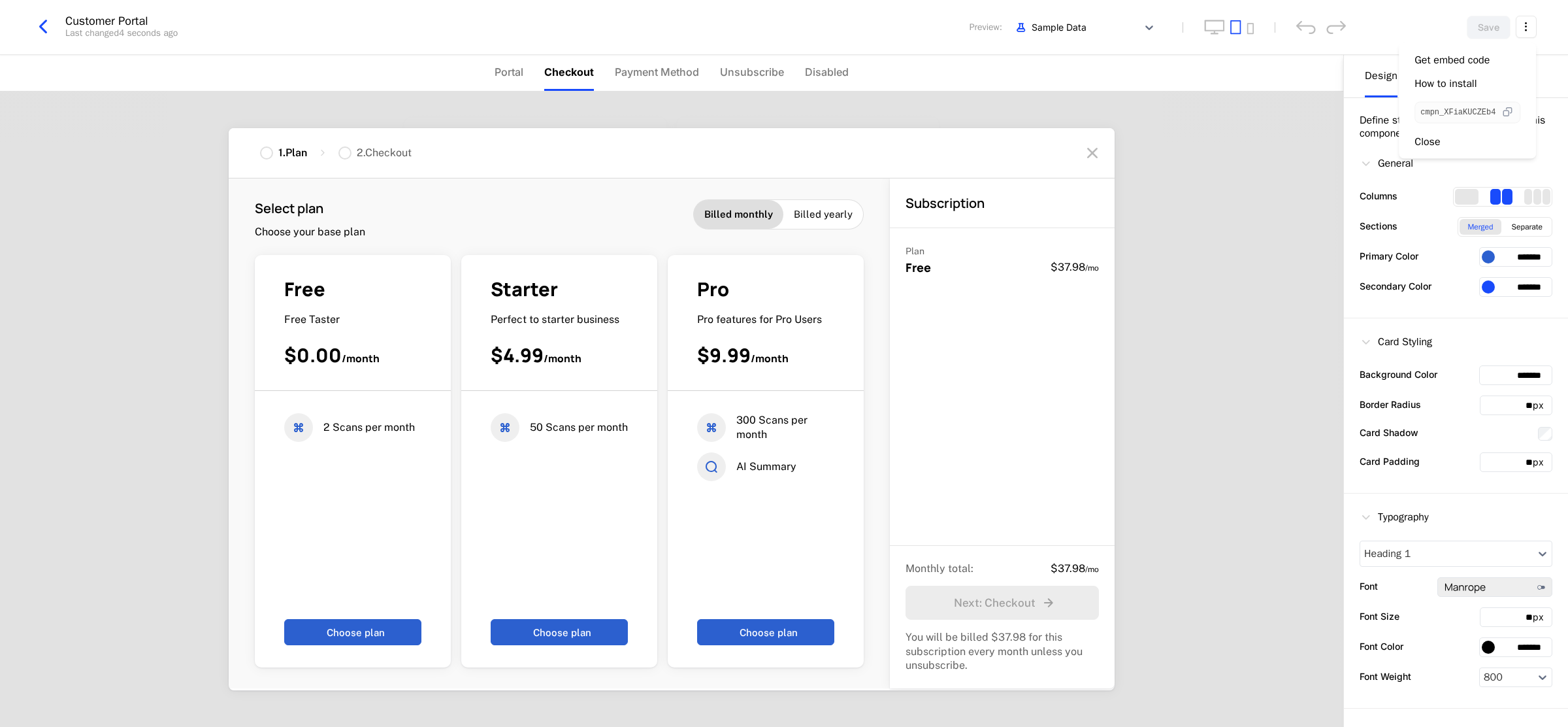 click at bounding box center (1507, 112) 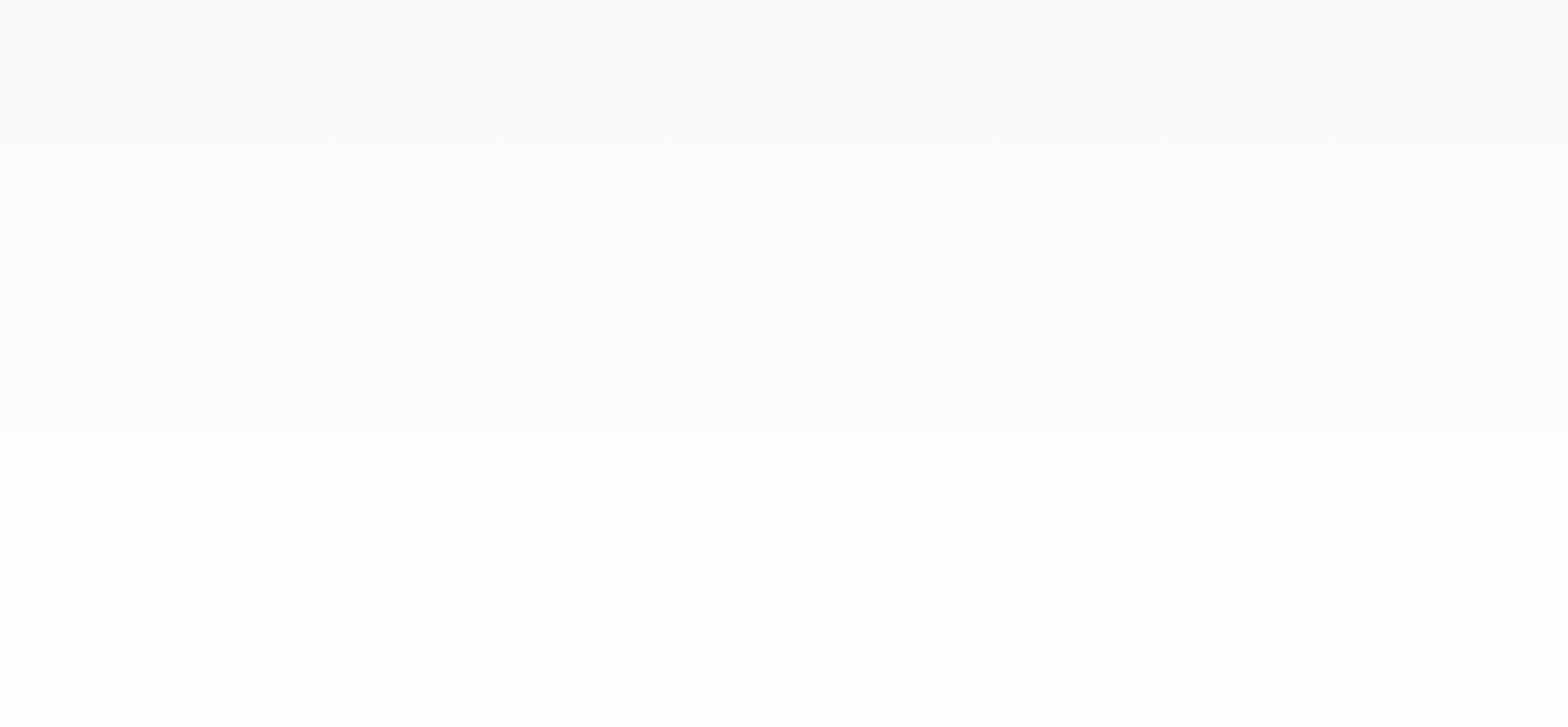 scroll, scrollTop: 0, scrollLeft: 0, axis: both 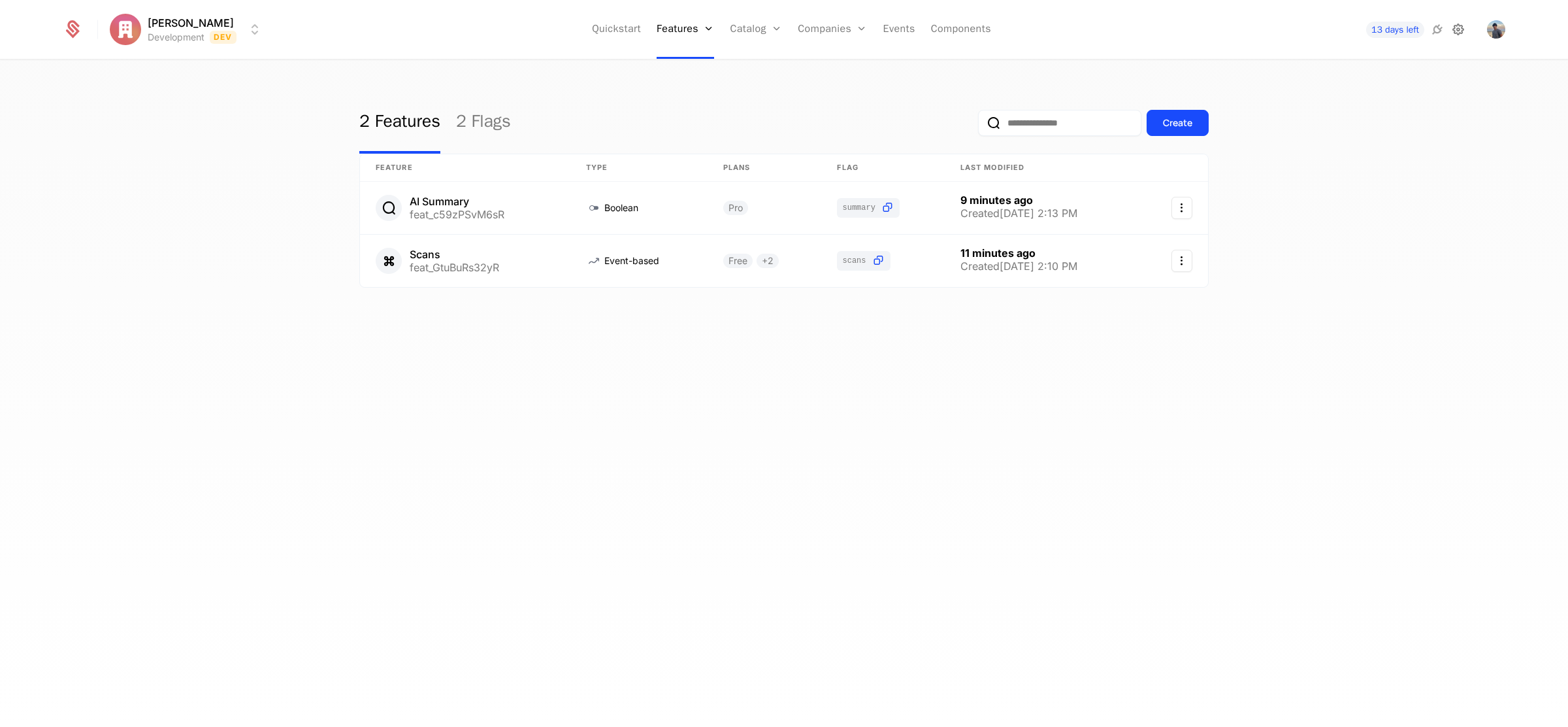click at bounding box center [1458, 29] 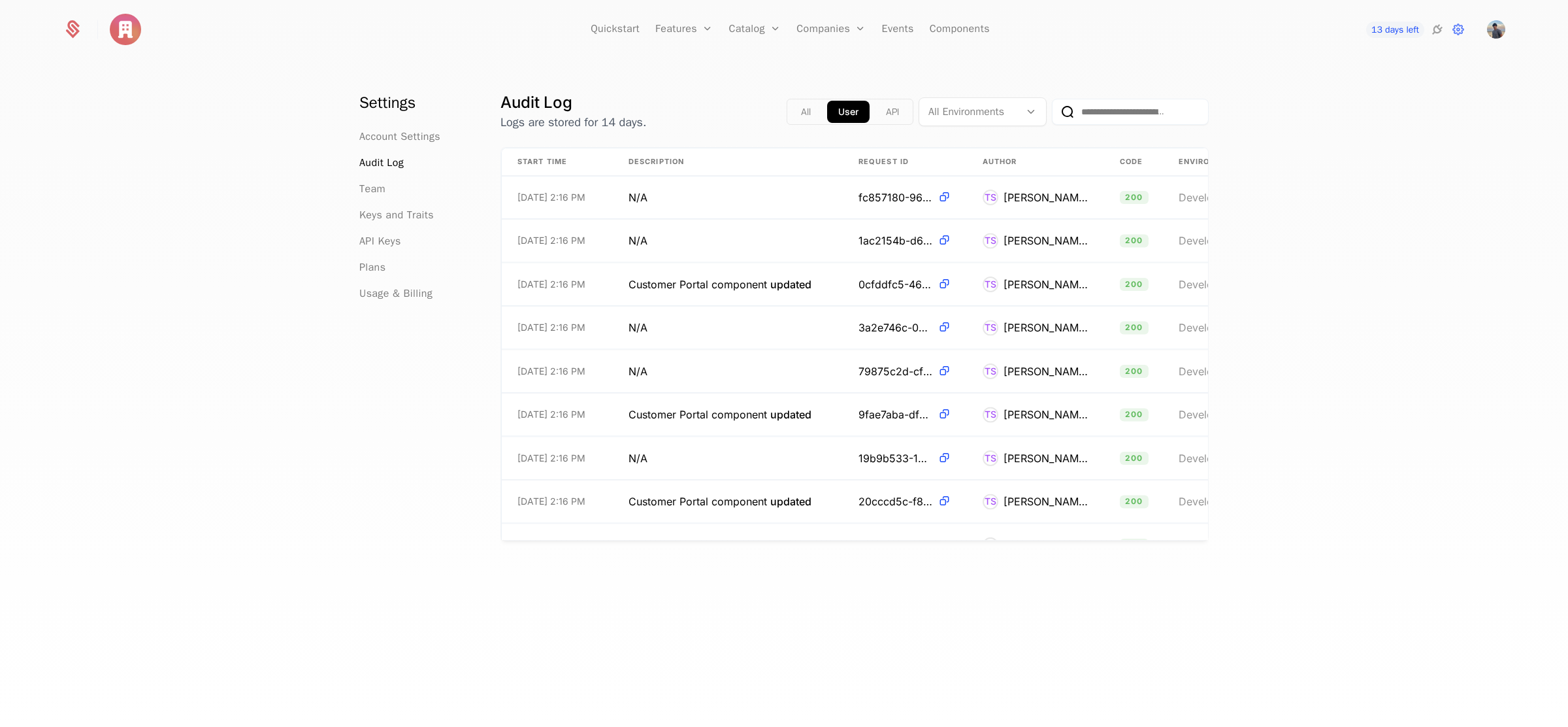 click on "API Keys" at bounding box center (414, 241) 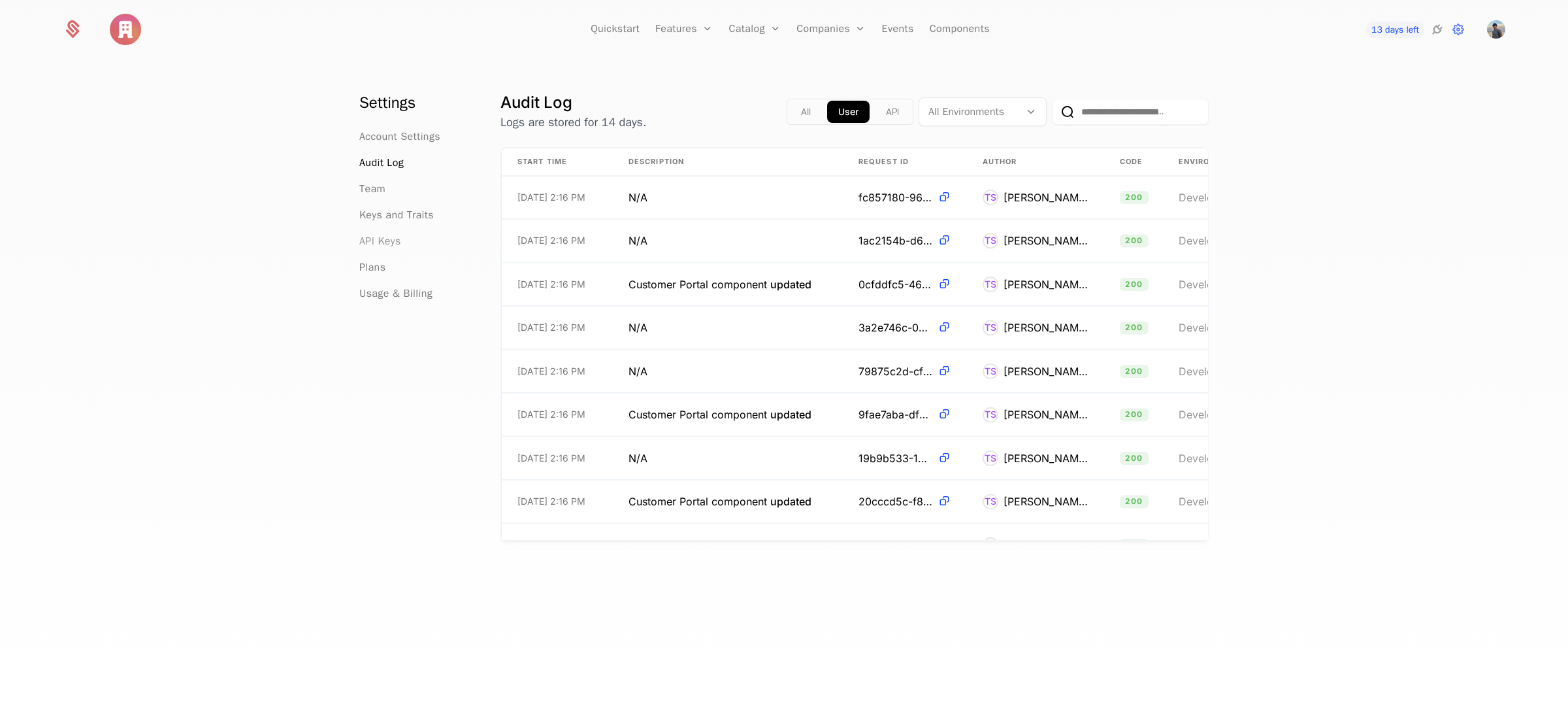 click on "API Keys" at bounding box center [380, 241] 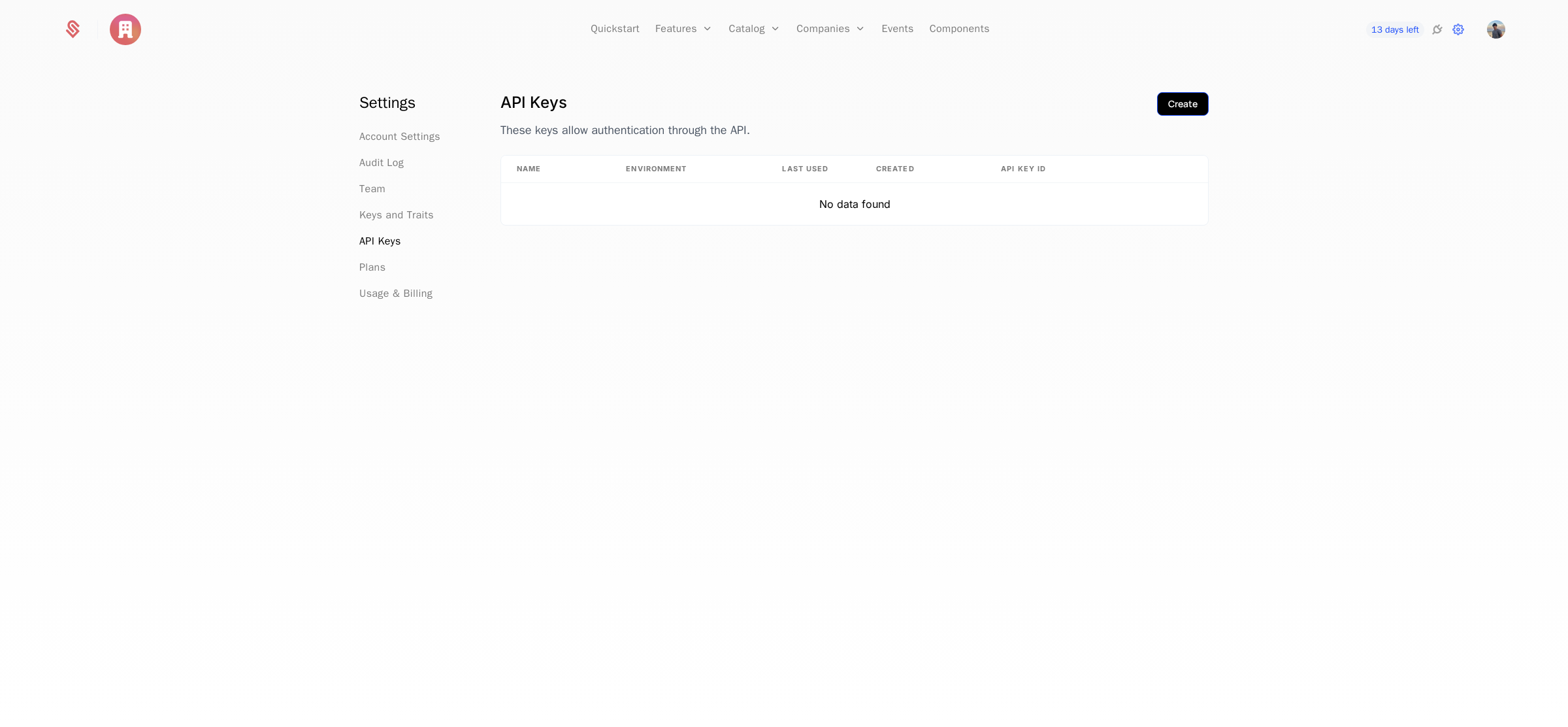 click on "Create" at bounding box center [1183, 104] 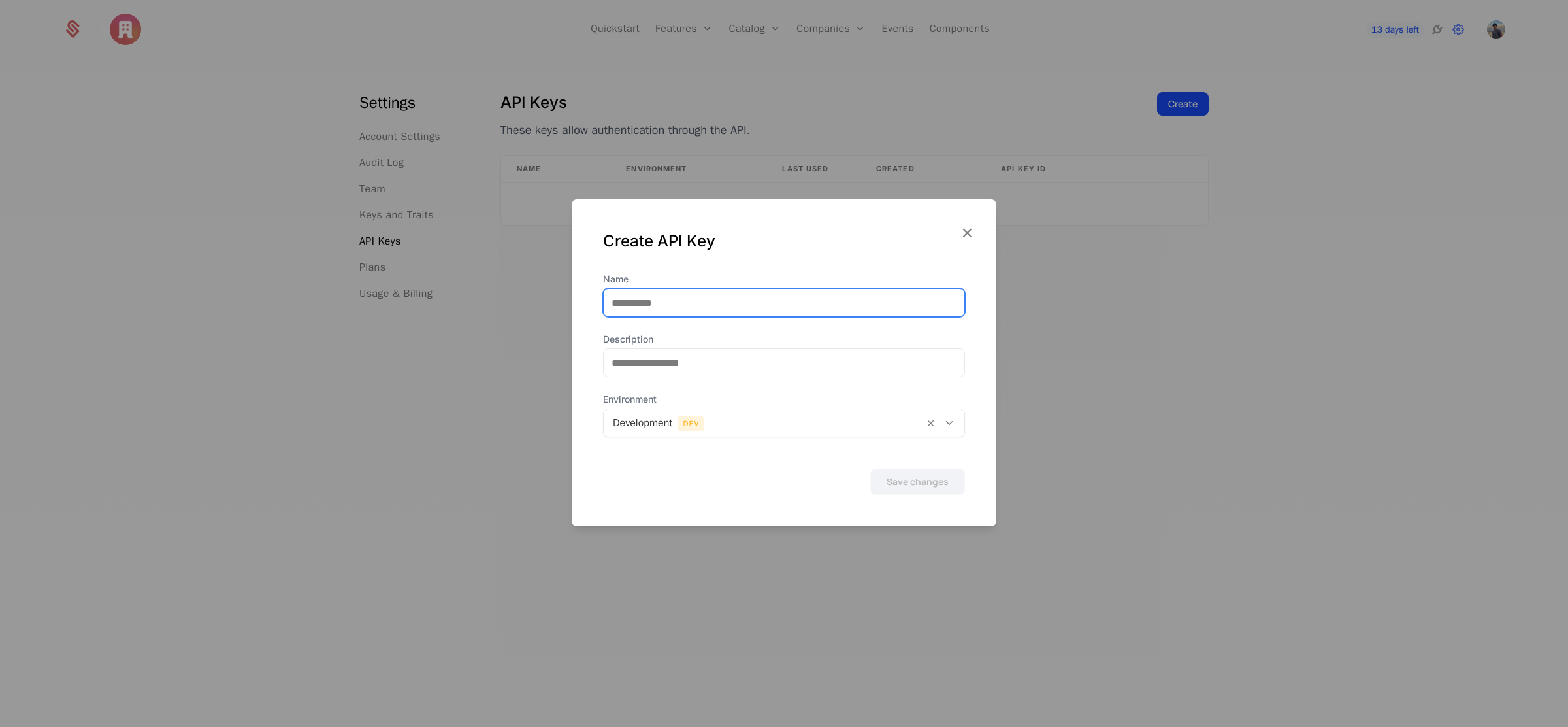 click on "Name" at bounding box center [784, 303] 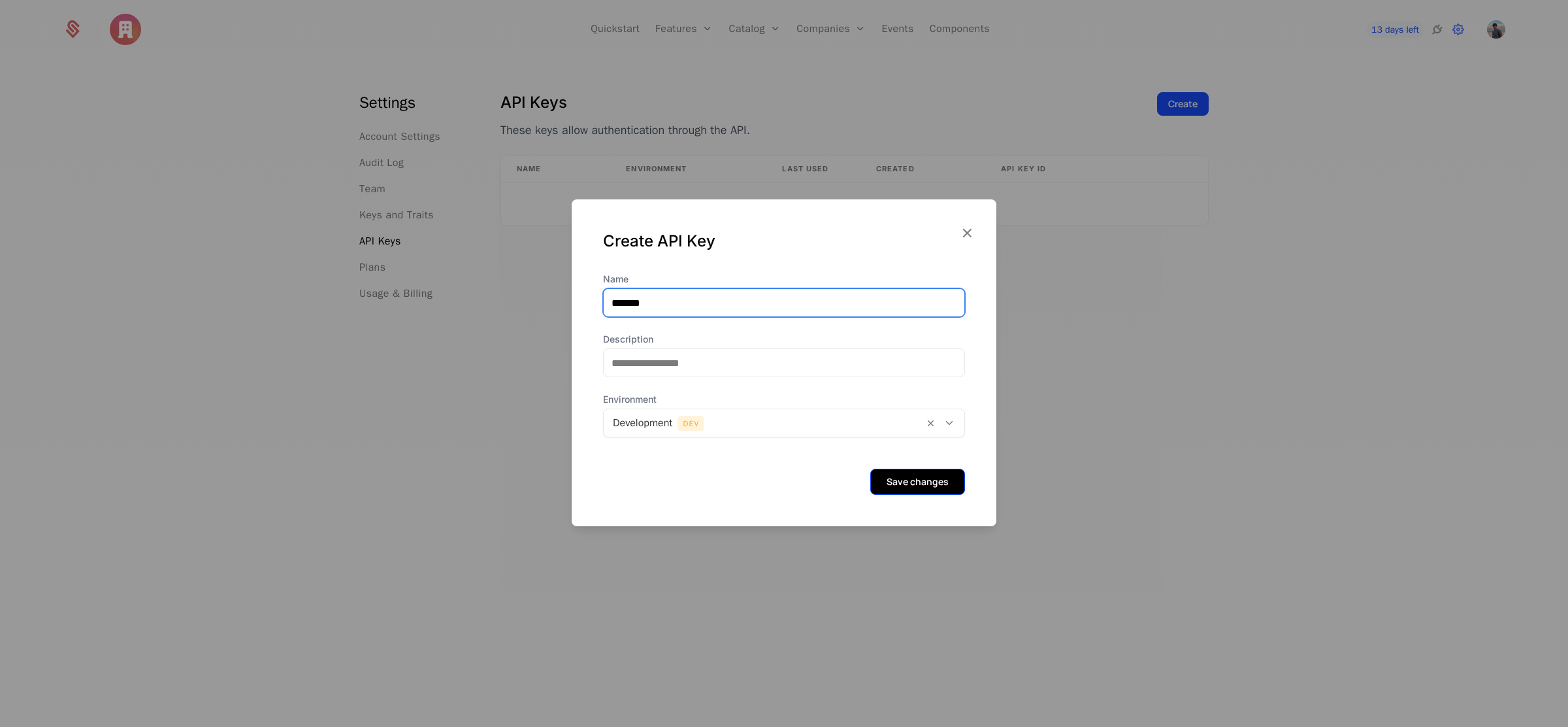 type on "*******" 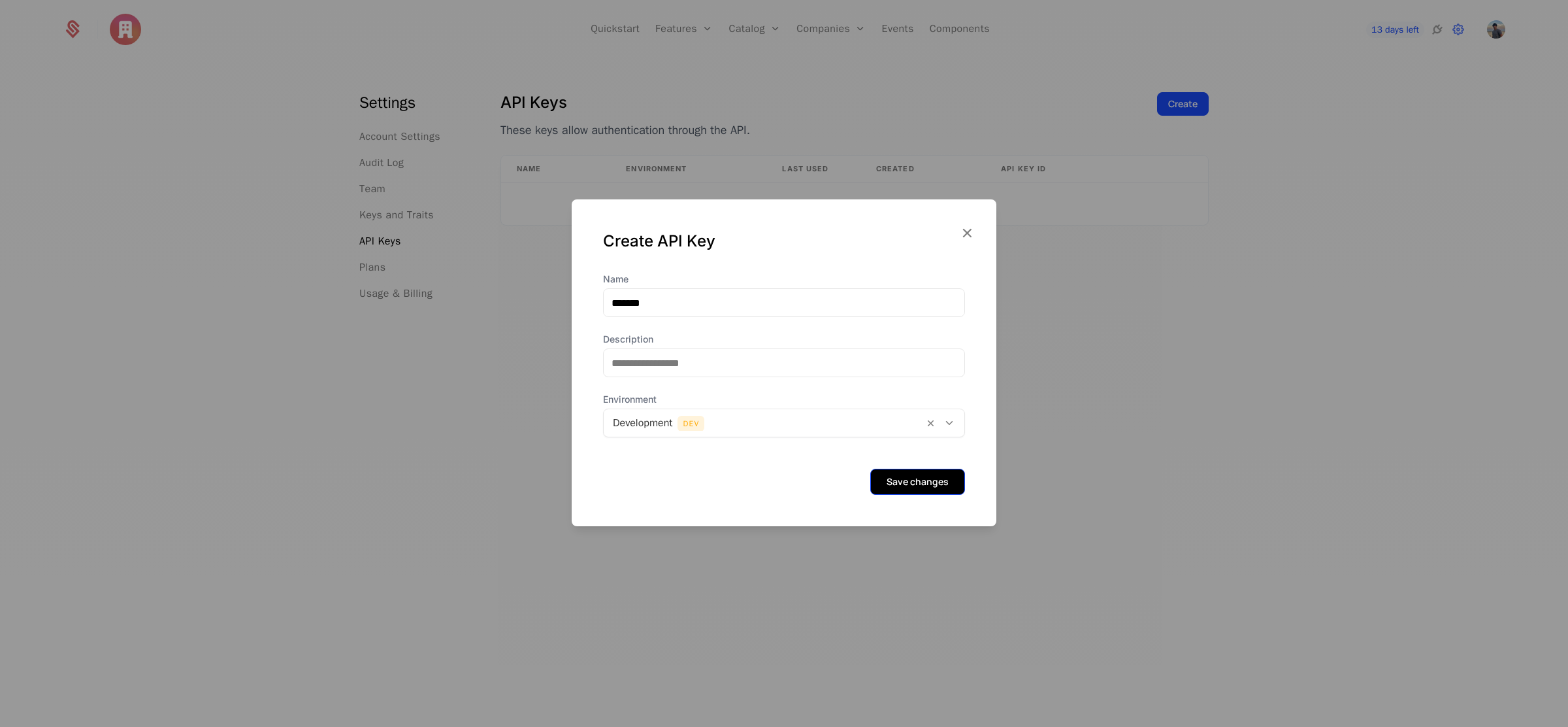 click on "Save changes" at bounding box center [917, 482] 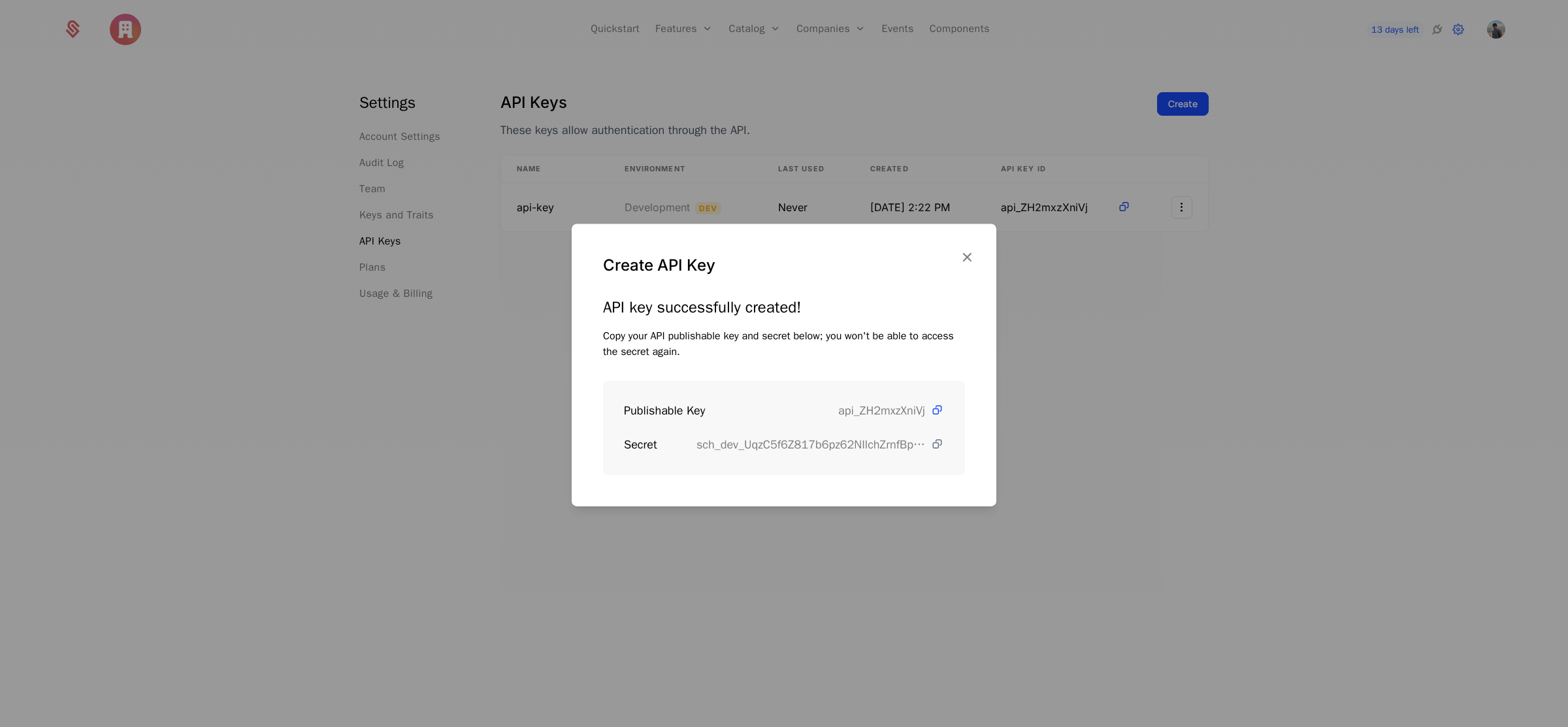 click at bounding box center (937, 444) 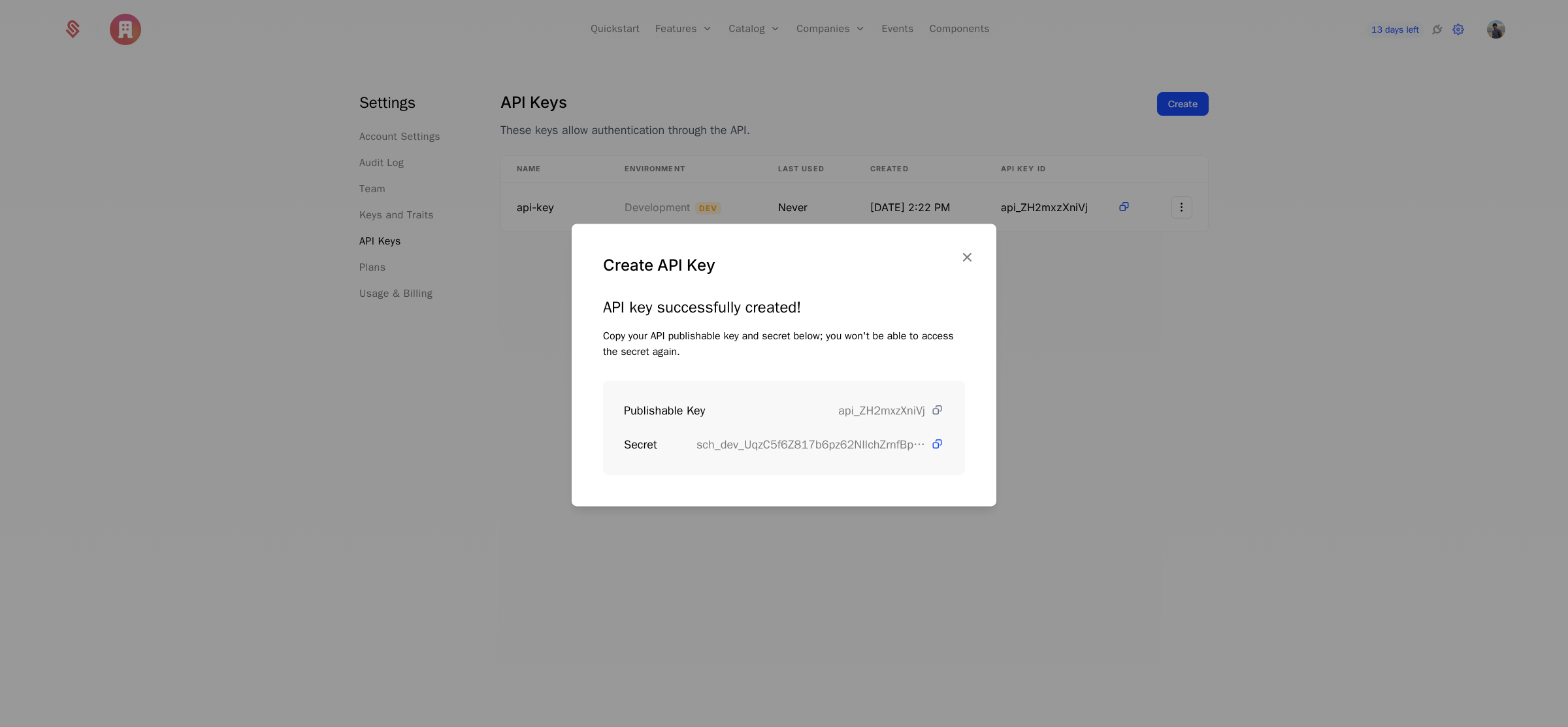 click at bounding box center [937, 410] 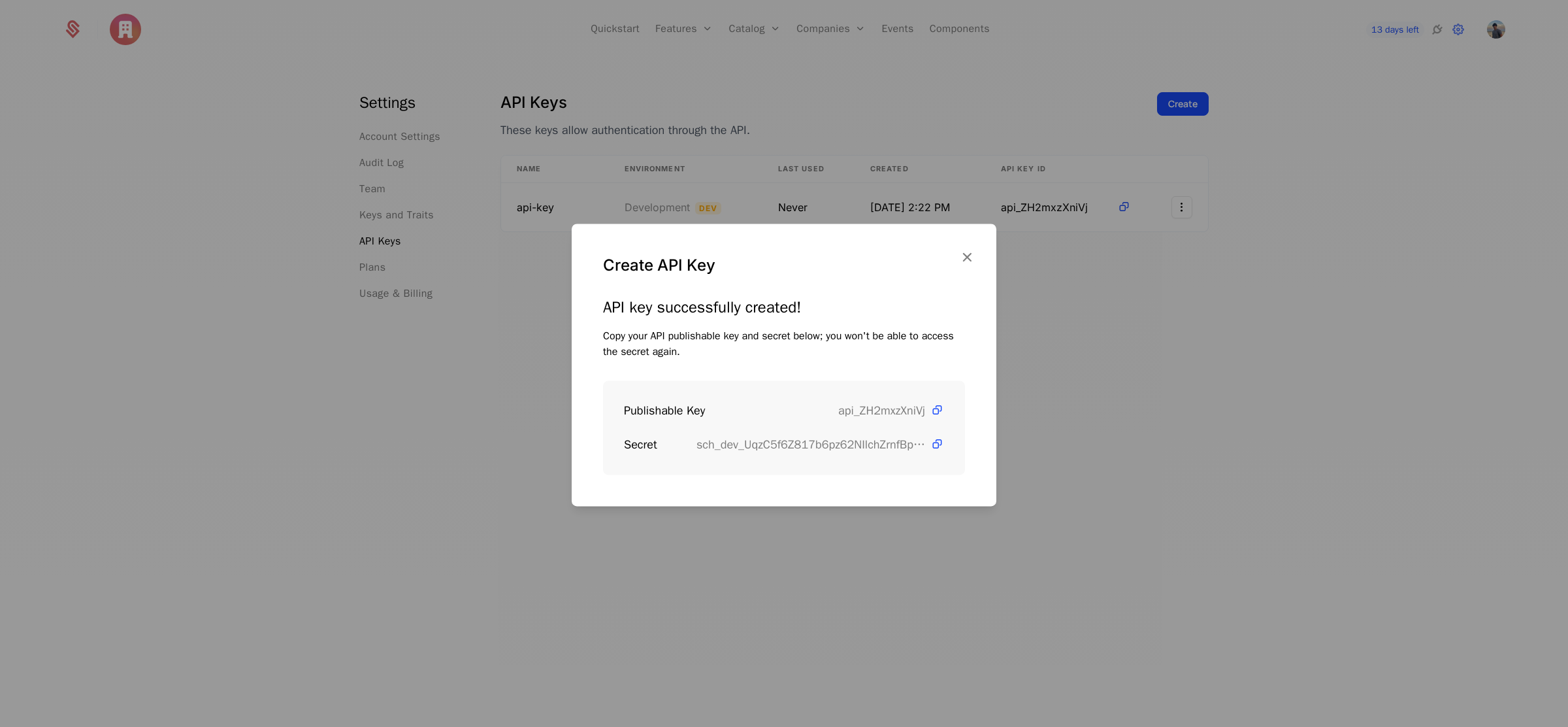 click on "Create API Key" at bounding box center [784, 265] 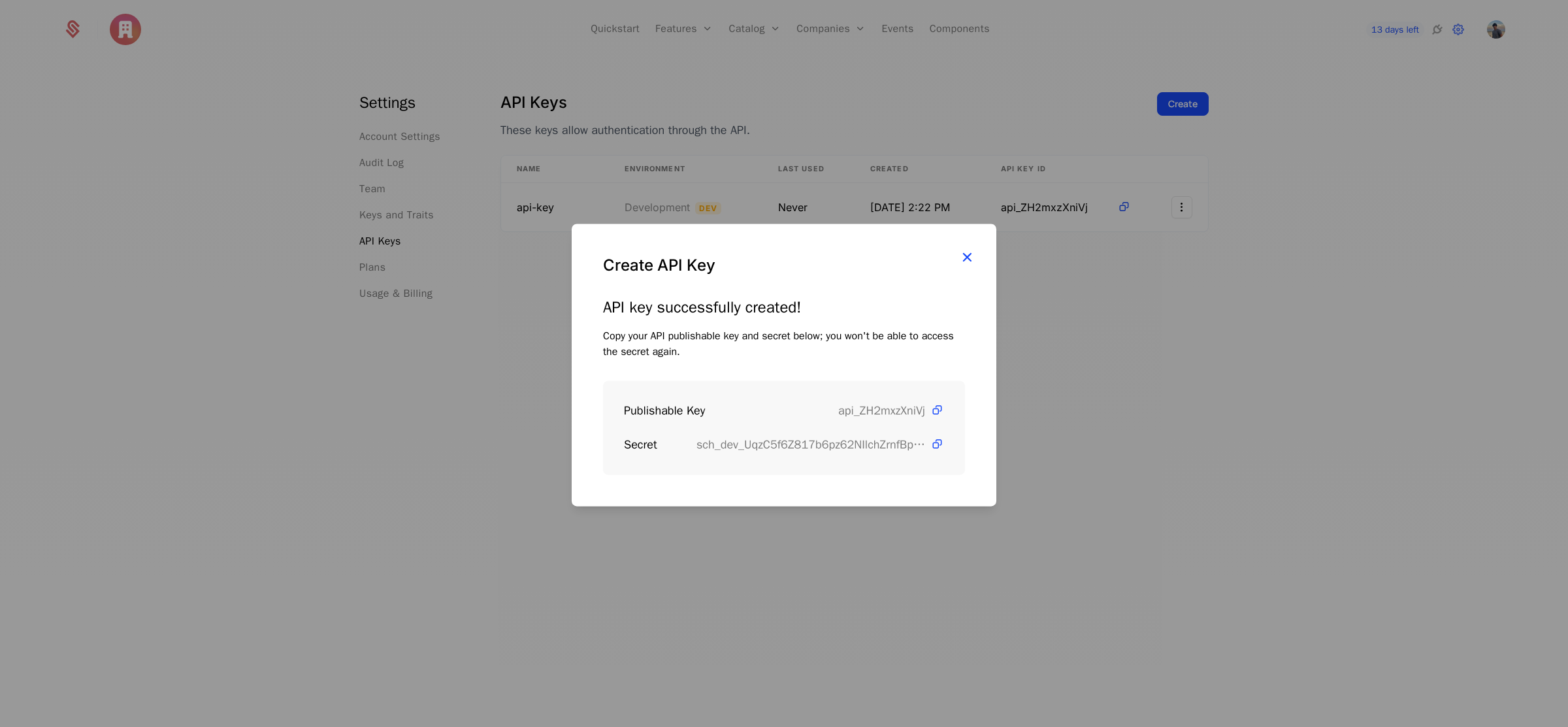 click at bounding box center (967, 258) 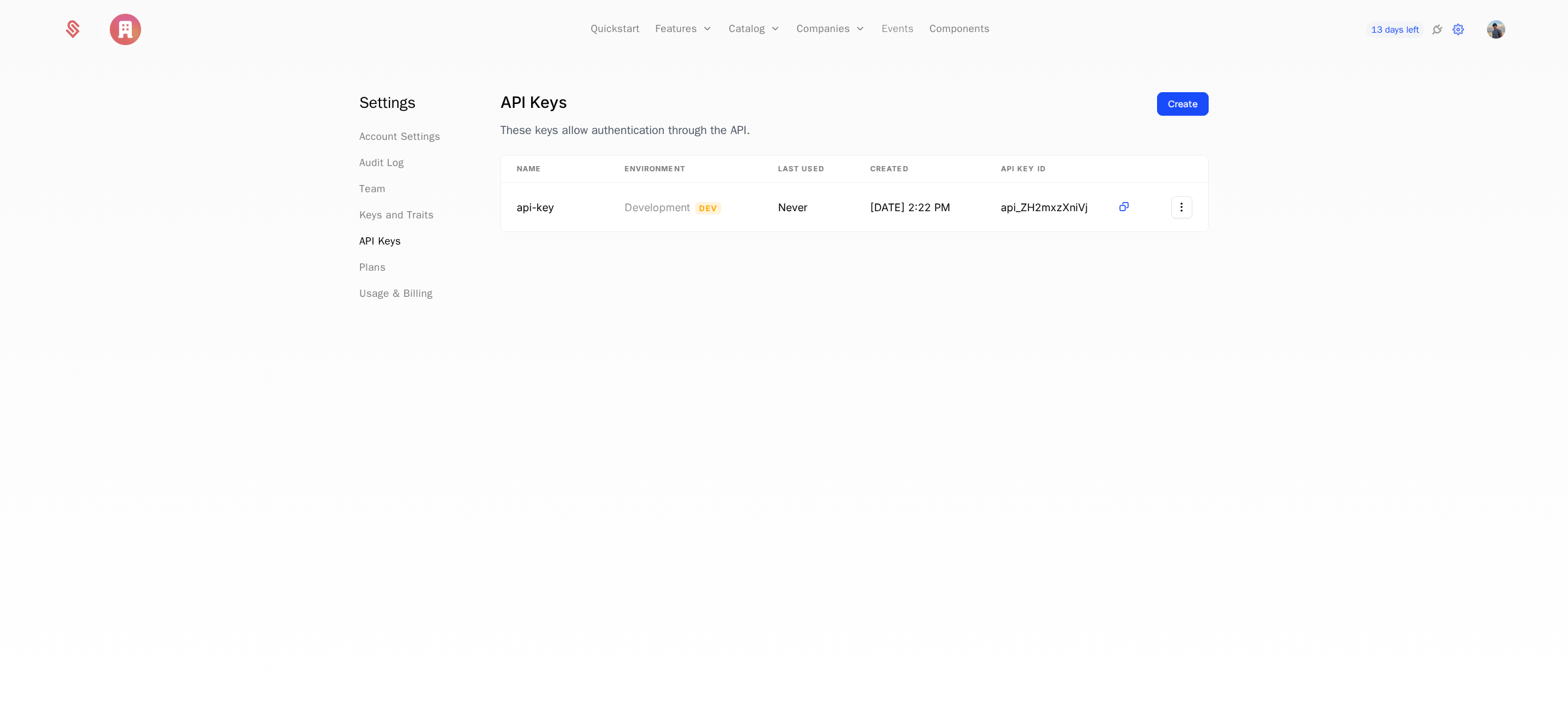 click on "Events" at bounding box center (898, 29) 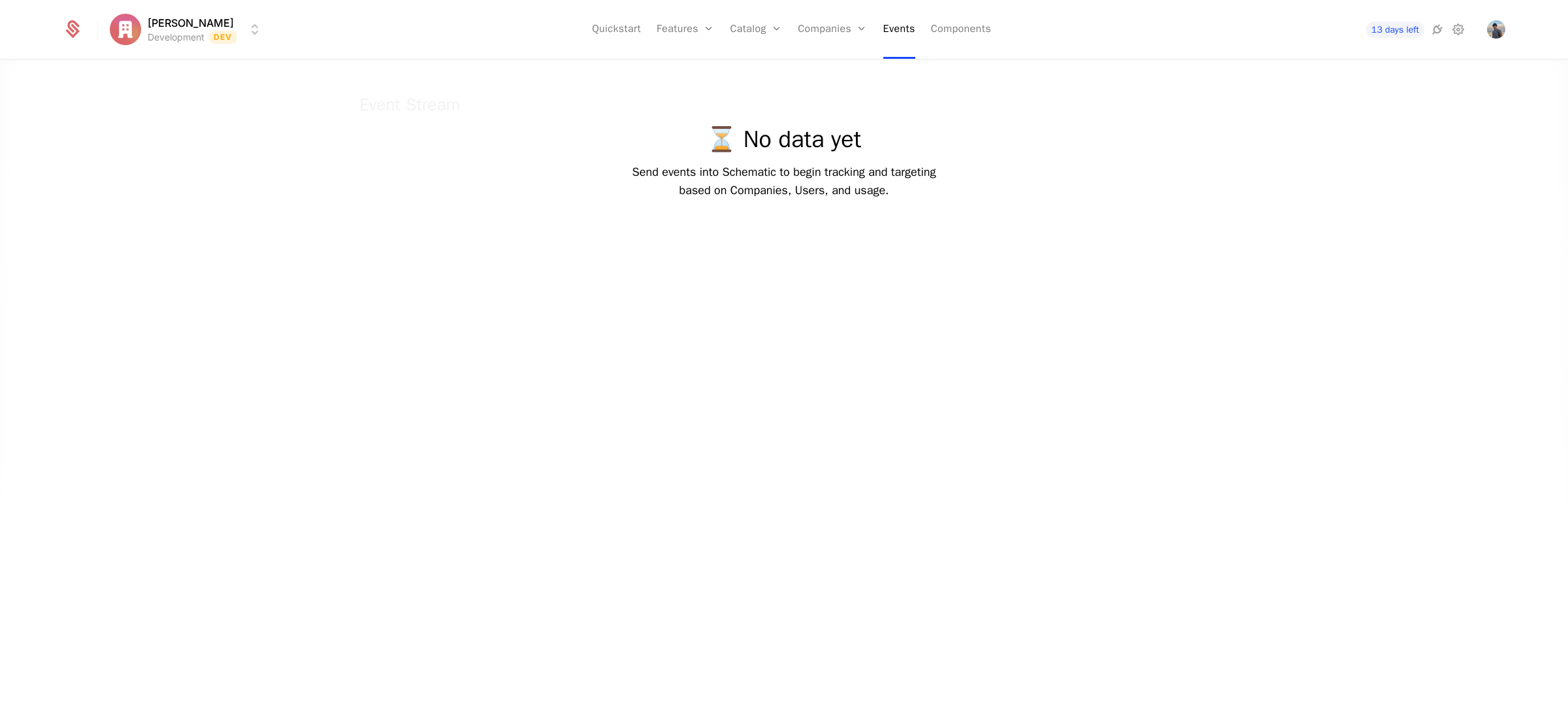 click at bounding box center [784, 416] 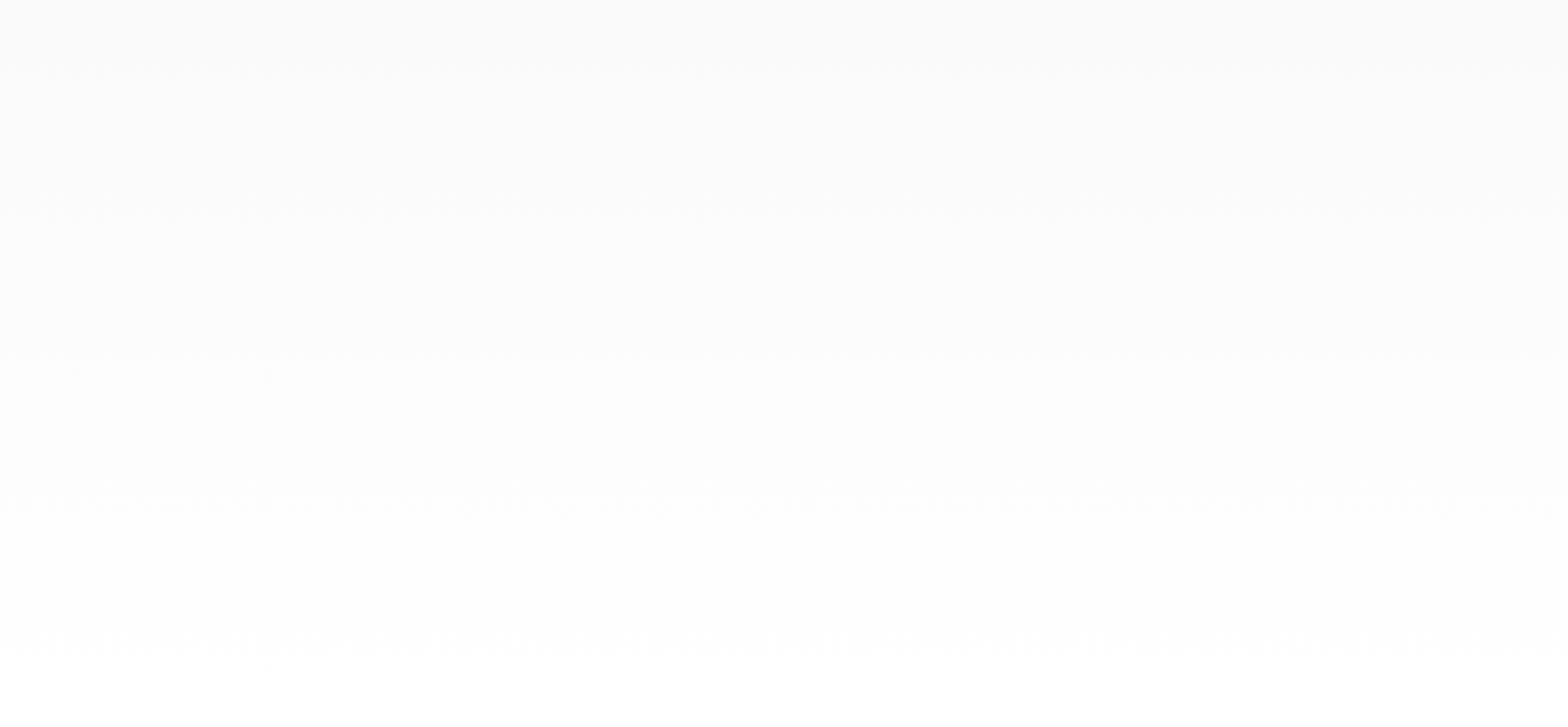 scroll, scrollTop: 0, scrollLeft: 0, axis: both 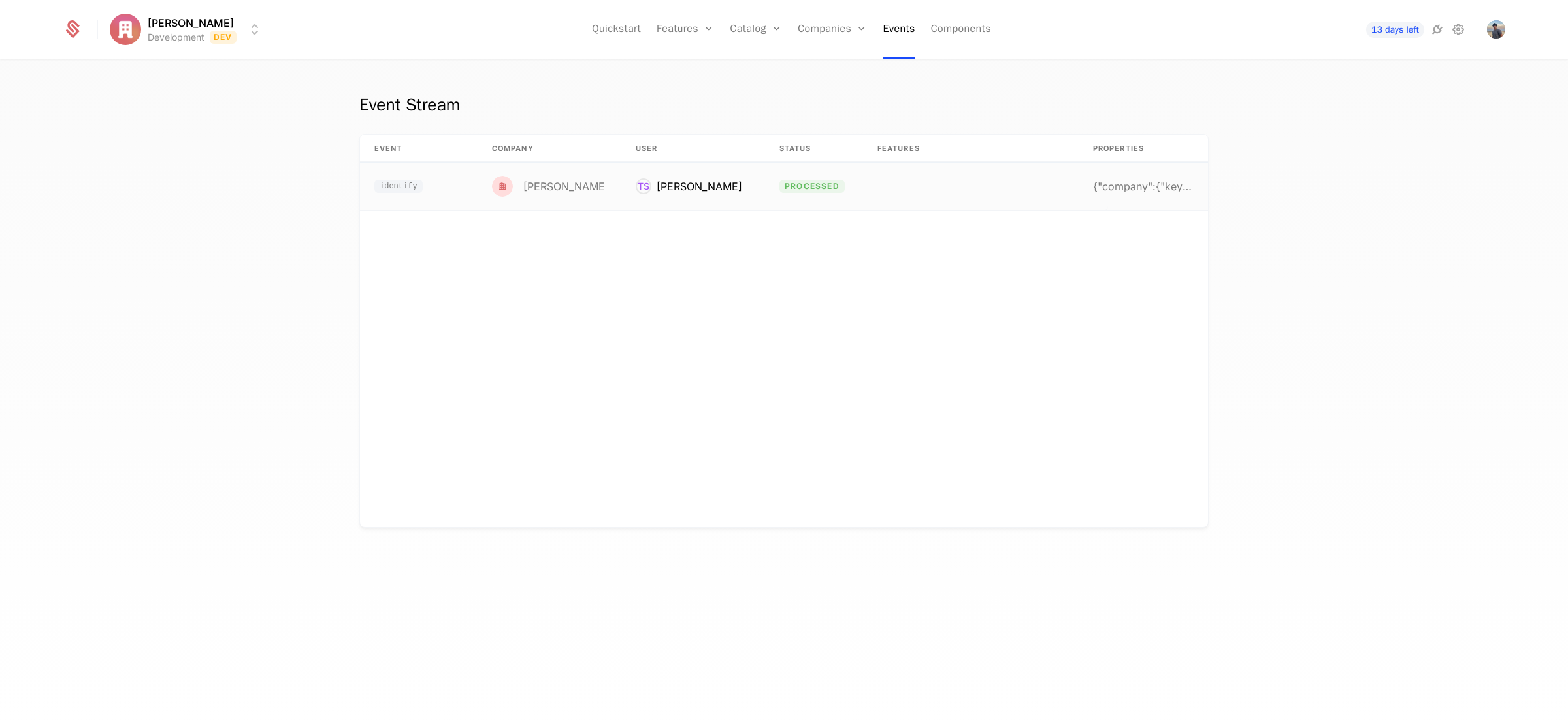 click on "{"company":{"keys":{"id":"user_2zEDOG3HaEtjwffoG48" at bounding box center [1143, 186] 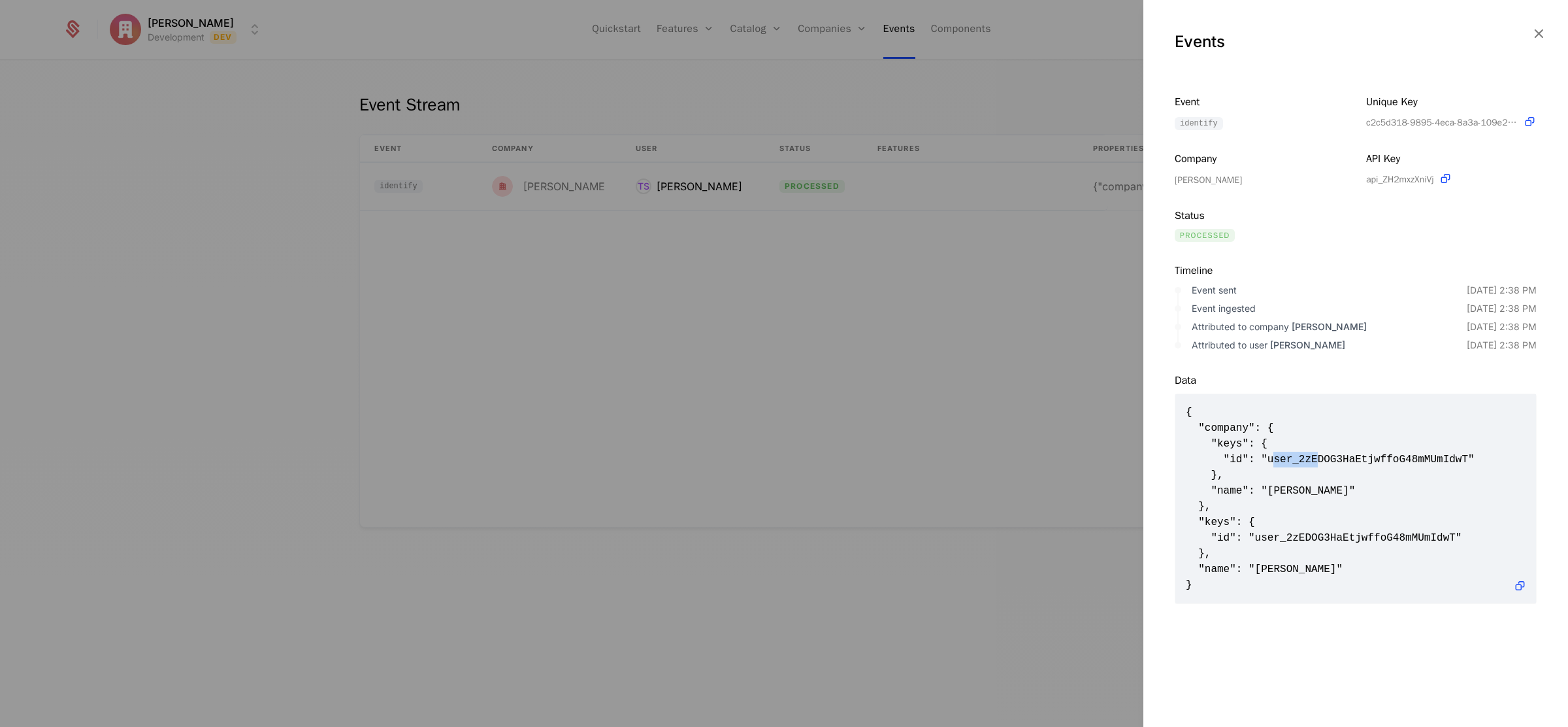 drag, startPoint x: 1284, startPoint y: 462, endPoint x: 1399, endPoint y: 462, distance: 115 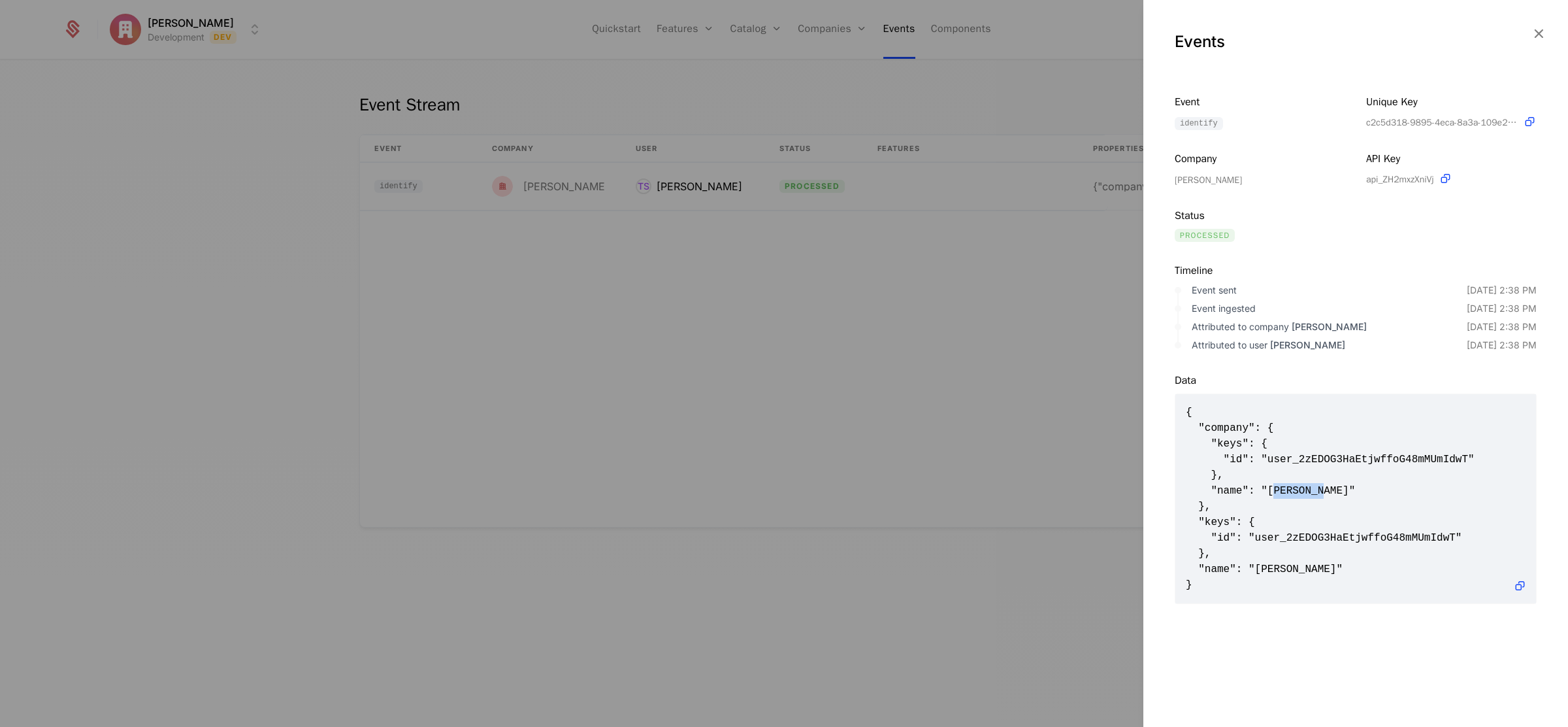 drag, startPoint x: 1271, startPoint y: 492, endPoint x: 1346, endPoint y: 484, distance: 75.42546 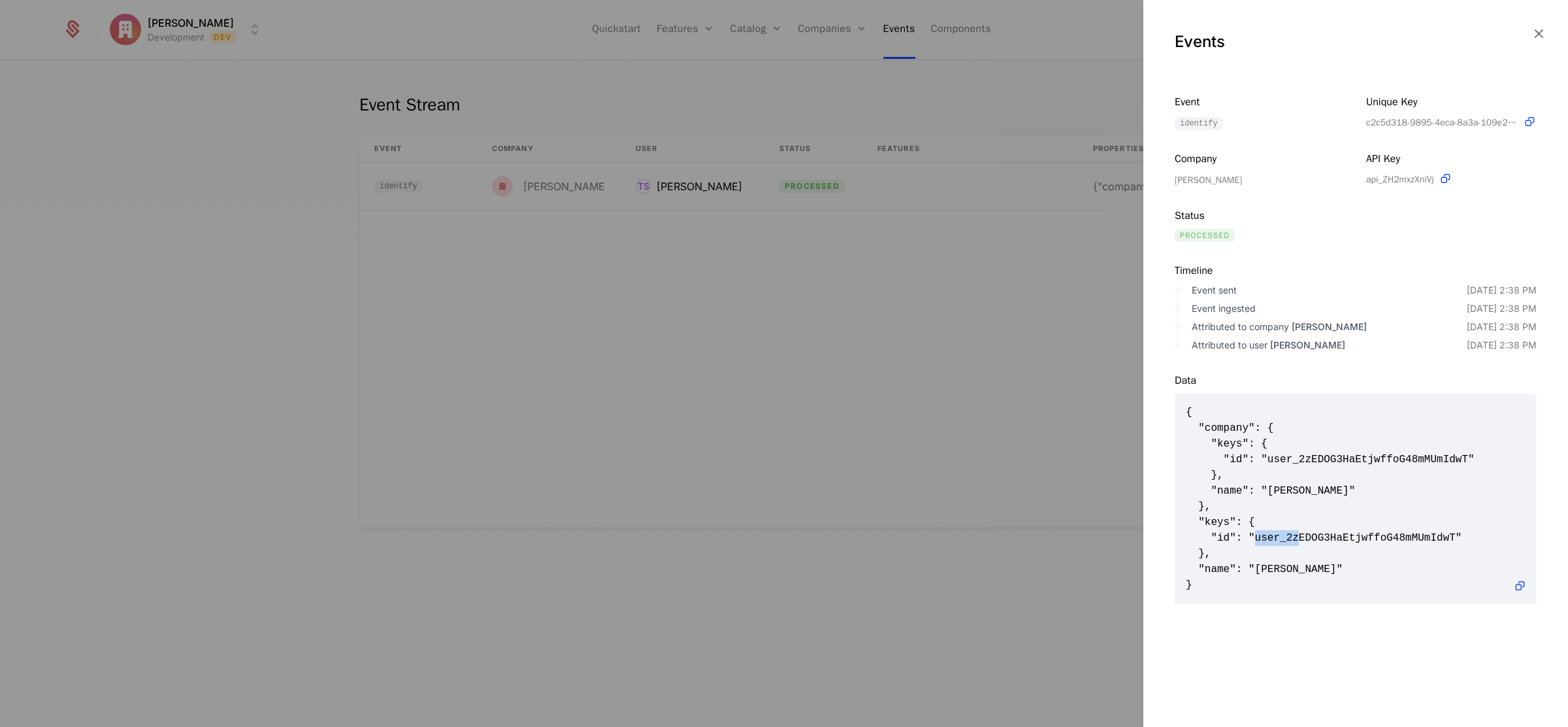 drag, startPoint x: 1268, startPoint y: 535, endPoint x: 1376, endPoint y: 528, distance: 108.22661 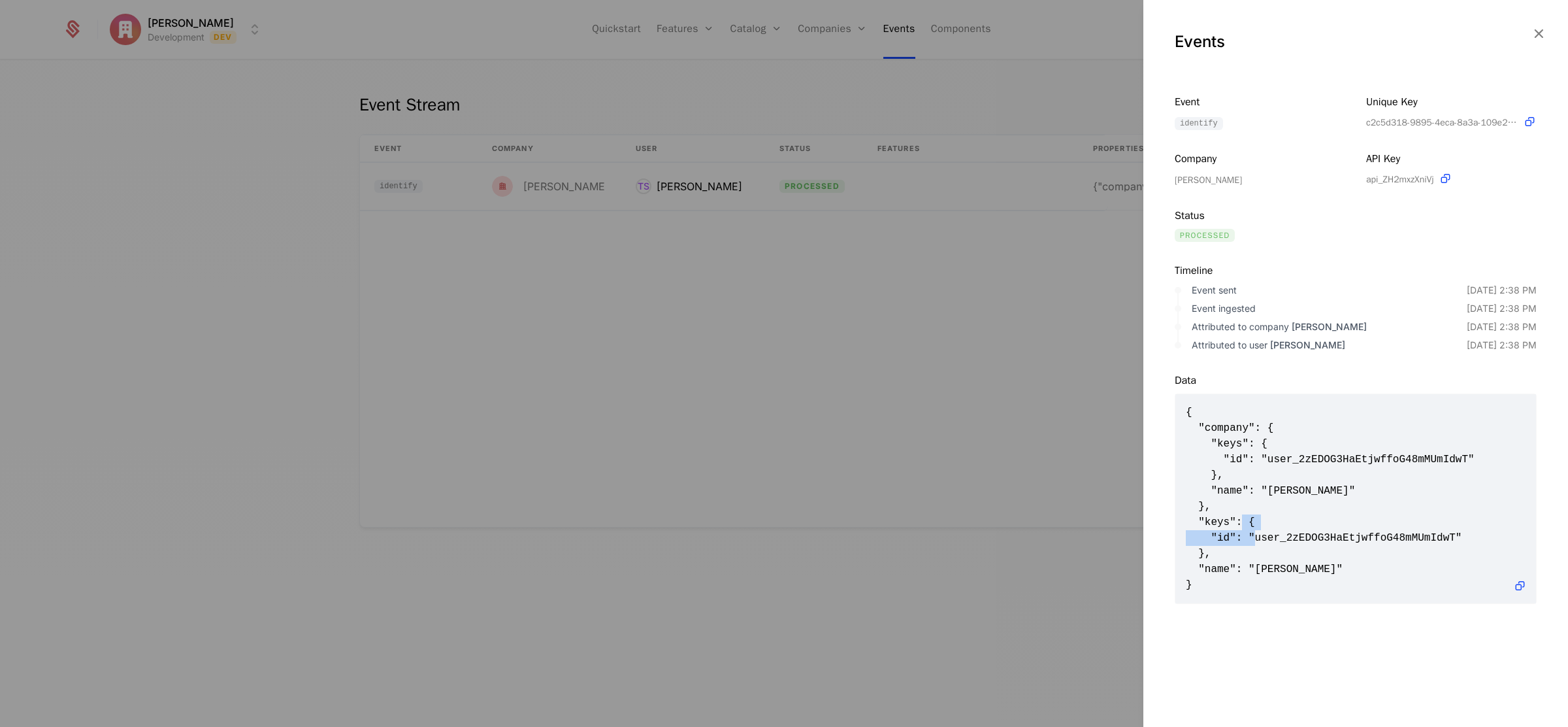 scroll, scrollTop: 1, scrollLeft: 0, axis: vertical 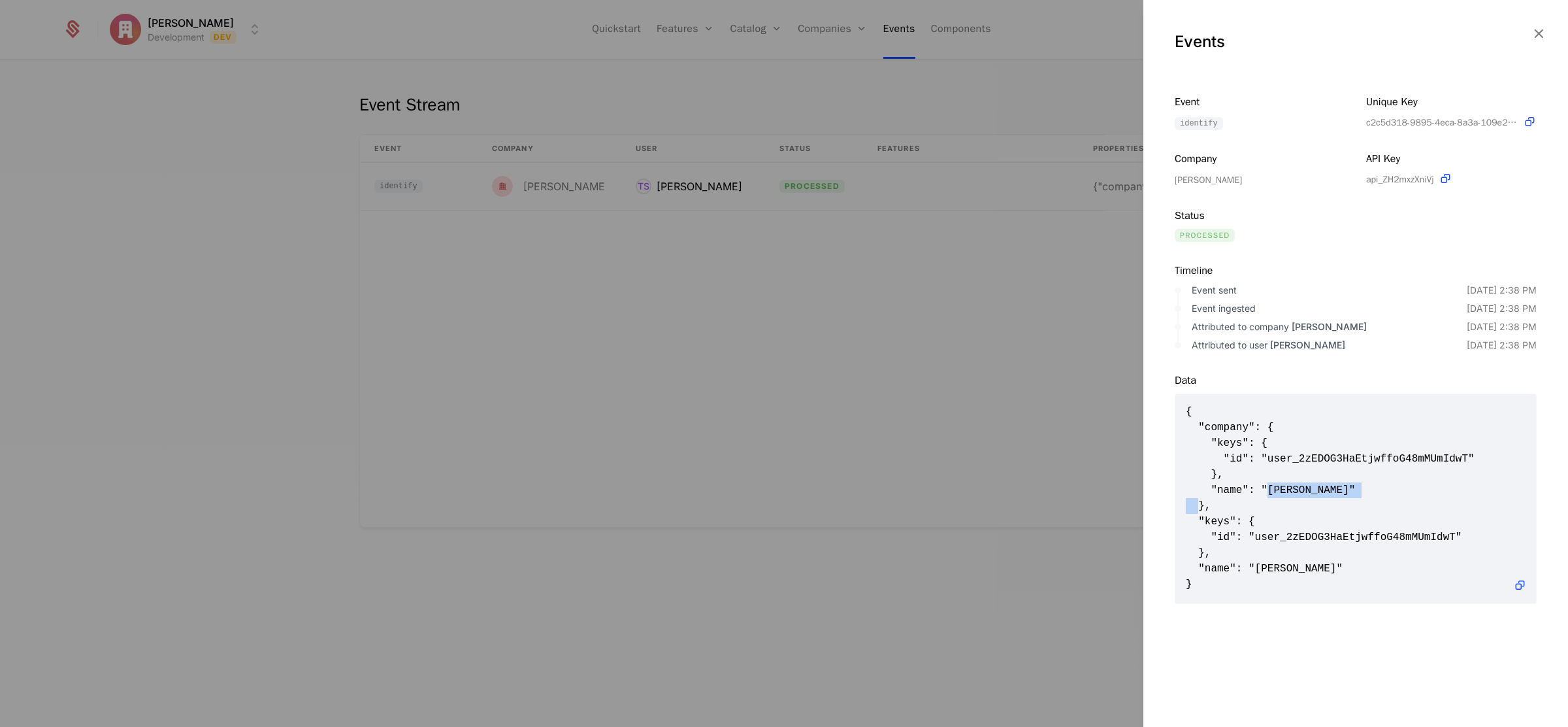 drag, startPoint x: 1281, startPoint y: 494, endPoint x: 1307, endPoint y: 501, distance: 26.925824 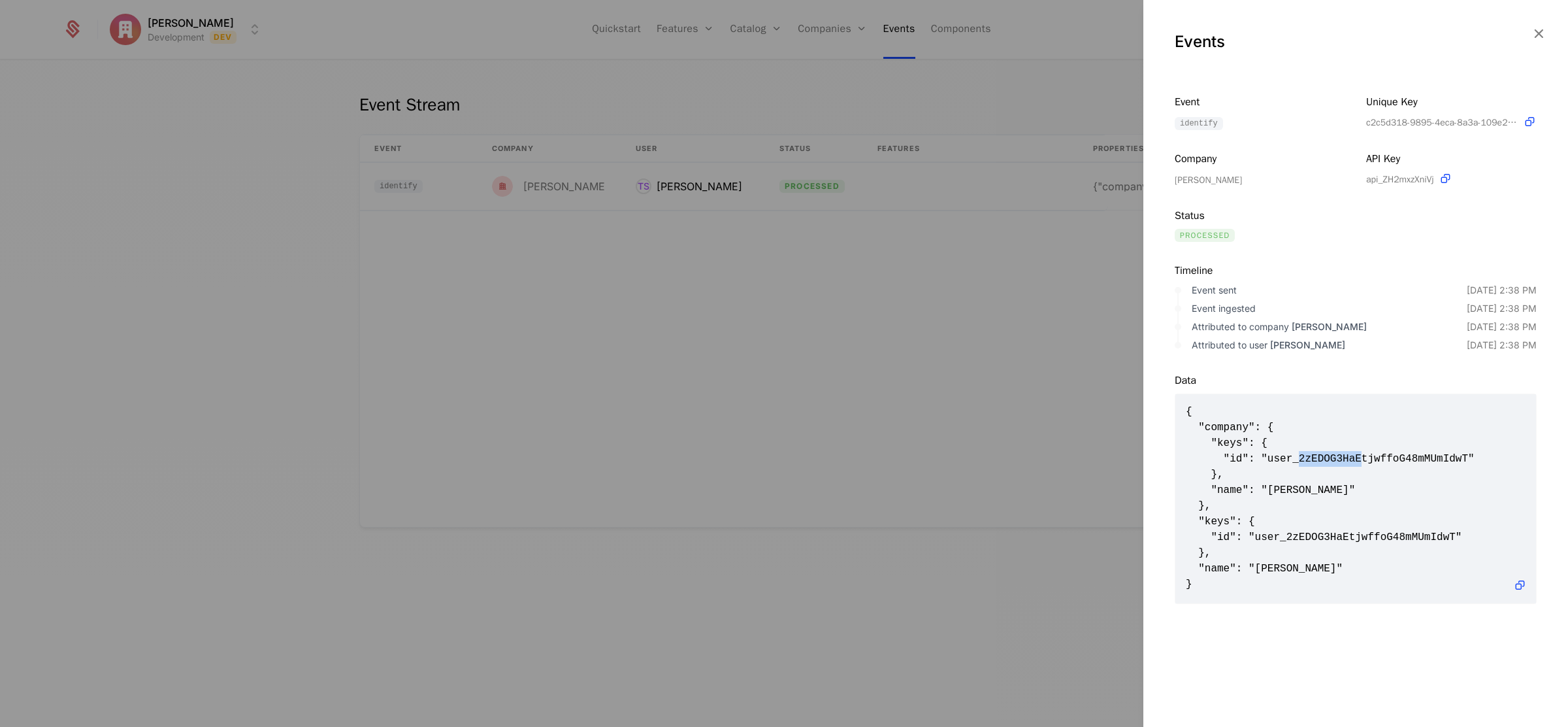 drag, startPoint x: 1298, startPoint y: 456, endPoint x: 1401, endPoint y: 456, distance: 103 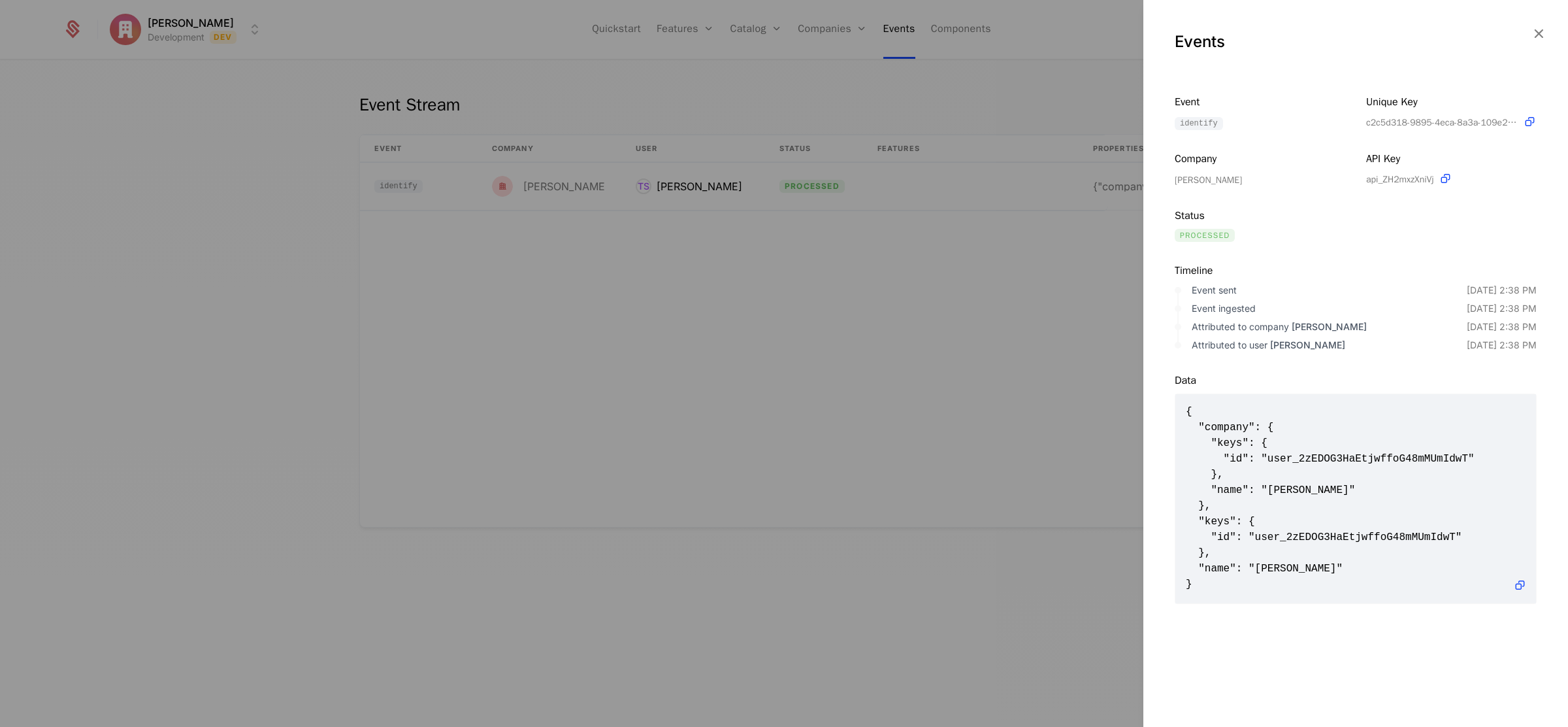 click at bounding box center (784, 364) 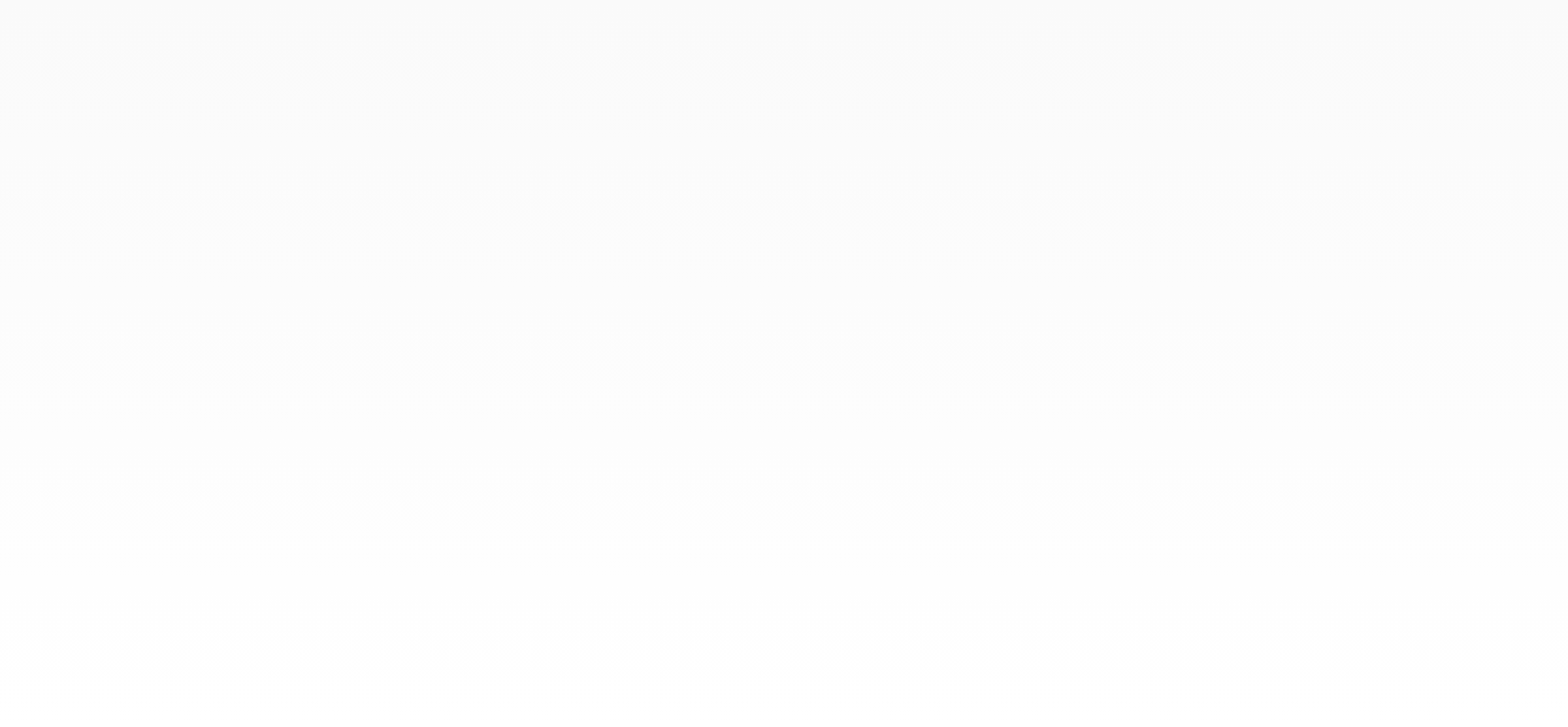 scroll, scrollTop: 0, scrollLeft: 0, axis: both 